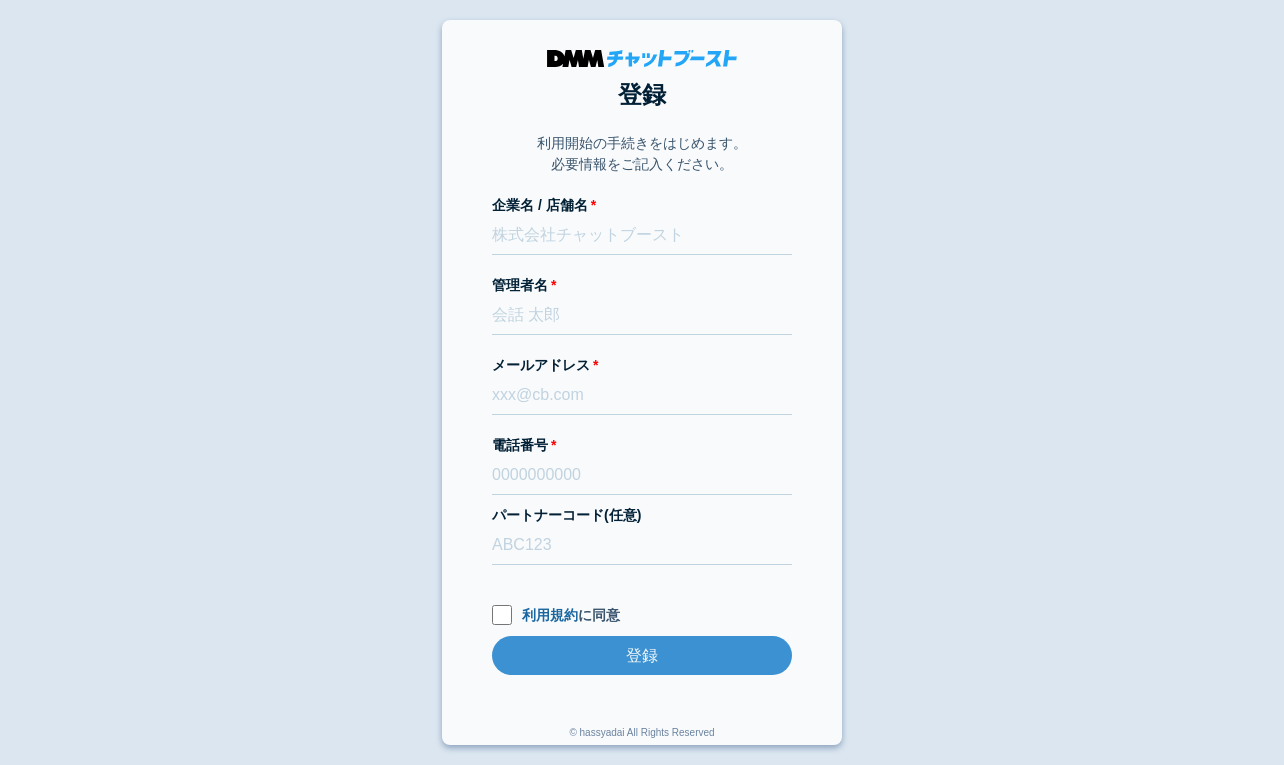 scroll, scrollTop: 0, scrollLeft: 0, axis: both 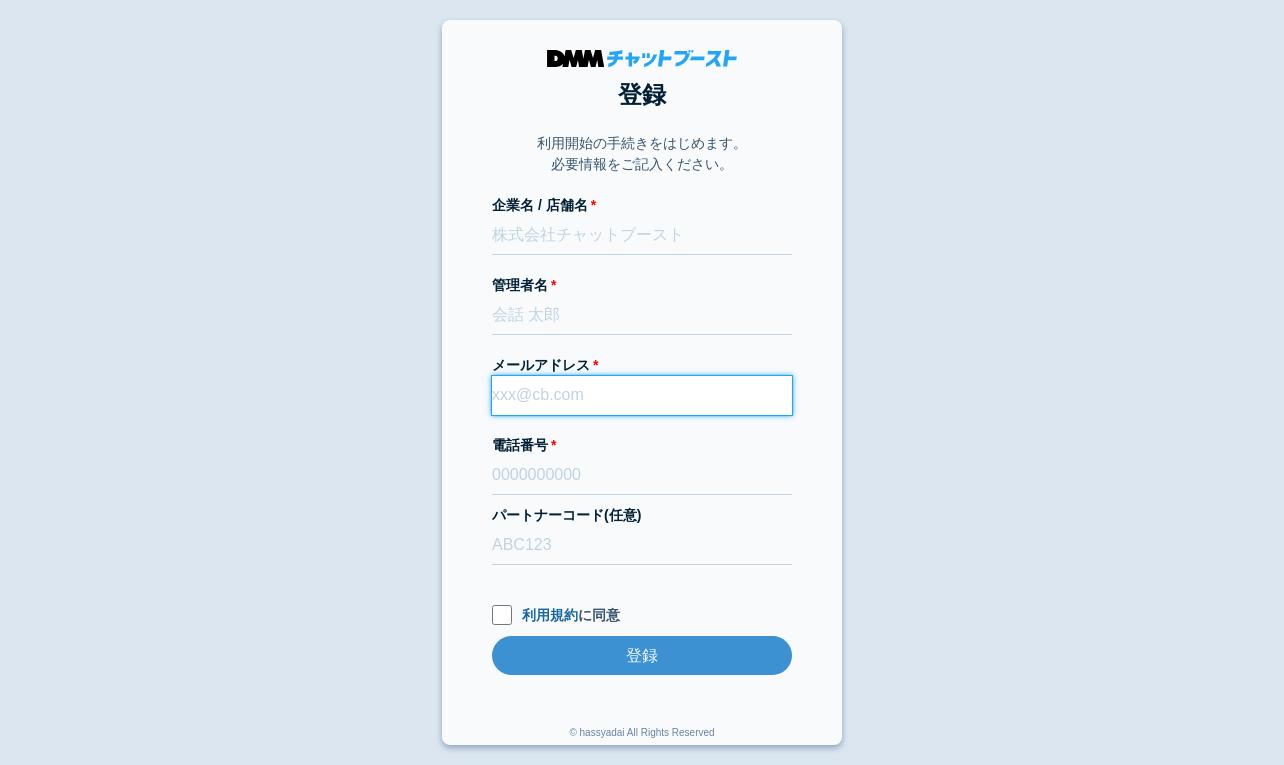 click on "メールアドレス" at bounding box center [642, 395] 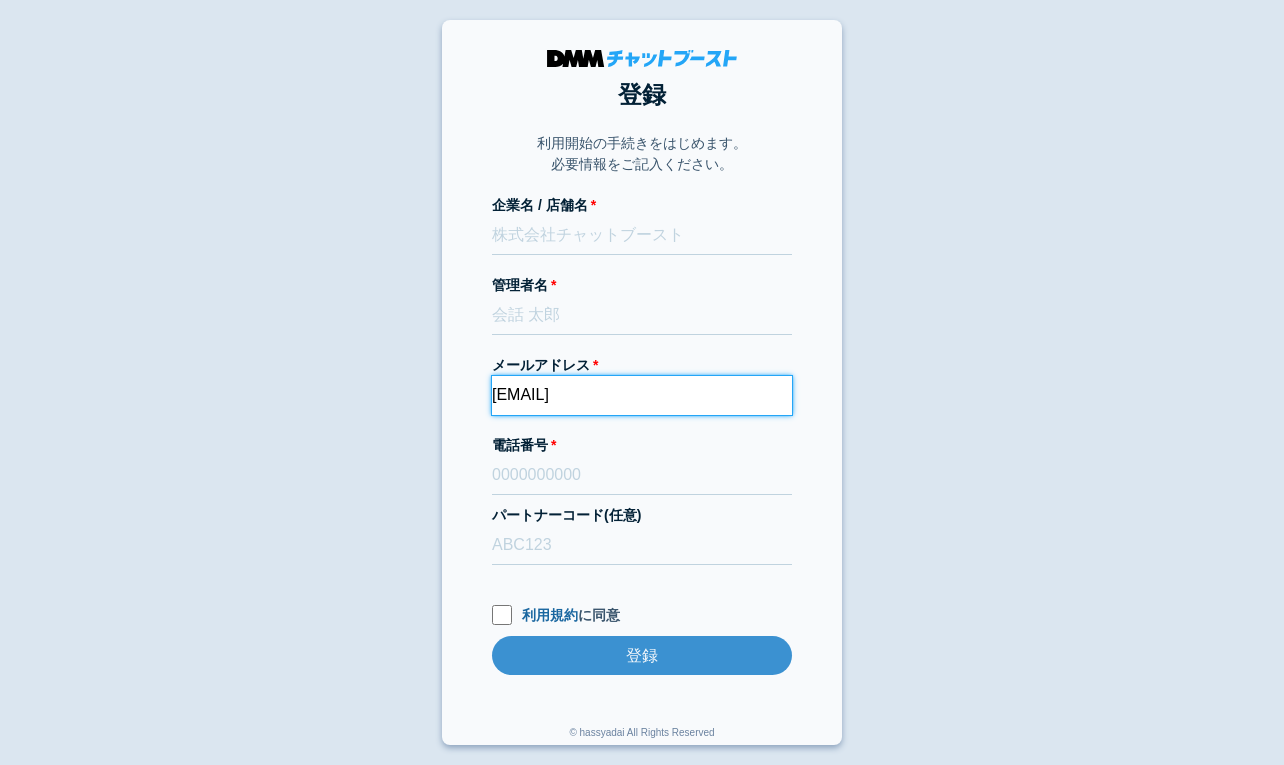 type on "dmmboost-line+170@dmm.com" 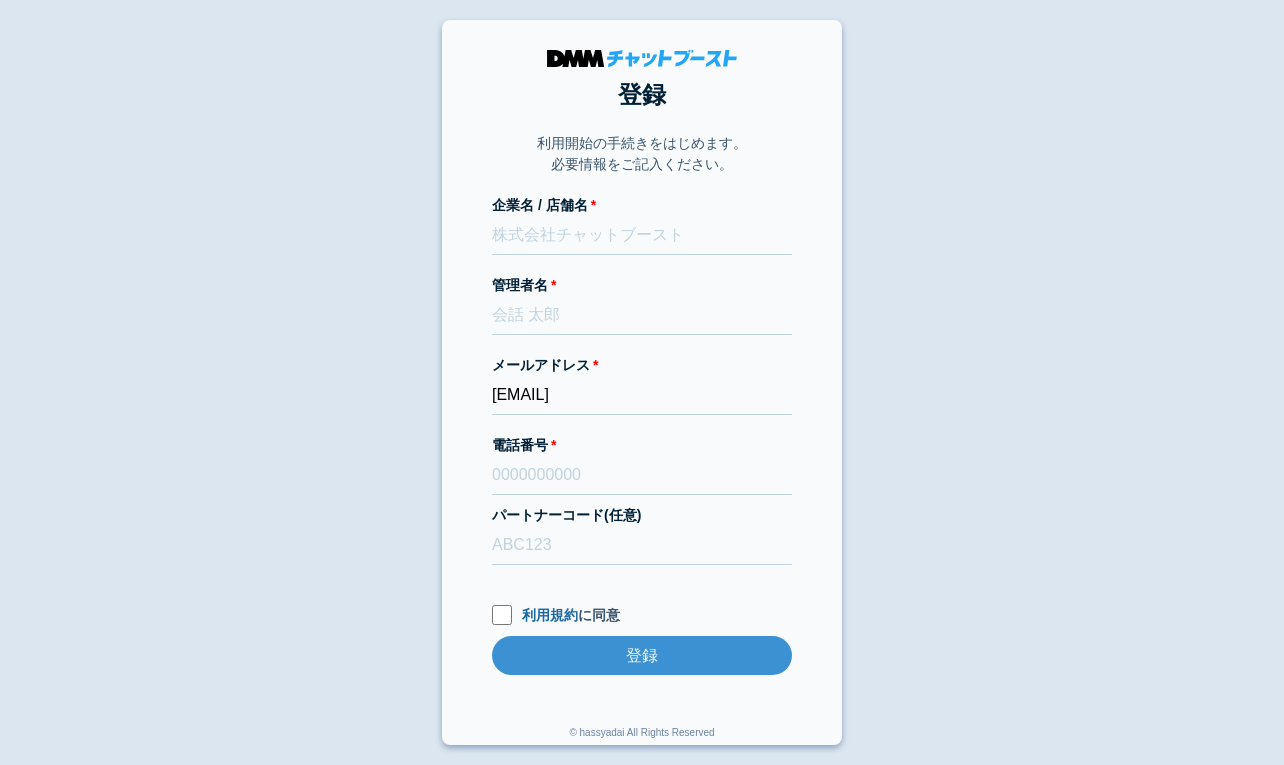 click on "登録
利用開始の手続きをはじめます。 必要情報をご記入ください。
企業名 / 店舗名
管理者名
メールアドレス
dmmboost-line+170@dmm.com
電話番号
パートナーコード(任意)
利用規約 に同意
登録
登録
© hassyadai All Rights Reserved" at bounding box center (642, 382) 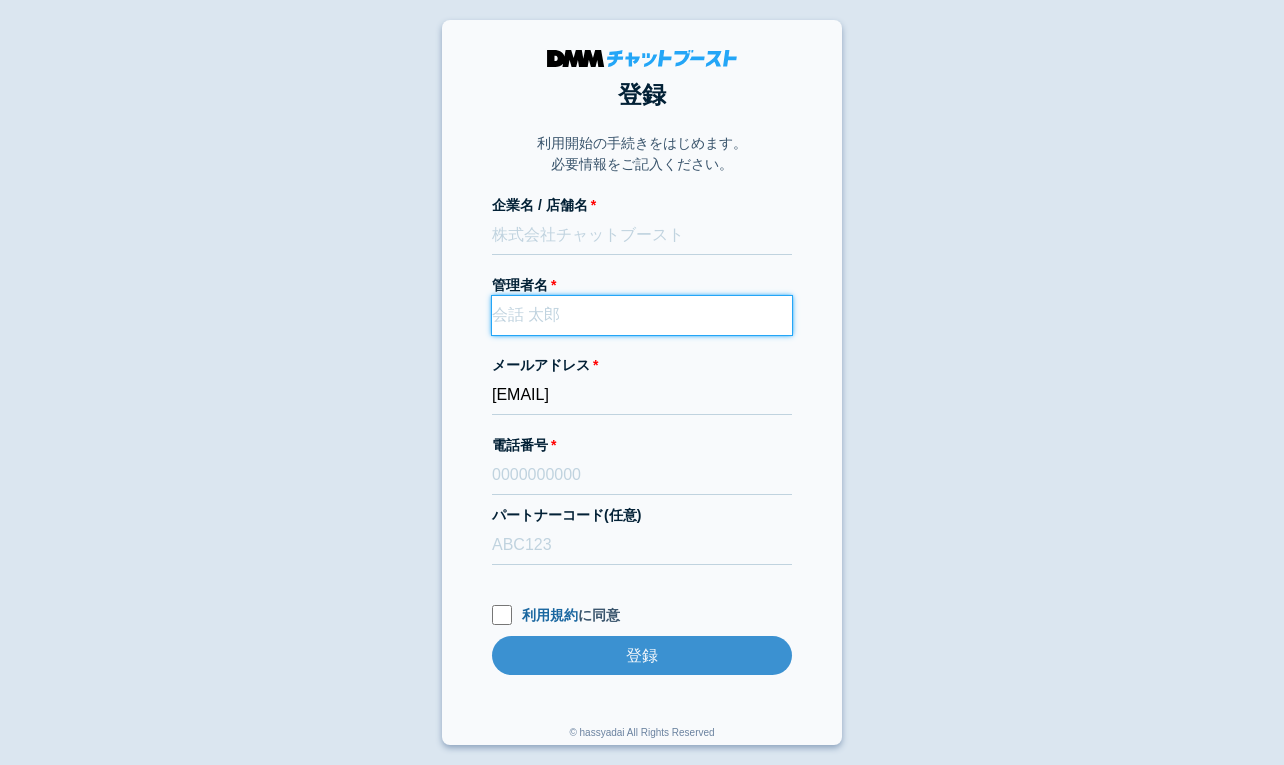 click on "管理者名" at bounding box center (642, 315) 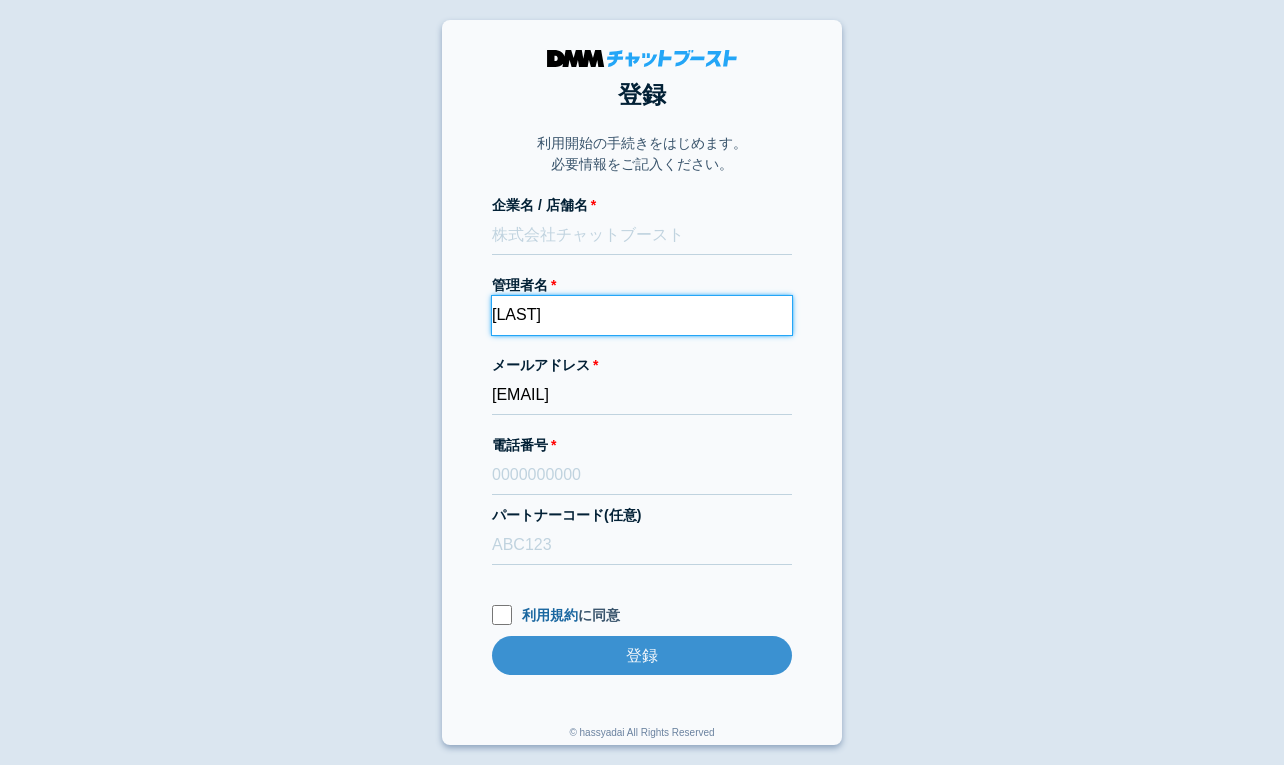 type on "木戸　崇" 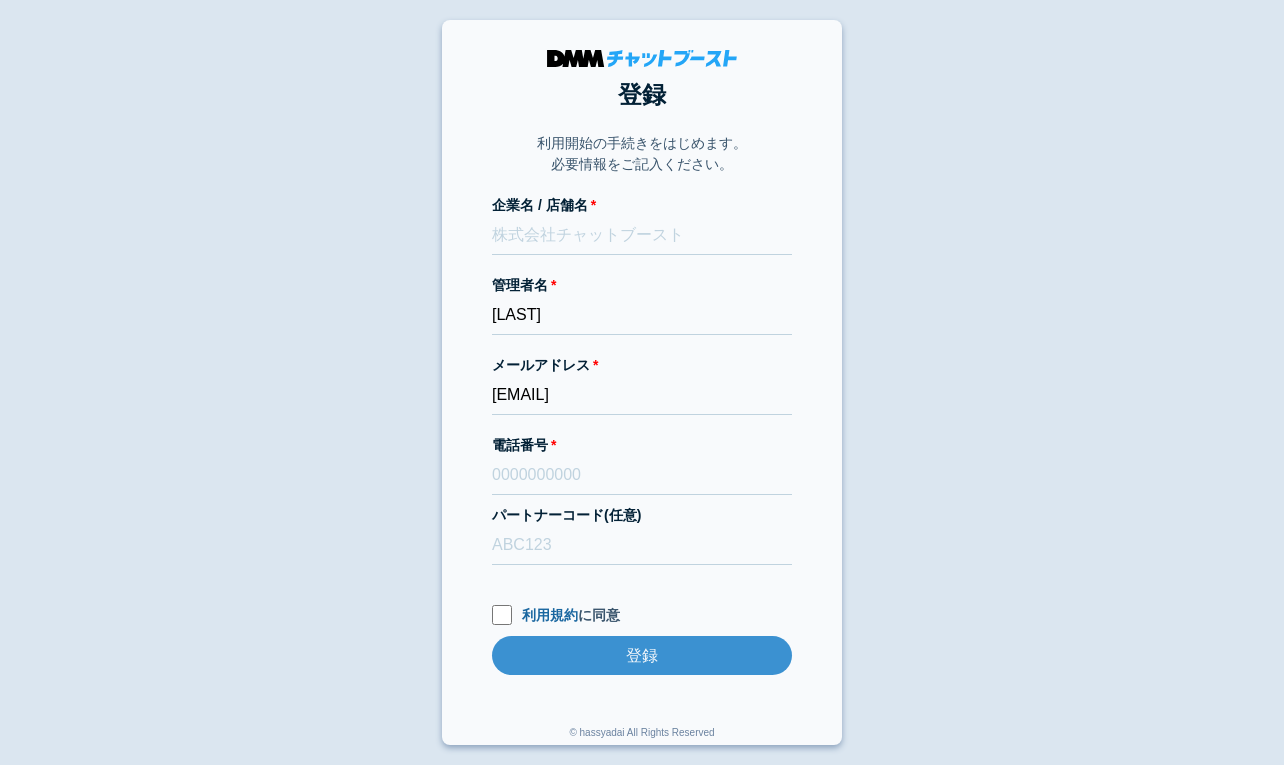 click on "登録
利用開始の手続きをはじめます。 必要情報をご記入ください。
企業名 / 店舗名
管理者名
木戸　崇
メールアドレス
dmmboost-line+170@dmm.com
電話番号
パートナーコード(任意)
利用規約 に同意
登録
登録
© hassyadai All Rights Reserved" at bounding box center (642, 382) 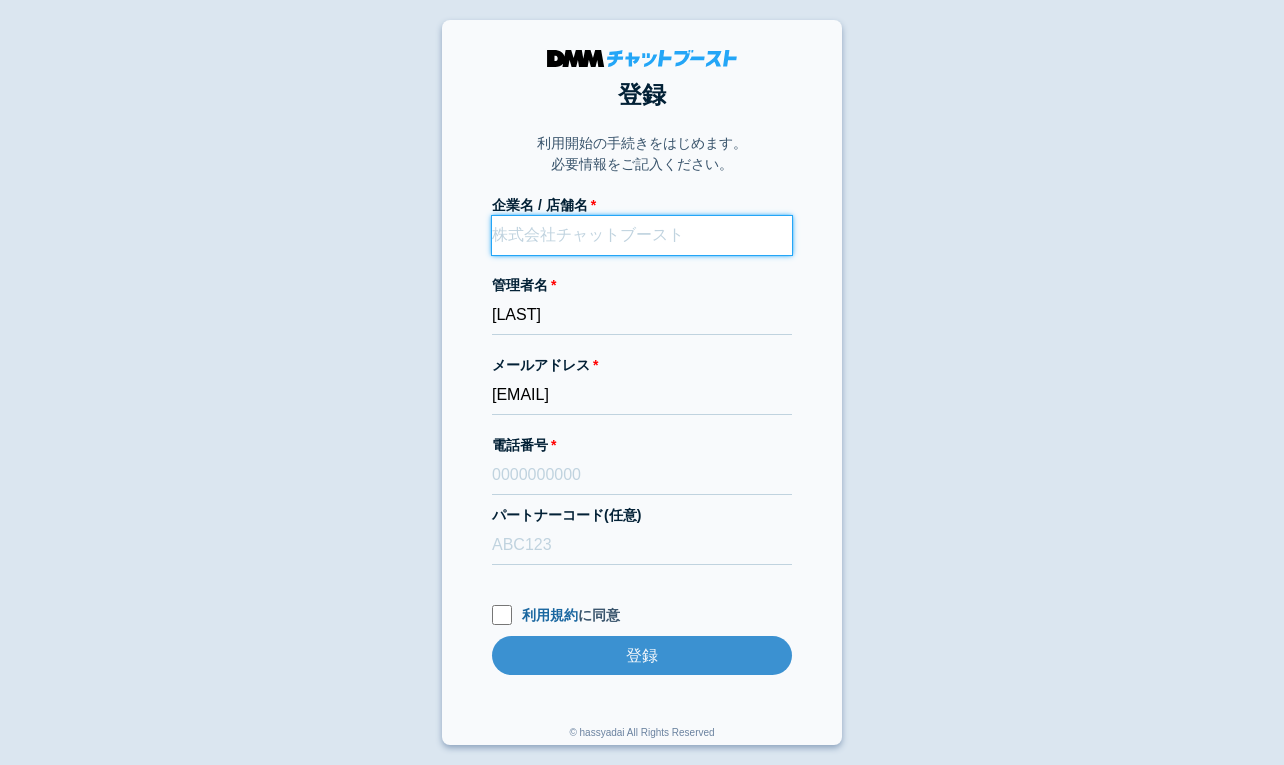 click on "企業名 / 店舗名" at bounding box center [642, 235] 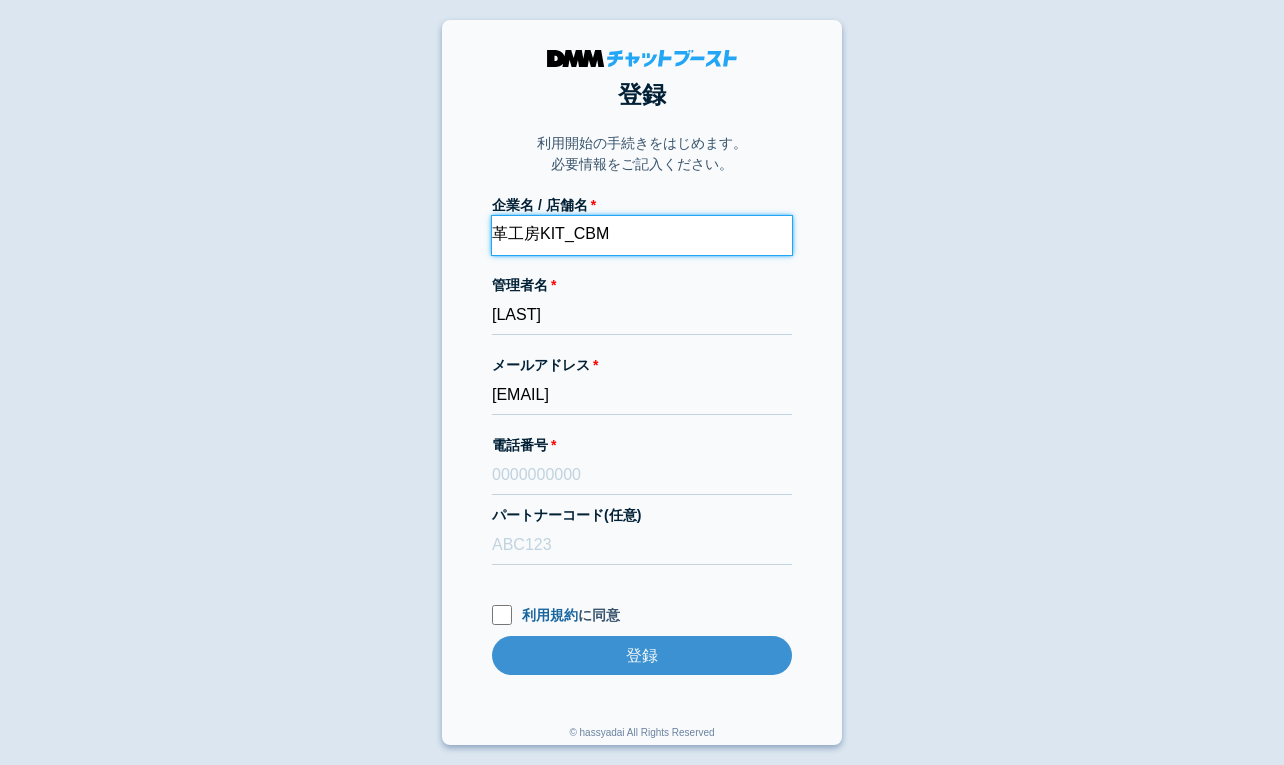 type on "革工房KIT_CBM" 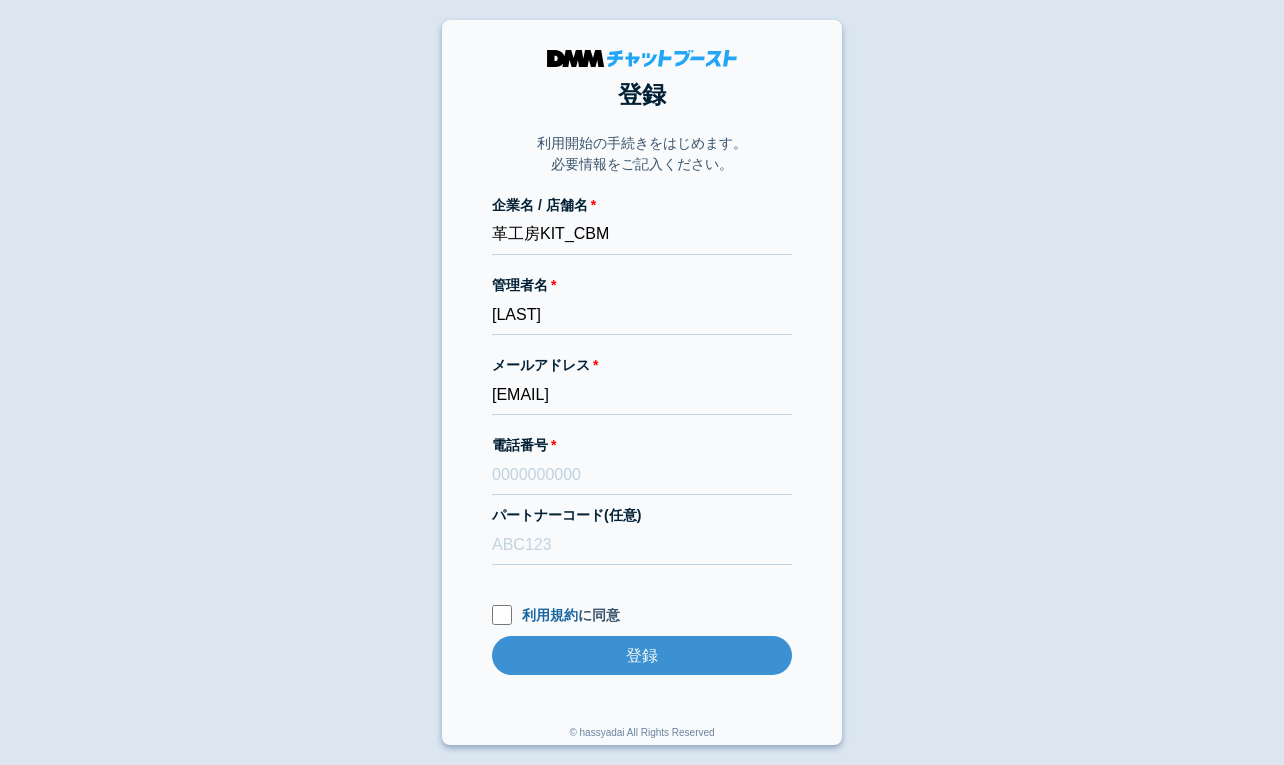 click on "登録
利用開始の手続きをはじめます。 必要情報をご記入ください。
企業名 / 店舗名
革工房KIT_CBM
管理者名
木戸　崇
メールアドレス
dmmboost-line+170@dmm.com
電話番号
パートナーコード(任意)
利用規約 に同意
登録
登録
© hassyadai All Rights Reserved" at bounding box center (642, 382) 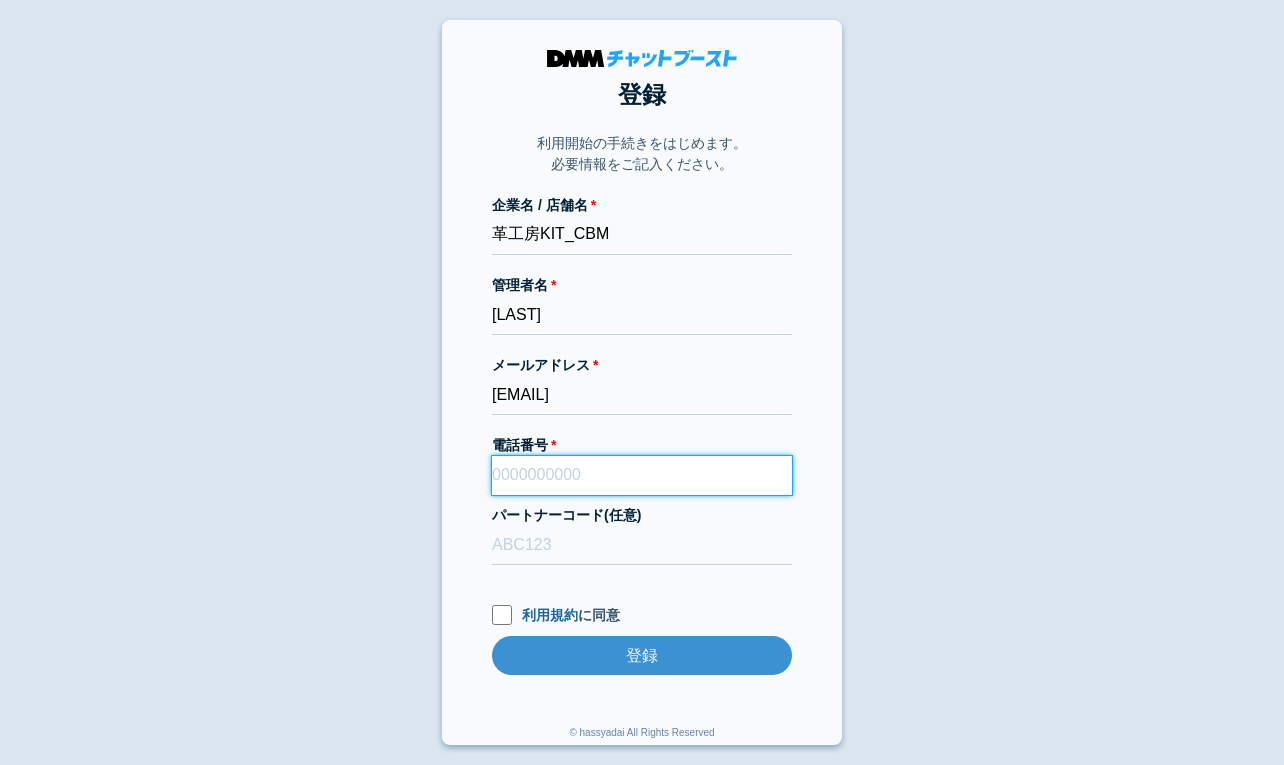 click on "電話番号" at bounding box center (642, 475) 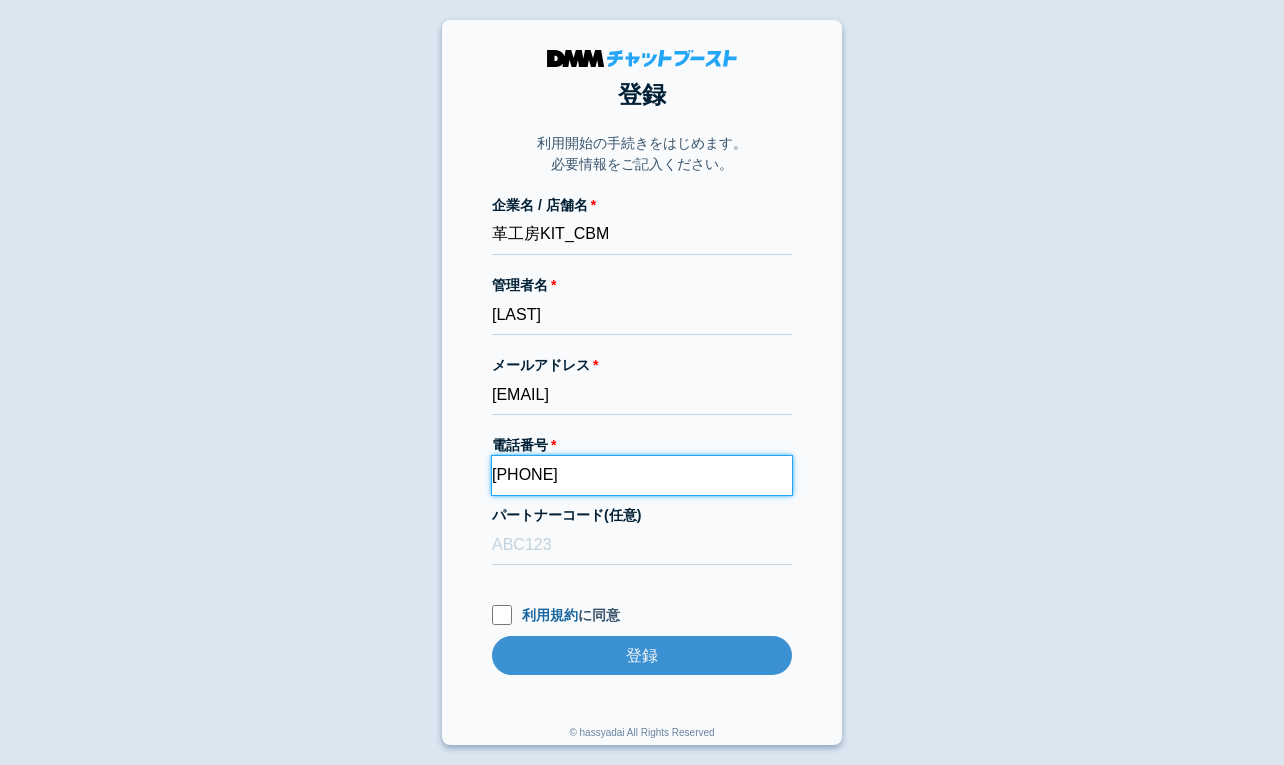 type on "08055688585" 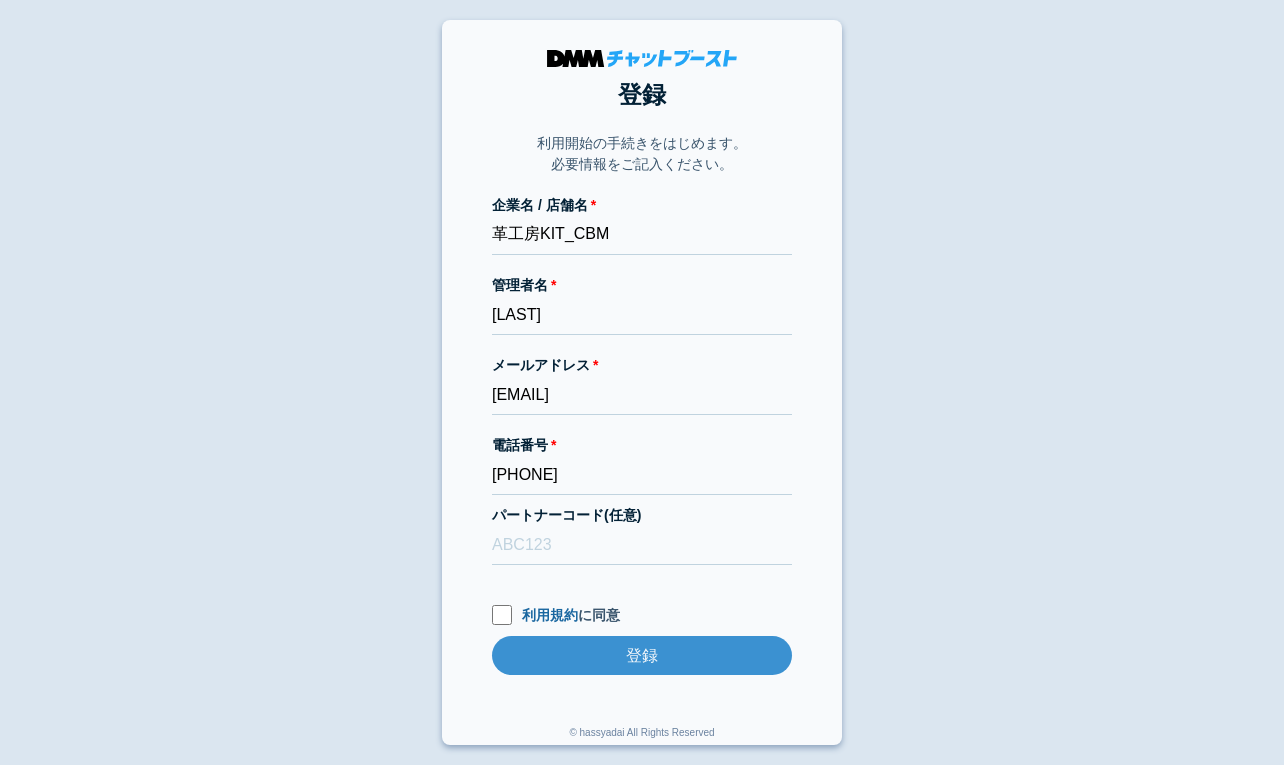 click on "登録
利用開始の手続きをはじめます。 必要情報をご記入ください。
企業名 / 店舗名
革工房KIT_CBM
管理者名
木戸　崇
メールアドレス
dmmboost-line+170@dmm.com
電話番号
08055688585
パートナーコード(任意)
利用規約 に同意
登録
登録
© hassyadai All Rights Reserved" at bounding box center [642, 382] 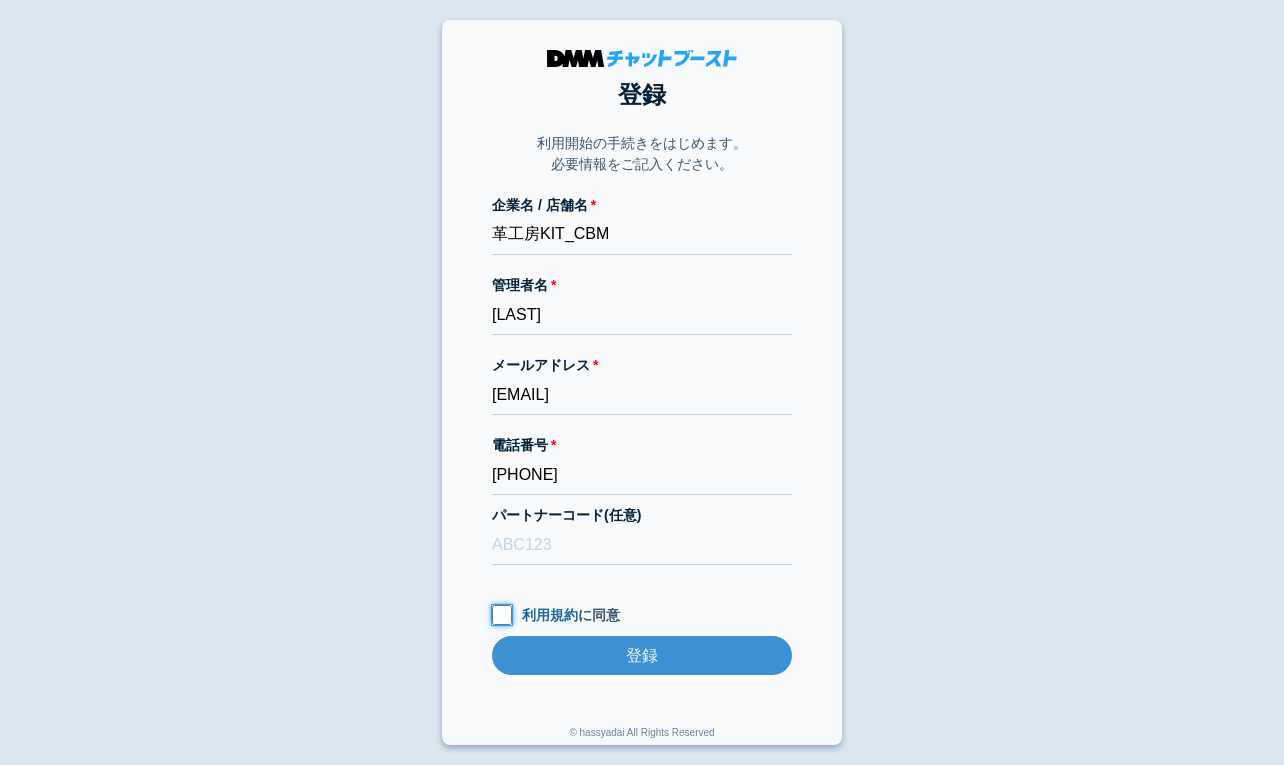 click on "利用規約 に同意" at bounding box center [502, 615] 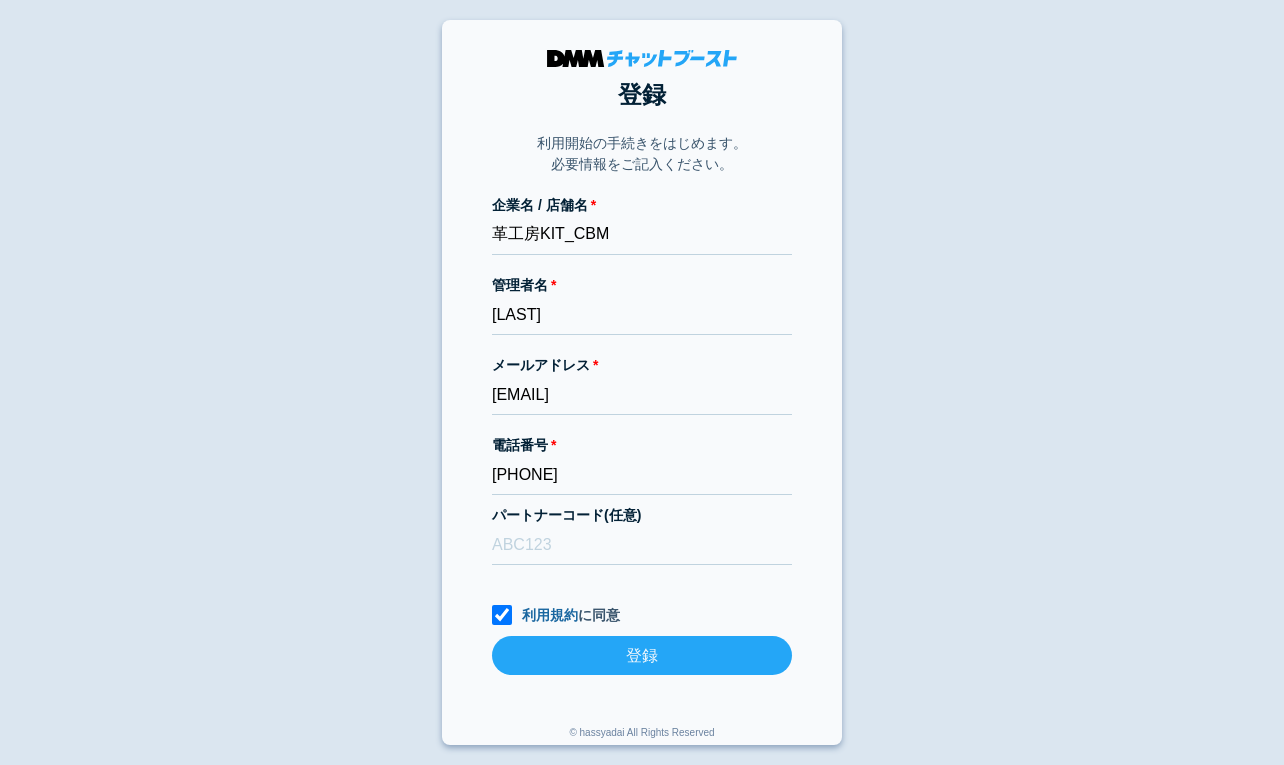 click on "登録" at bounding box center (642, 655) 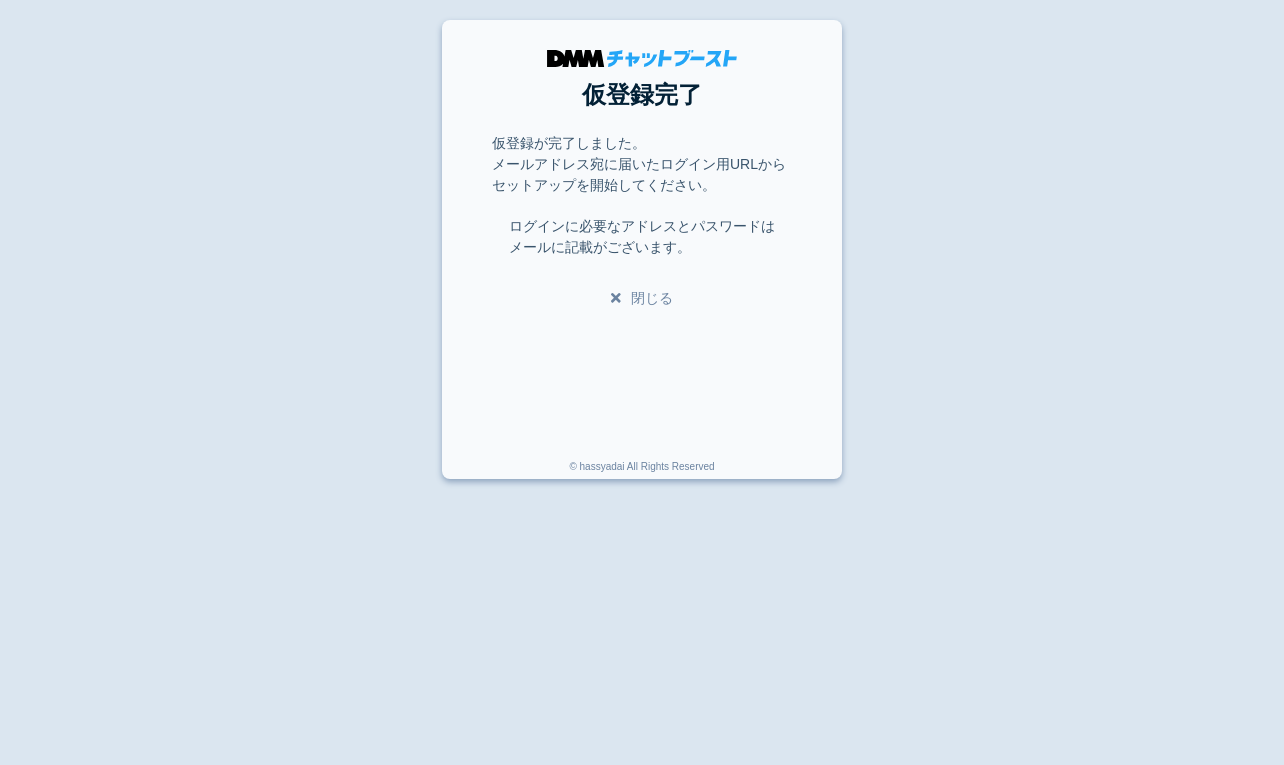 scroll, scrollTop: 0, scrollLeft: 0, axis: both 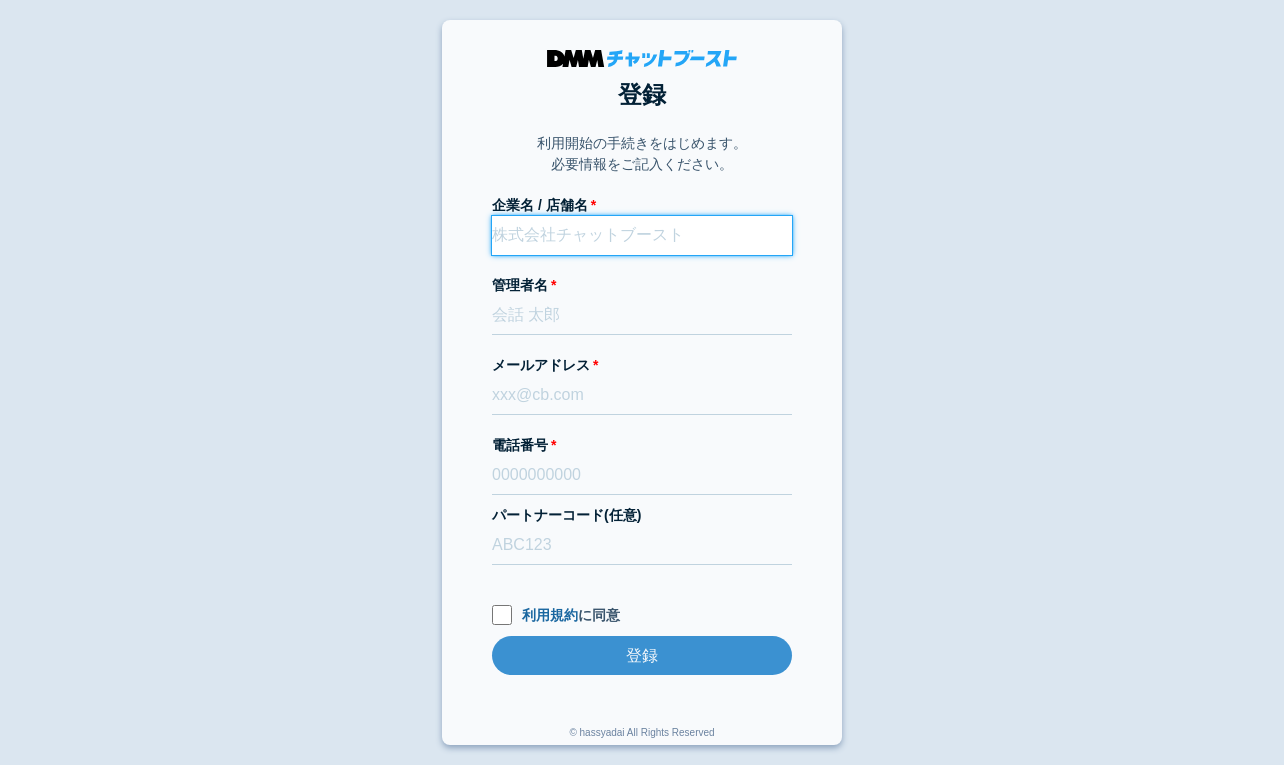 click on "企業名 / 店舗名" at bounding box center [642, 235] 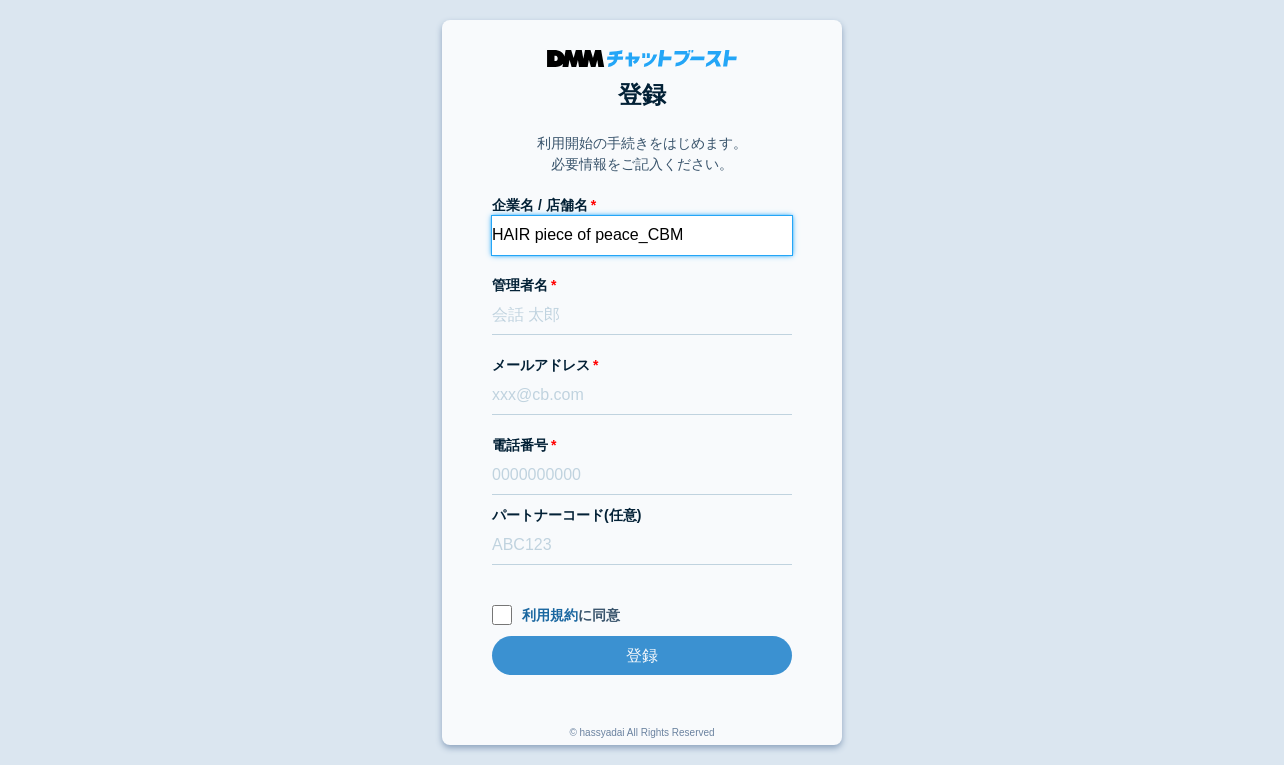 type on "HAIR piece of peace_CBM" 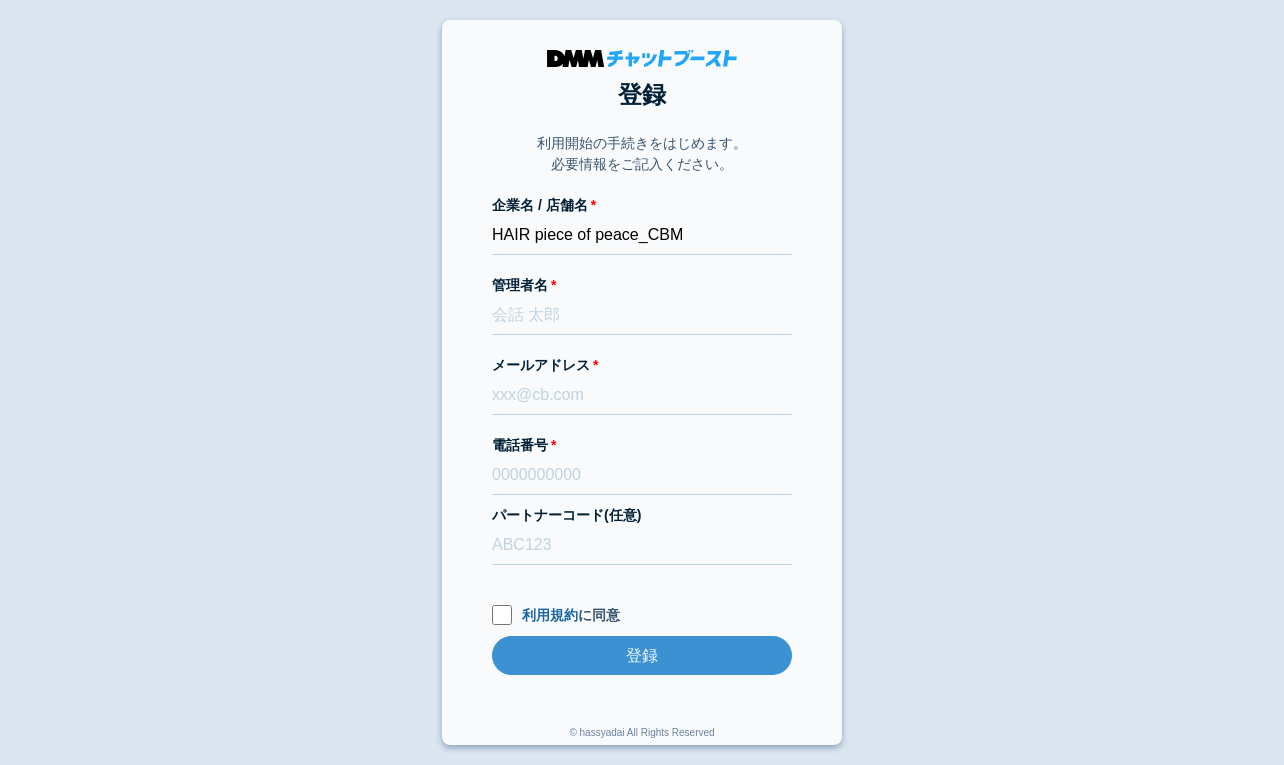 click on "登録
利用開始の手続きをはじめます。 必要情報をご記入ください。
企業名 / 店舗名
HAIR piece of peace_CBM
管理者名
メールアドレス
電話番号
パートナーコード(任意)
利用規約 に同意
登録
登録
© hassyadai All Rights Reserved" at bounding box center [642, 382] 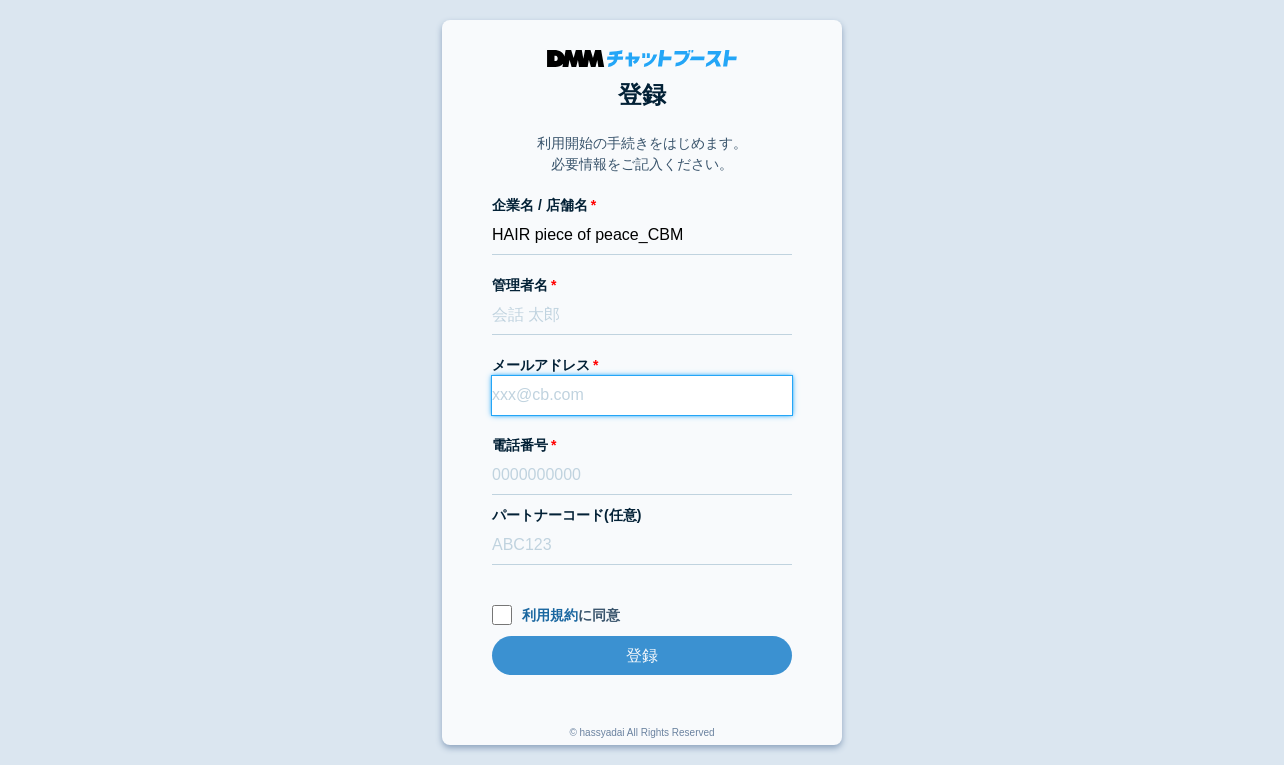 click on "メールアドレス" at bounding box center (642, 395) 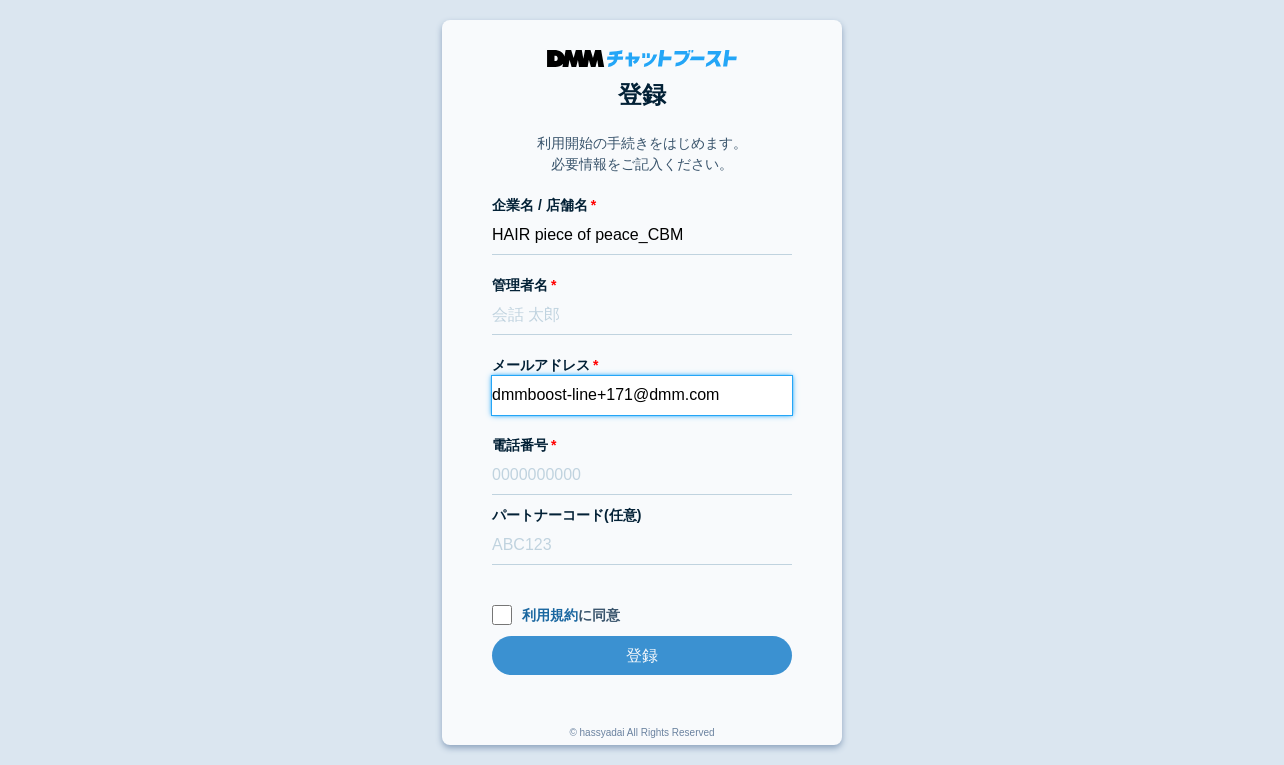 type on "dmmboost-line+171@dmm.com" 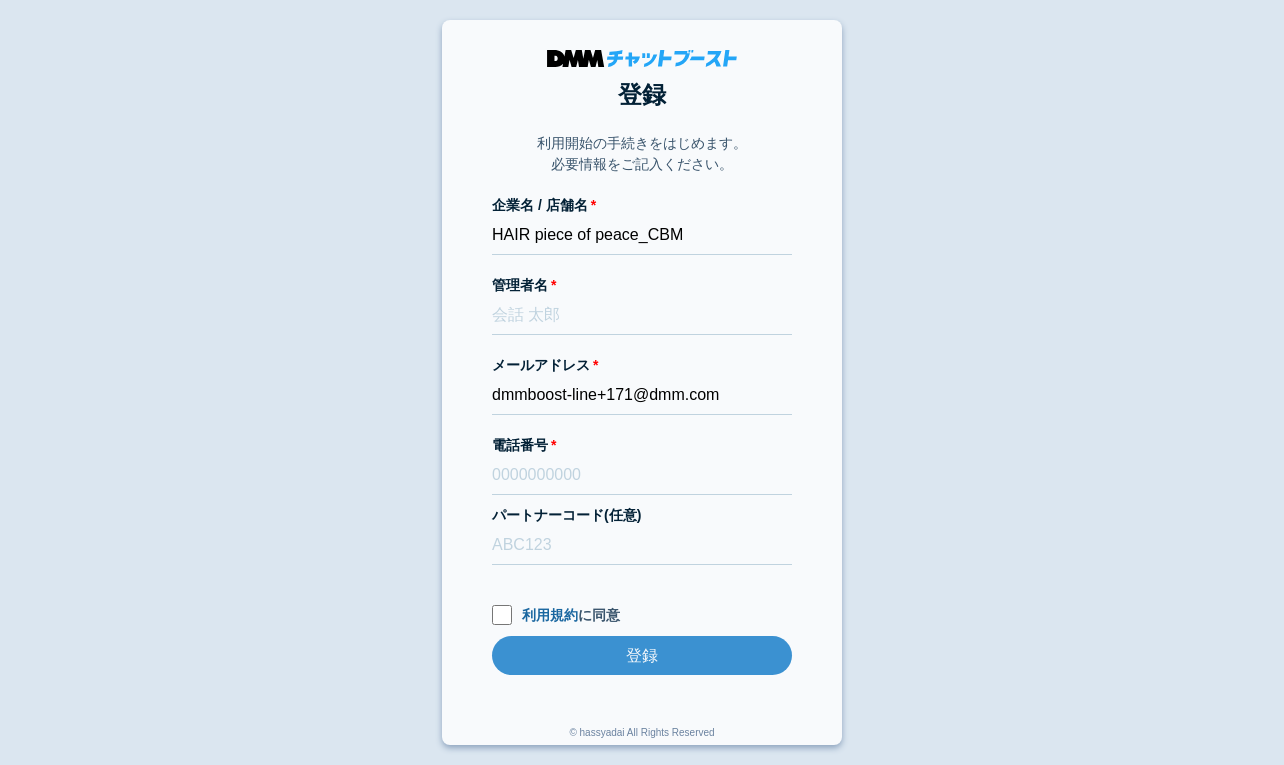 click on "登録
利用開始の手続きをはじめます。 必要情報をご記入ください。
企業名 / 店舗名
HAIR piece of peace_CBM
管理者名
メールアドレス
dmmboost-line+171@dmm.com
電話番号
パートナーコード(任意)
利用規約 に同意
登録
登録
© hassyadai All Rights Reserved" at bounding box center (642, 382) 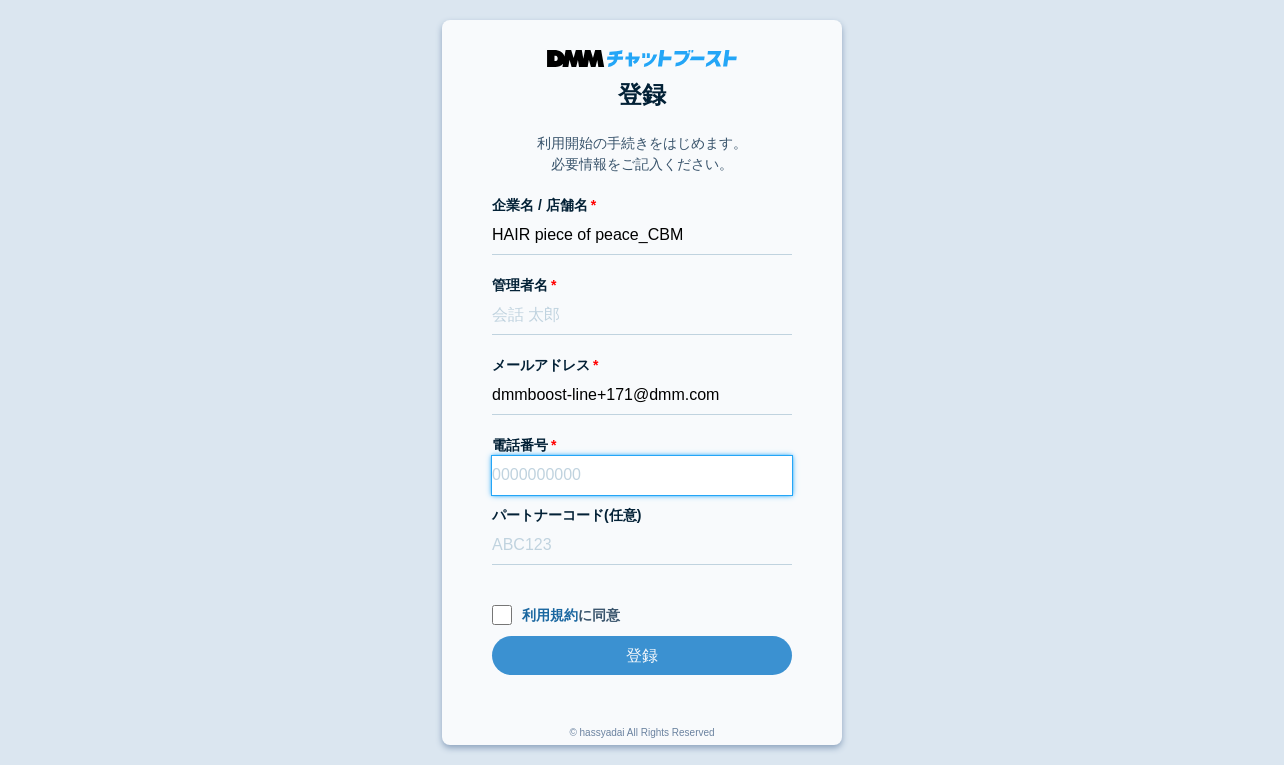click on "電話番号" at bounding box center [642, 475] 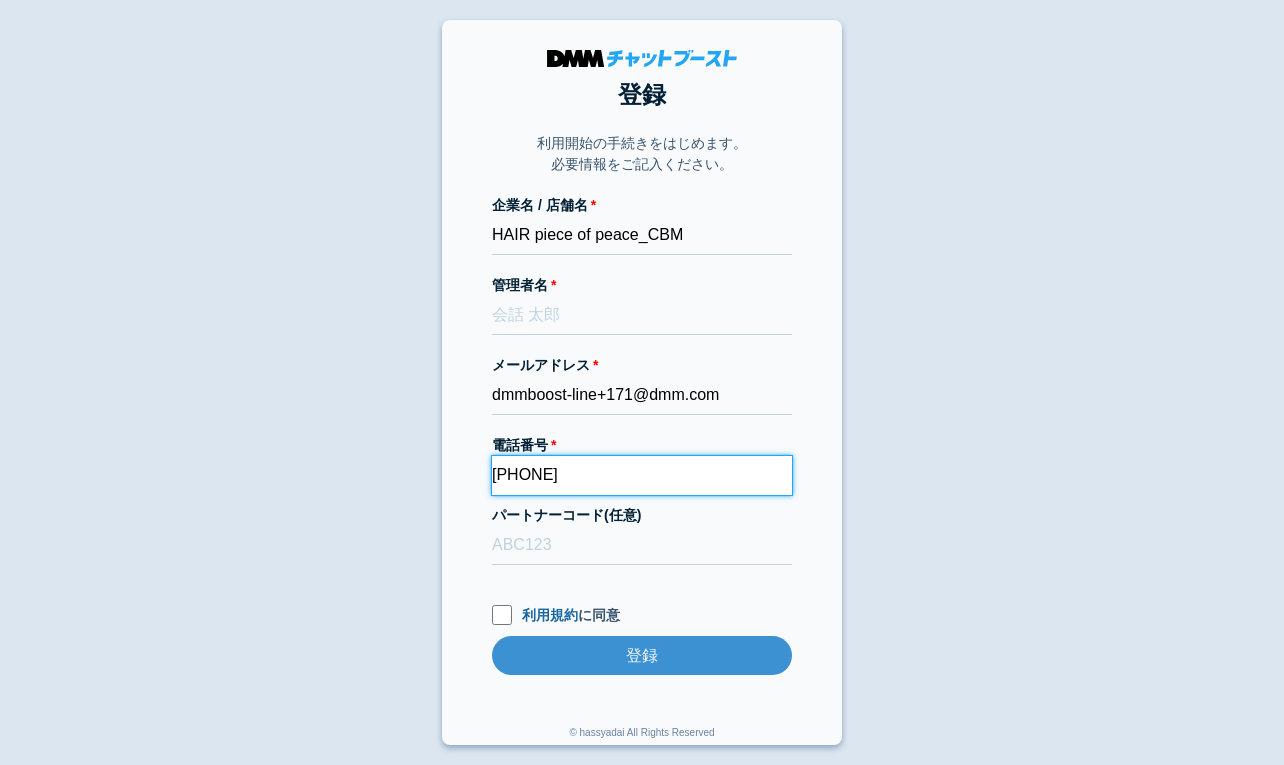 type on "08052207730" 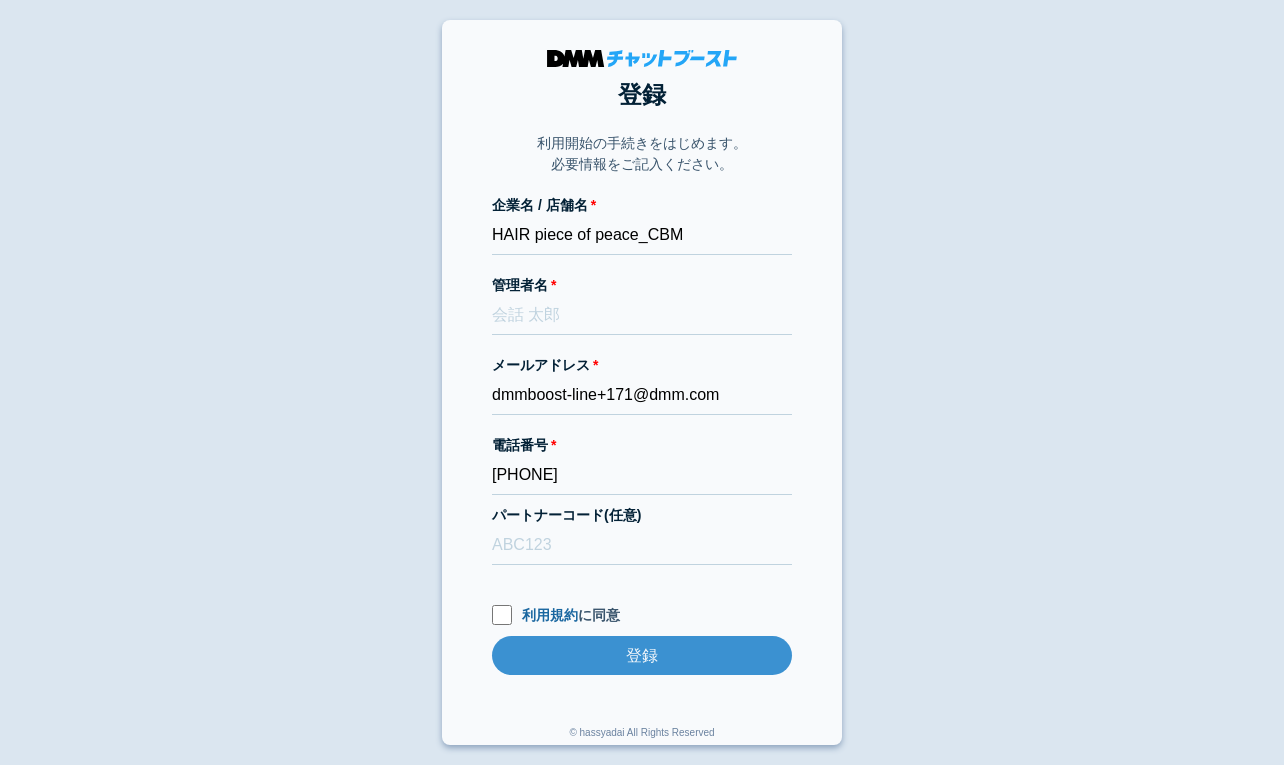 click on "登録
利用開始の手続きをはじめます。 必要情報をご記入ください。
企業名 / 店舗名
HAIR piece of peace_CBM
管理者名
メールアドレス
dmmboost-line+171@dmm.com
電話番号
08052207730
パートナーコード(任意)
利用規約 に同意
登録
登録
© hassyadai All Rights Reserved" at bounding box center (642, 382) 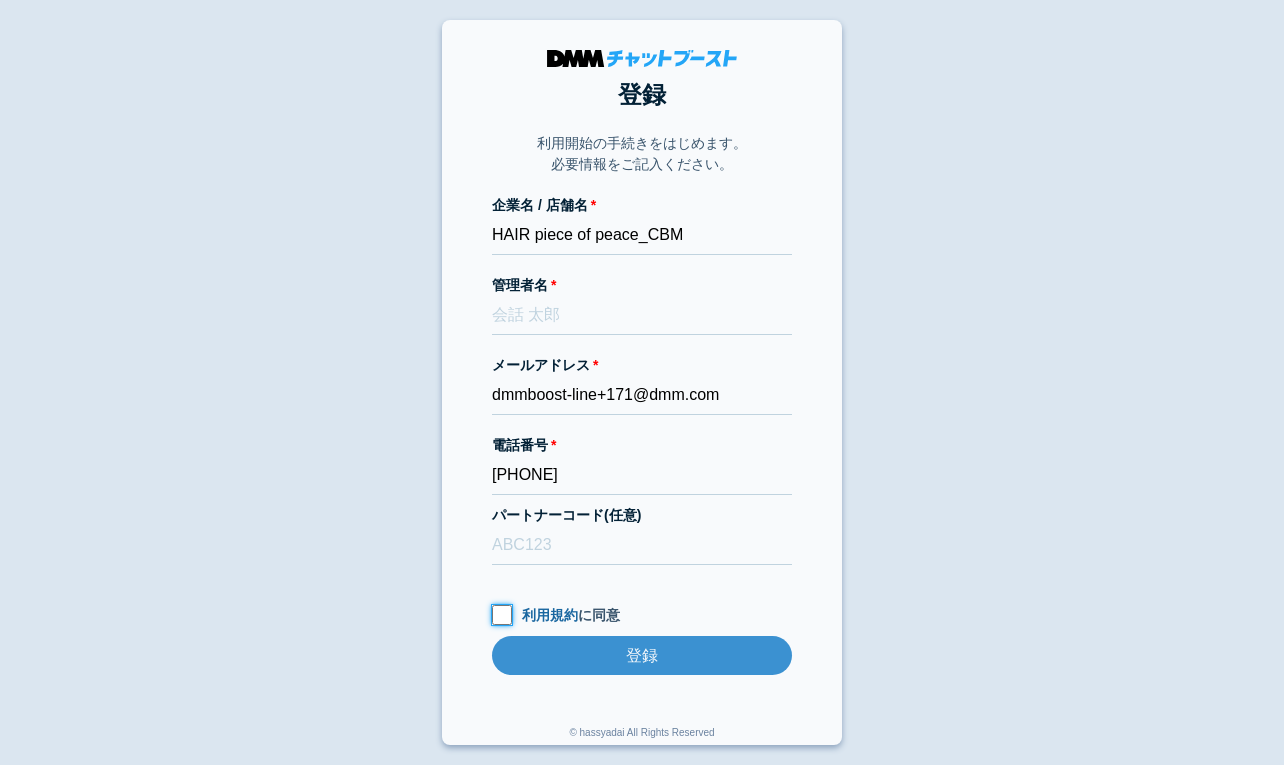 click on "利用規約 に同意" at bounding box center [502, 615] 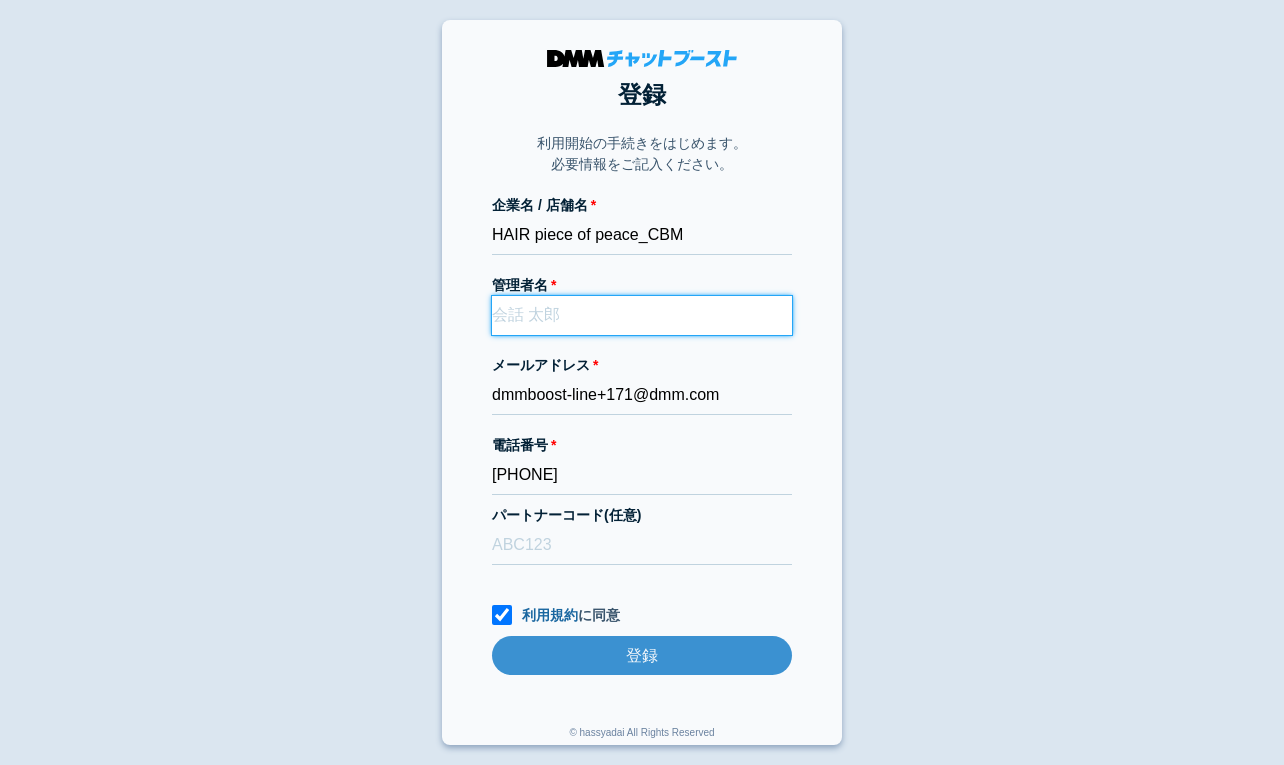 click on "管理者名" at bounding box center (642, 315) 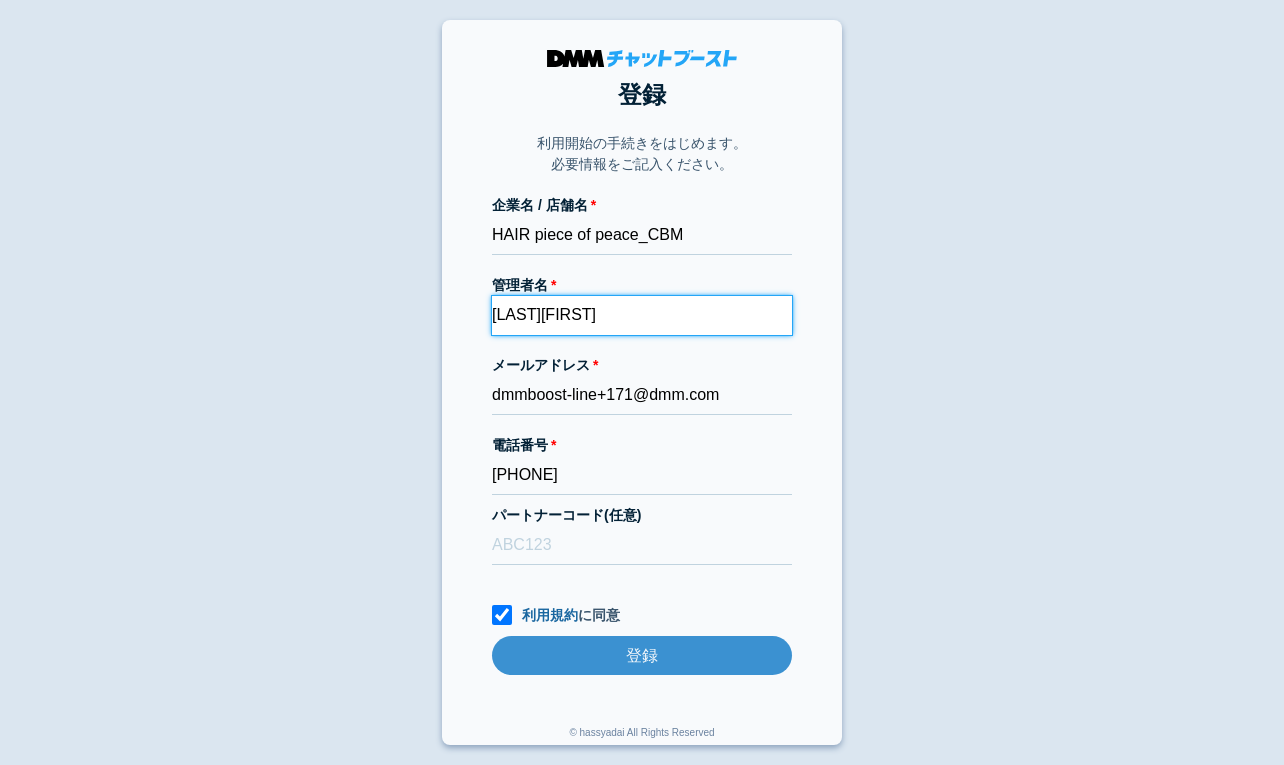 type on "漆山由美" 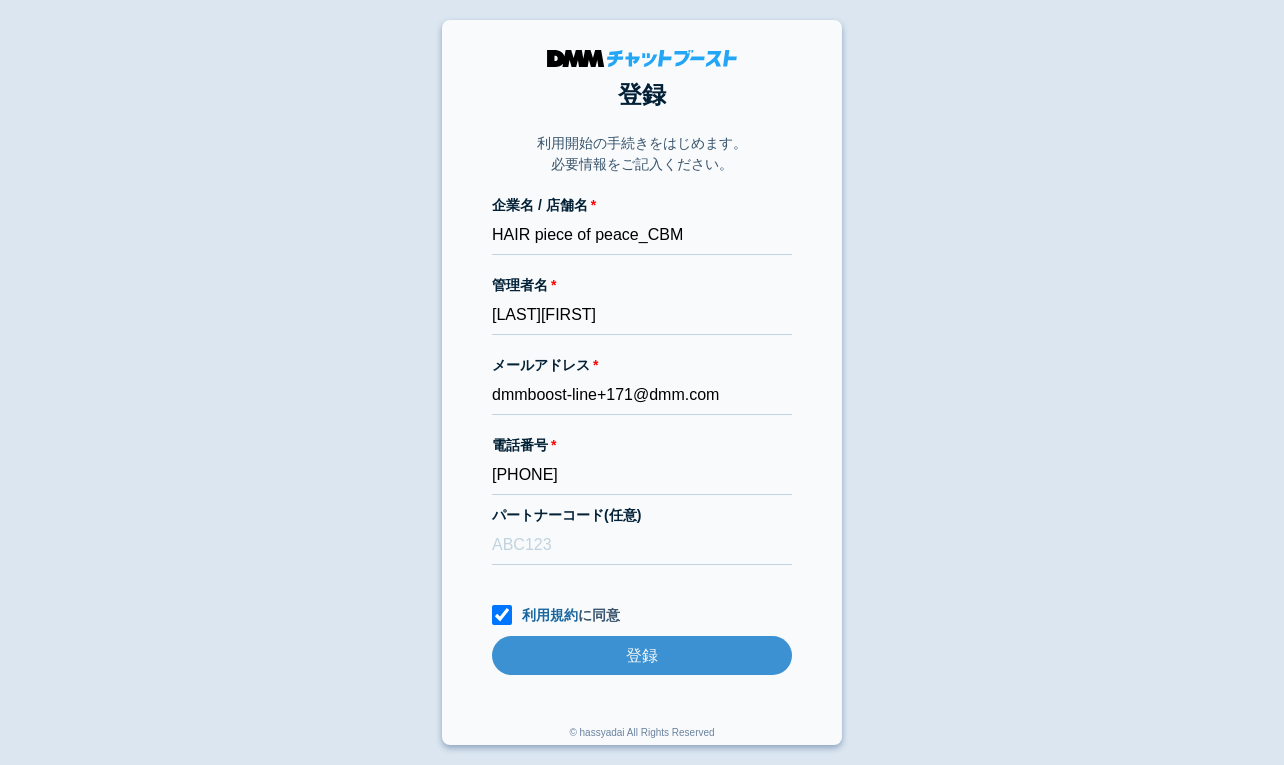 click on "登録
利用開始の手続きをはじめます。 必要情報をご記入ください。
企業名 / 店舗名
HAIR piece of peace_CBM
管理者名
漆山由美
メールアドレス
dmmboost-line+171@dmm.com
電話番号
08052207730
パートナーコード(任意)
利用規約 に同意
登録
登録
© hassyadai All Rights Reserved" at bounding box center [642, 382] 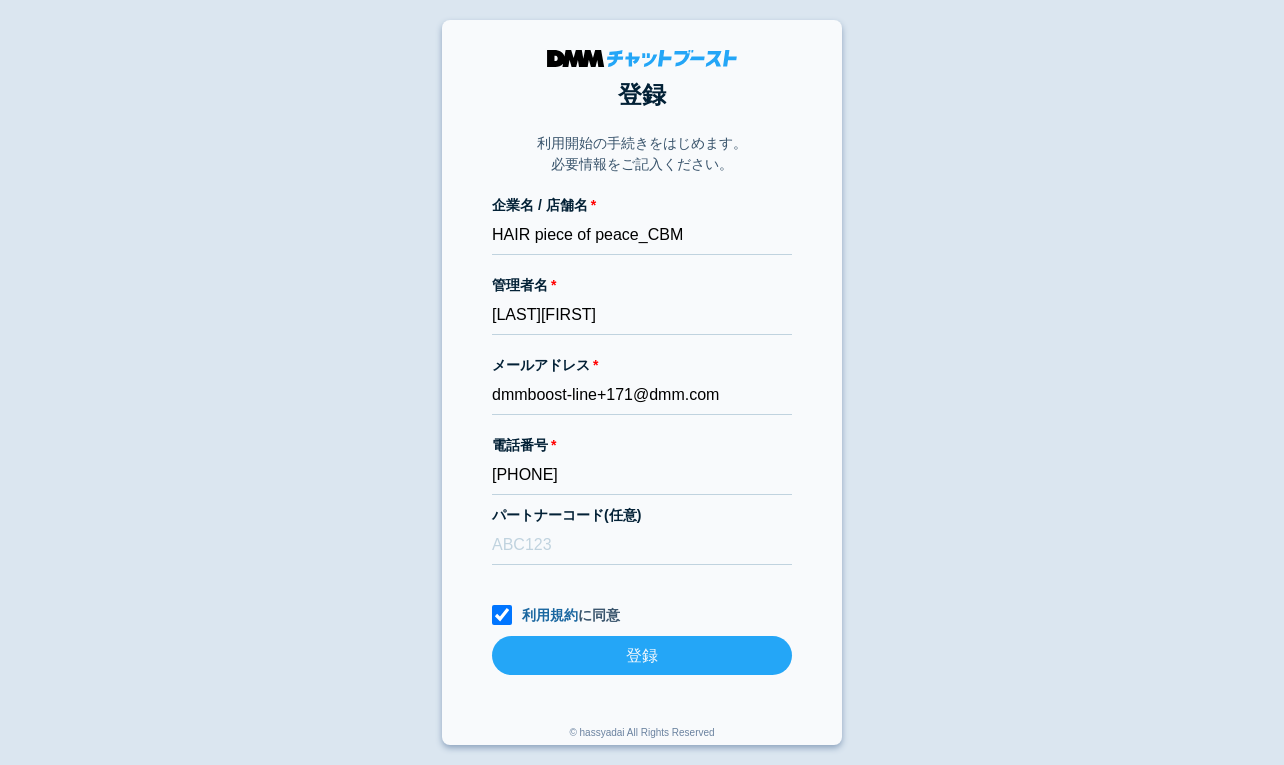 click on "登録" at bounding box center (642, 655) 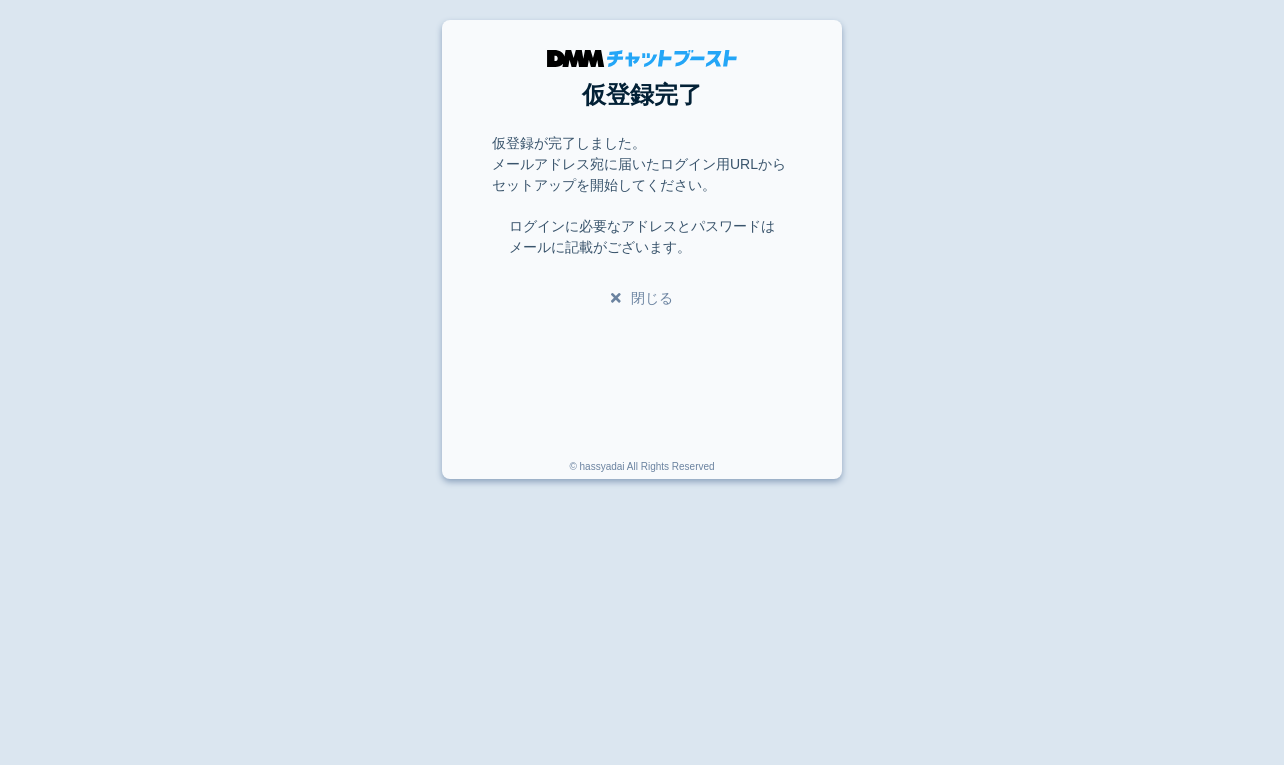scroll, scrollTop: 0, scrollLeft: 0, axis: both 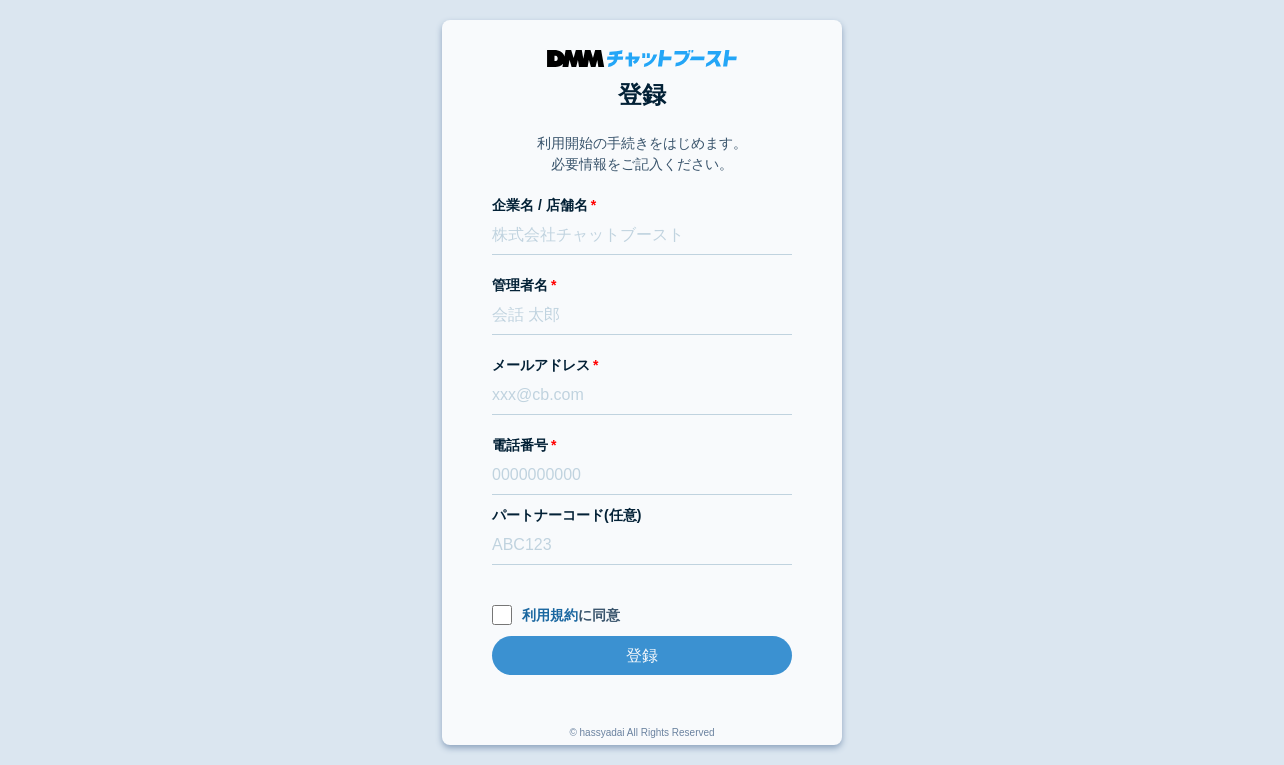 click on "企業名 / 店舗名" at bounding box center [642, 205] 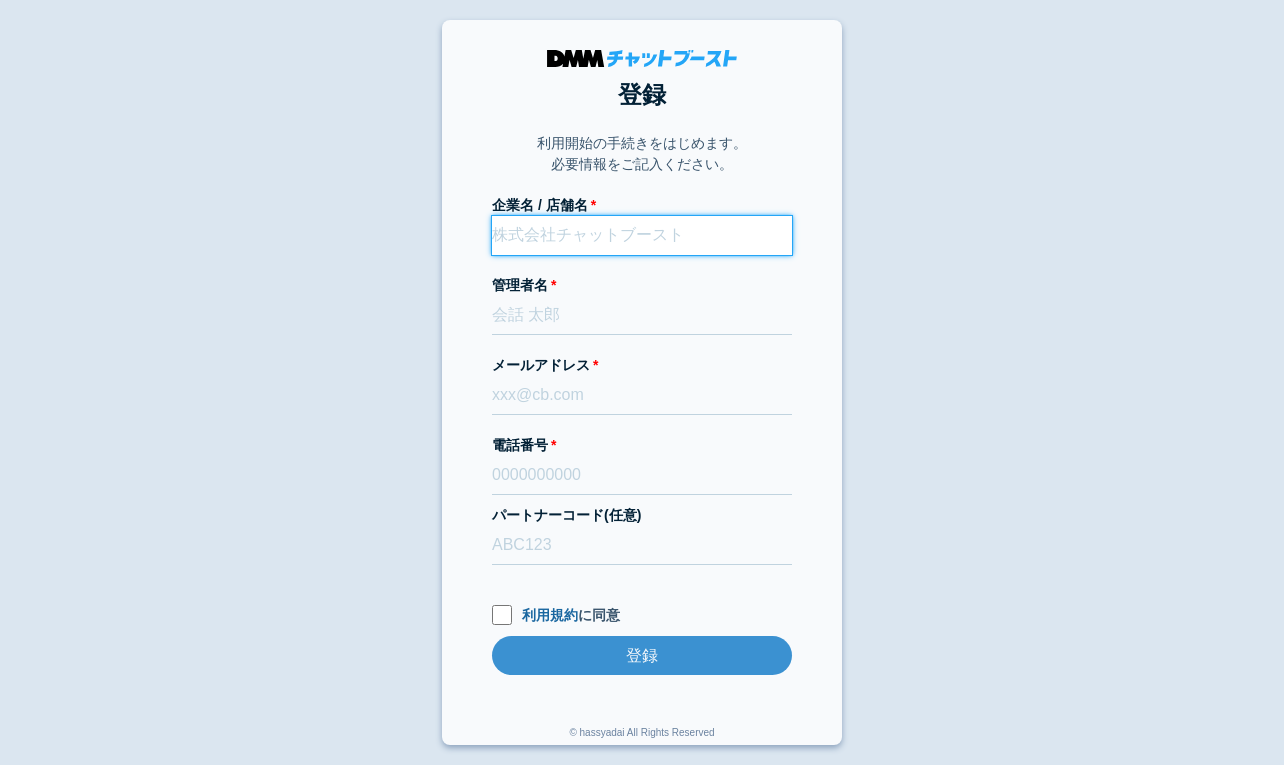 paste on "ふちゅう美容矯正院_CBM" 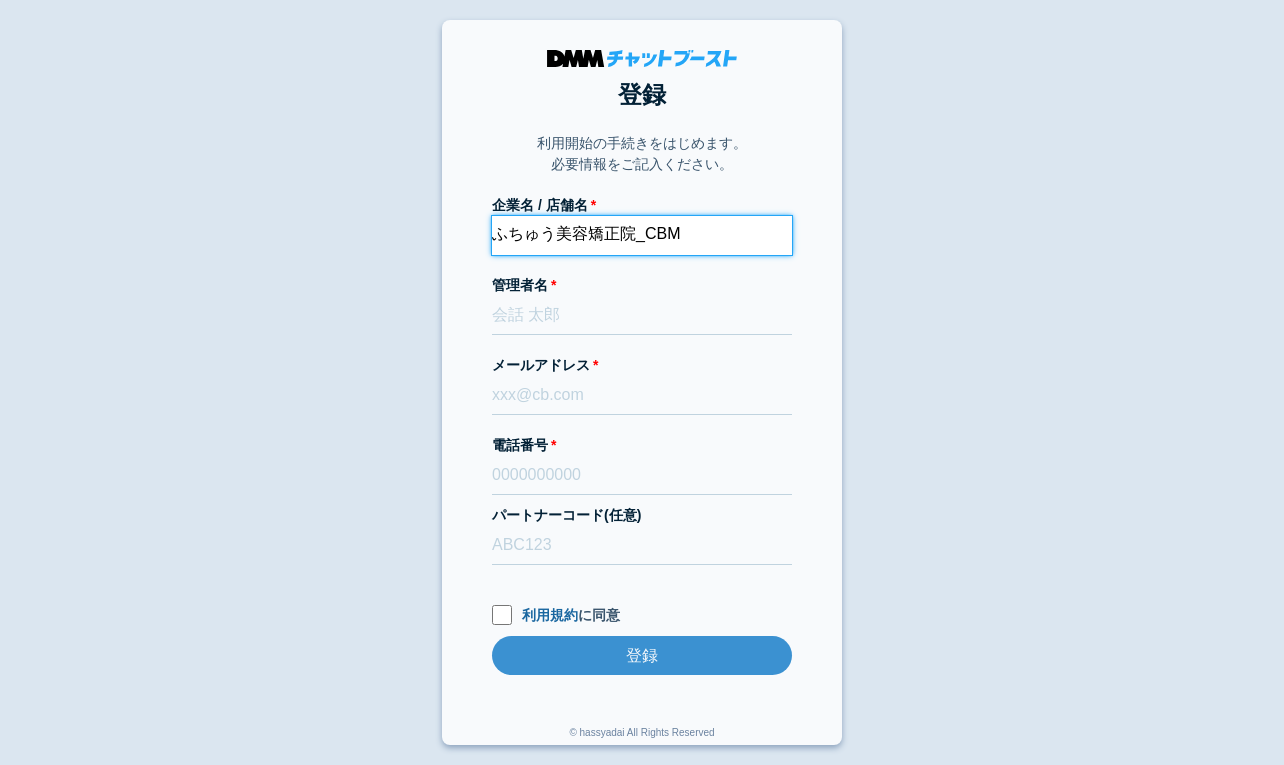 type on "ふちゅう美容矯正院_CBM" 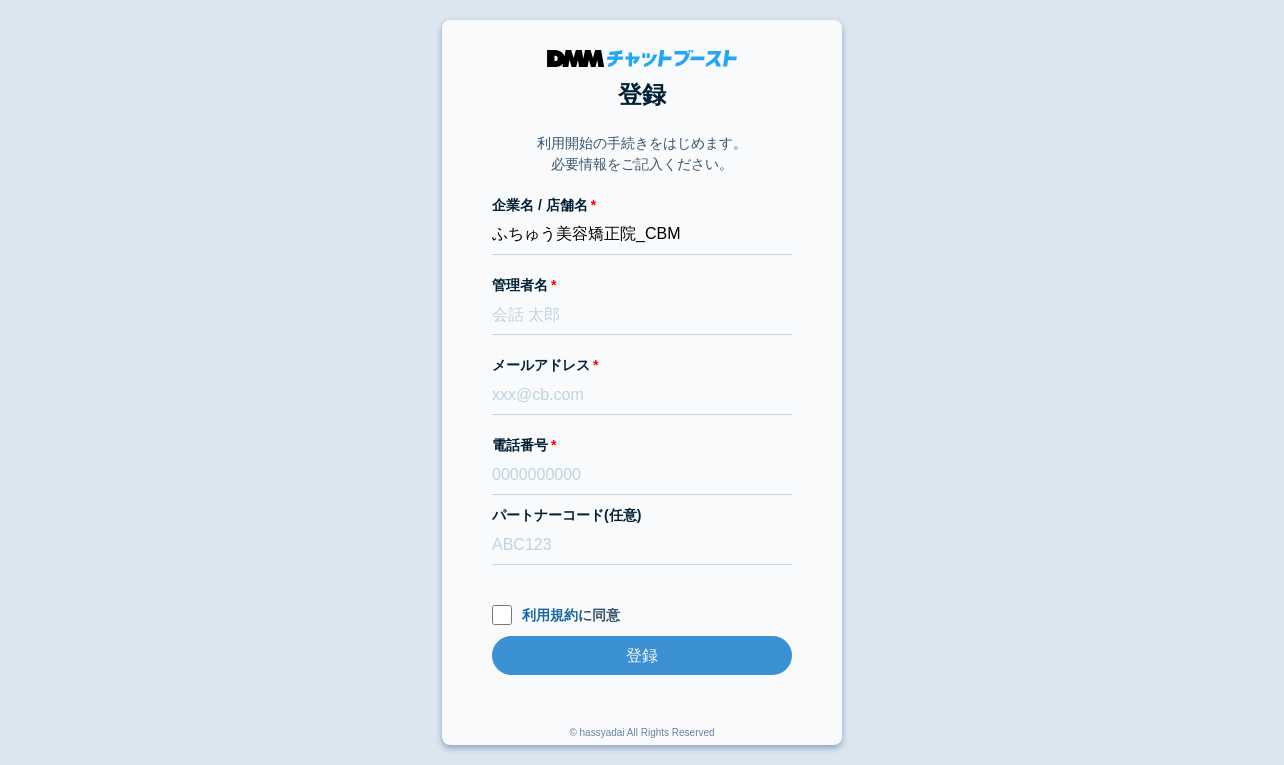 click on "登録
利用開始の手続きをはじめます。 必要情報をご記入ください。
企業名 / 店舗名
ふちゅう美容矯正院_CBM
管理者名
メールアドレス
電話番号
パートナーコード(任意)
利用規約 に同意
登録
登録
© hassyadai All Rights Reserved" at bounding box center [642, 382] 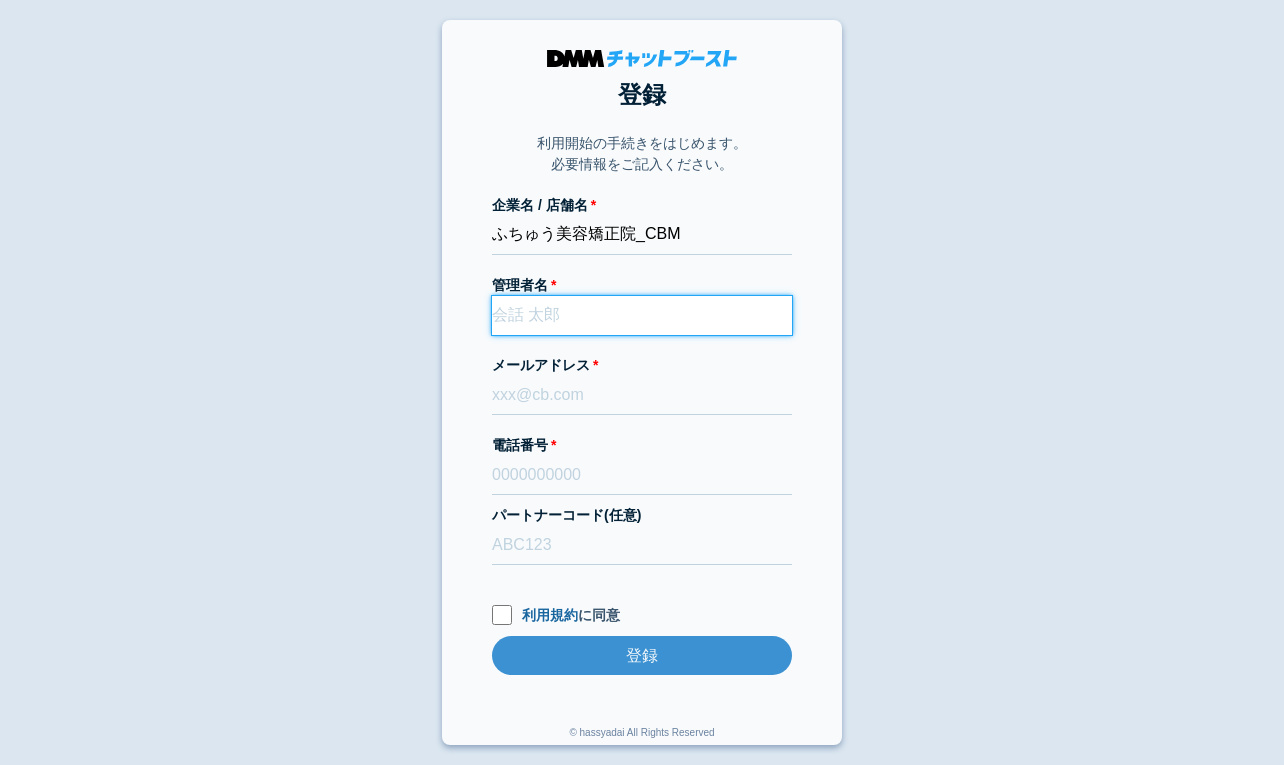 click on "管理者名" at bounding box center (642, 315) 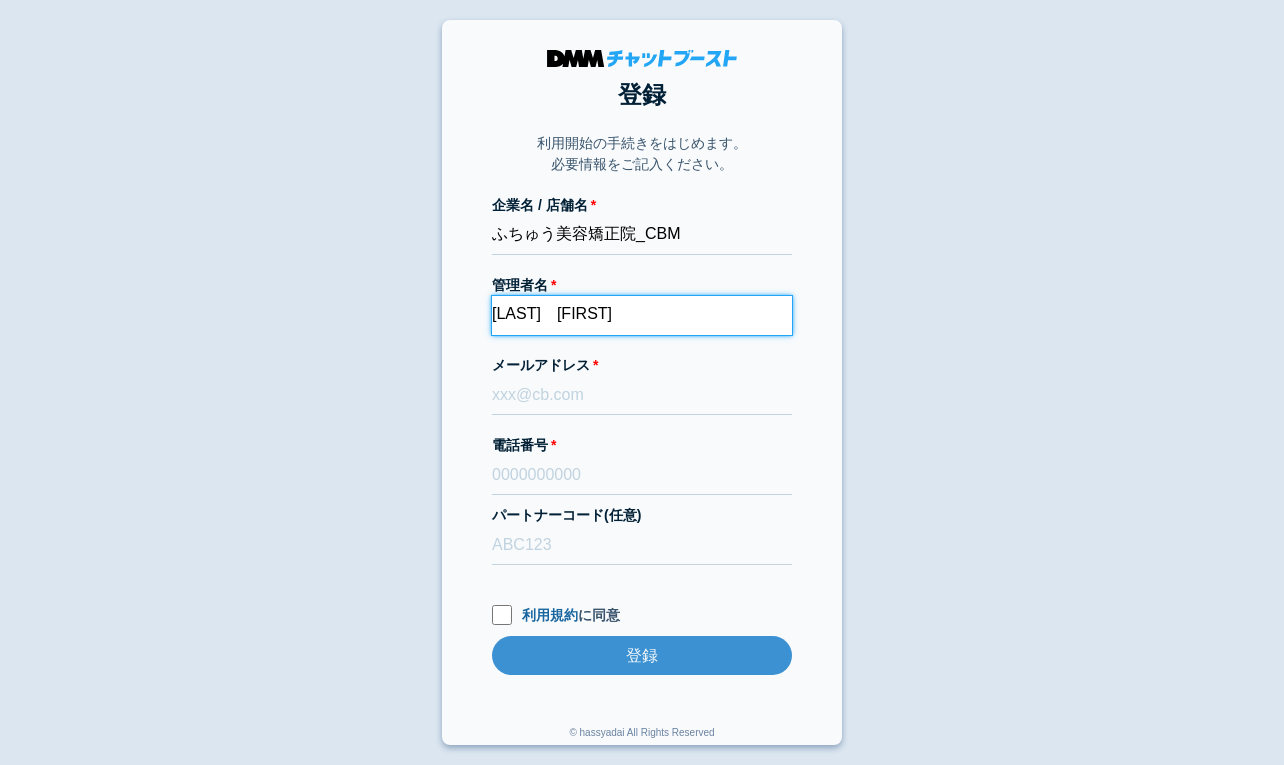 type on "上里　昌稔" 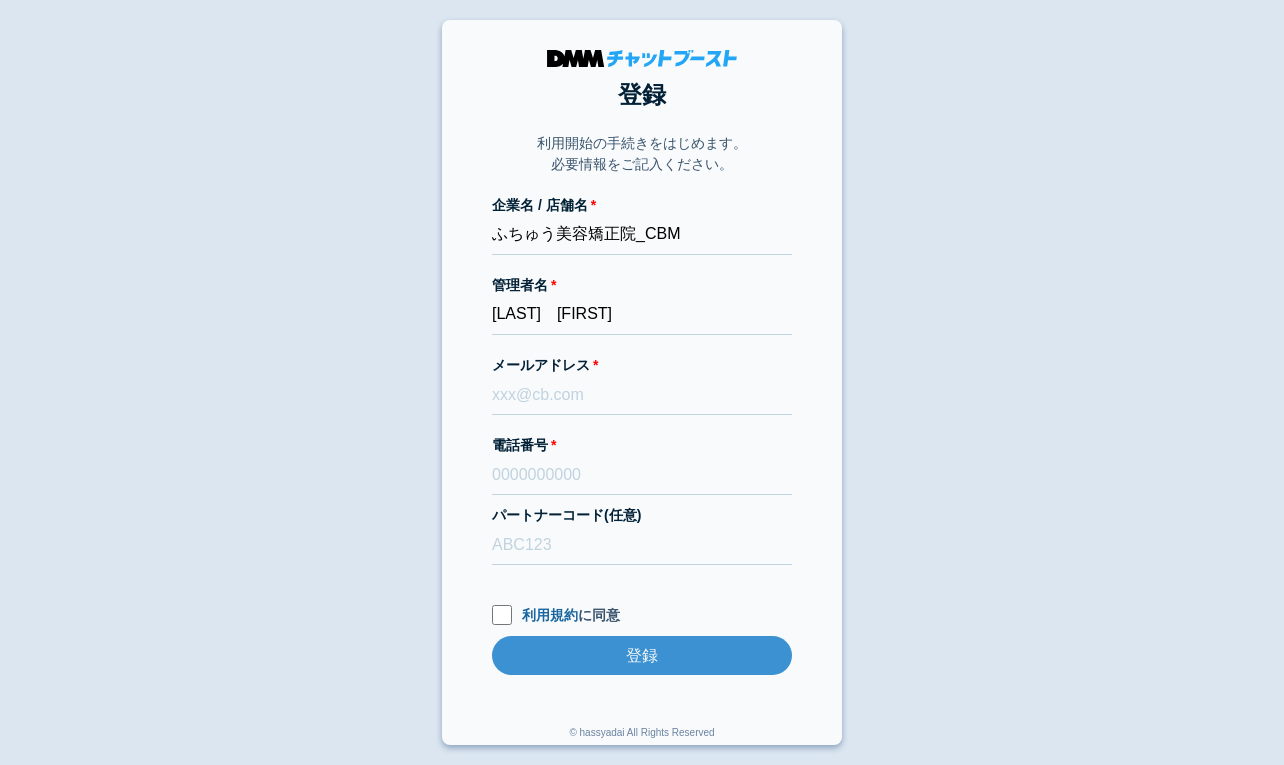 click on "登録
利用開始の手続きをはじめます。 必要情報をご記入ください。
企業名 / 店舗名
ふちゅう美容矯正院_CBM
管理者名
上里　昌稔
メールアドレス
電話番号
パートナーコード(任意)
利用規約 に同意
登録
登録
© hassyadai All Rights Reserved" at bounding box center [642, 382] 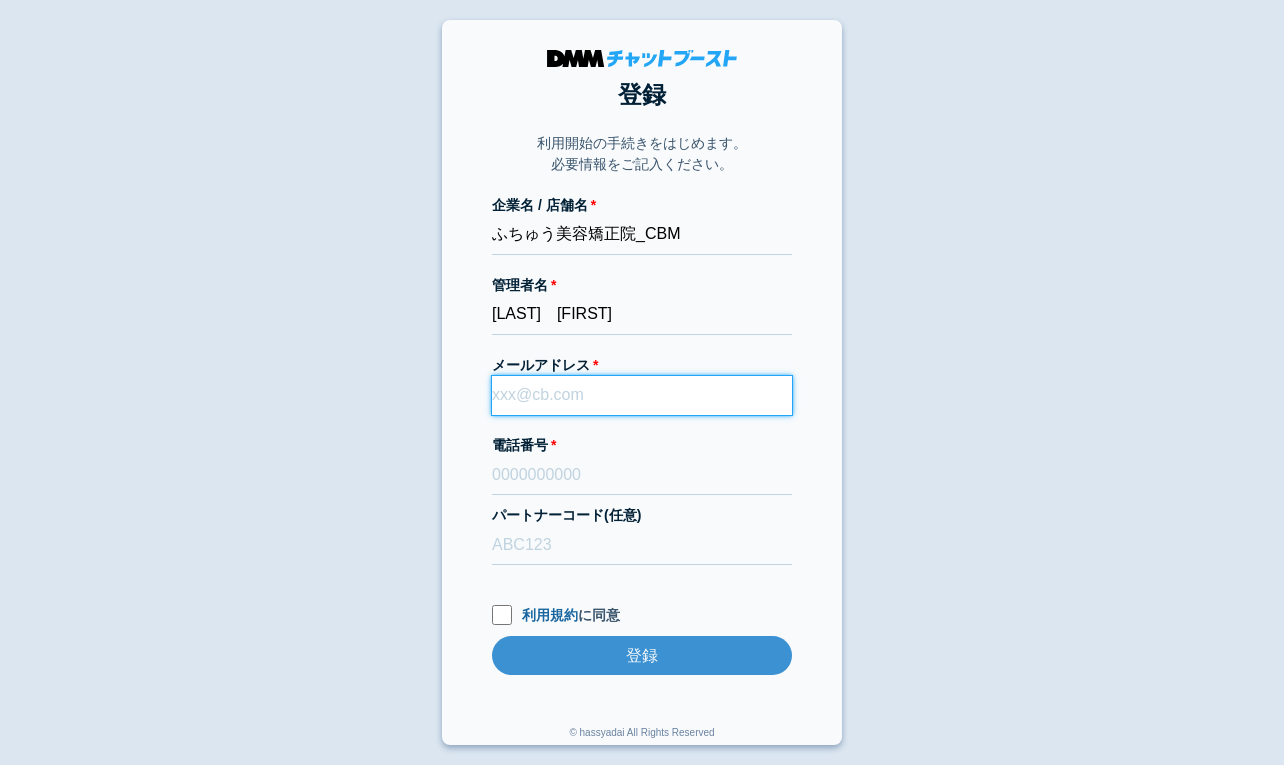 click on "メールアドレス" at bounding box center [642, 395] 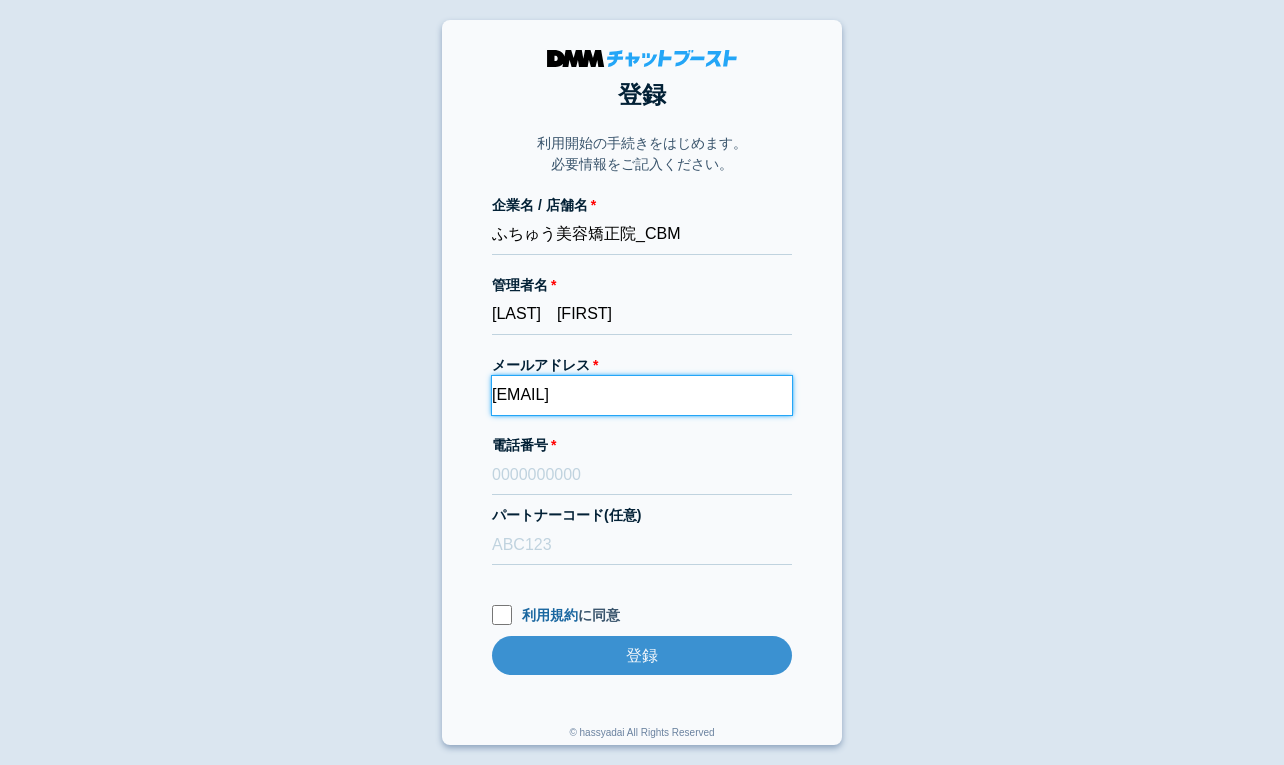 type on "dmmboost-line+174@dmm.com" 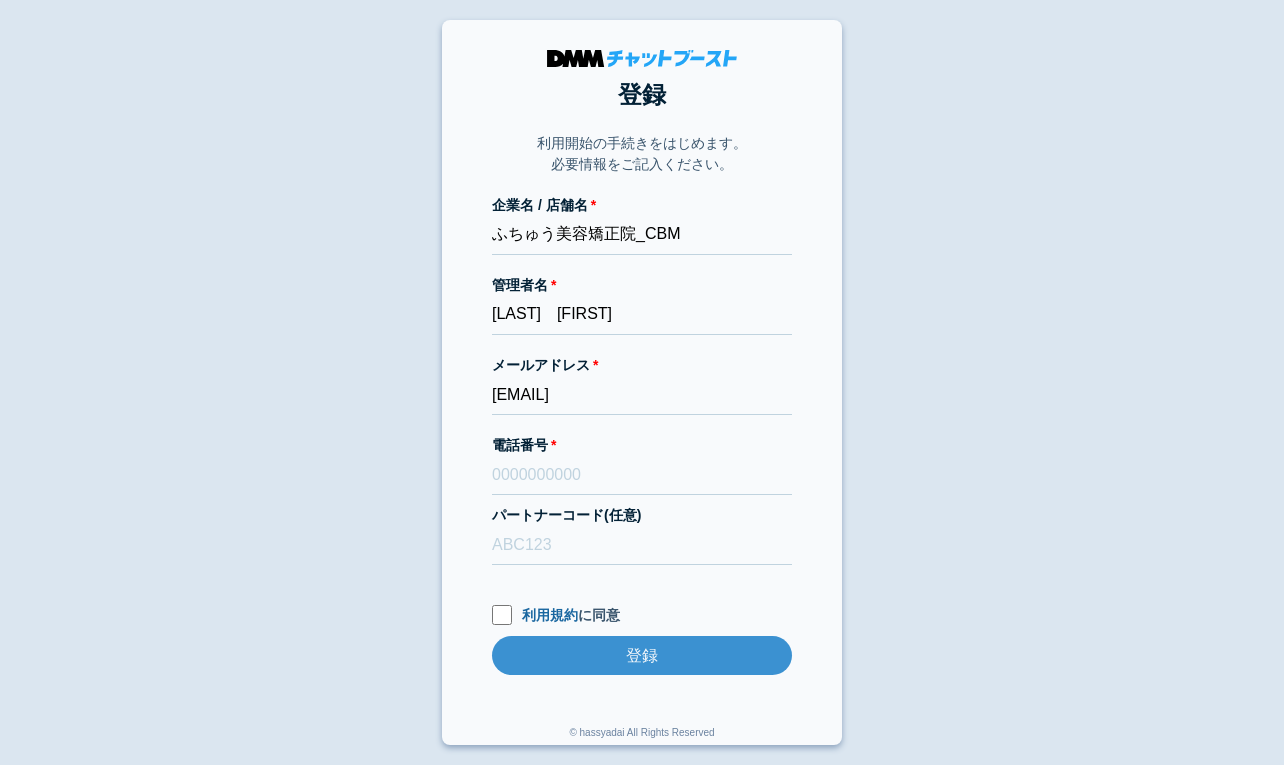 click on "登録
利用開始の手続きをはじめます。 必要情報をご記入ください。
企業名 / 店舗名
ふちゅう美容矯正院_CBM
管理者名
上里　昌稔
メールアドレス
dmmboost-line+174@dmm.com
電話番号
パートナーコード(任意)
利用規約 に同意
登録
登録
© hassyadai All Rights Reserved" at bounding box center [642, 382] 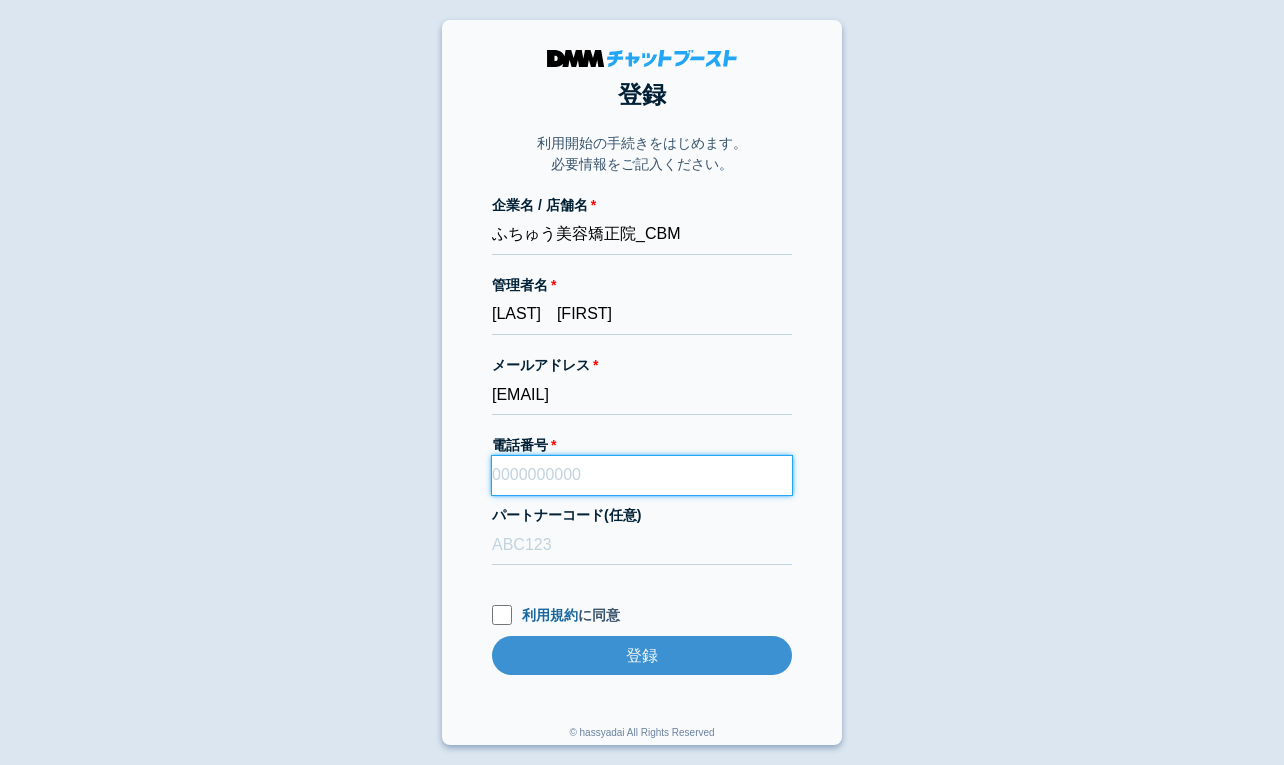 click on "電話番号" at bounding box center (642, 475) 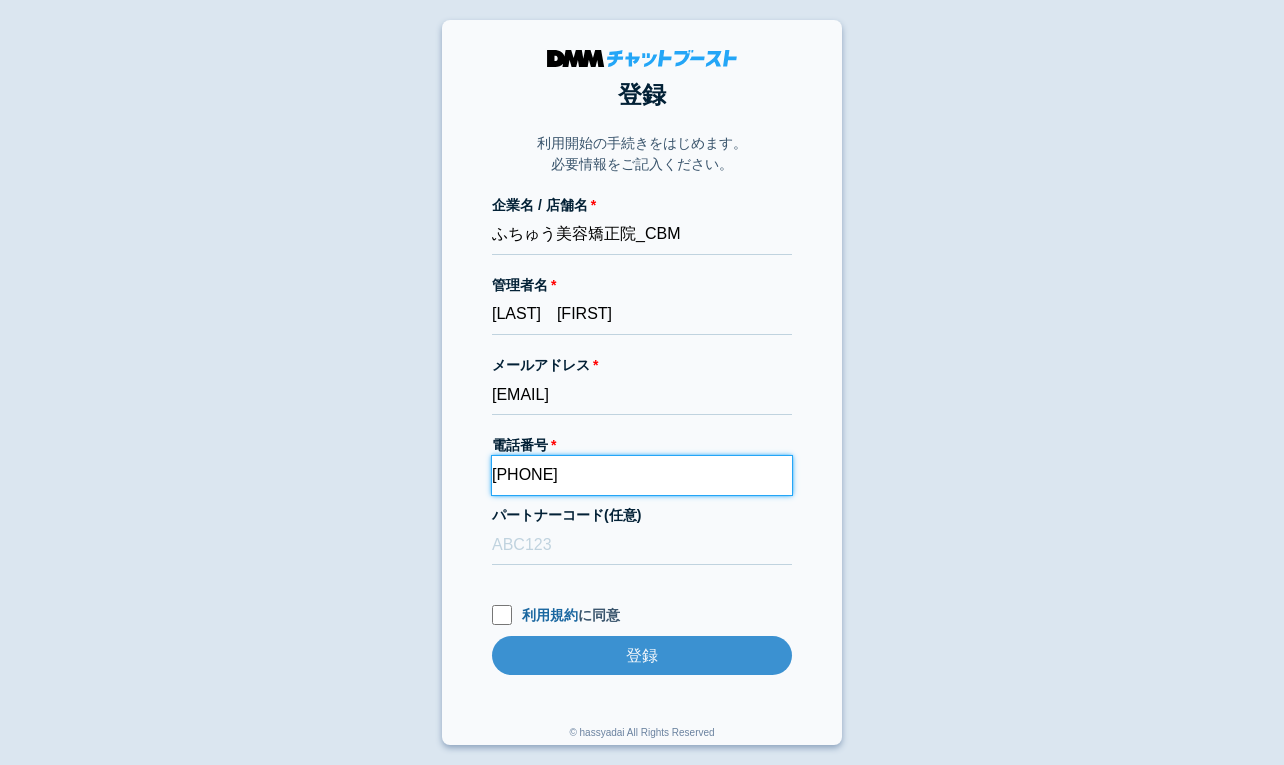 type on "08046675147" 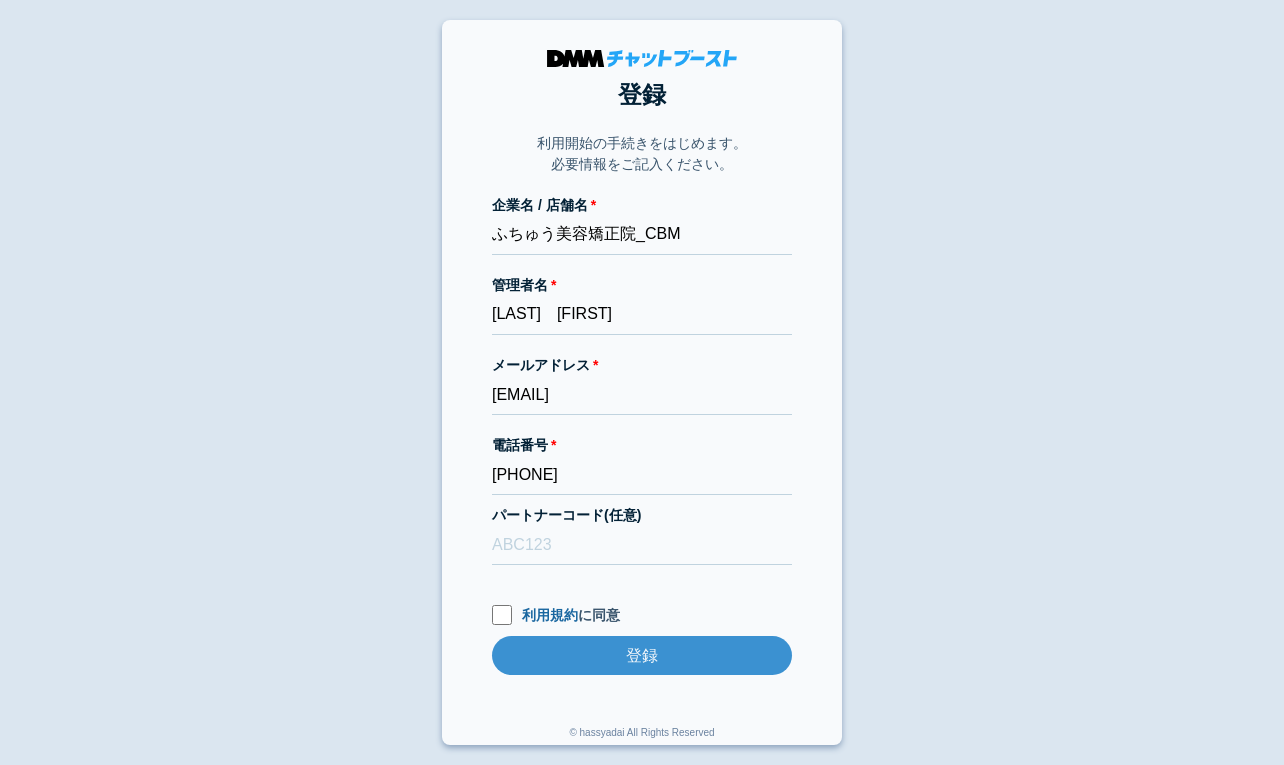 click on "登録
利用開始の手続きをはじめます。 必要情報をご記入ください。
企業名 / 店舗名
ふちゅう美容矯正院_CBM
管理者名
上里　昌稔
メールアドレス
dmmboost-line+174@dmm.com
電話番号
08046675147
パートナーコード(任意)
利用規約 に同意
登録
登録
© hassyadai All Rights Reserved" at bounding box center [642, 382] 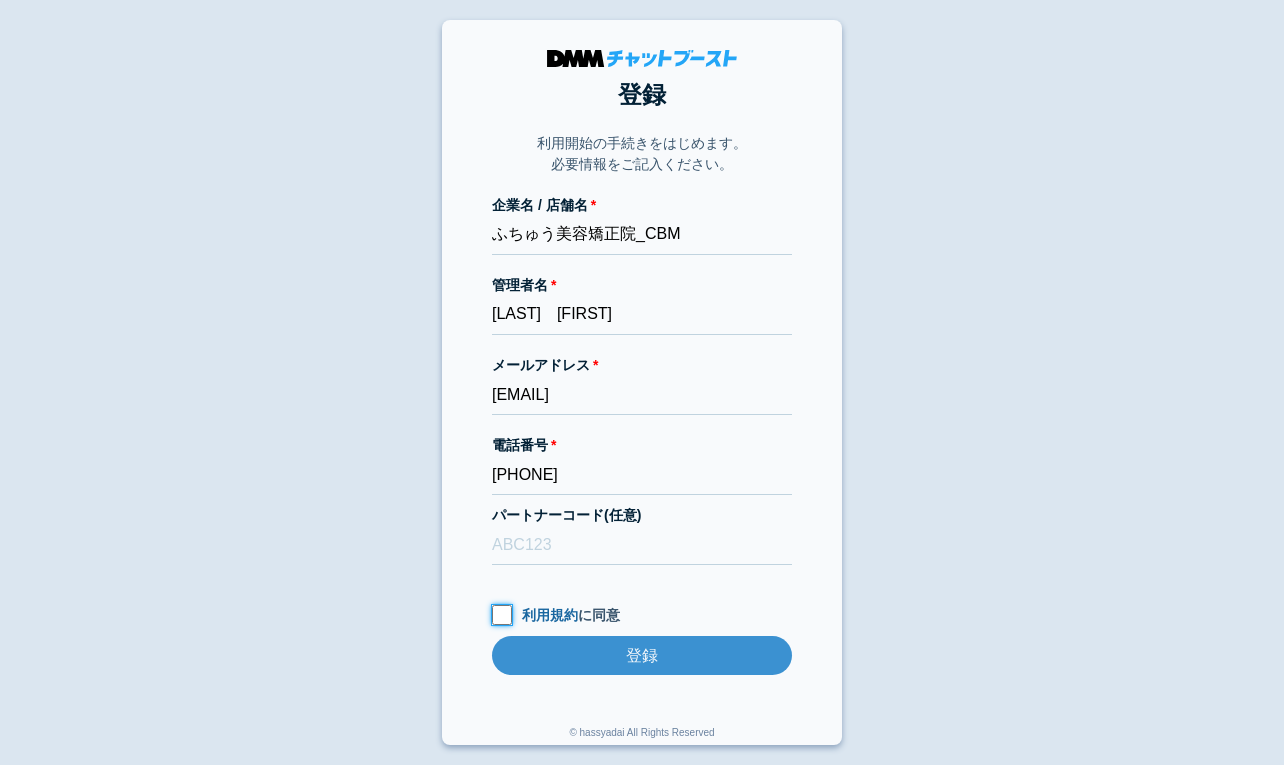 click on "利用規約 に同意" at bounding box center [502, 615] 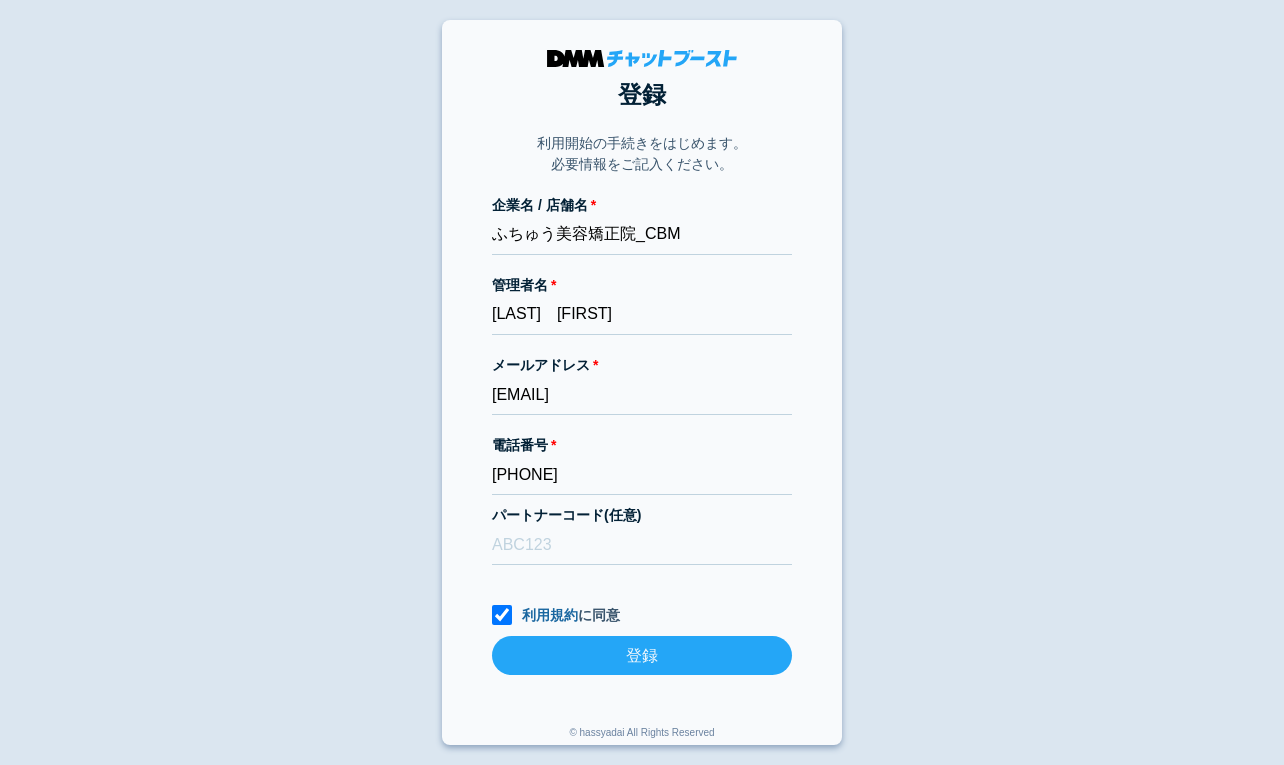 click on "登録" at bounding box center (642, 655) 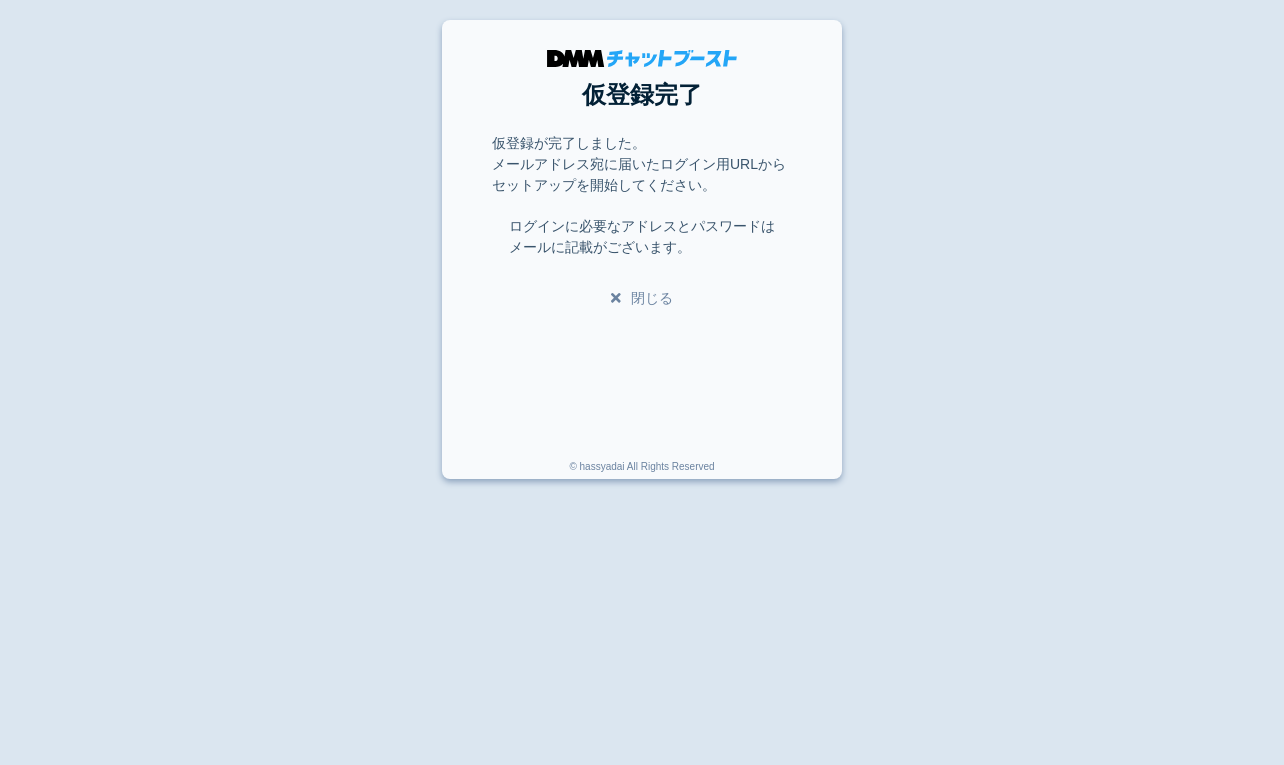scroll, scrollTop: 0, scrollLeft: 0, axis: both 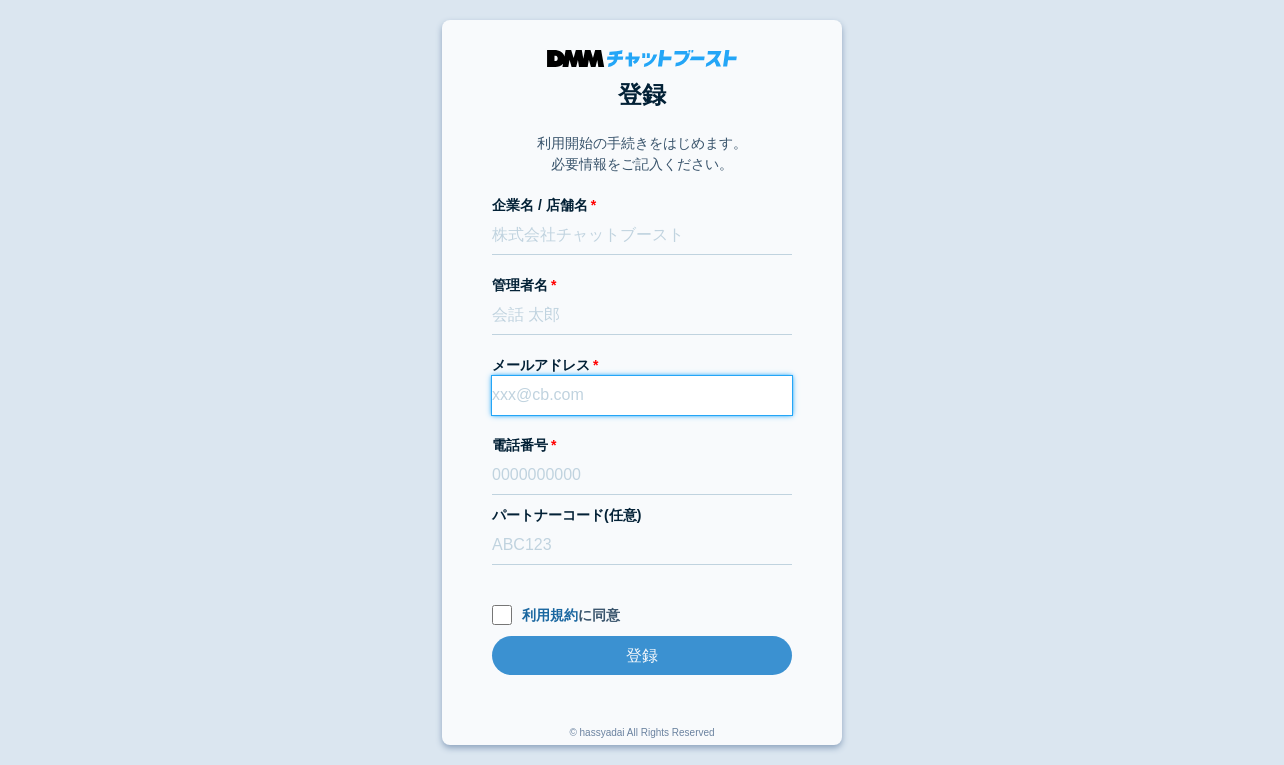 click on "メールアドレス" at bounding box center (642, 395) 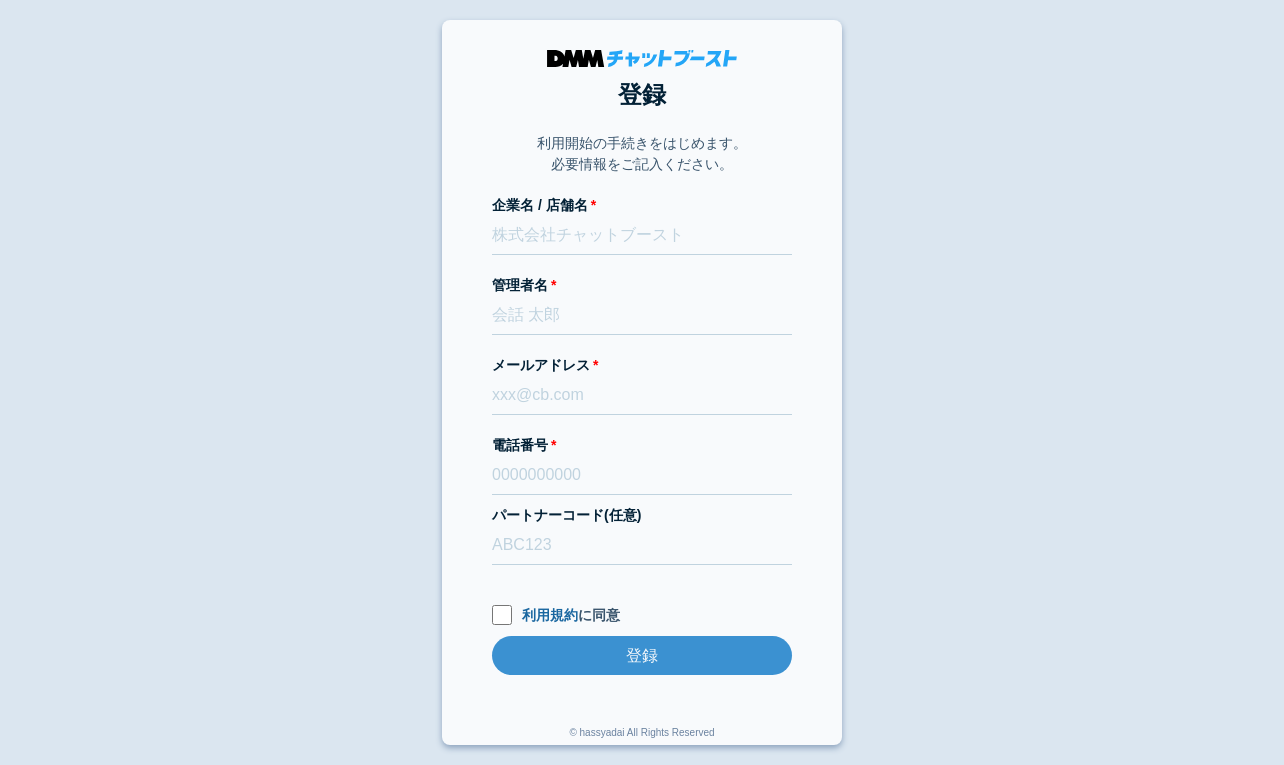 click on "企業名 / 店舗名" at bounding box center [642, 205] 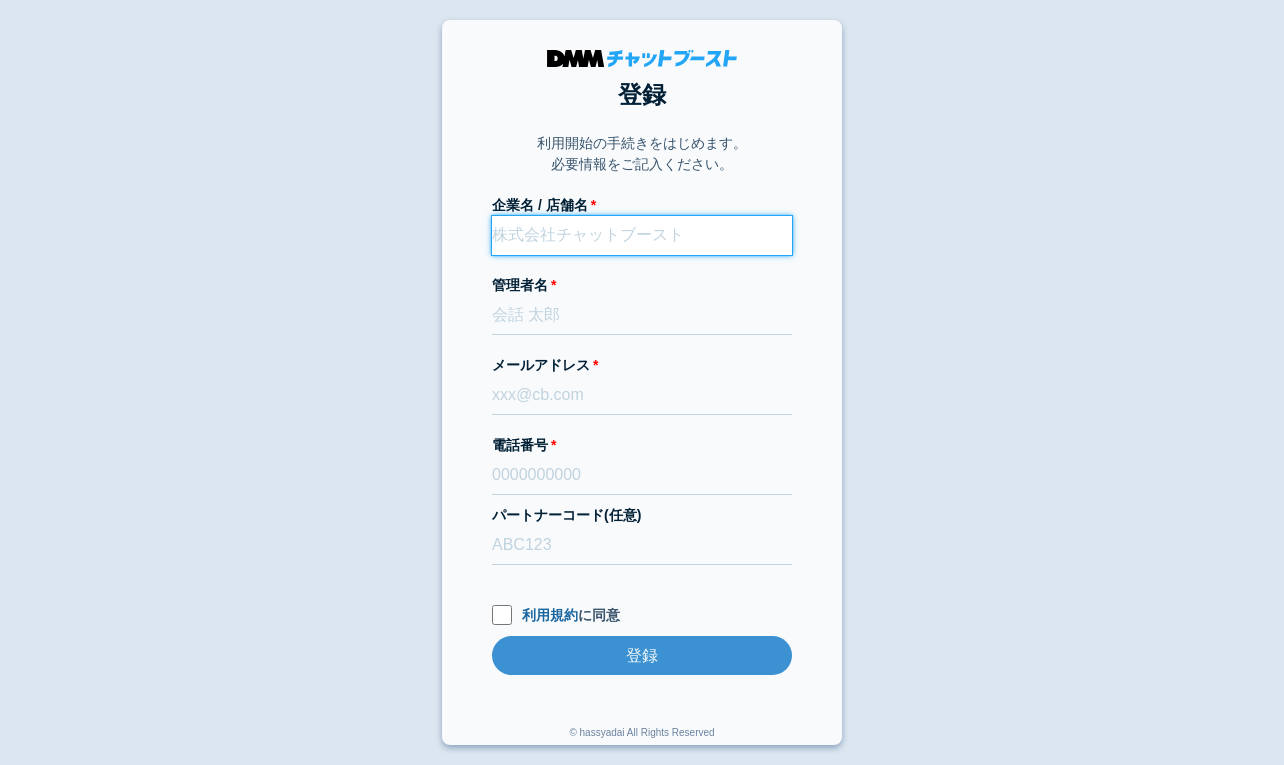 click on "企業名 / 店舗名" at bounding box center (642, 235) 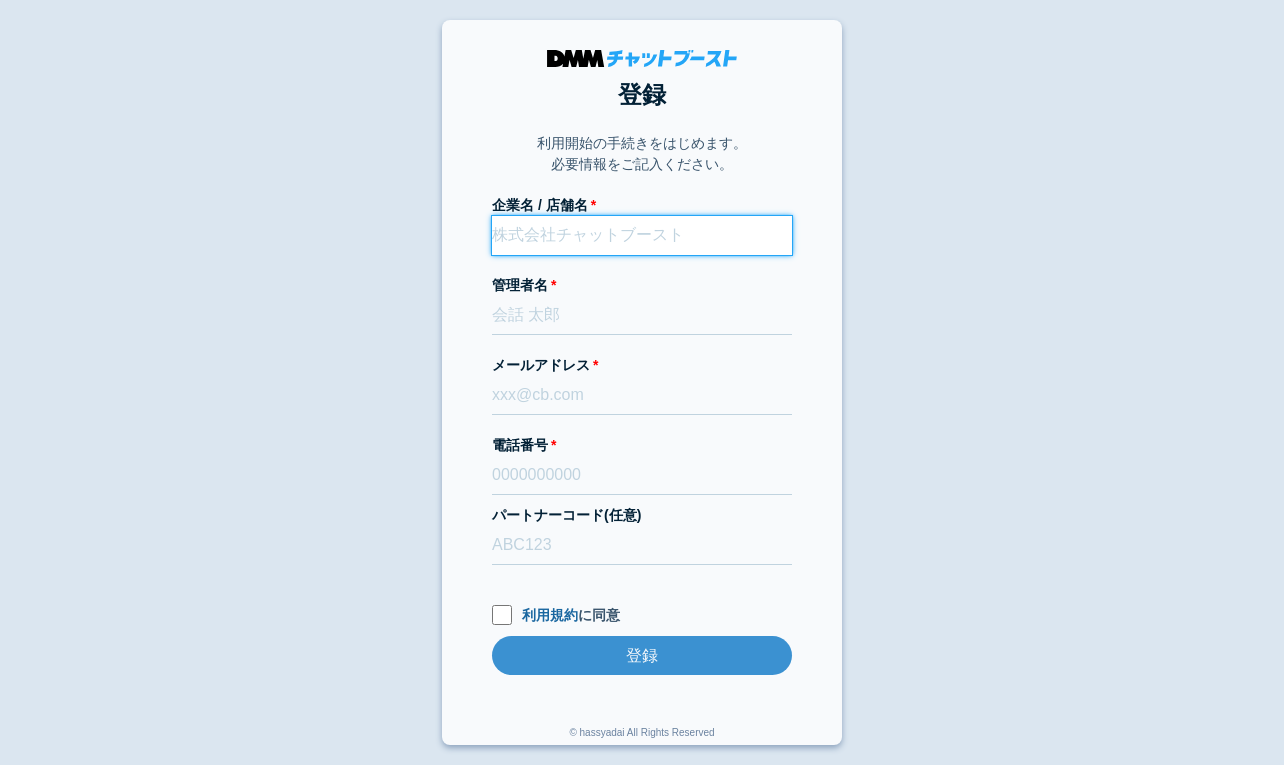 paste on "便利屋だいちゃん_CBM" 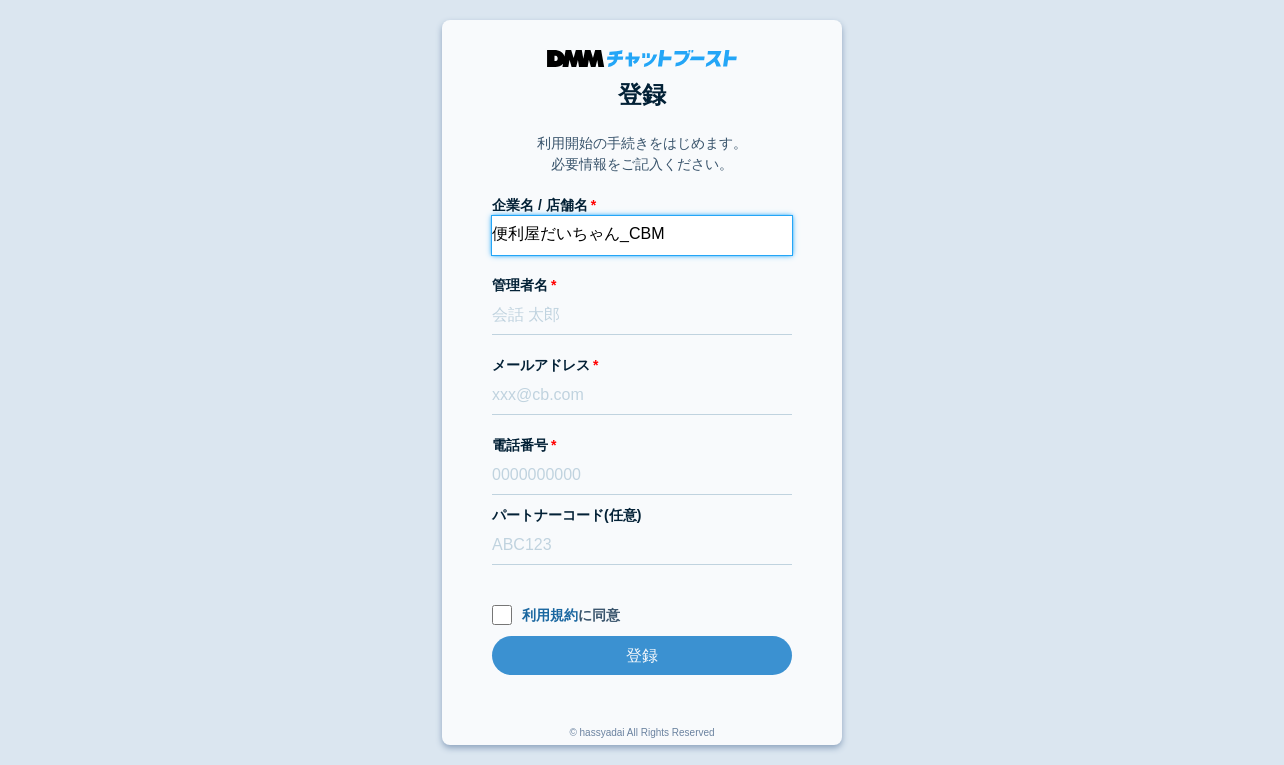 type on "便利屋だいちゃん_CBM" 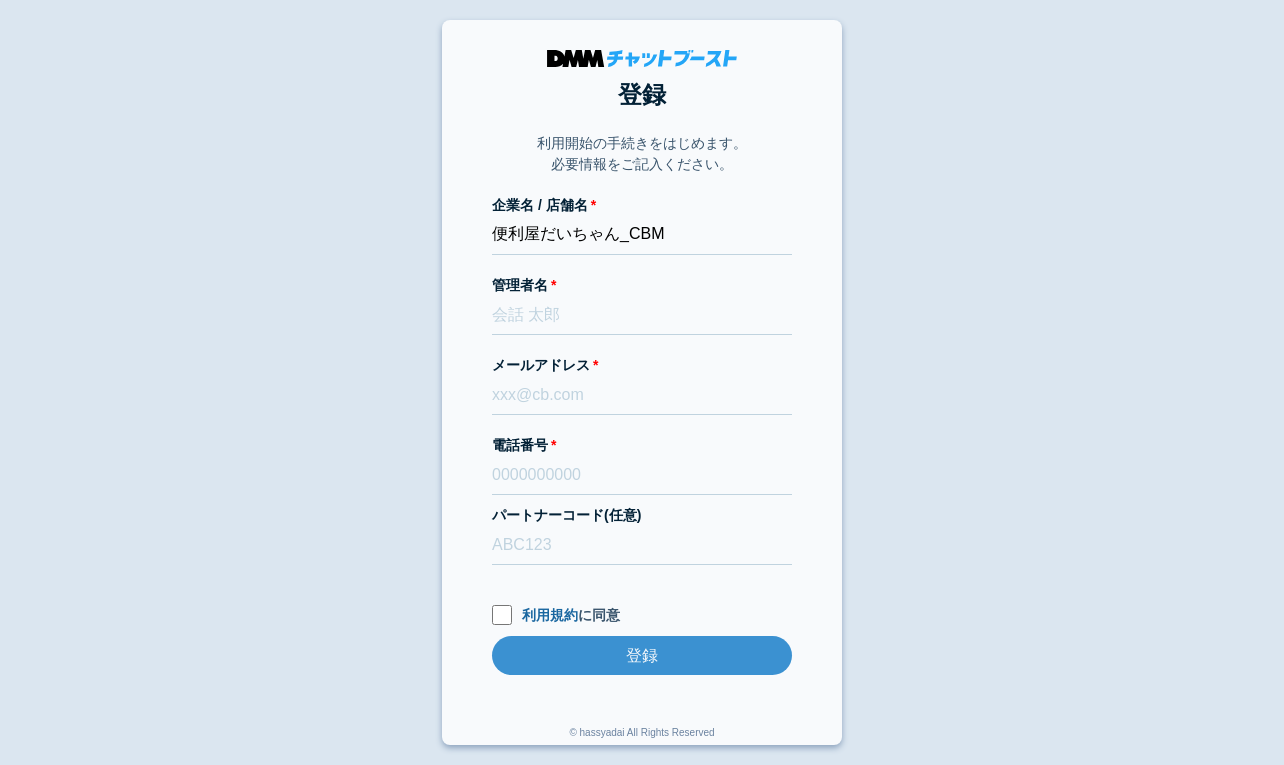 click on "登録
利用開始の手続きをはじめます。 必要情報をご記入ください。
企業名 / 店舗名
便利屋だいちゃん_CBM
管理者名
メールアドレス
電話番号
パートナーコード(任意)
利用規約 に同意
登録
登録
© hassyadai All Rights Reserved" at bounding box center [642, 382] 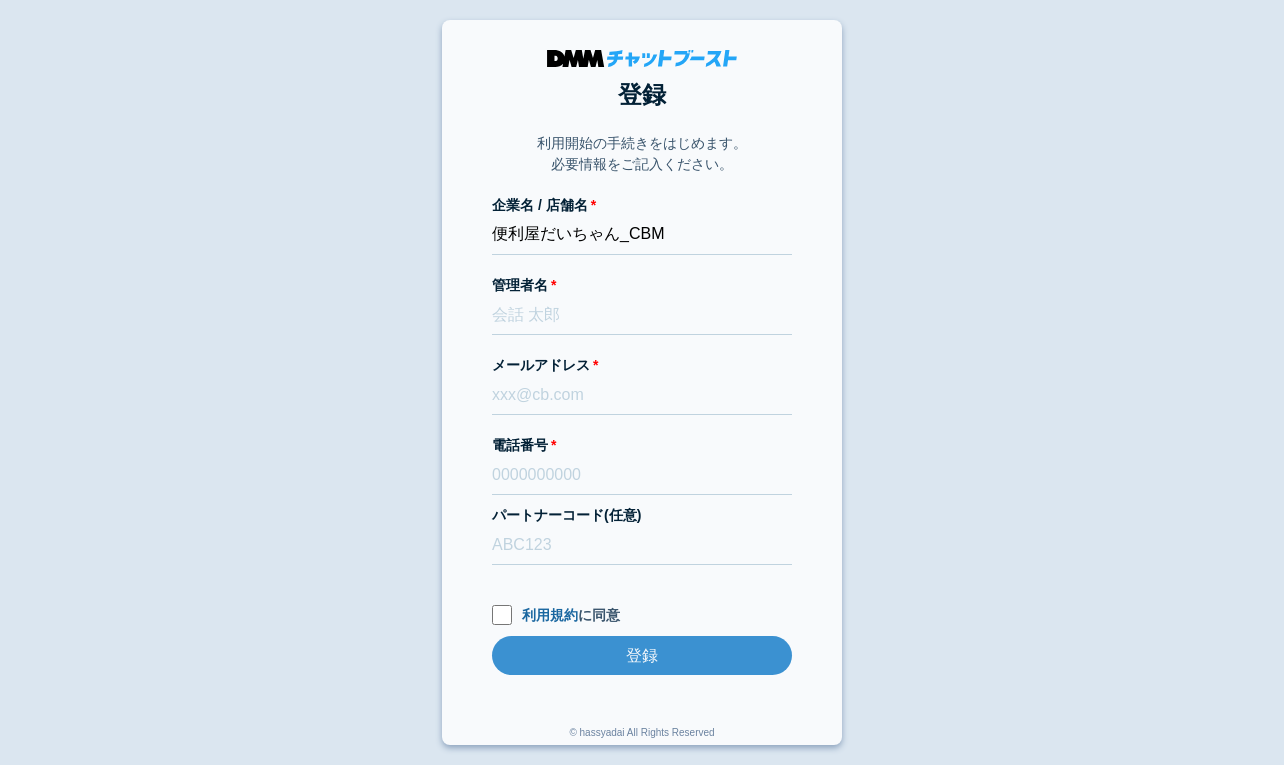 click on "メールアドレス" at bounding box center [642, 365] 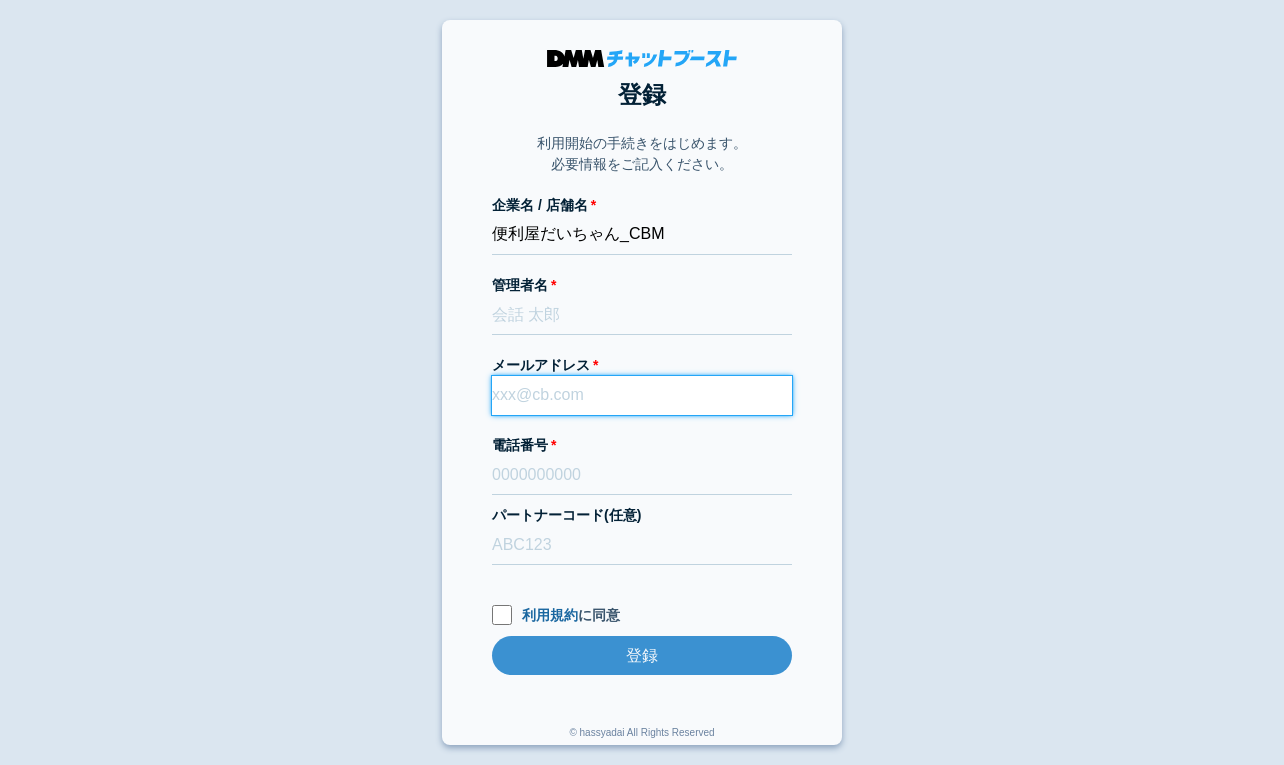 paste on "dmmboost-line+175@dmm.com" 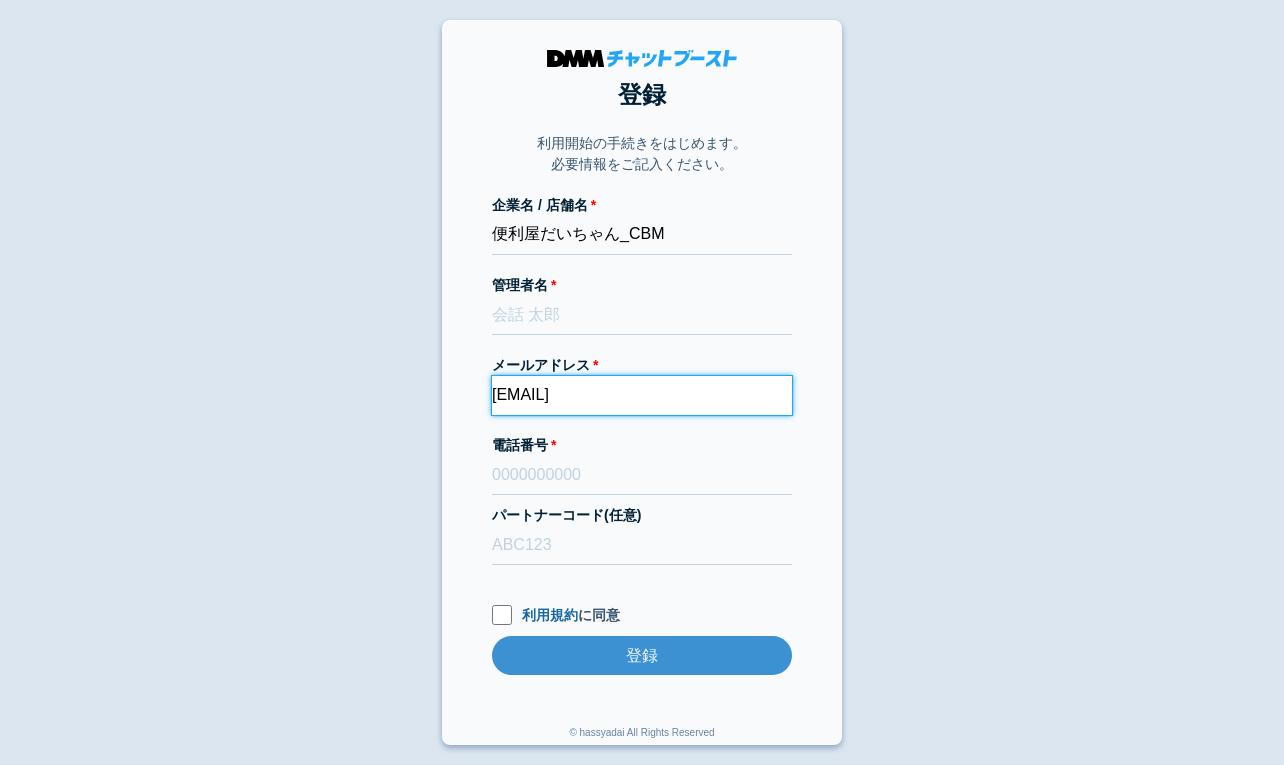 type on "dmmboost-line+175@dmm.com" 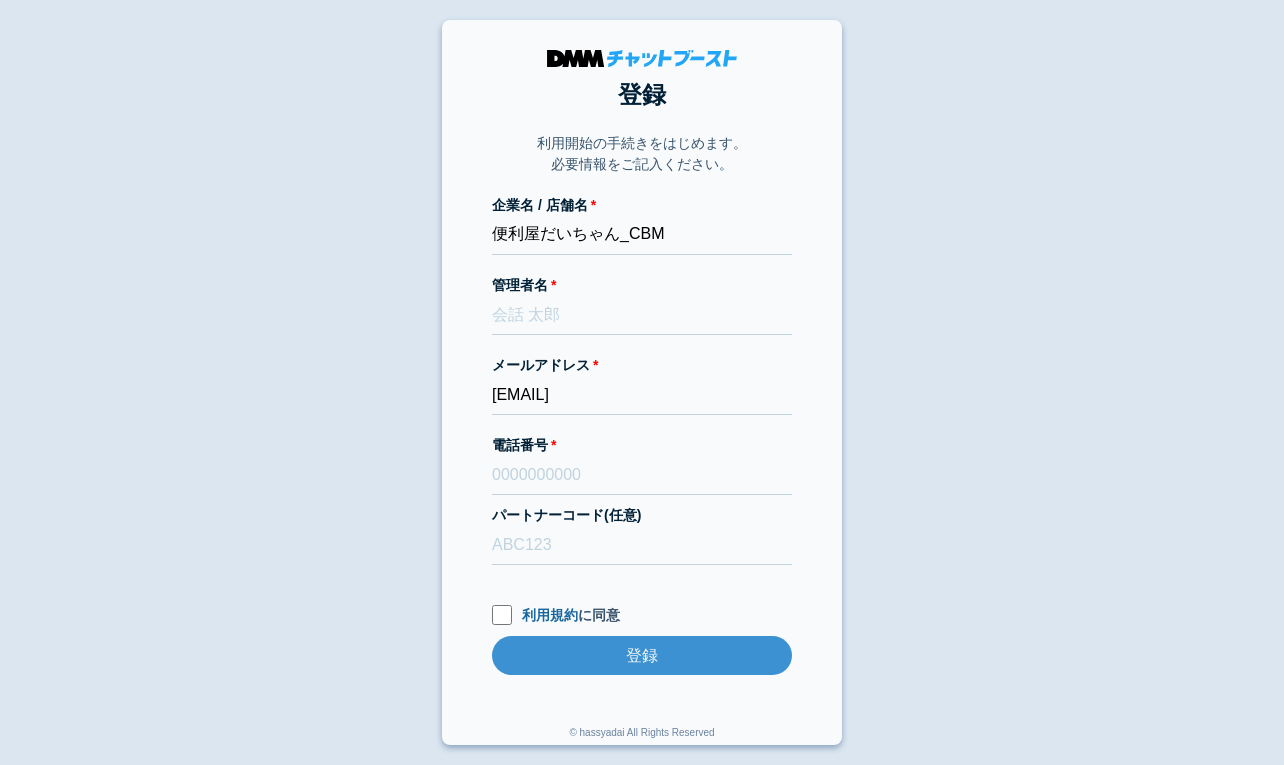 click on "登録
利用開始の手続きをはじめます。 必要情報をご記入ください。
企業名 / 店舗名
便利屋だいちゃん_CBM
管理者名
メールアドレス
dmmboost-line+175@dmm.com
電話番号
パートナーコード(任意)
利用規約 に同意
登録
登録
© hassyadai All Rights Reserved" at bounding box center (642, 382) 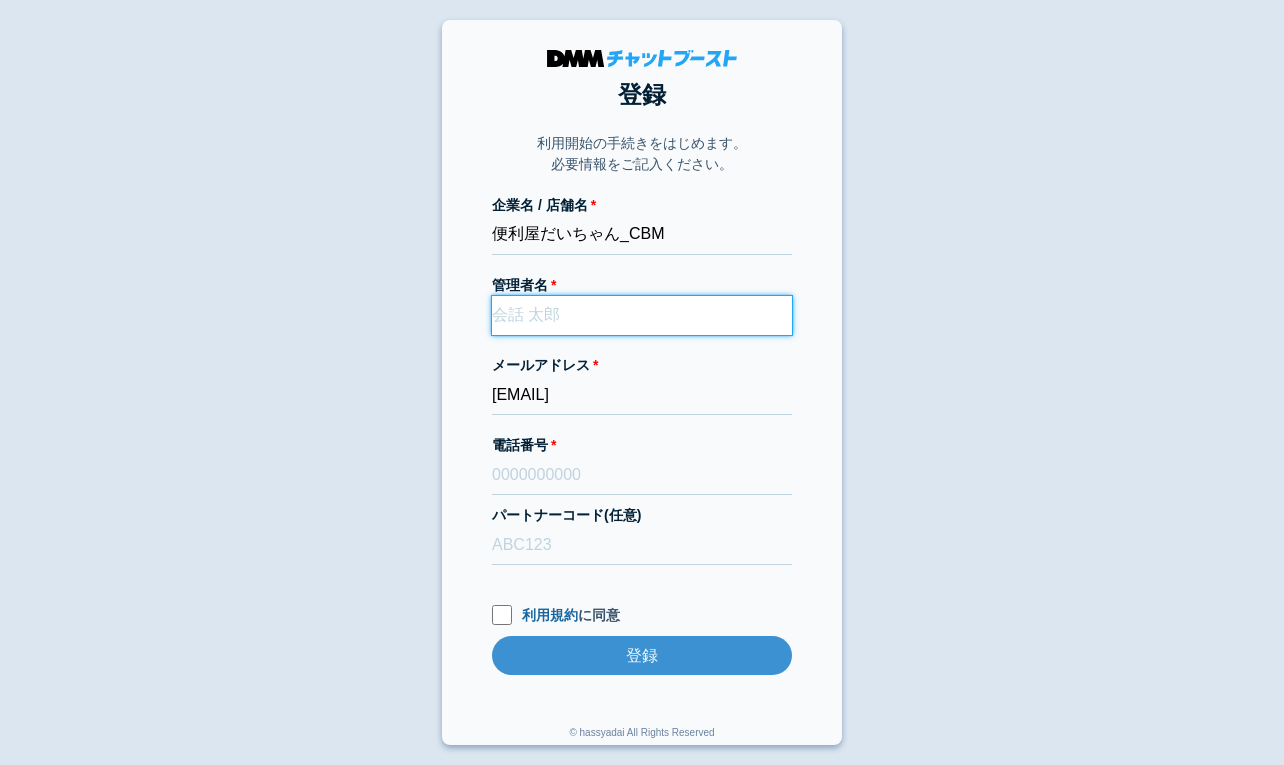 click on "管理者名" at bounding box center [642, 315] 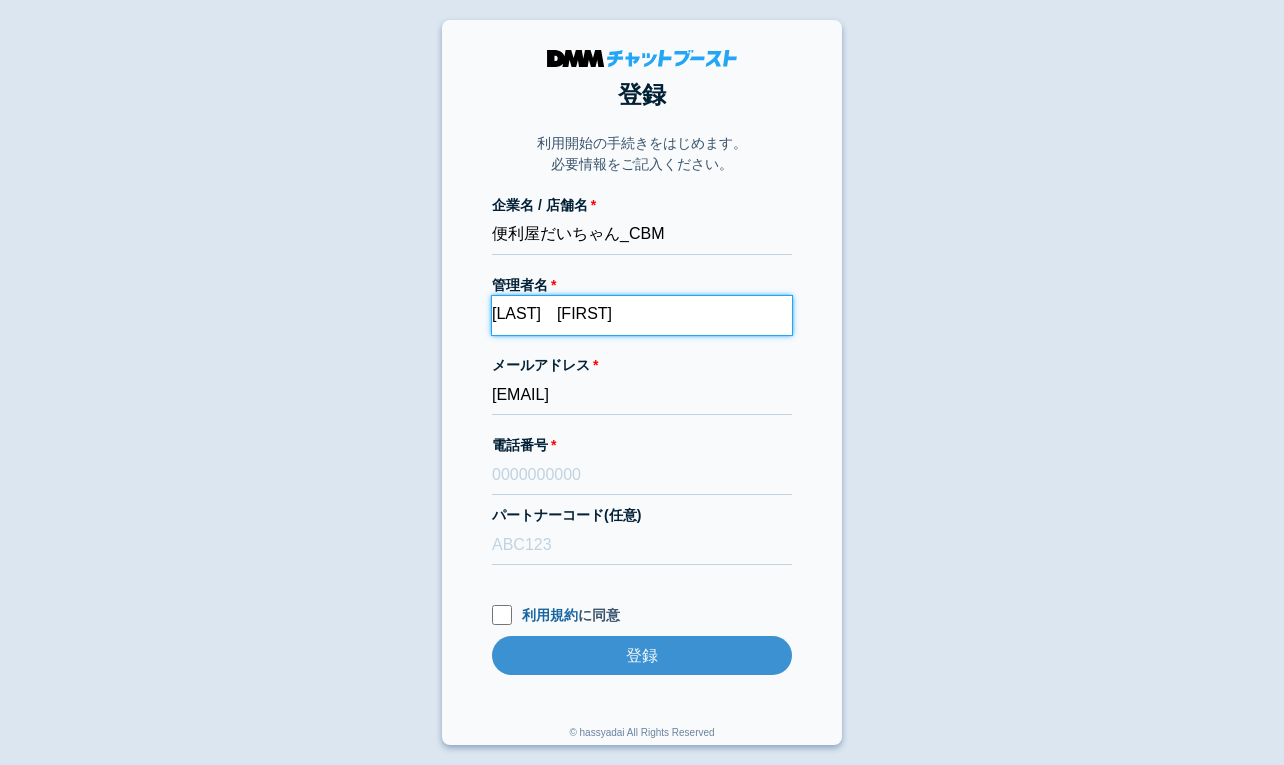 type on "川越　大樹" 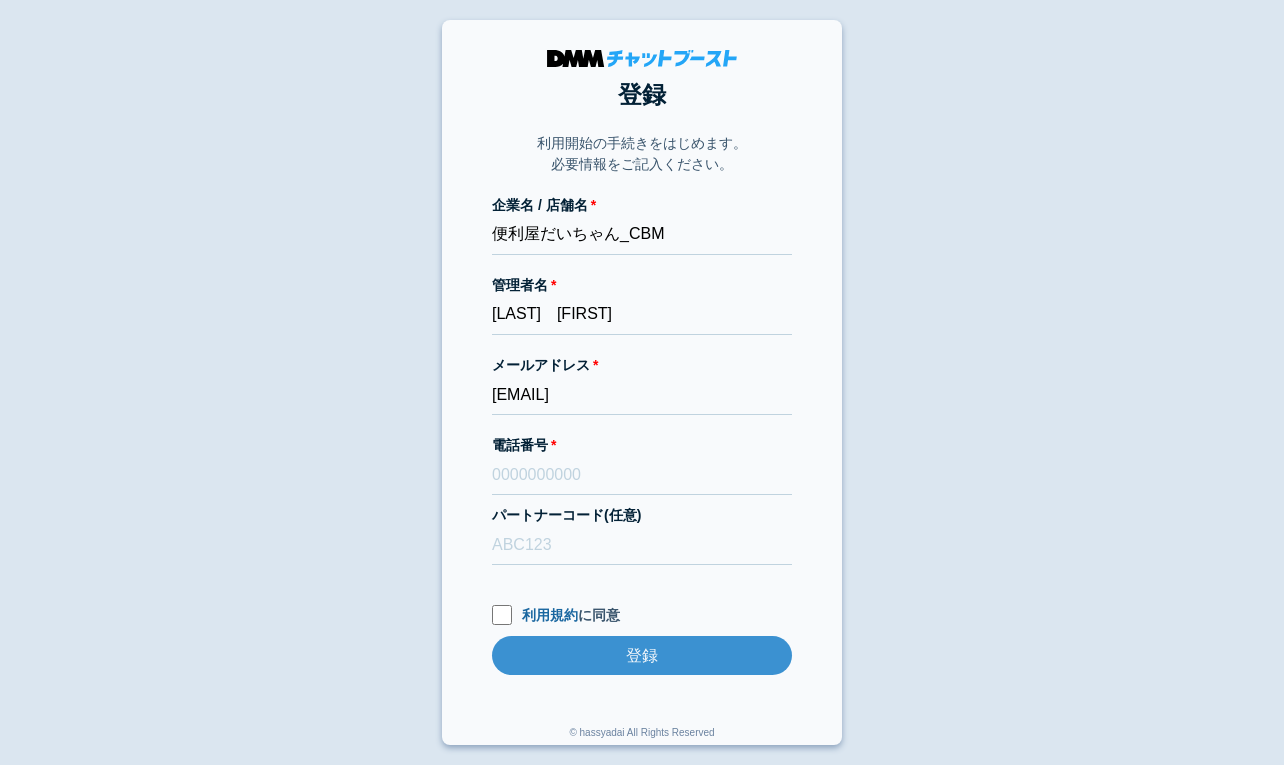 click on "登録
利用開始の手続きをはじめます。 必要情報をご記入ください。
企業名 / 店舗名
便利屋だいちゃん_CBM
管理者名
川越　大樹
メールアドレス
dmmboost-line+175@dmm.com
電話番号
パートナーコード(任意)
利用規約 に同意
登録
登録
© hassyadai All Rights Reserved" at bounding box center (642, 382) 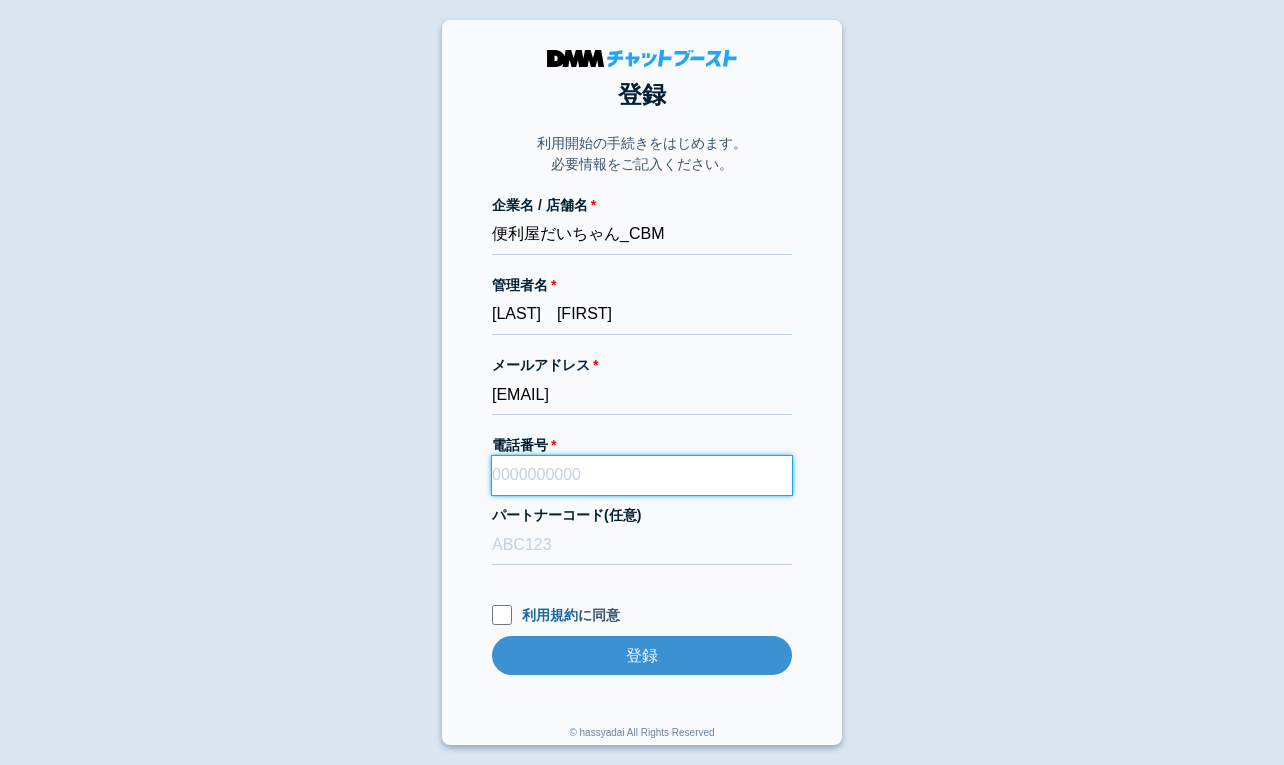 click on "電話番号" at bounding box center [642, 475] 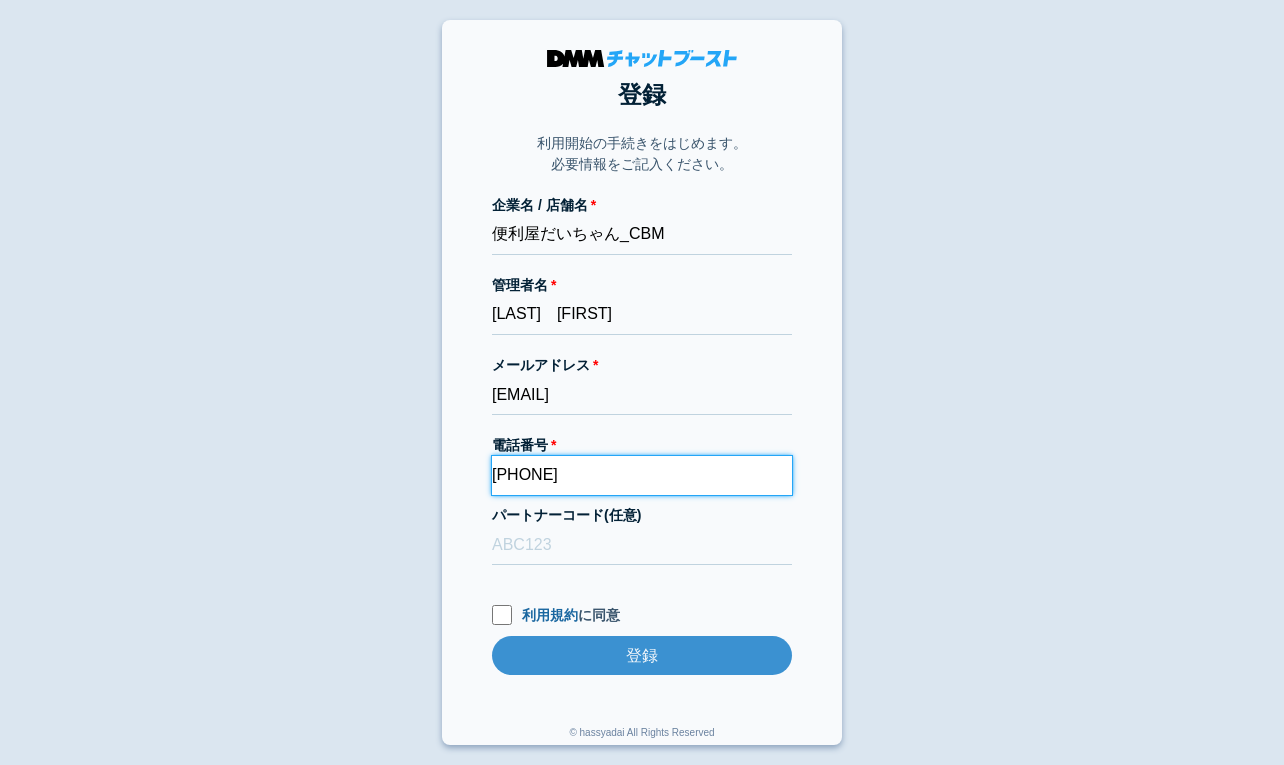 type on "07084451664" 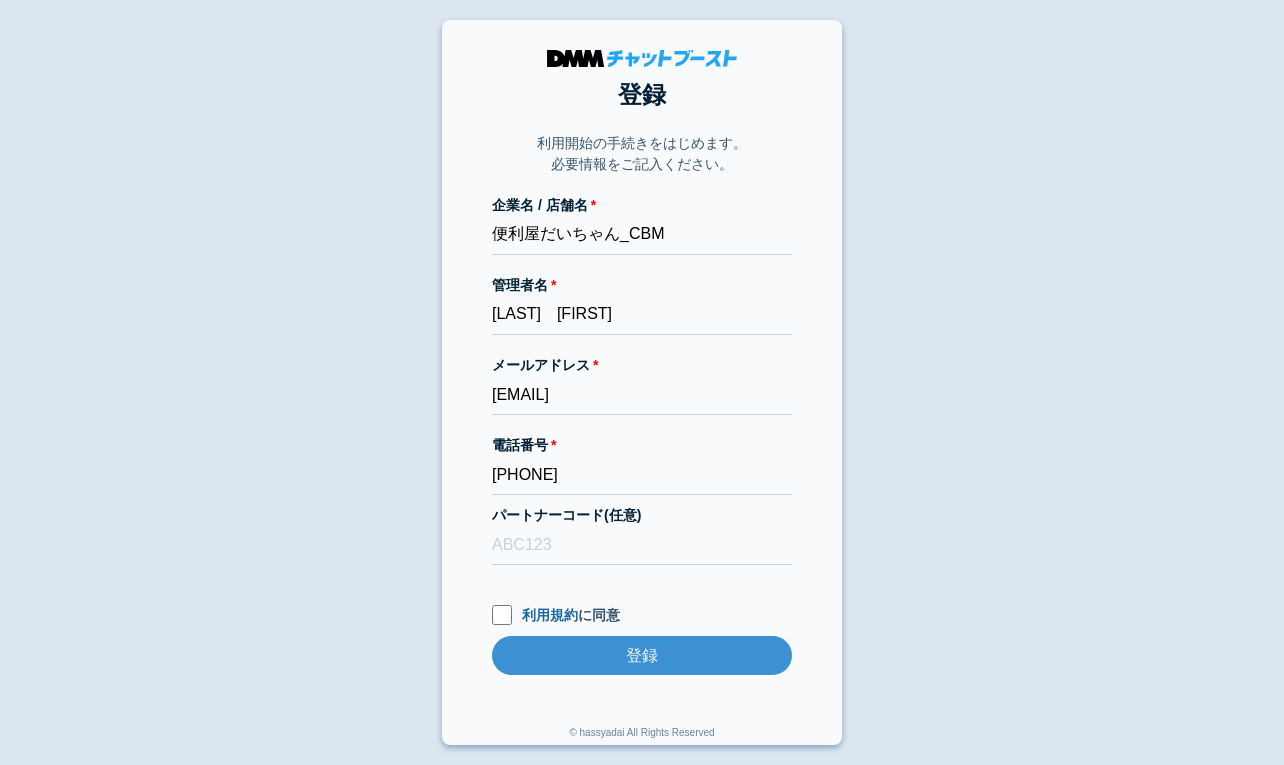 click on "登録
利用開始の手続きをはじめます。 必要情報をご記入ください。
企業名 / 店舗名
便利屋だいちゃん_CBM
管理者名
川越　大樹
メールアドレス
dmmboost-line+175@dmm.com
電話番号
07084451664
パートナーコード(任意)
利用規約 に同意
登録
登録
© hassyadai All Rights Reserved" at bounding box center (642, 382) 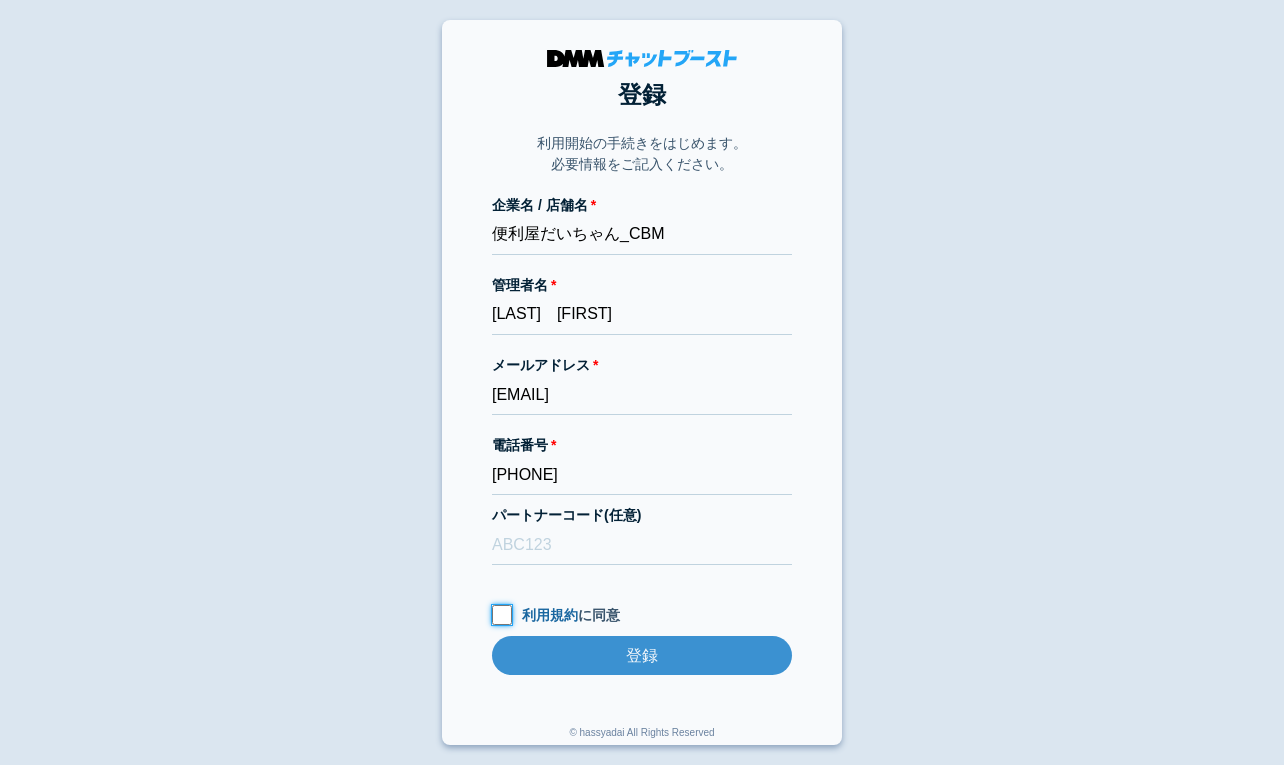 click on "利用規約 に同意" at bounding box center [502, 615] 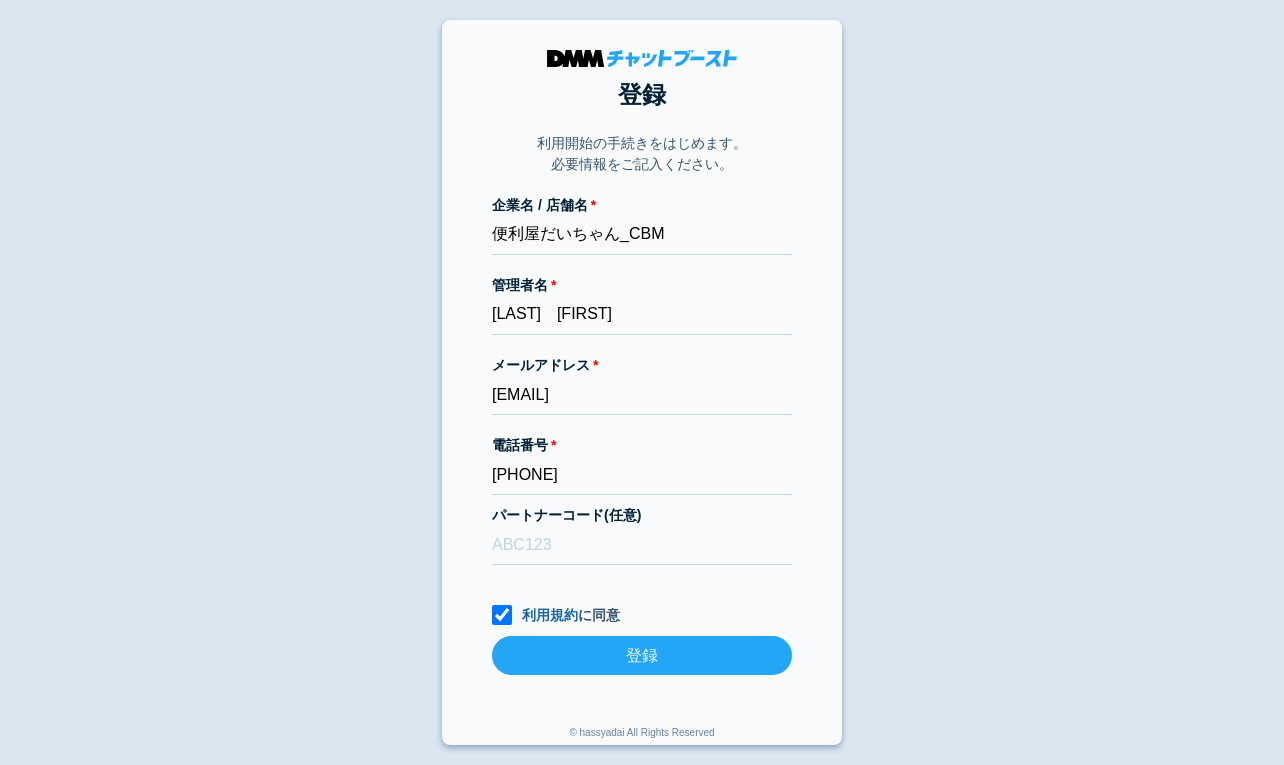 click on "登録" at bounding box center (642, 655) 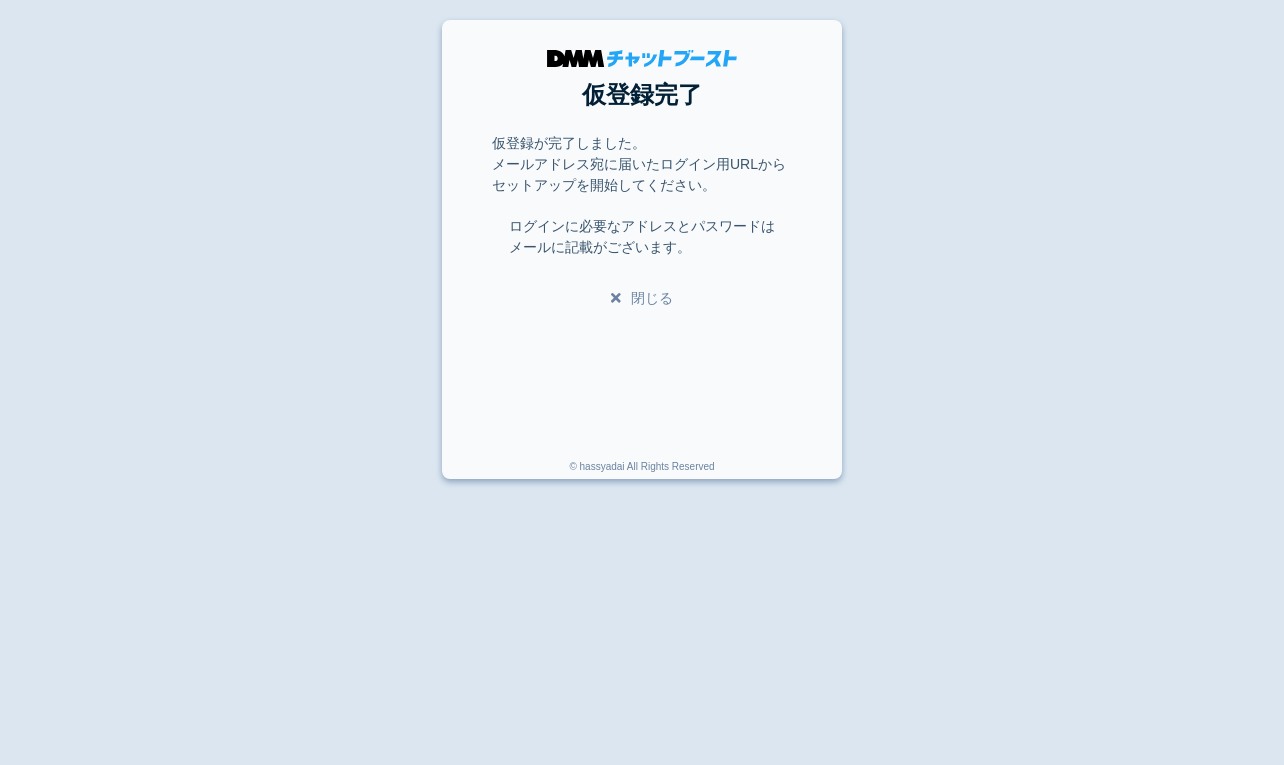 scroll, scrollTop: 0, scrollLeft: 0, axis: both 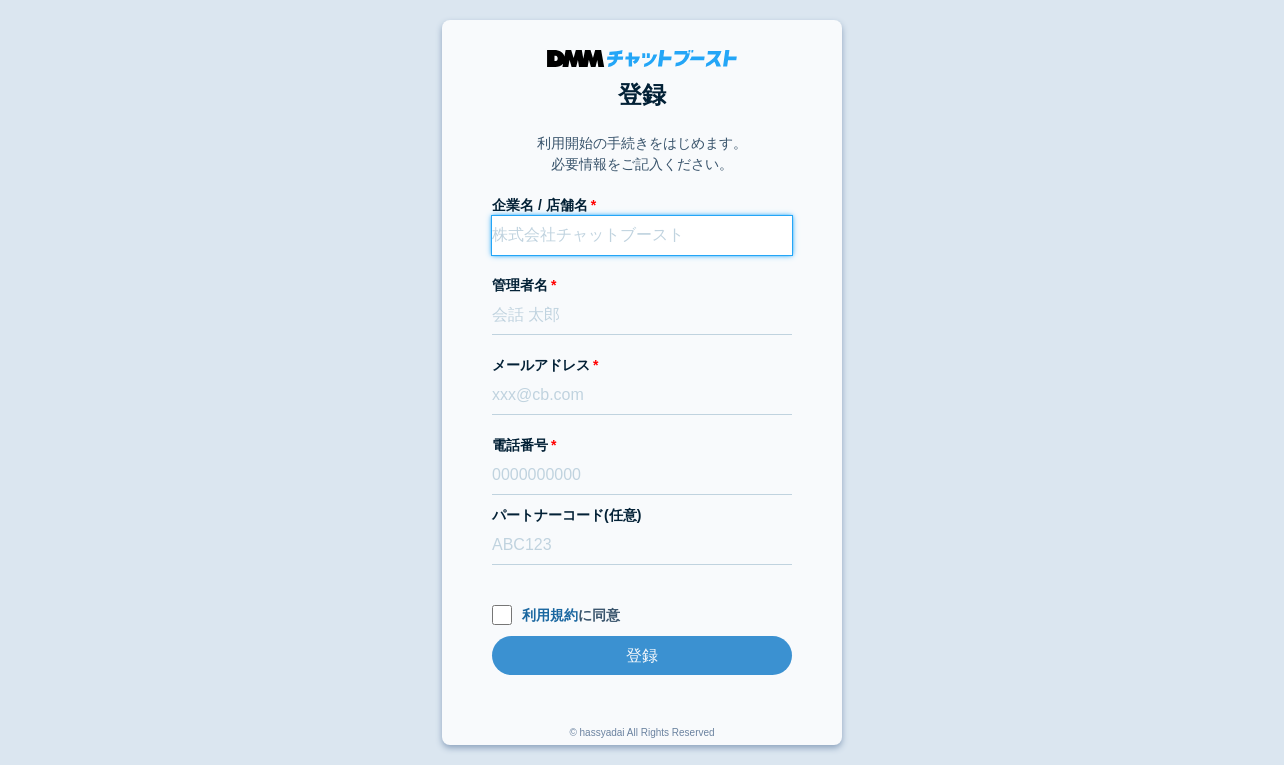 click on "企業名 / 店舗名" at bounding box center [642, 235] 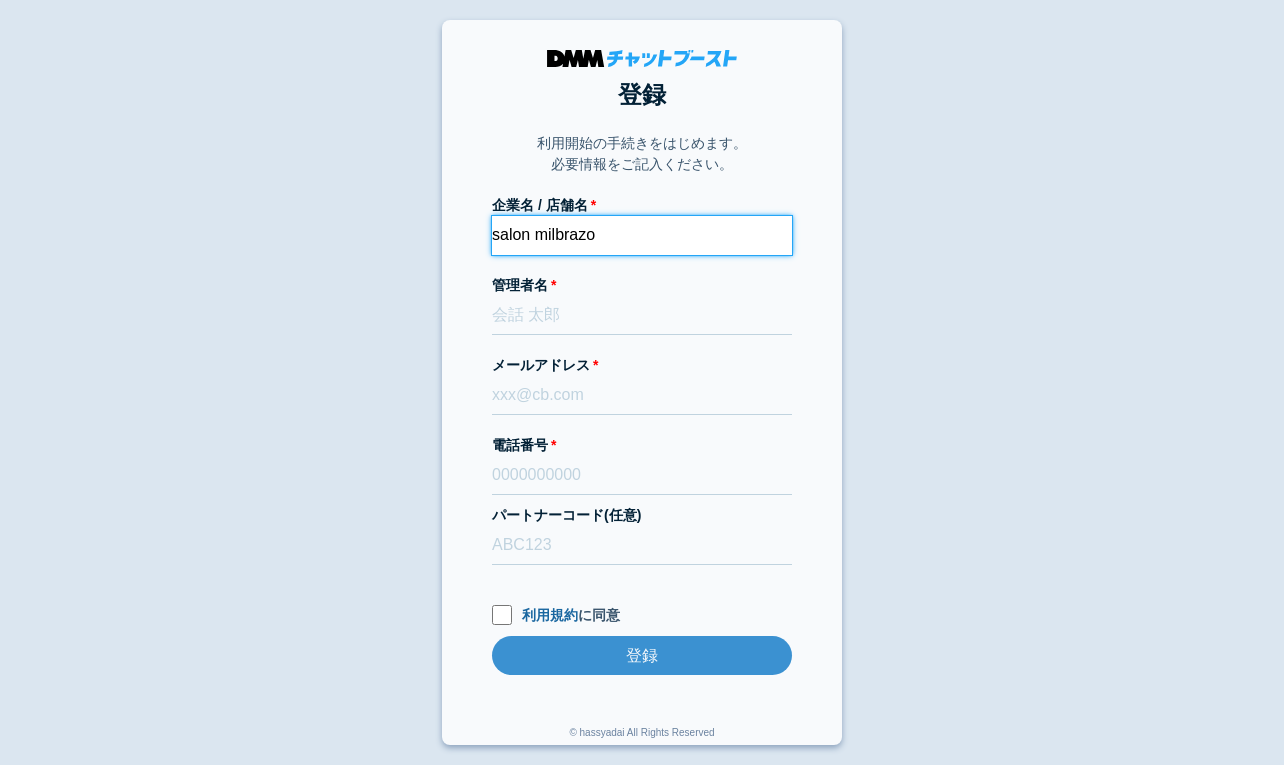 type on "salon milbrazo" 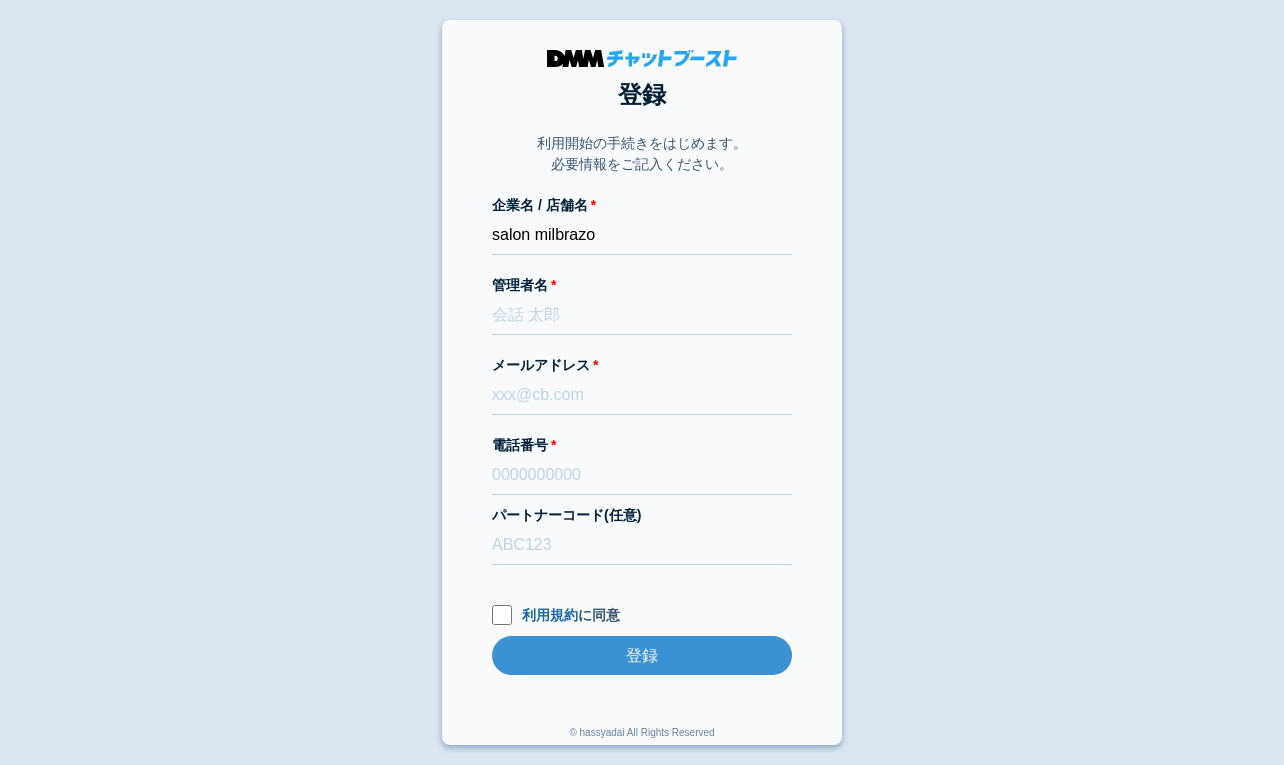 click on "登録
利用開始の手続きをはじめます。 必要情報をご記入ください。
企業名 / 店舗名
salon milbrazo
管理者名
メールアドレス
電話番号
パートナーコード(任意)
利用規約 に同意
登録
登録
© hassyadai All Rights Reserved" at bounding box center [642, 382] 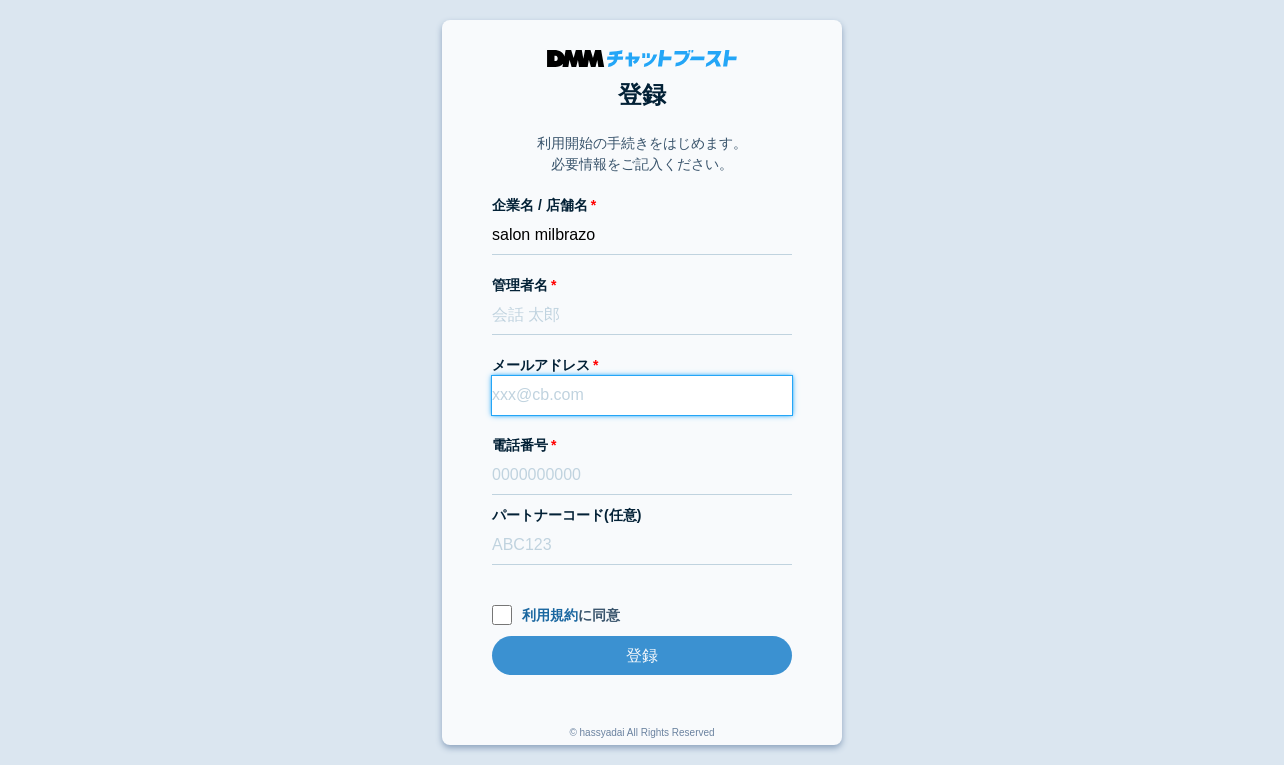 click on "メールアドレス" at bounding box center (642, 395) 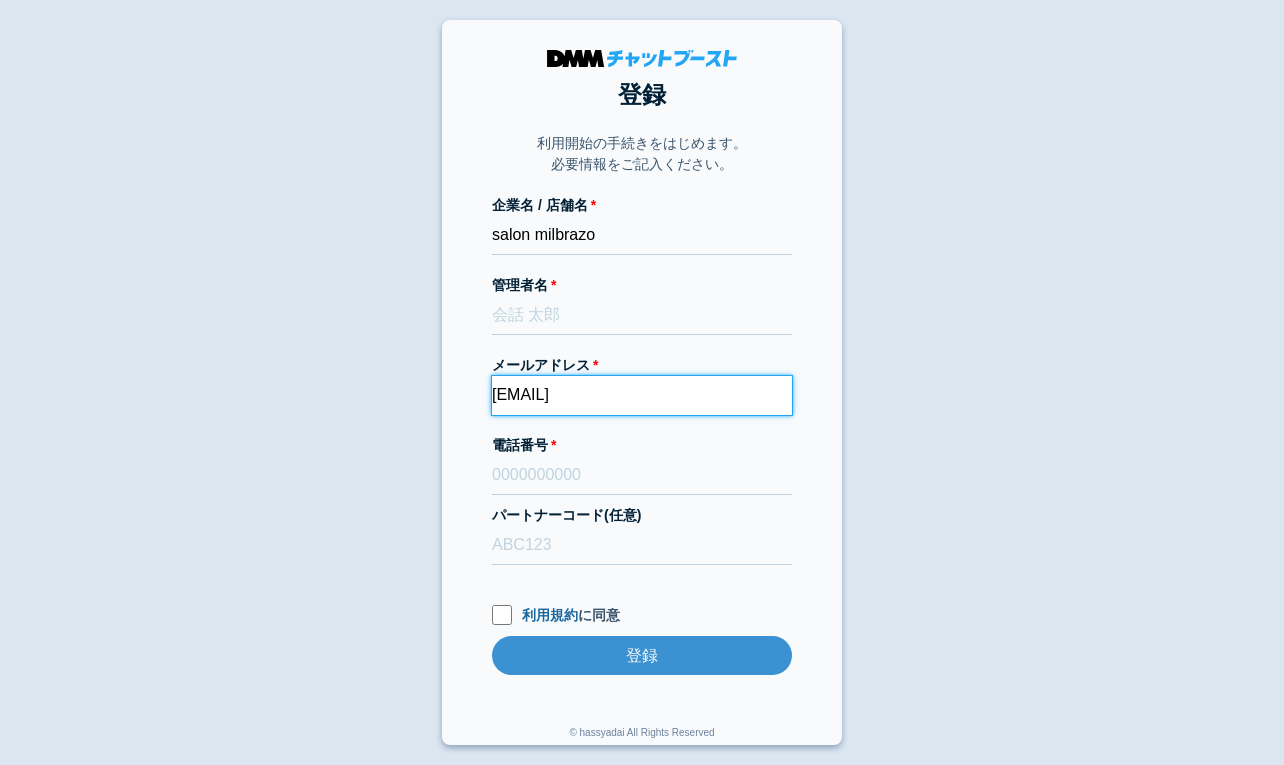 type on "dmmboost-line+176@dmm.com" 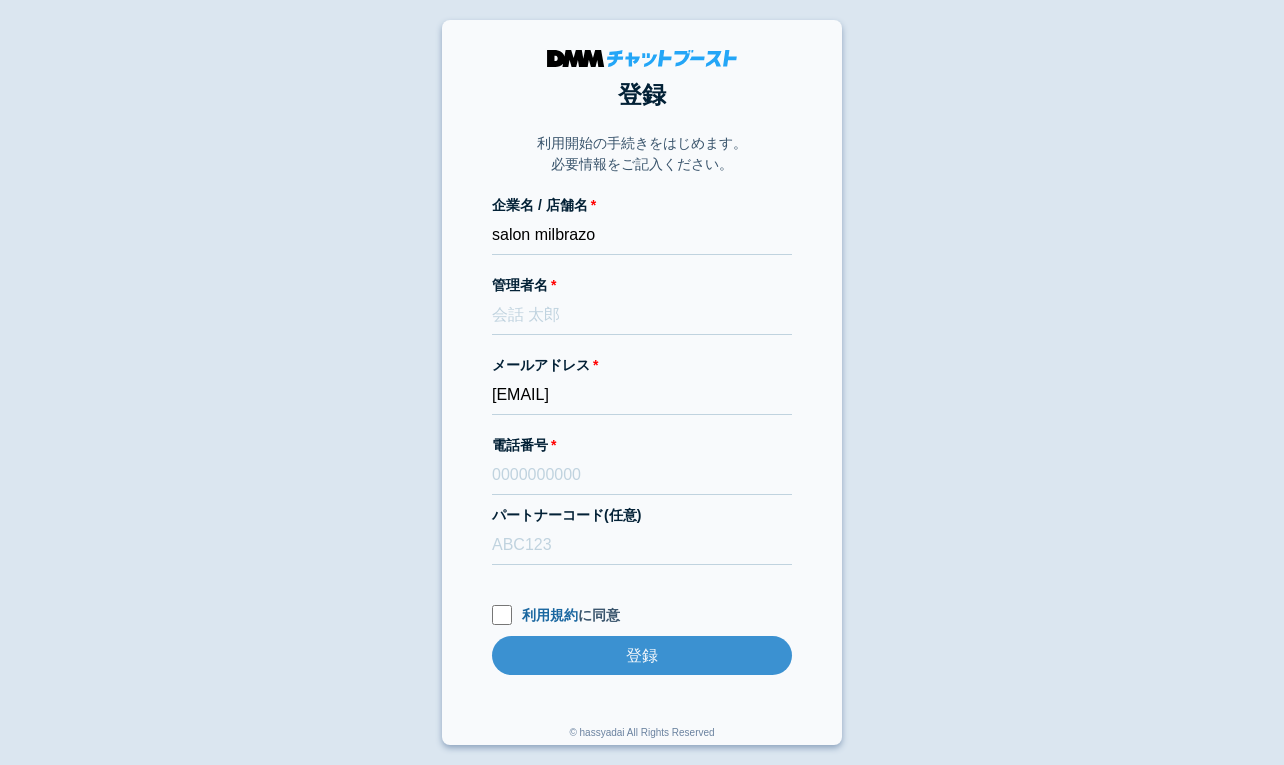 click on "登録
利用開始の手続きをはじめます。 必要情報をご記入ください。
企業名 / 店舗名
salon milbrazo
管理者名
メールアドレス
dmmboost-line+176@dmm.com
電話番号
パートナーコード(任意)
利用規約 に同意
登録
登録
© hassyadai All Rights Reserved" at bounding box center [642, 382] 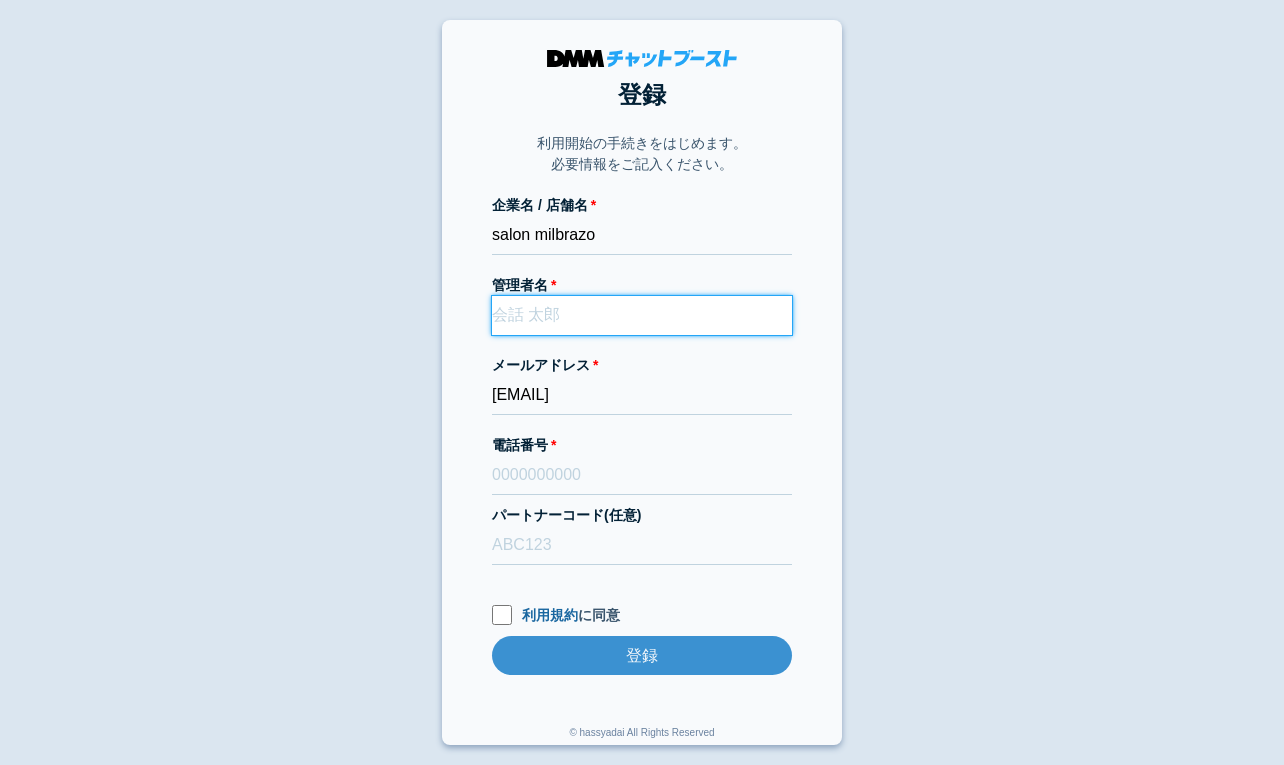 click on "管理者名" at bounding box center [642, 315] 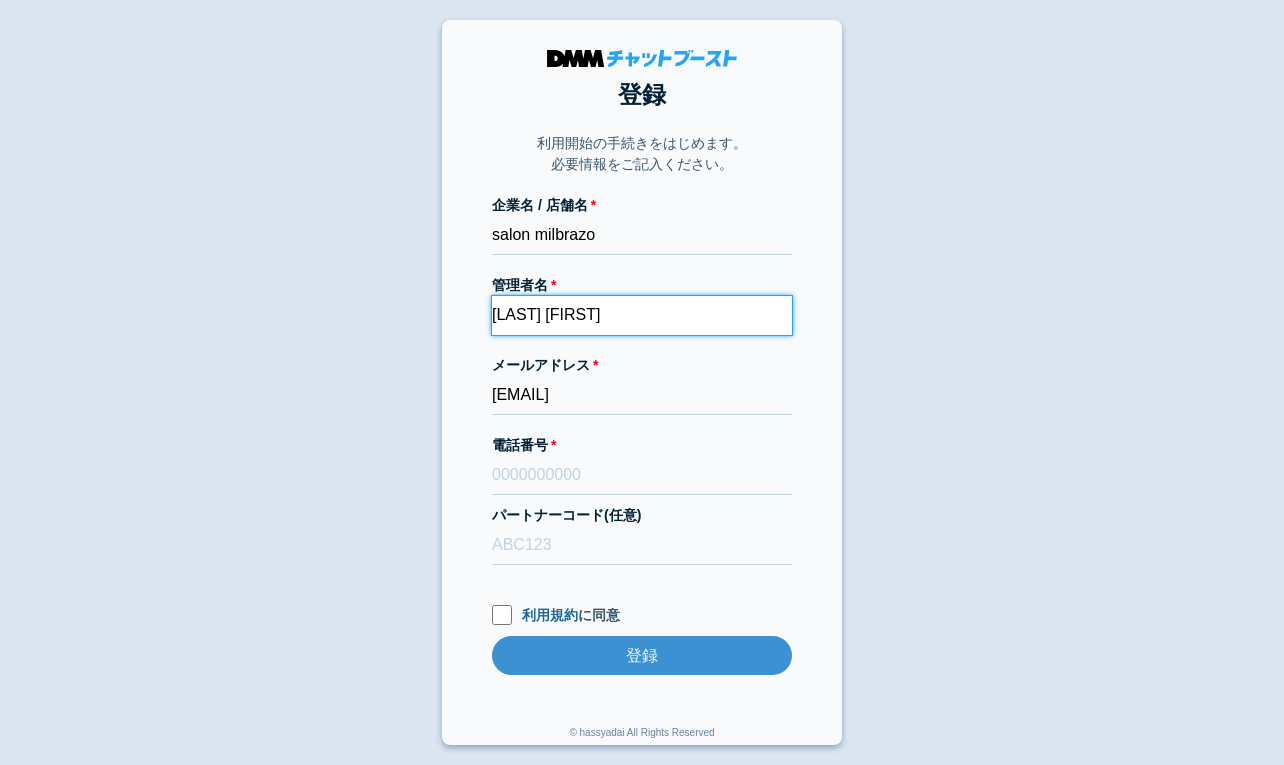 type on "天野由佳" 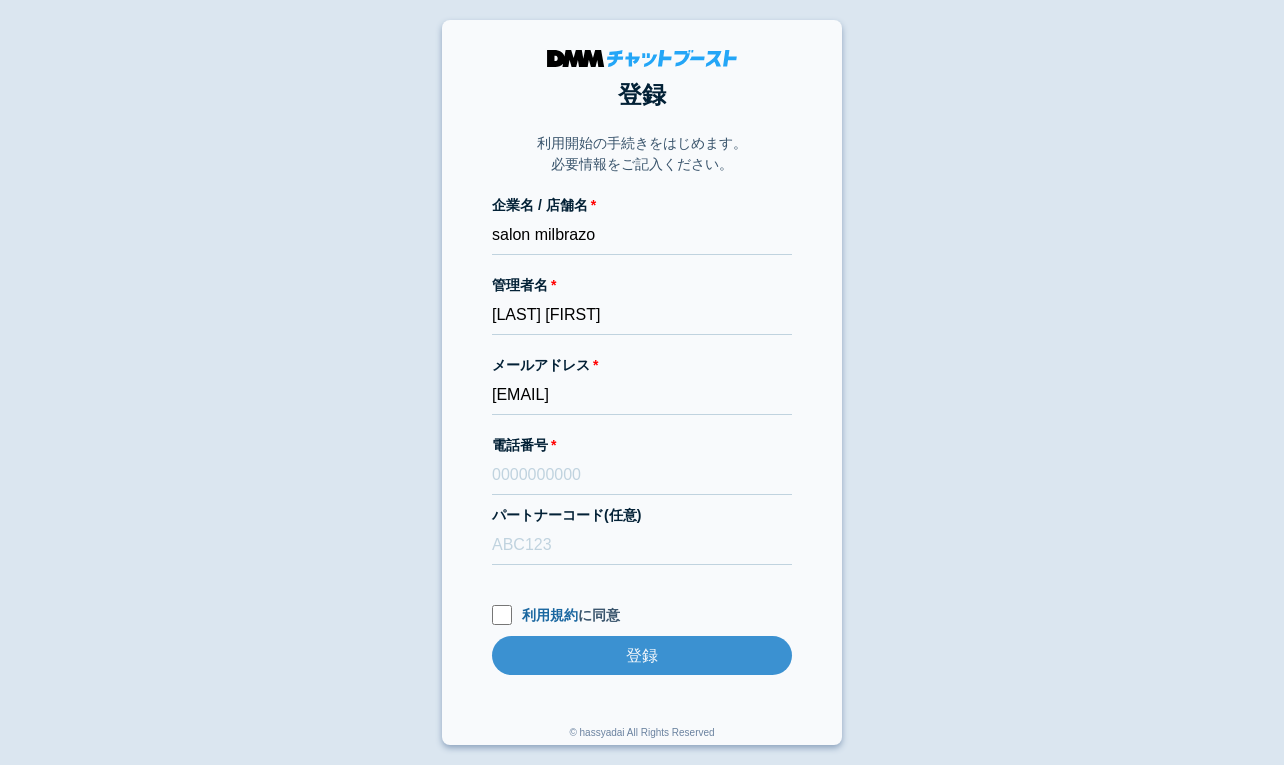 click on "登録
利用開始の手続きをはじめます。 必要情報をご記入ください。
企業名 / 店舗名
salon milbrazo
管理者名
天野由佳
メールアドレス
dmmboost-line+176@dmm.com
電話番号
パートナーコード(任意)
利用規約 に同意
登録
登録
© hassyadai All Rights Reserved" at bounding box center (642, 382) 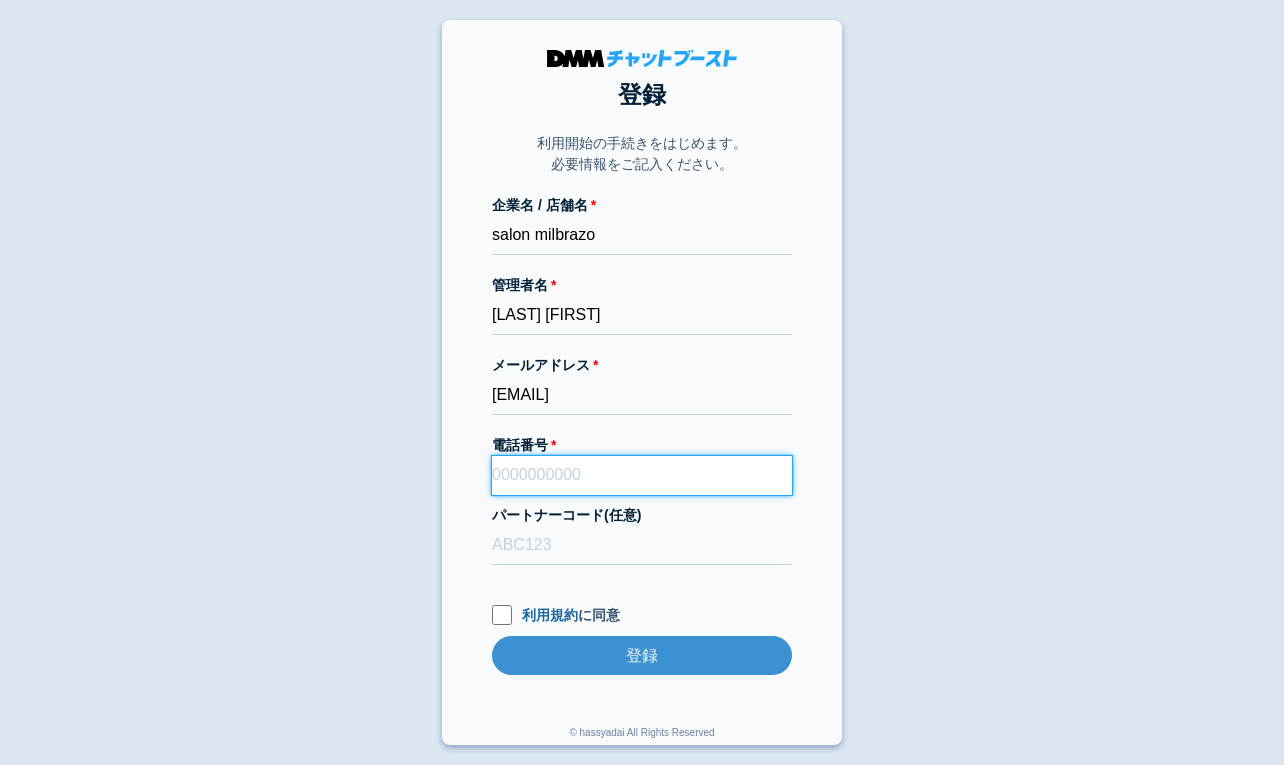 click on "電話番号" at bounding box center (642, 475) 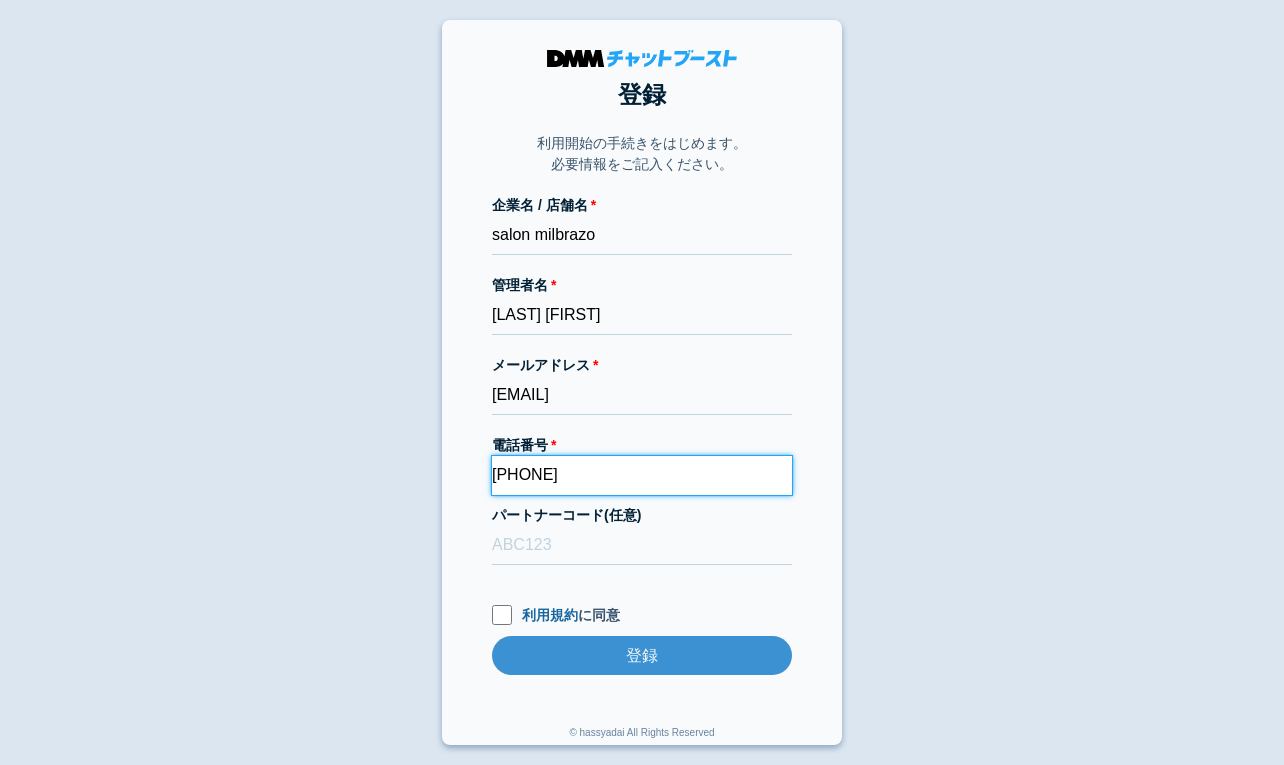type on "08092008315" 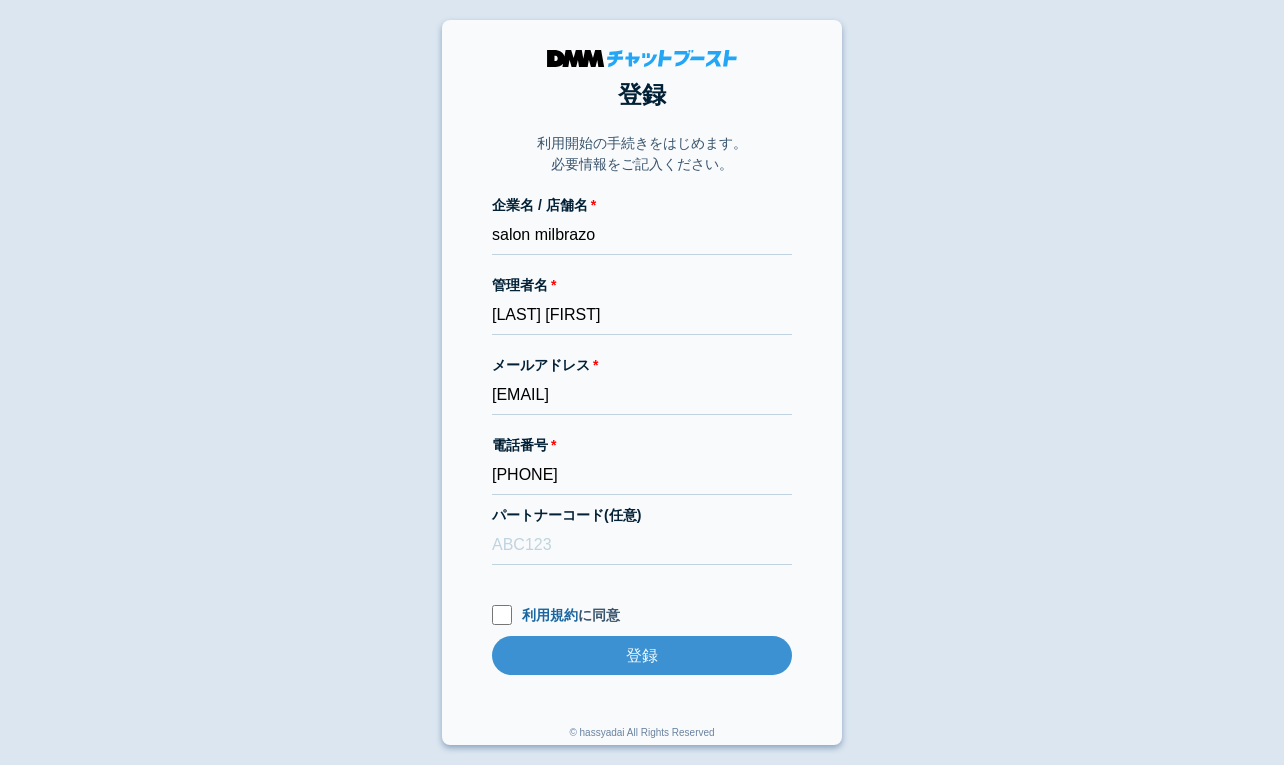 click on "登録
利用開始の手続きをはじめます。 必要情報をご記入ください。
企業名 / 店舗名
salon milbrazo
管理者名
天野由佳
メールアドレス
dmmboost-line+176@dmm.com
電話番号
08092008315
パートナーコード(任意)
利用規約 に同意
登録
登録
© hassyadai All Rights Reserved" at bounding box center (642, 382) 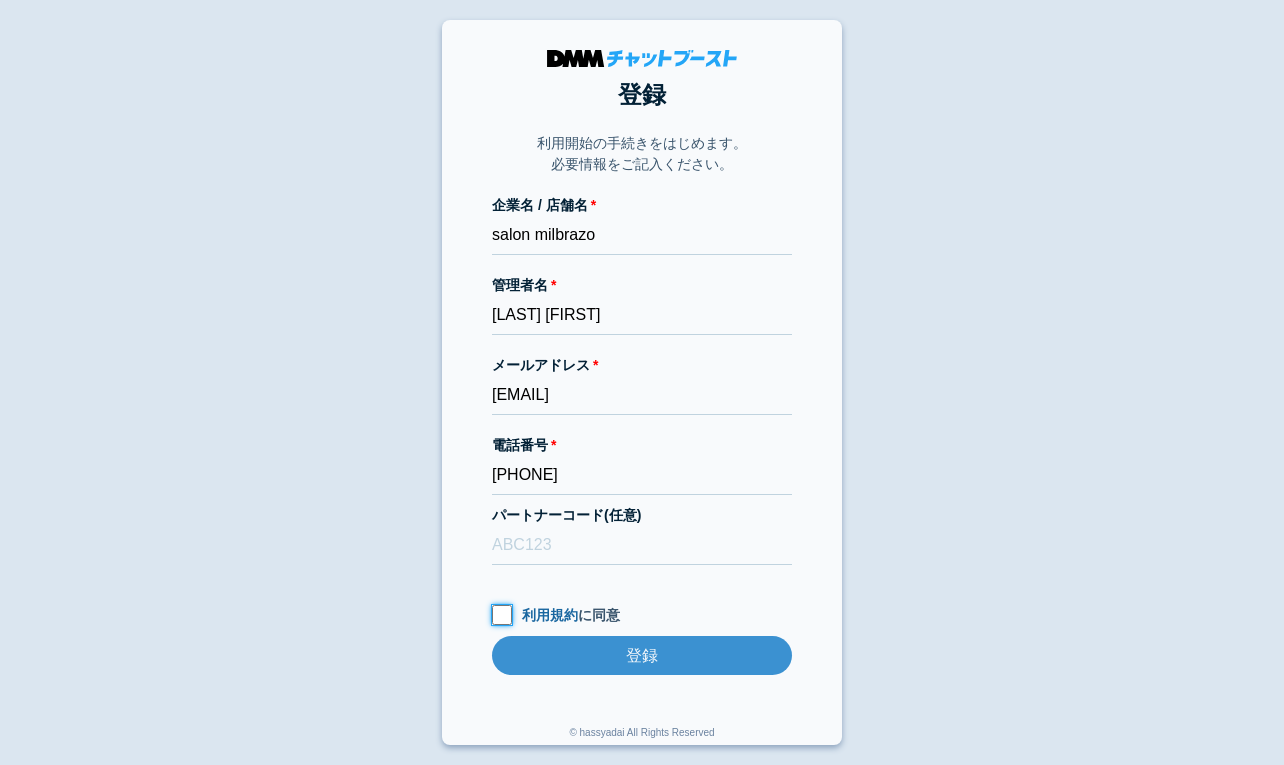 click on "利用規約 に同意" at bounding box center (502, 615) 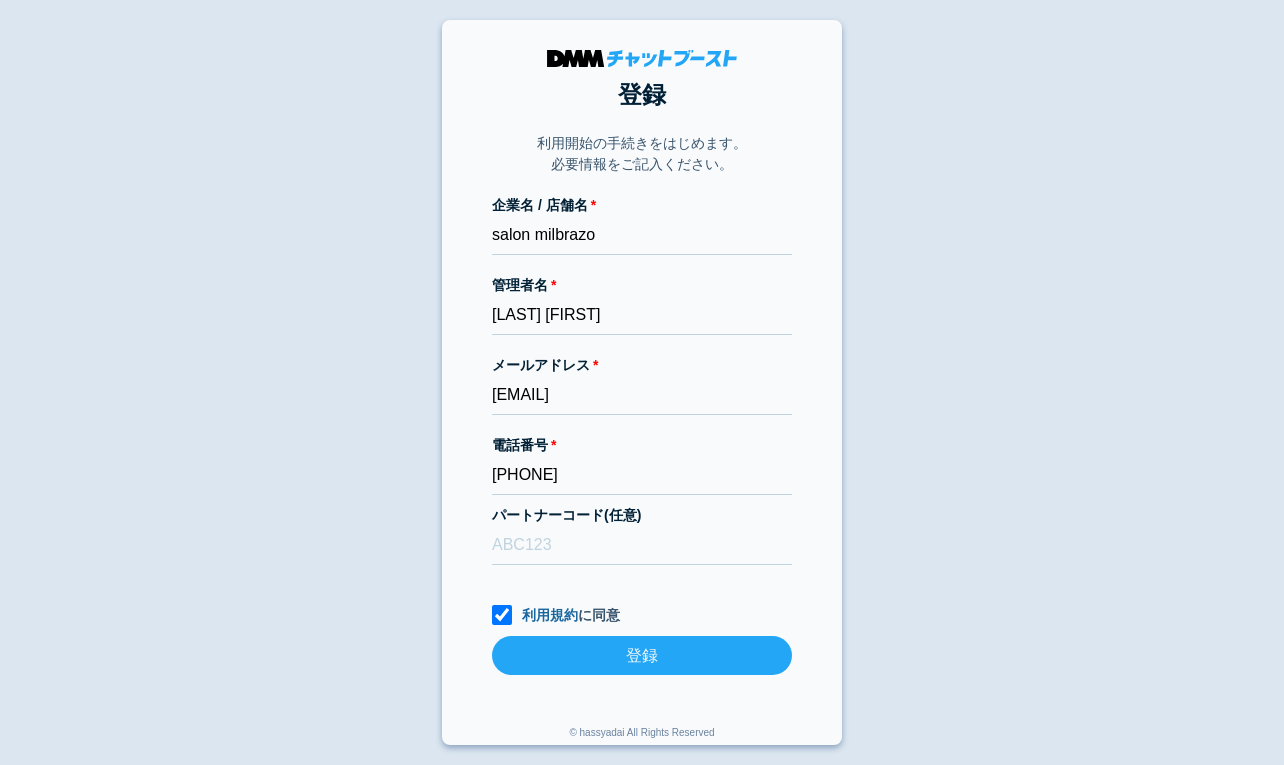 click on "登録" at bounding box center [642, 655] 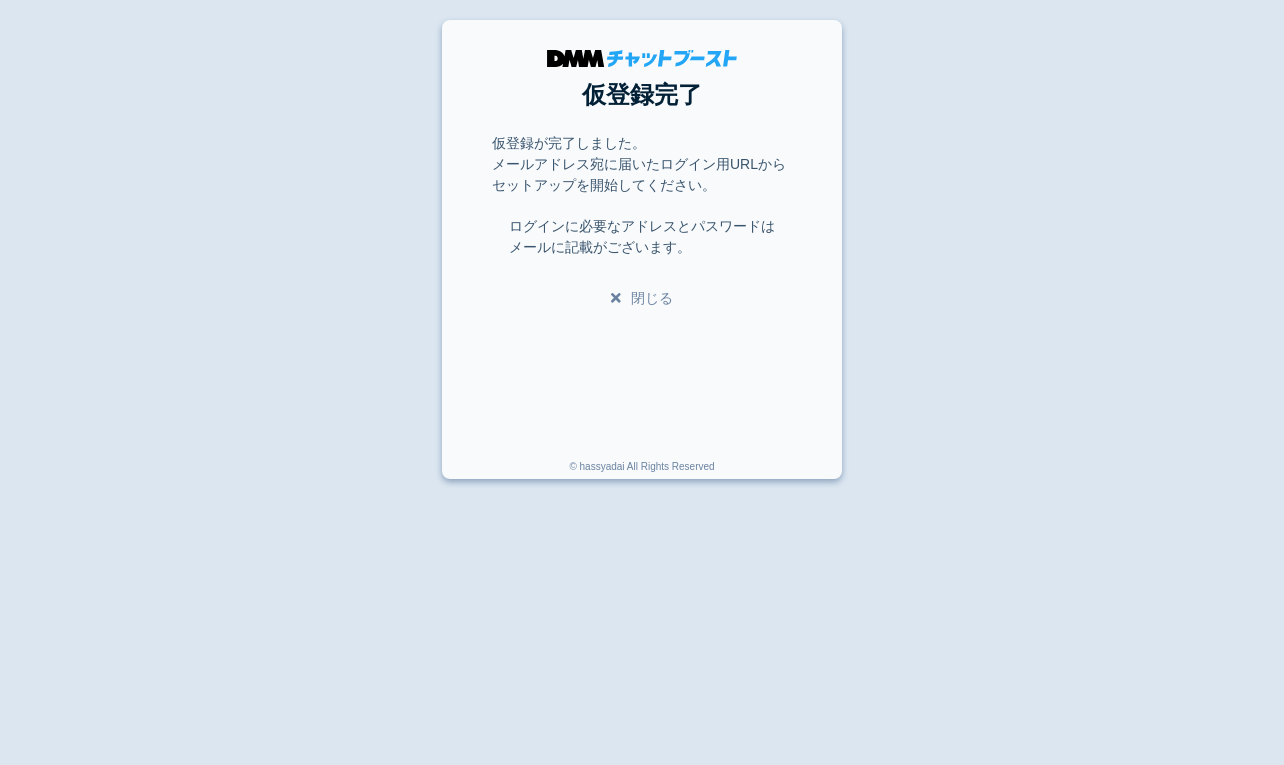 scroll, scrollTop: 0, scrollLeft: 0, axis: both 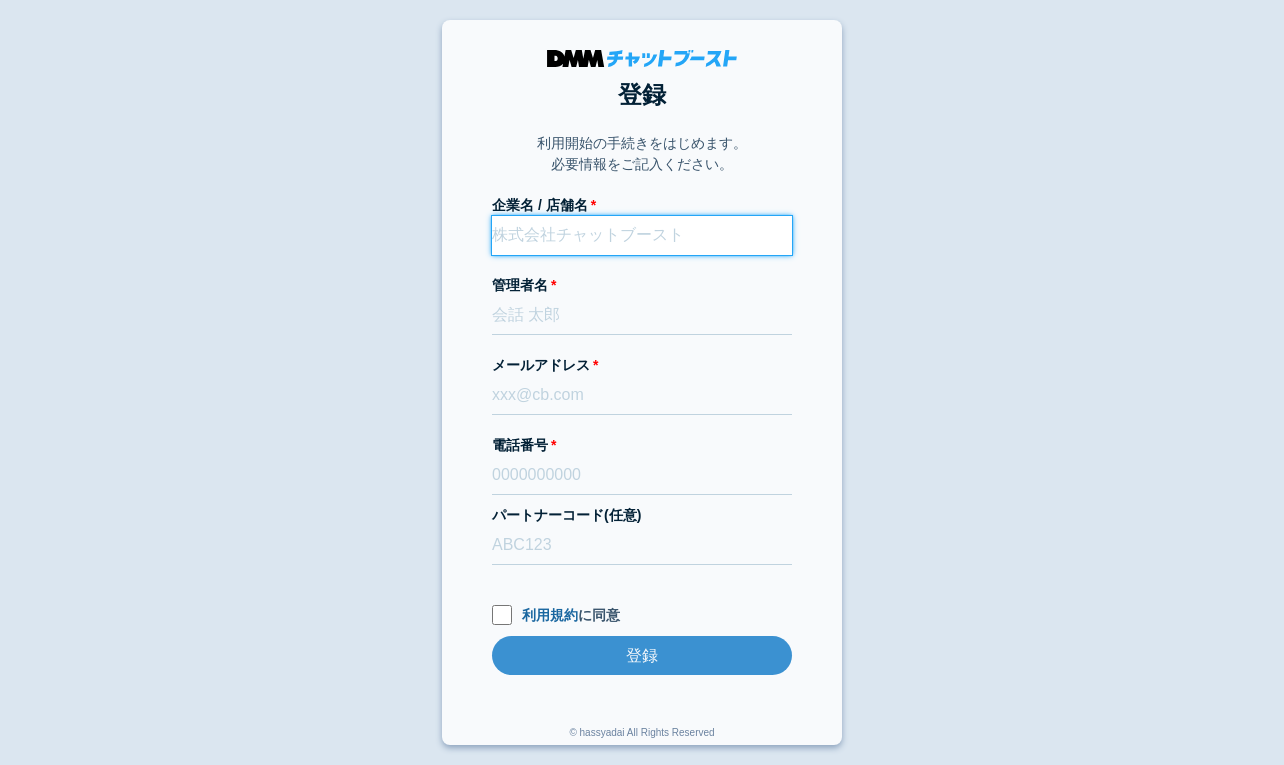 click on "企業名 / 店舗名" at bounding box center [642, 235] 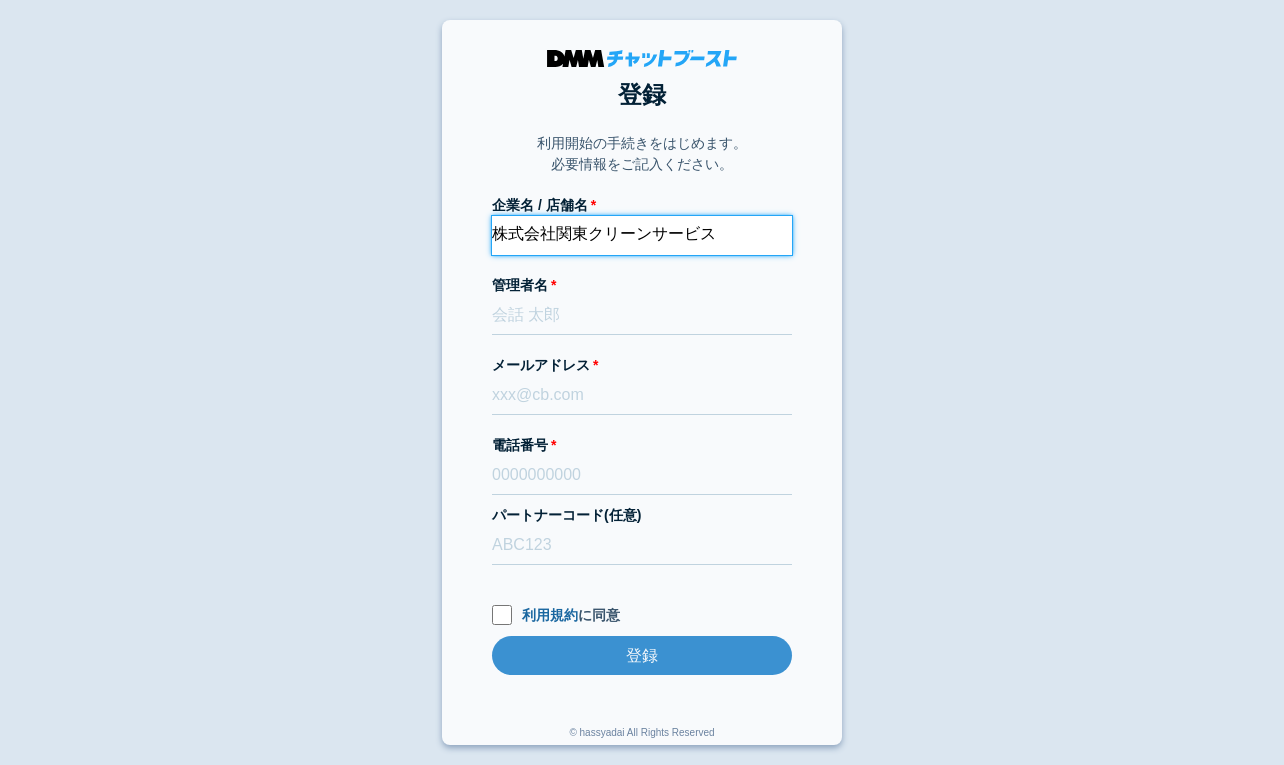 type on "株式会社関東クリーンサービス" 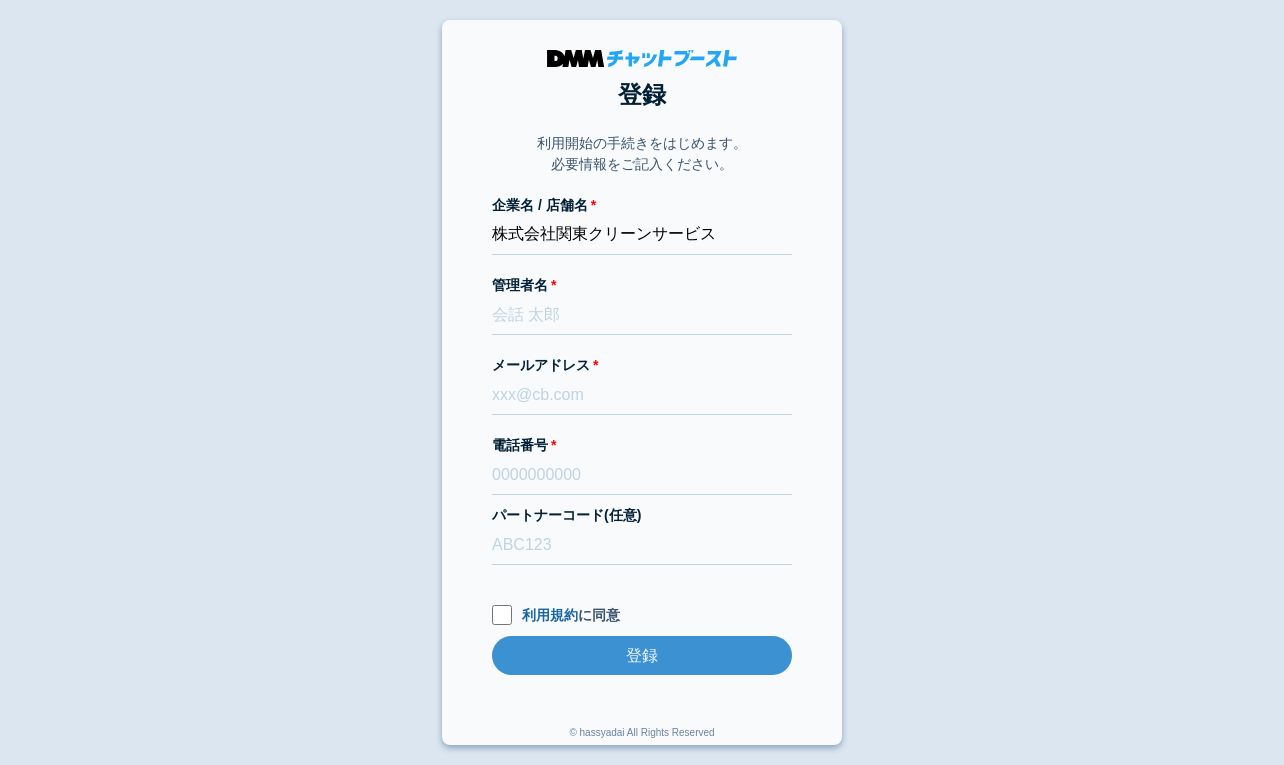 click on "登録
利用開始の手続きをはじめます。 必要情報をご記入ください。
企業名 / 店舗名
株式会社関東クリーンサービス
管理者名
メールアドレス
電話番号
パートナーコード(任意)
利用規約 に同意
登録
登録
© hassyadai All Rights Reserved" at bounding box center (642, 382) 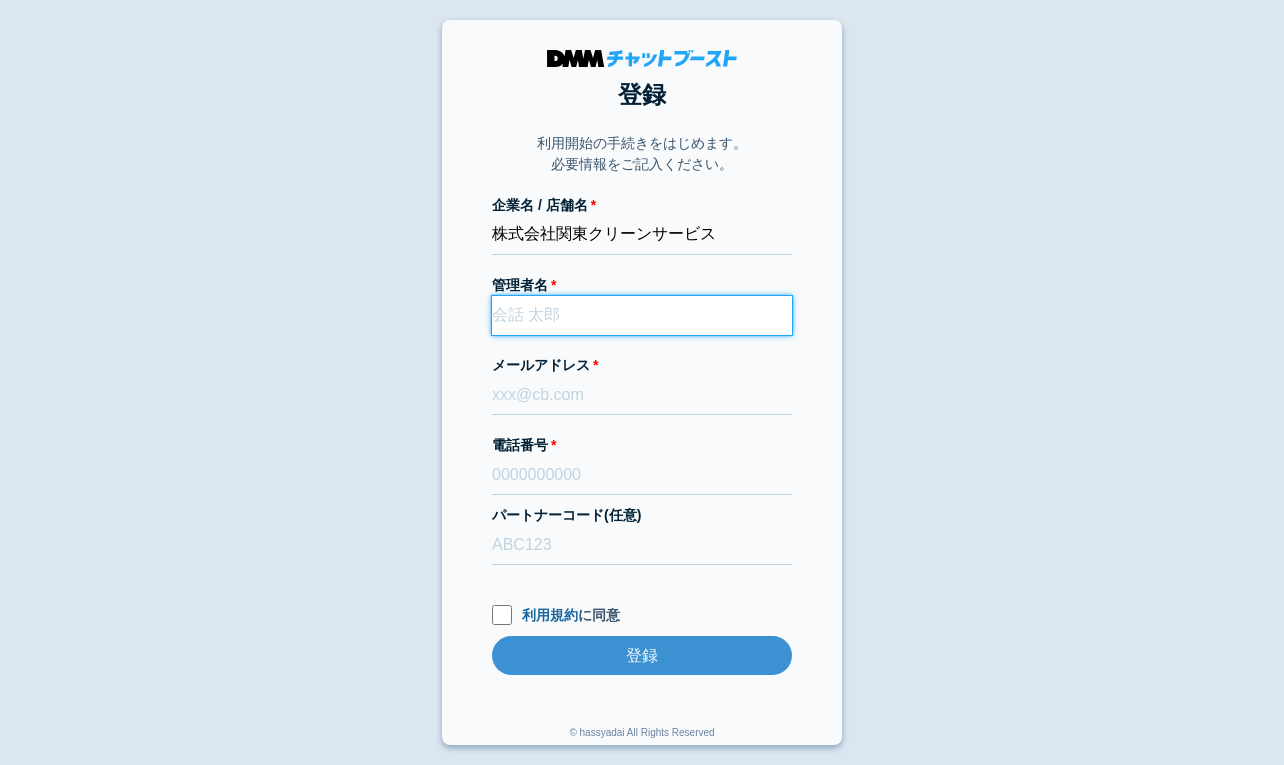 click on "管理者名" at bounding box center [642, 315] 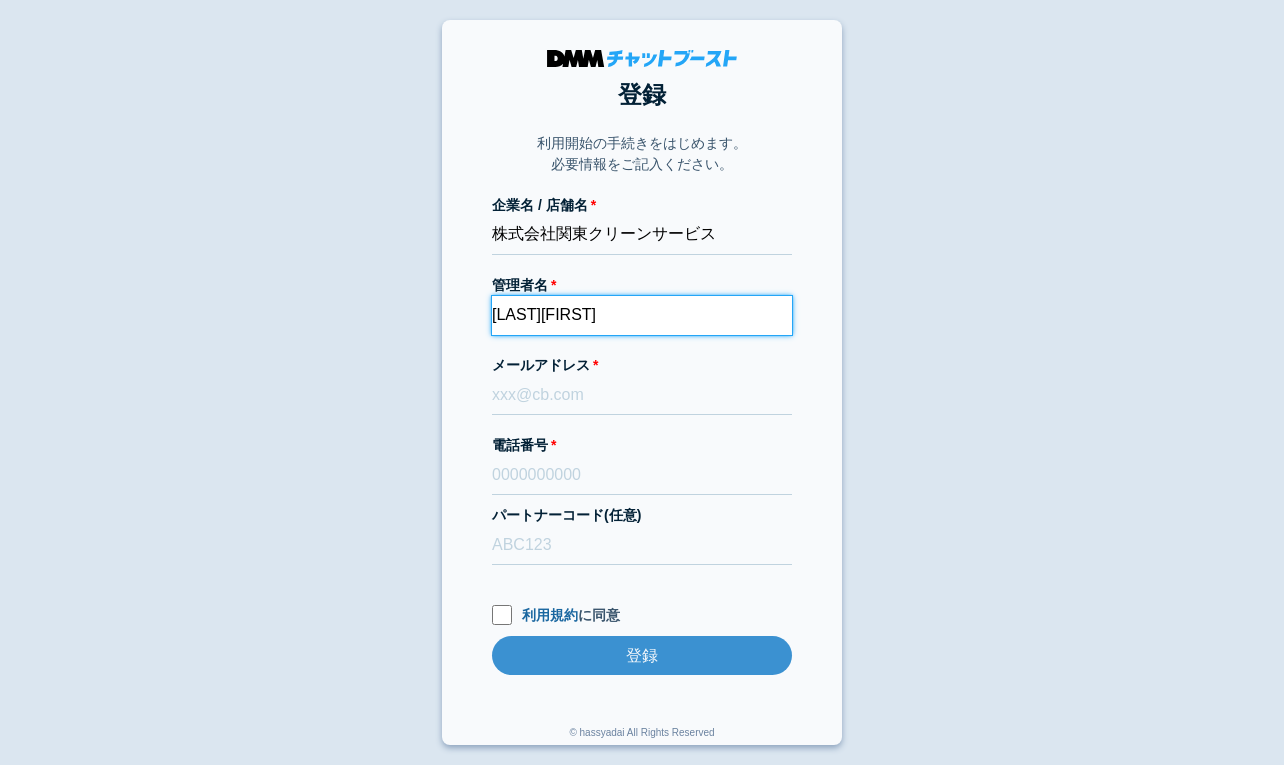 type on "桂富士智" 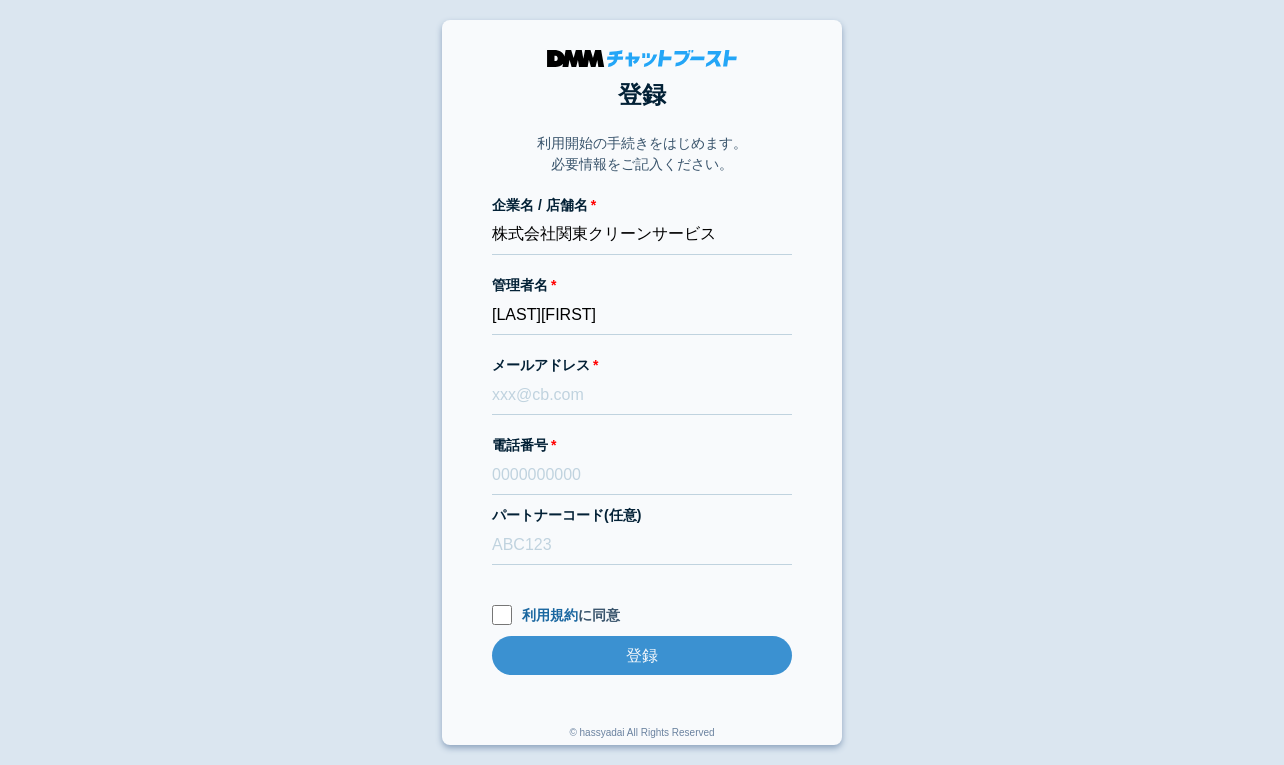 click on "登録
利用開始の手続きをはじめます。 必要情報をご記入ください。
企業名 / 店舗名
株式会社関東クリーンサービス
管理者名
桂富士智
メールアドレス
電話番号
パートナーコード(任意)
利用規約 に同意
登録
登録
© hassyadai All Rights Reserved" at bounding box center (642, 382) 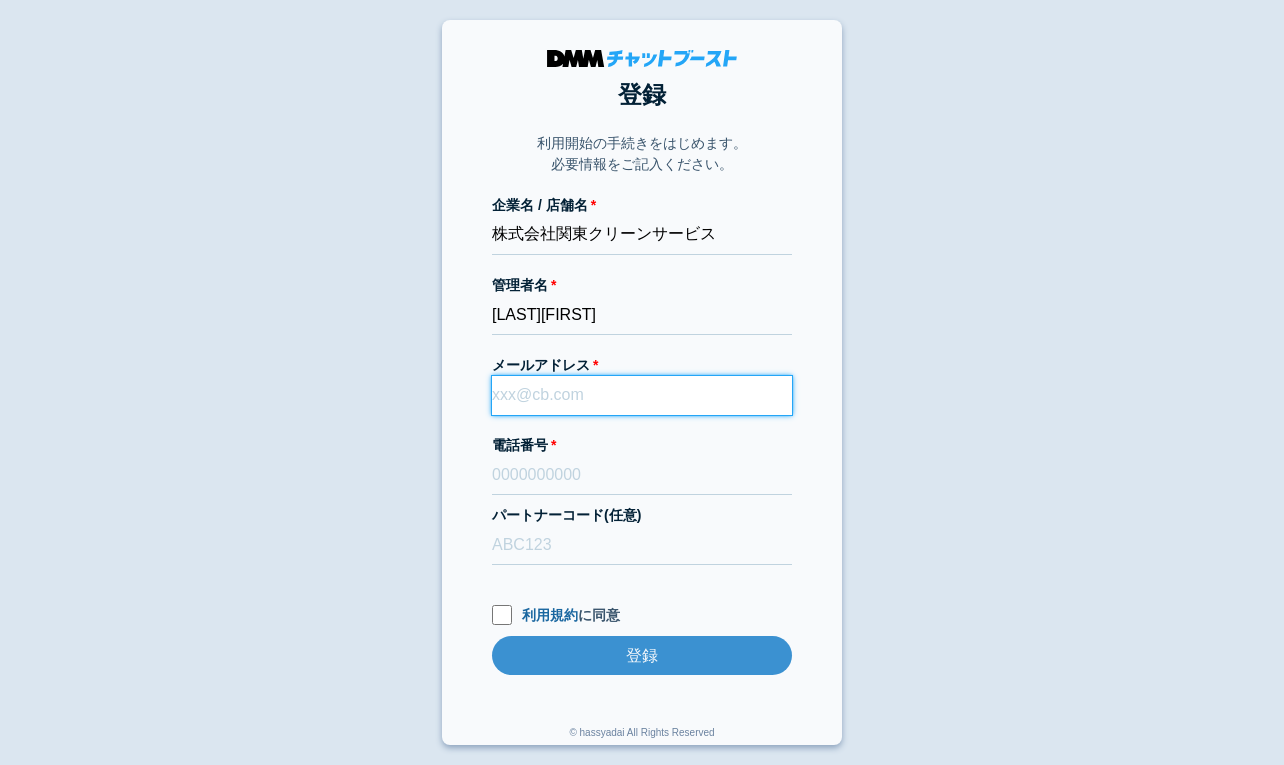 click on "メールアドレス" at bounding box center [642, 395] 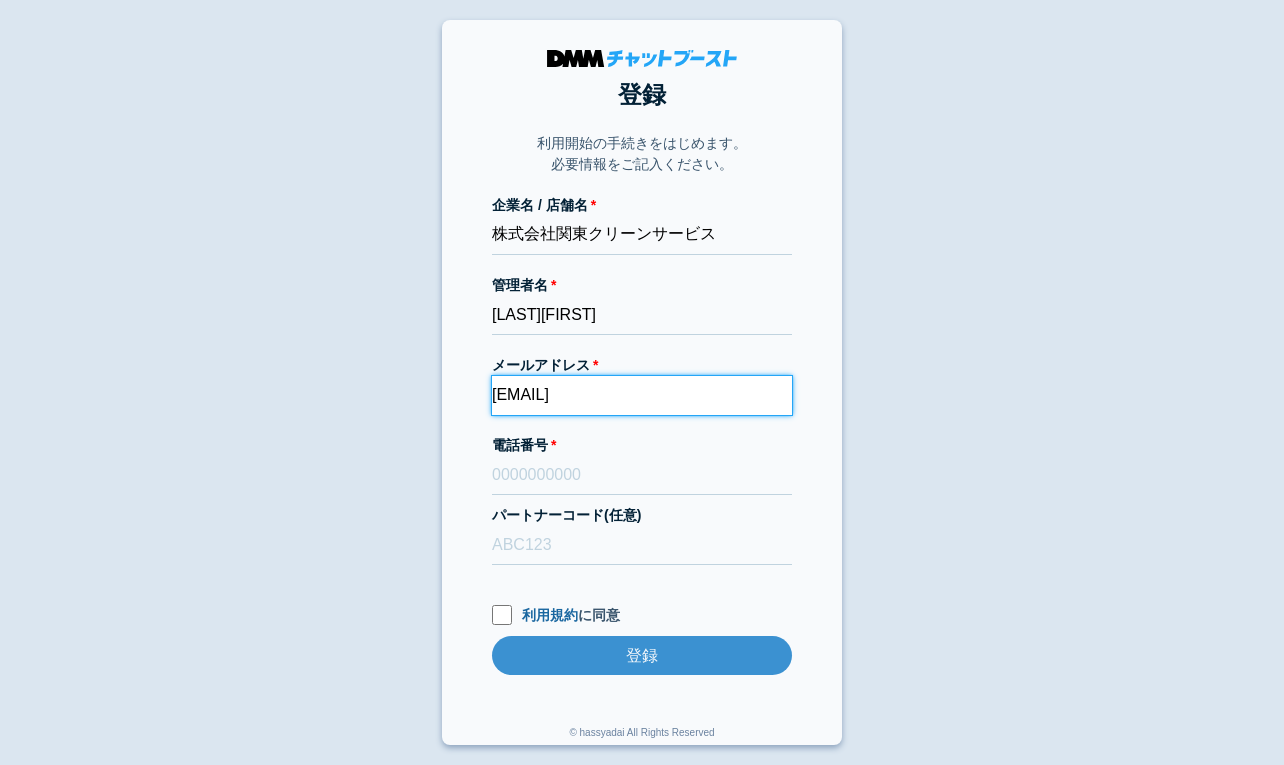 type on "dmmboost-line+177@dmm.com" 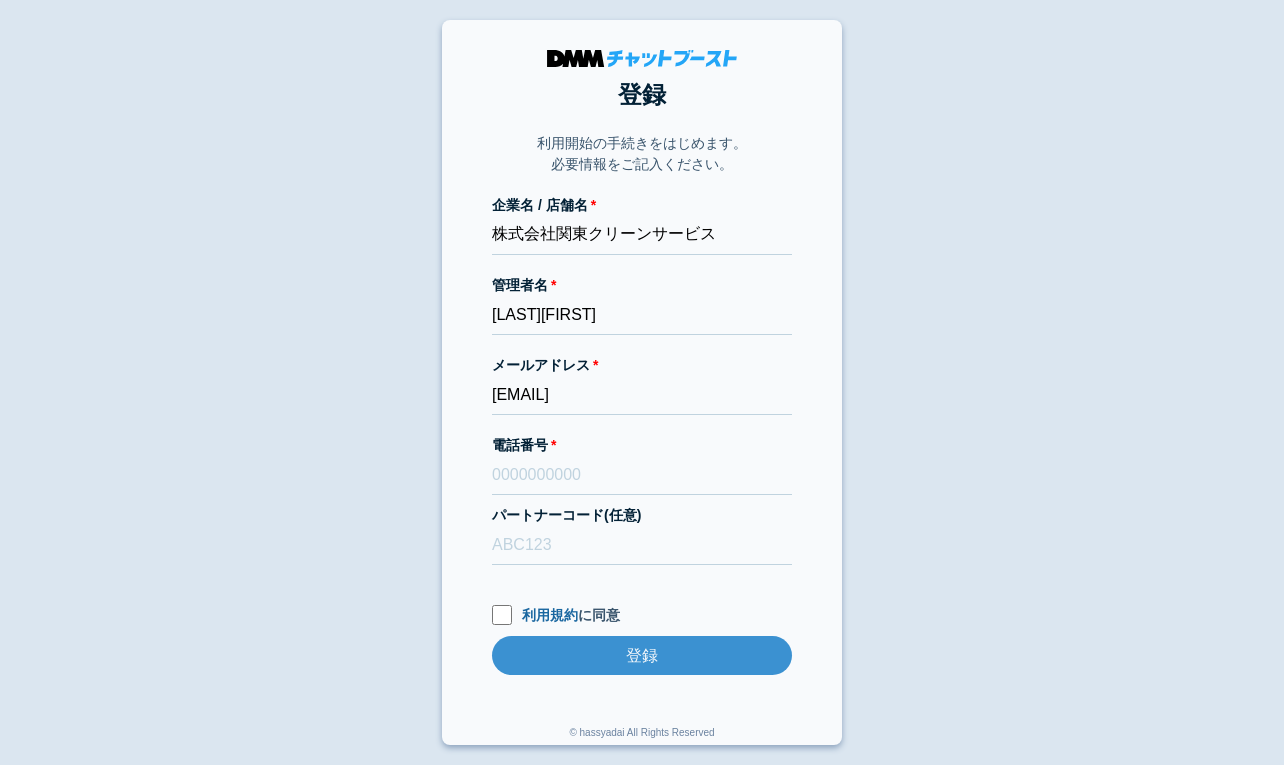 click on "登録
利用開始の手続きをはじめます。 必要情報をご記入ください。
企業名 / 店舗名
株式会社関東クリーンサービス
管理者名
桂富士智
メールアドレス
dmmboost-line+177@dmm.com
電話番号
パートナーコード(任意)
利用規約 に同意
登録
登録
© hassyadai All Rights Reserved" at bounding box center (642, 382) 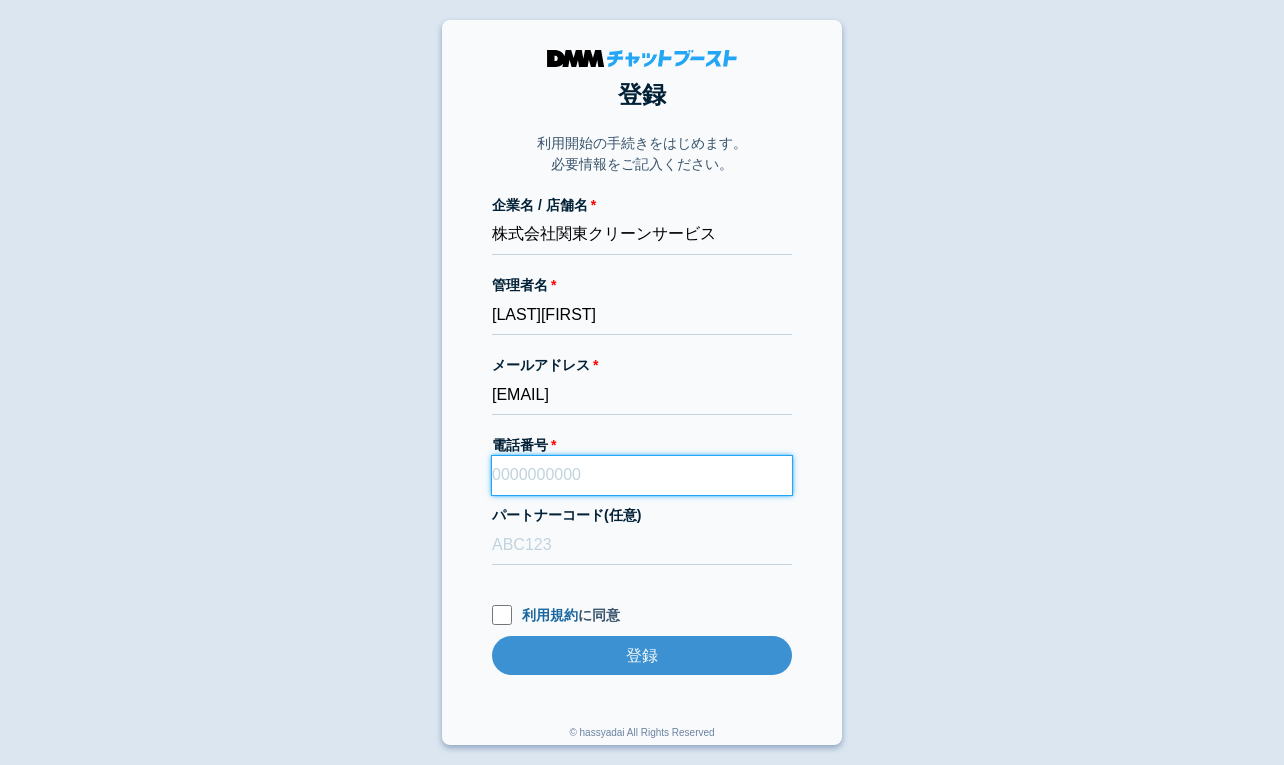 click on "電話番号" at bounding box center [642, 475] 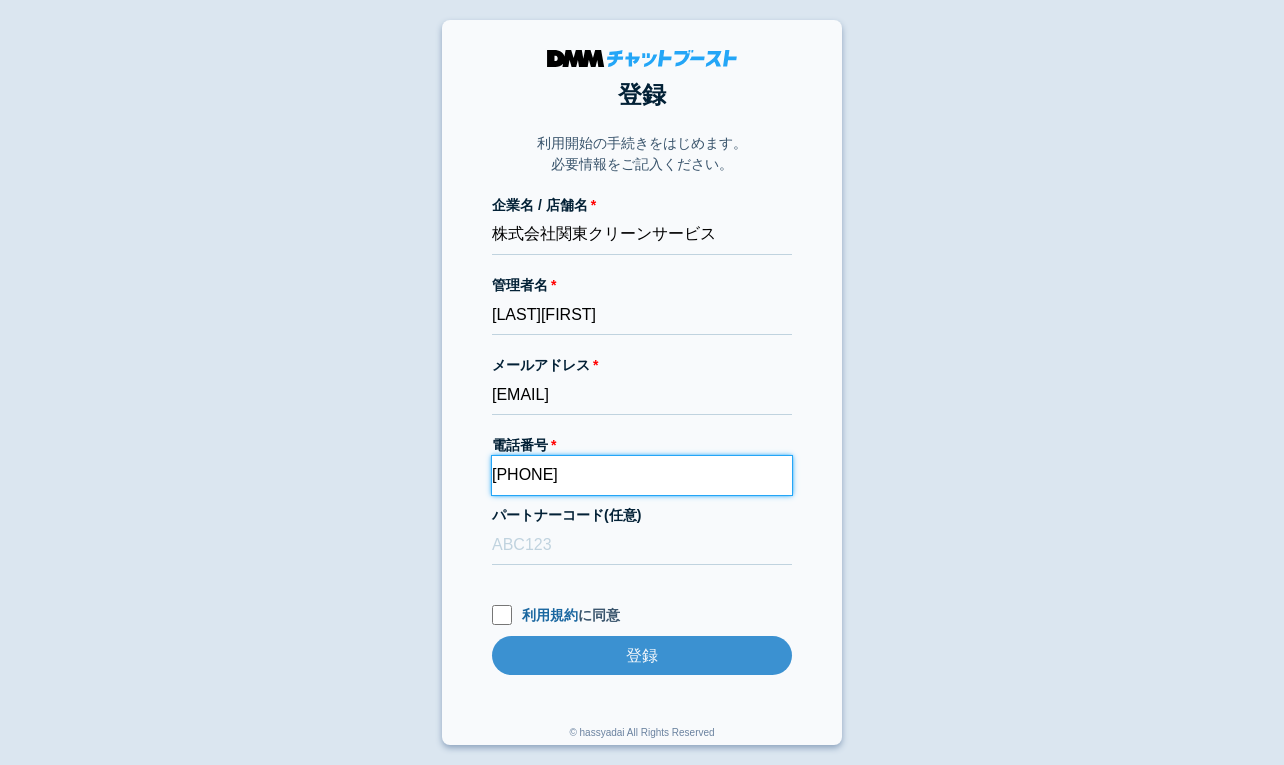 type on "08073644628" 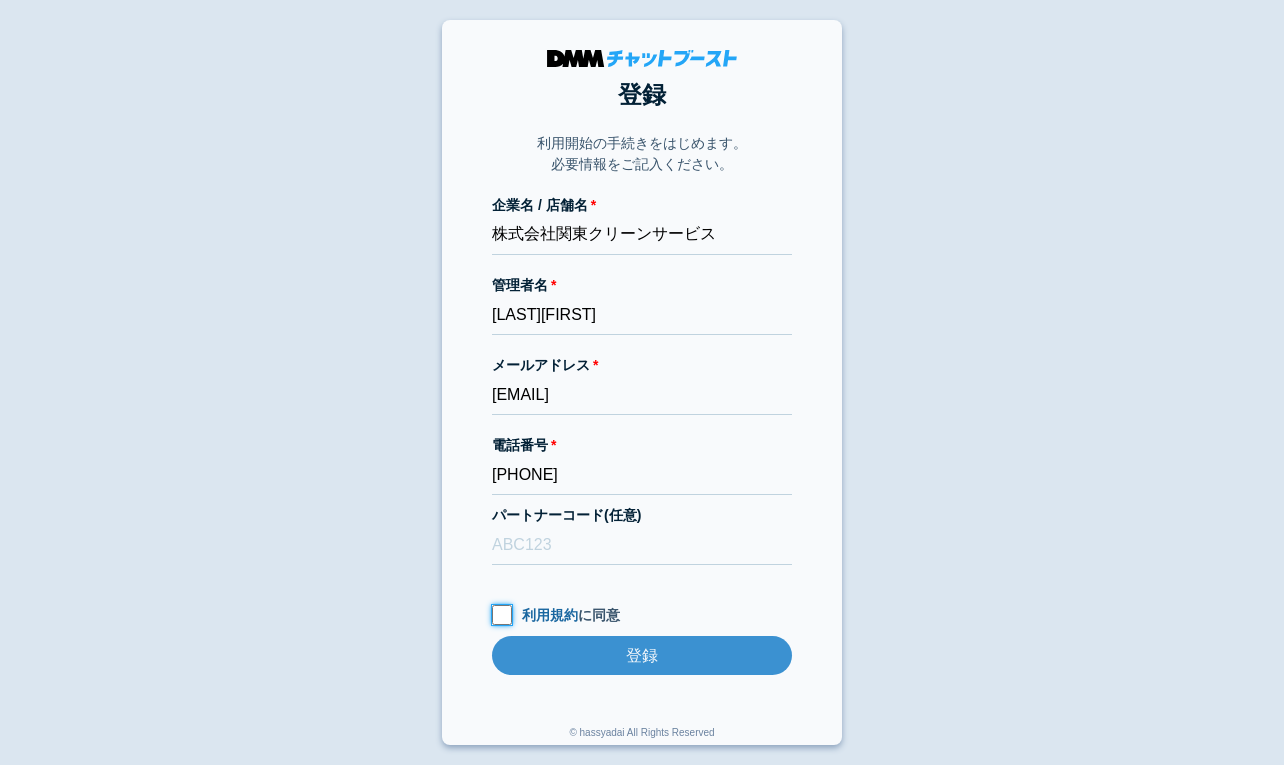 click on "利用規約 に同意" at bounding box center (502, 615) 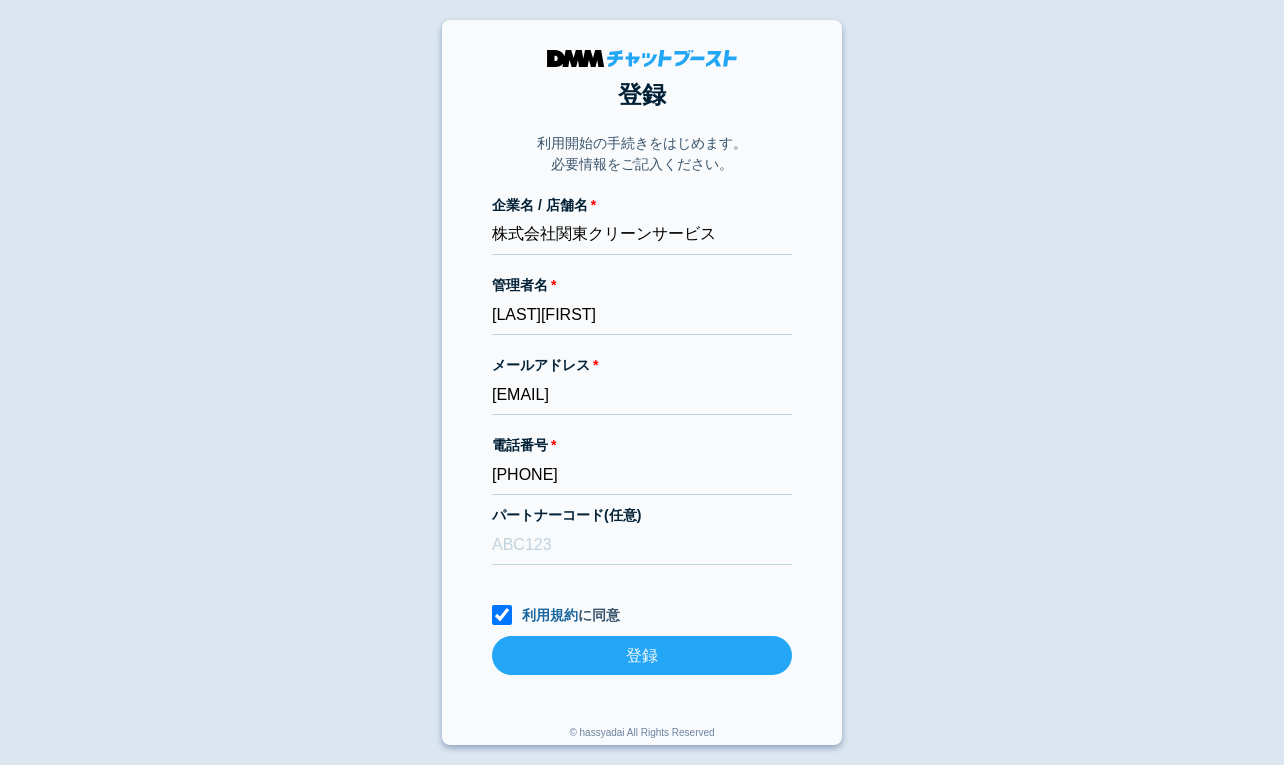 click on "登録" at bounding box center (642, 655) 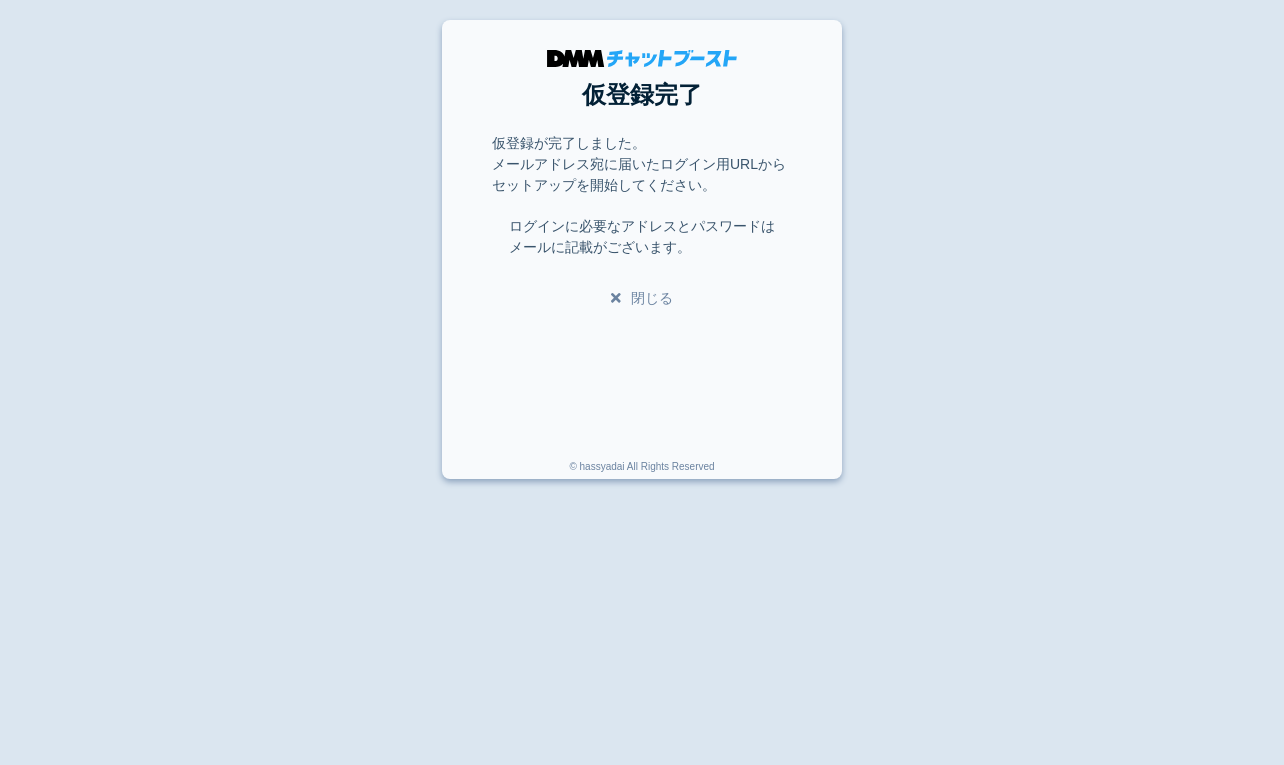 scroll, scrollTop: 0, scrollLeft: 0, axis: both 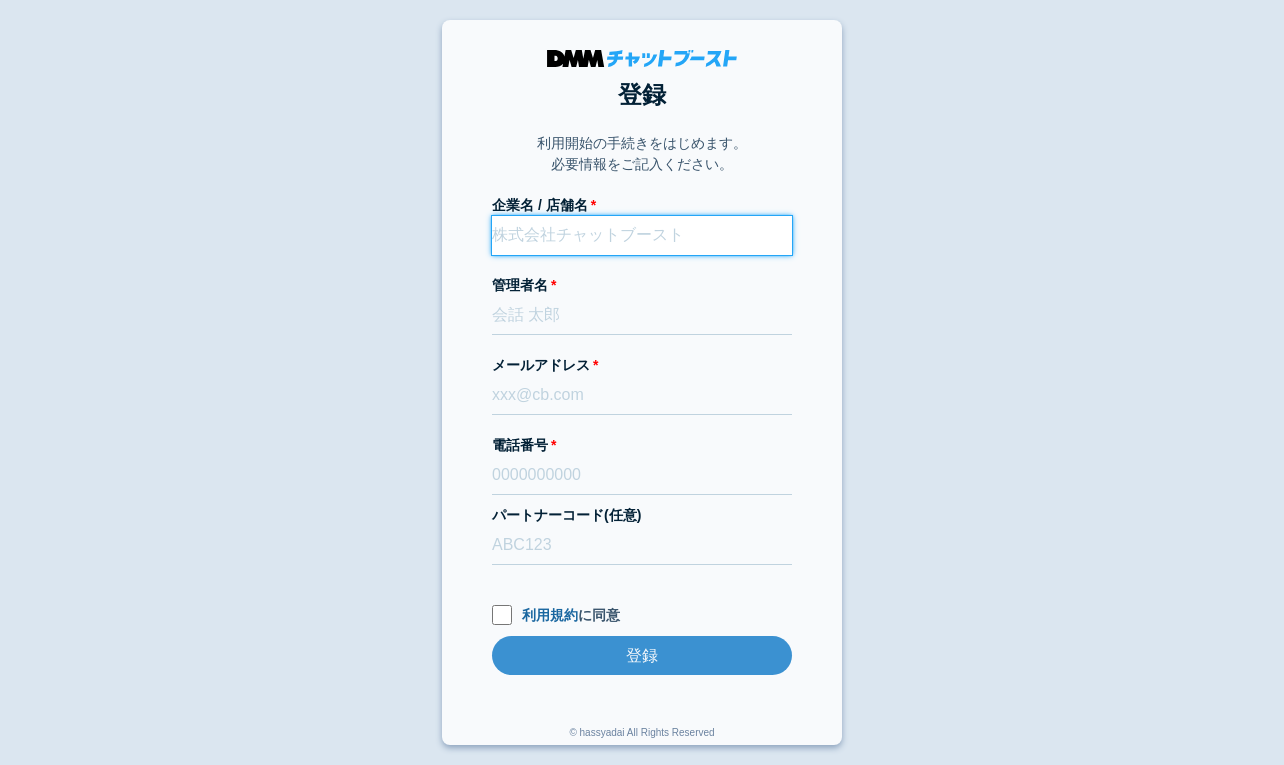 click on "企業名 / 店舗名" at bounding box center [642, 235] 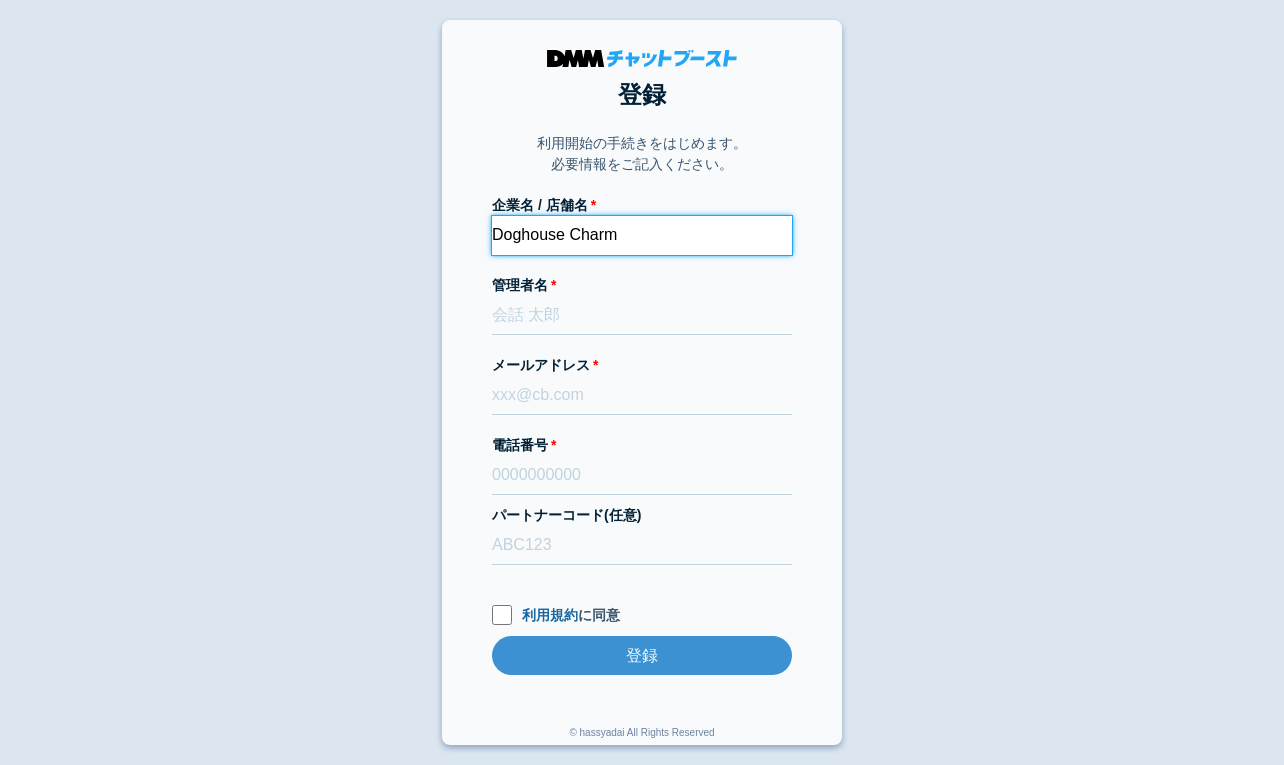 type on "Doghouse Charm" 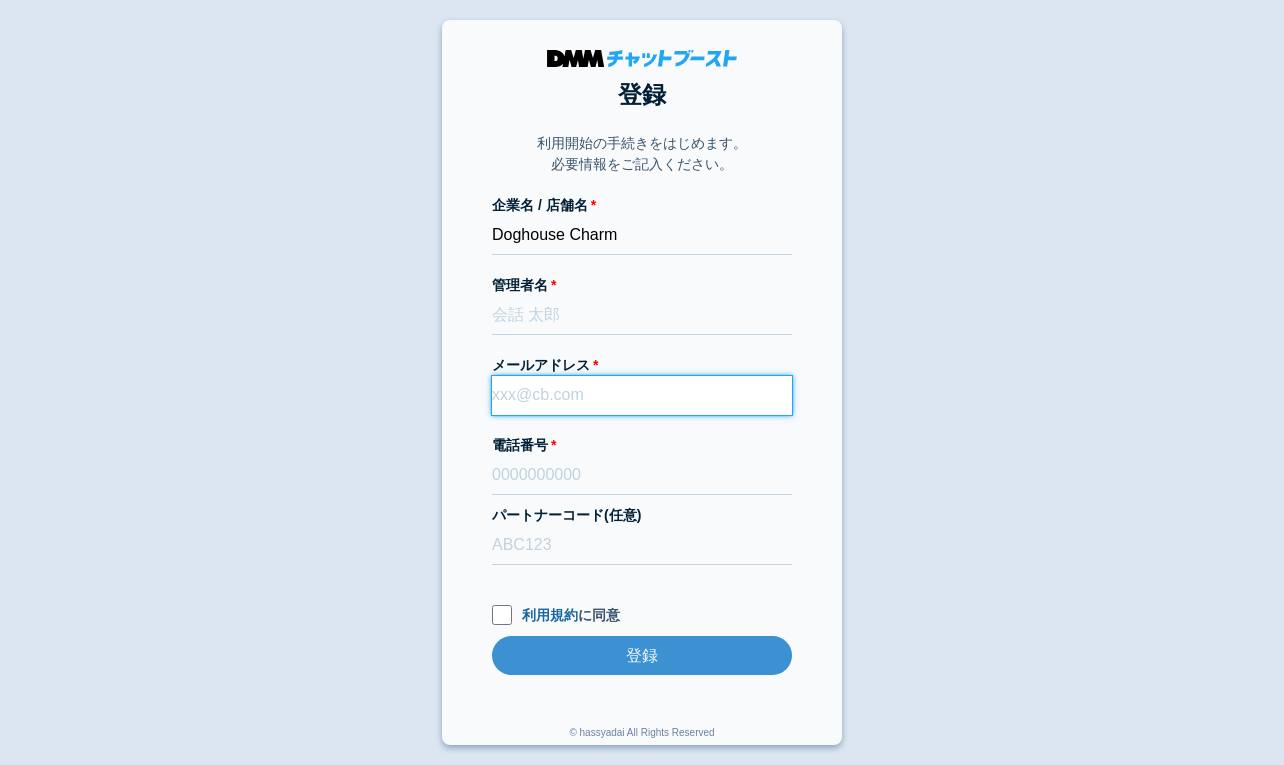 click on "メールアドレス" at bounding box center [642, 395] 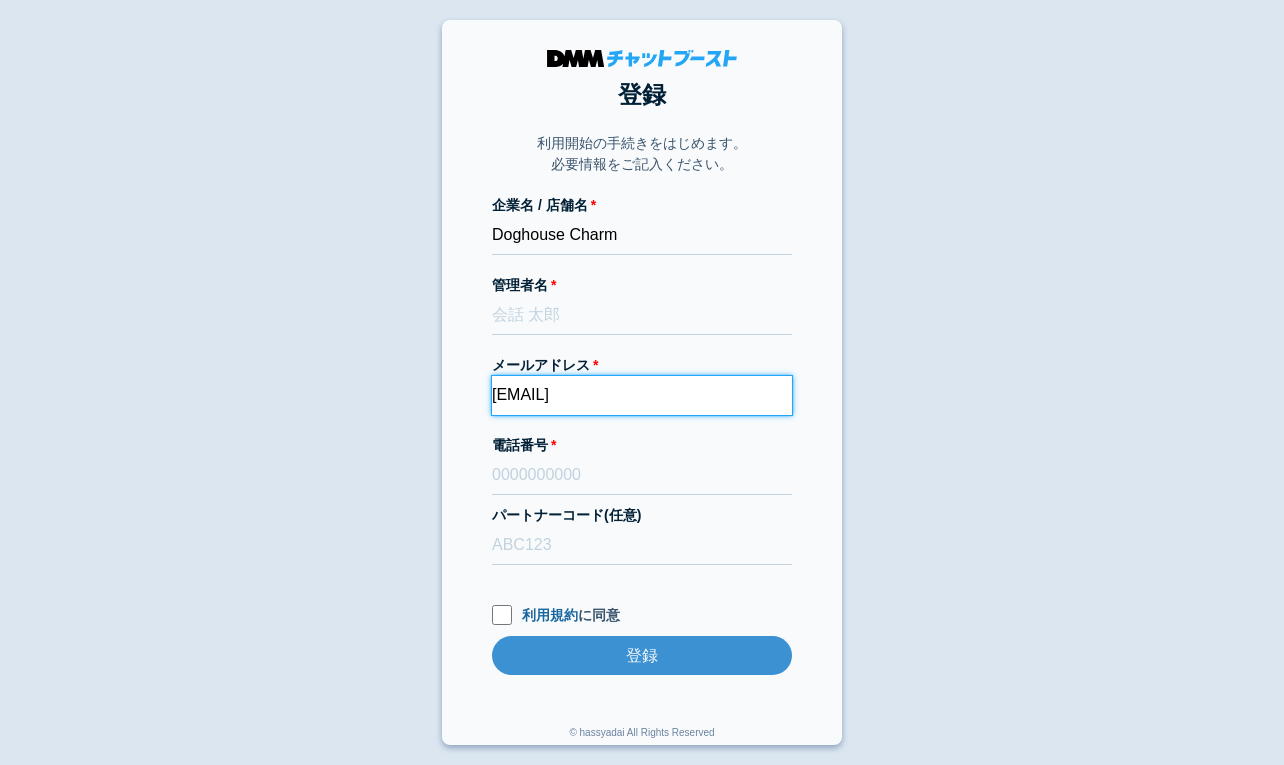 type on "dmmboost-line+178@dmm.com" 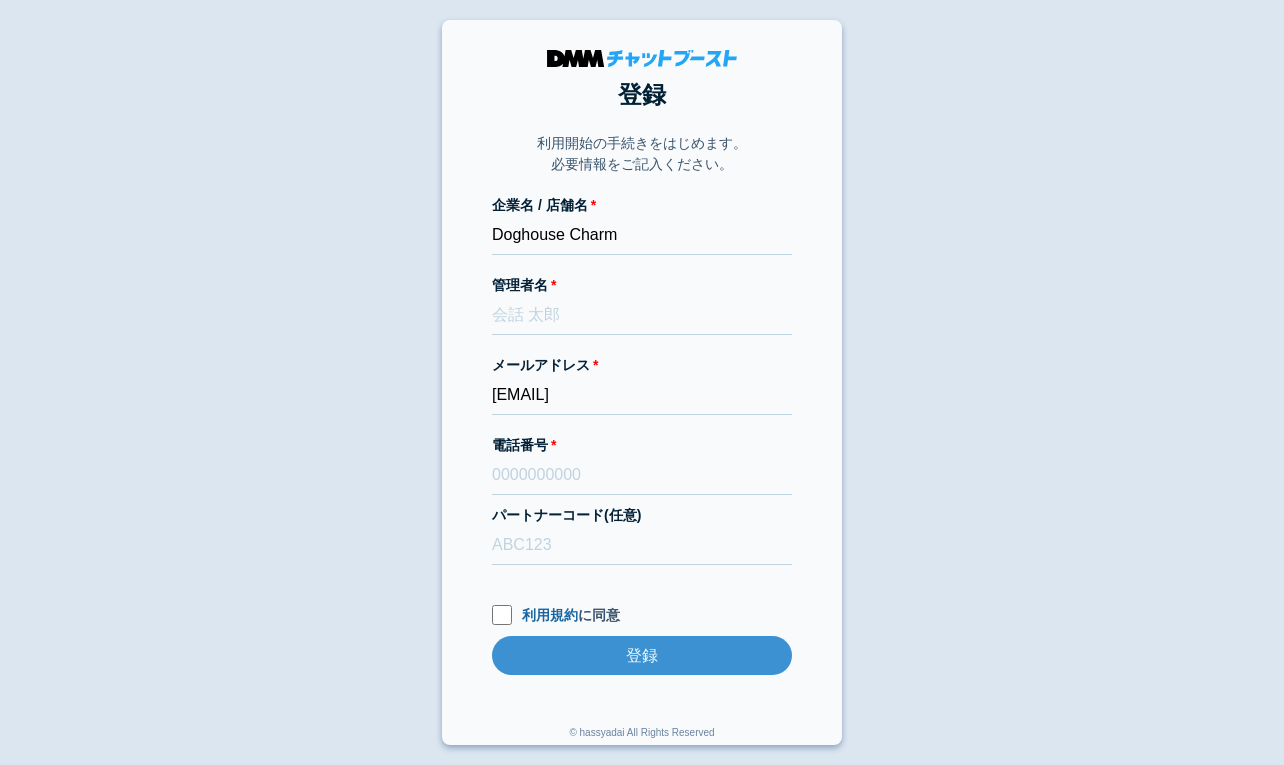 click on "登録
利用開始の手続きをはじめます。 必要情報をご記入ください。
企業名 / 店舗名
Doghouse Charm
管理者名
メールアドレス
dmmboost-line+178@dmm.com
電話番号
パートナーコード(任意)
利用規約 に同意
登録
登録
© hassyadai All Rights Reserved" at bounding box center (642, 382) 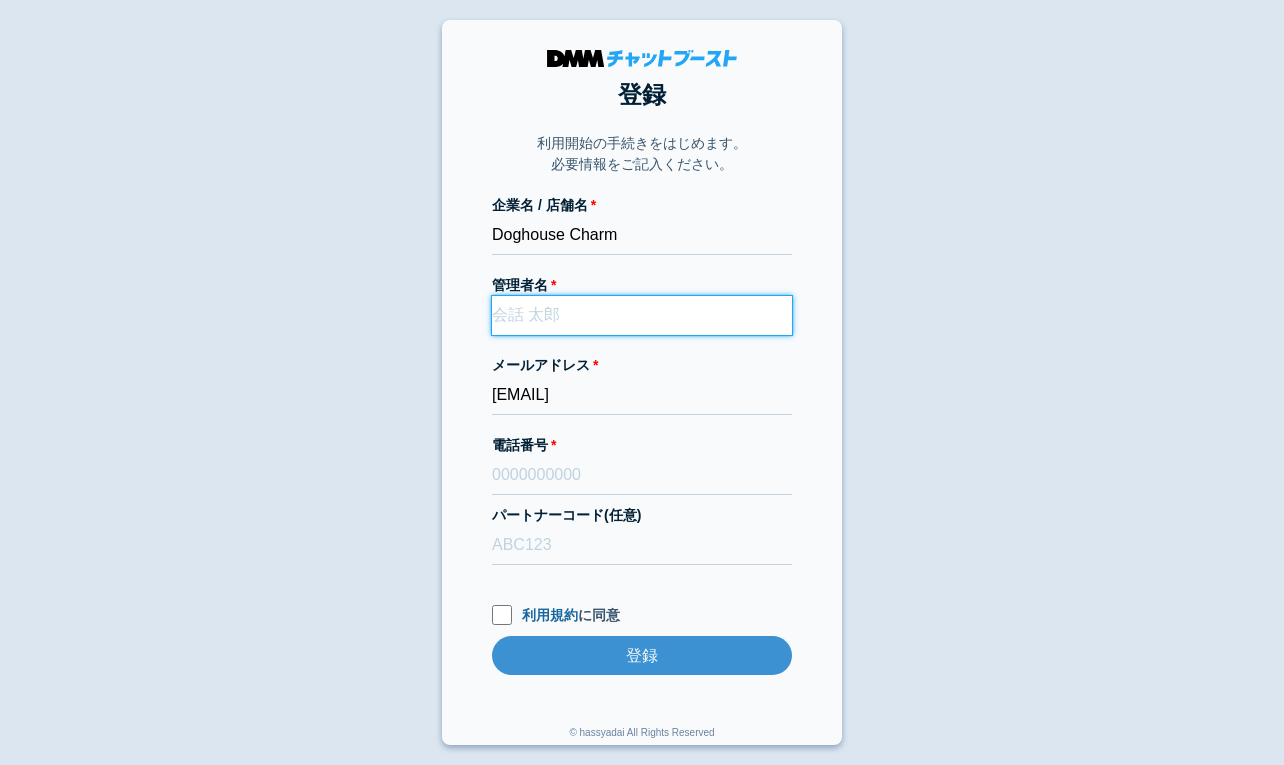 click on "管理者名" at bounding box center (642, 315) 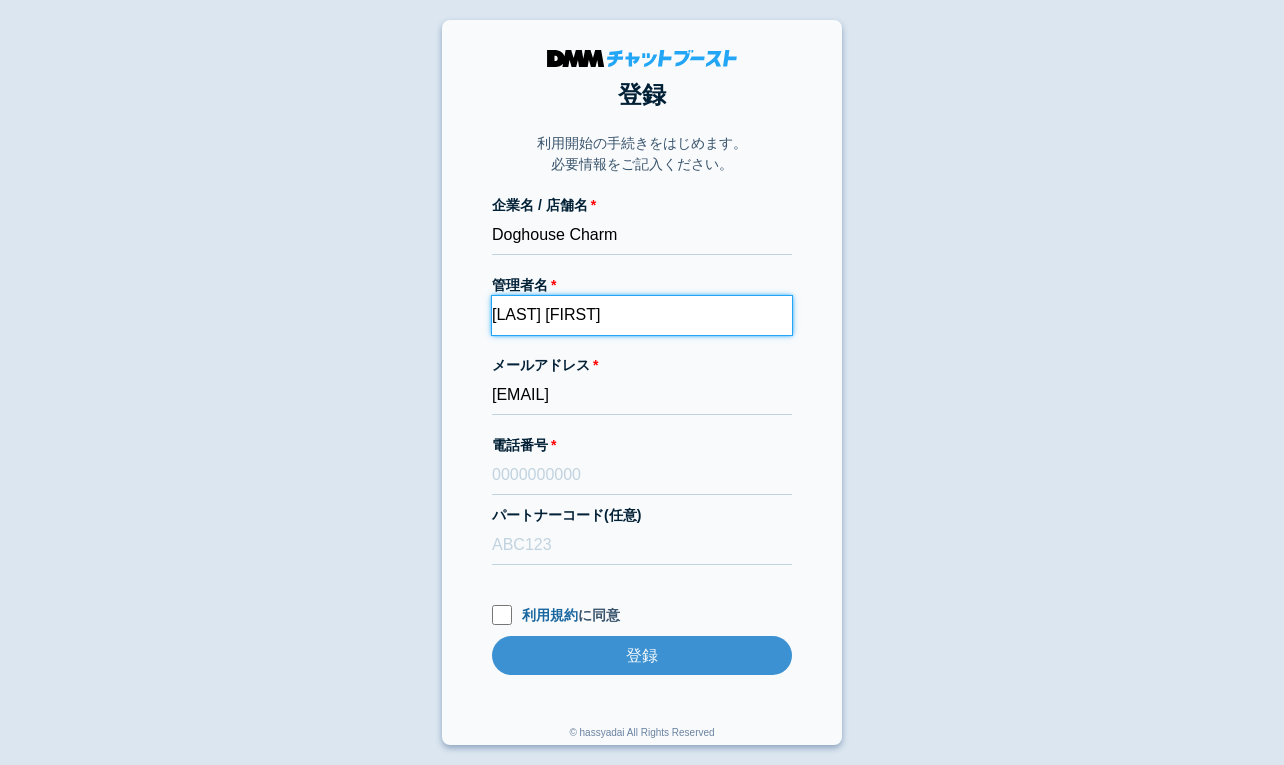 type on "杉原沙緒里" 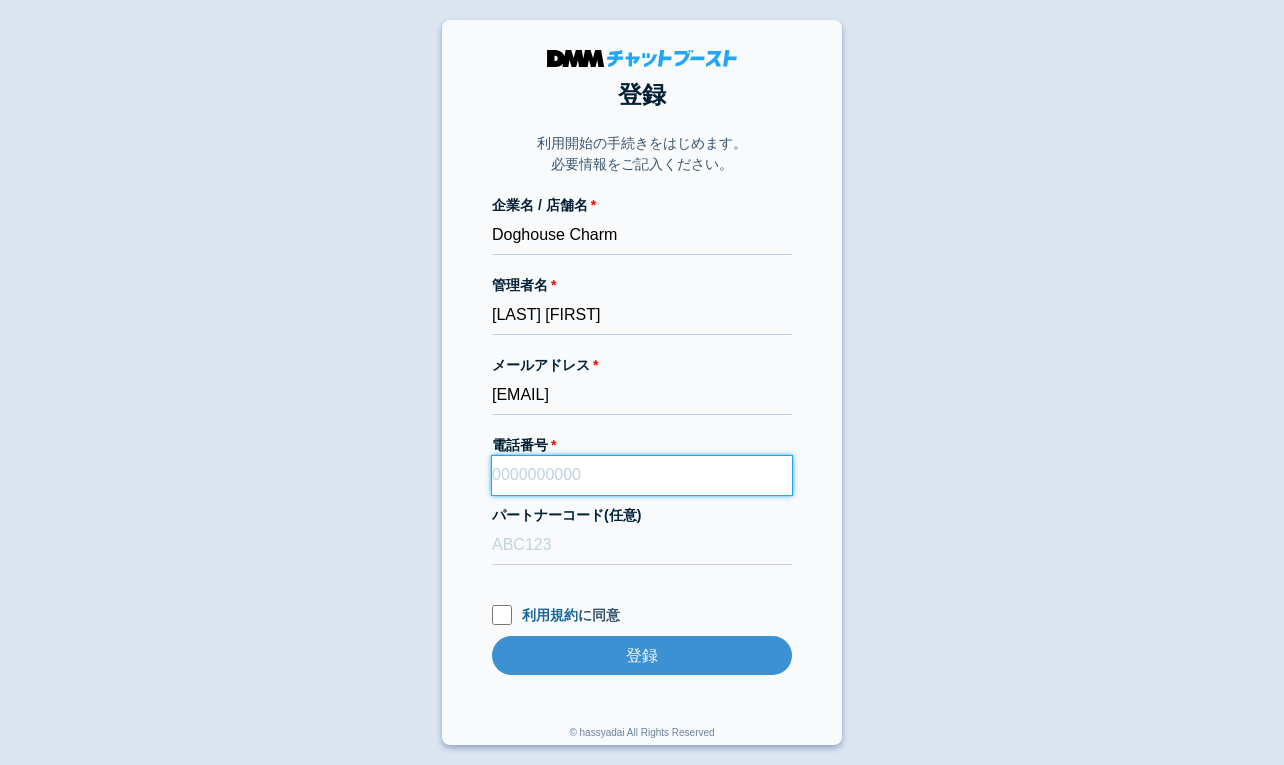 click on "電話番号" at bounding box center [642, 475] 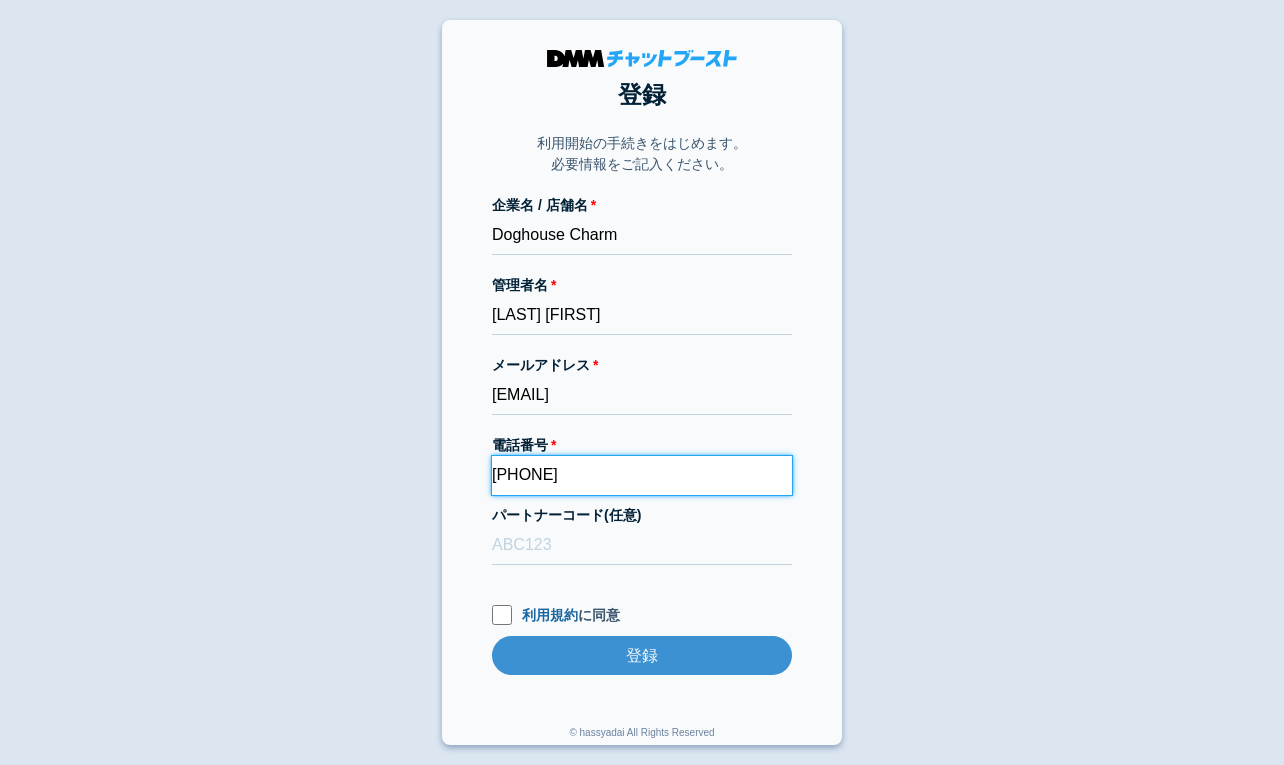 type on "09039888063" 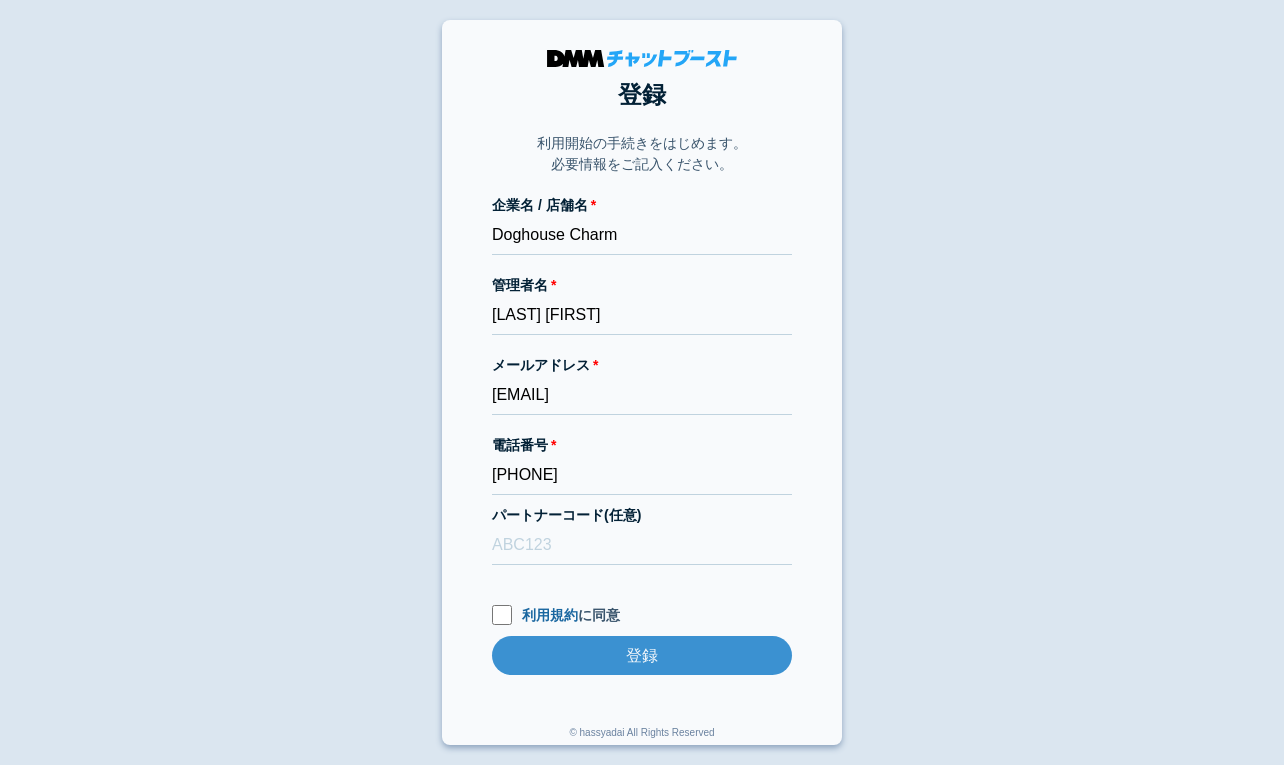 click on "登録
利用開始の手続きをはじめます。 必要情報をご記入ください。
企業名 / 店舗名
Doghouse Charm
管理者名
杉原沙緒里
メールアドレス
dmmboost-line+178@dmm.com
電話番号
09039888063
パートナーコード(任意)
利用規約 に同意
登録
登録
© hassyadai All Rights Reserved" at bounding box center (642, 382) 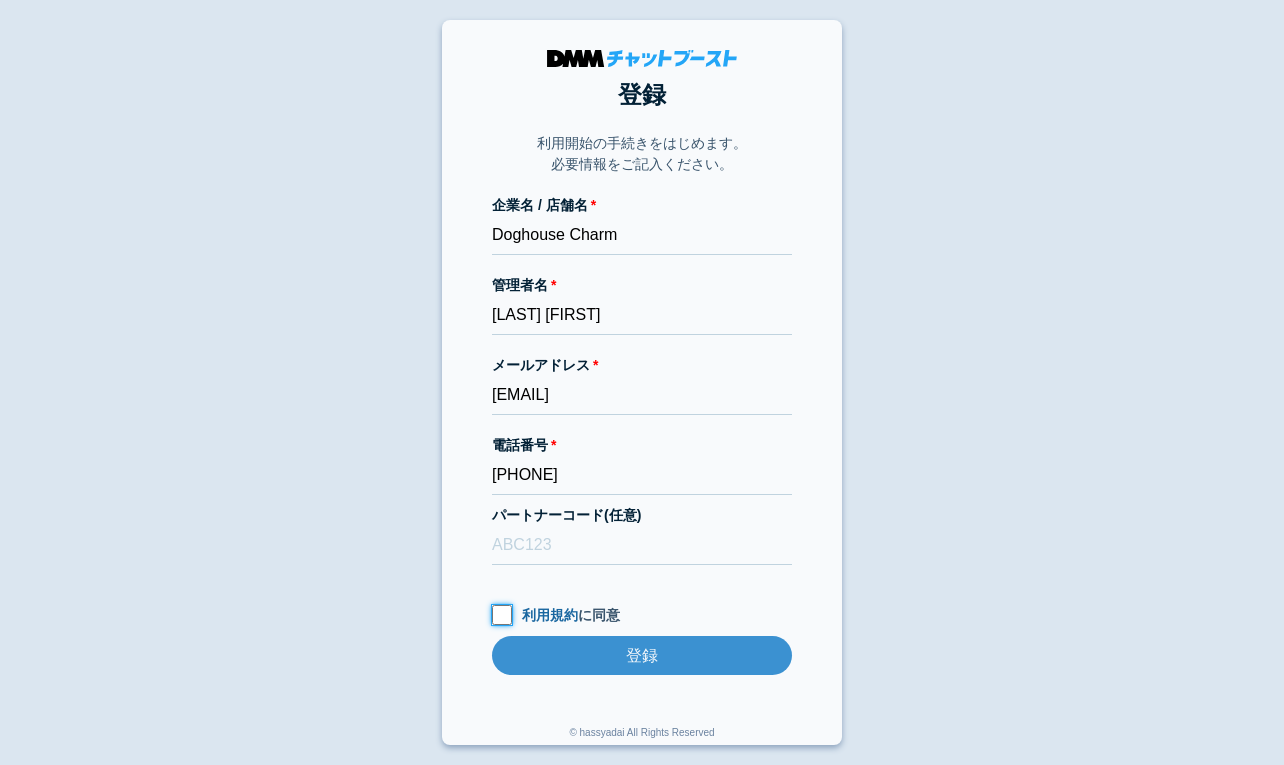 click on "利用規約 に同意" at bounding box center (502, 615) 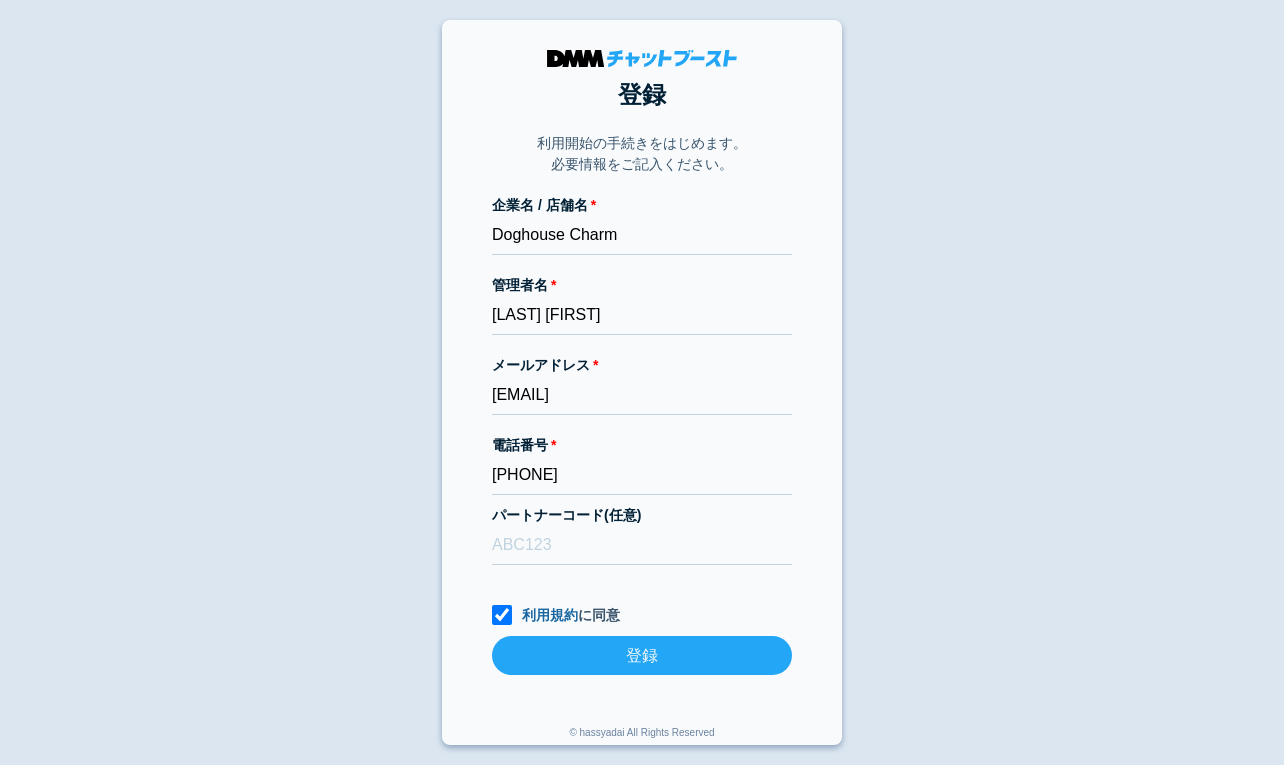 click on "登録" at bounding box center [642, 655] 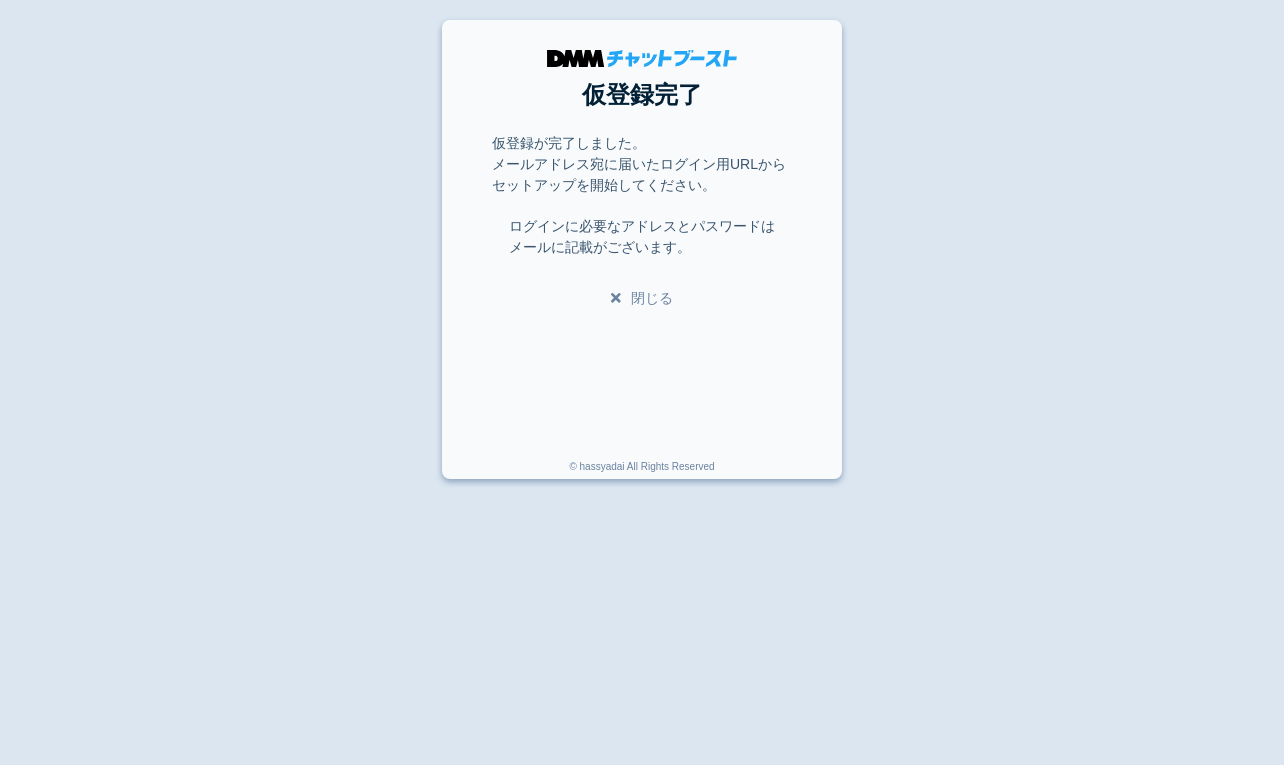 scroll, scrollTop: 0, scrollLeft: 0, axis: both 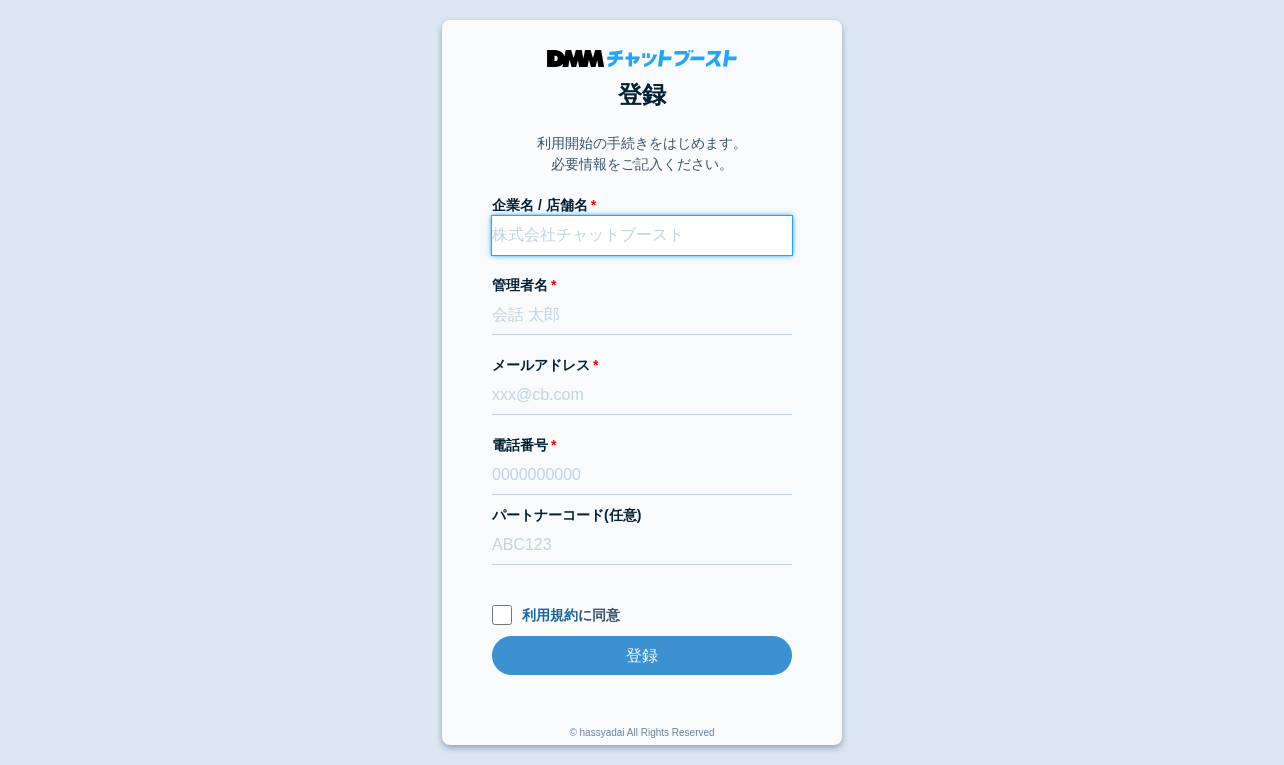 click on "企業名 / 店舗名" at bounding box center (642, 235) 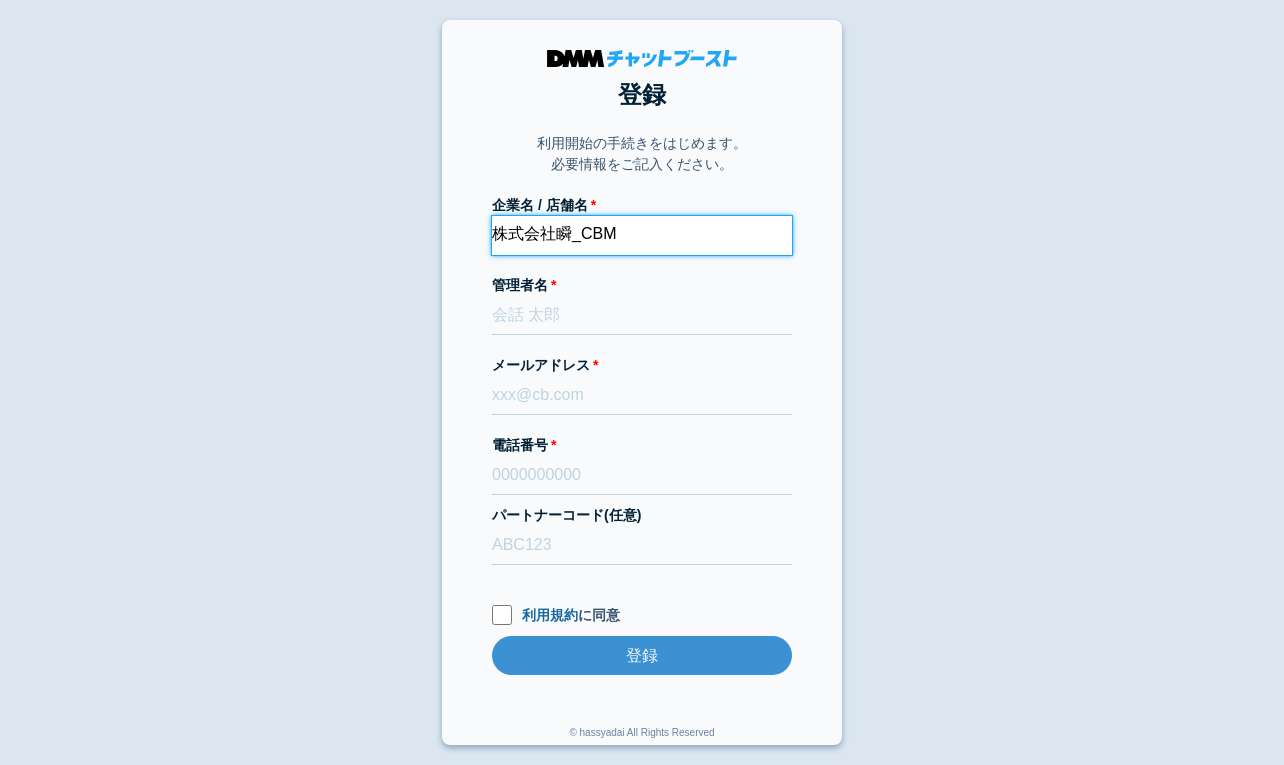 type on "株式会社瞬_CBM" 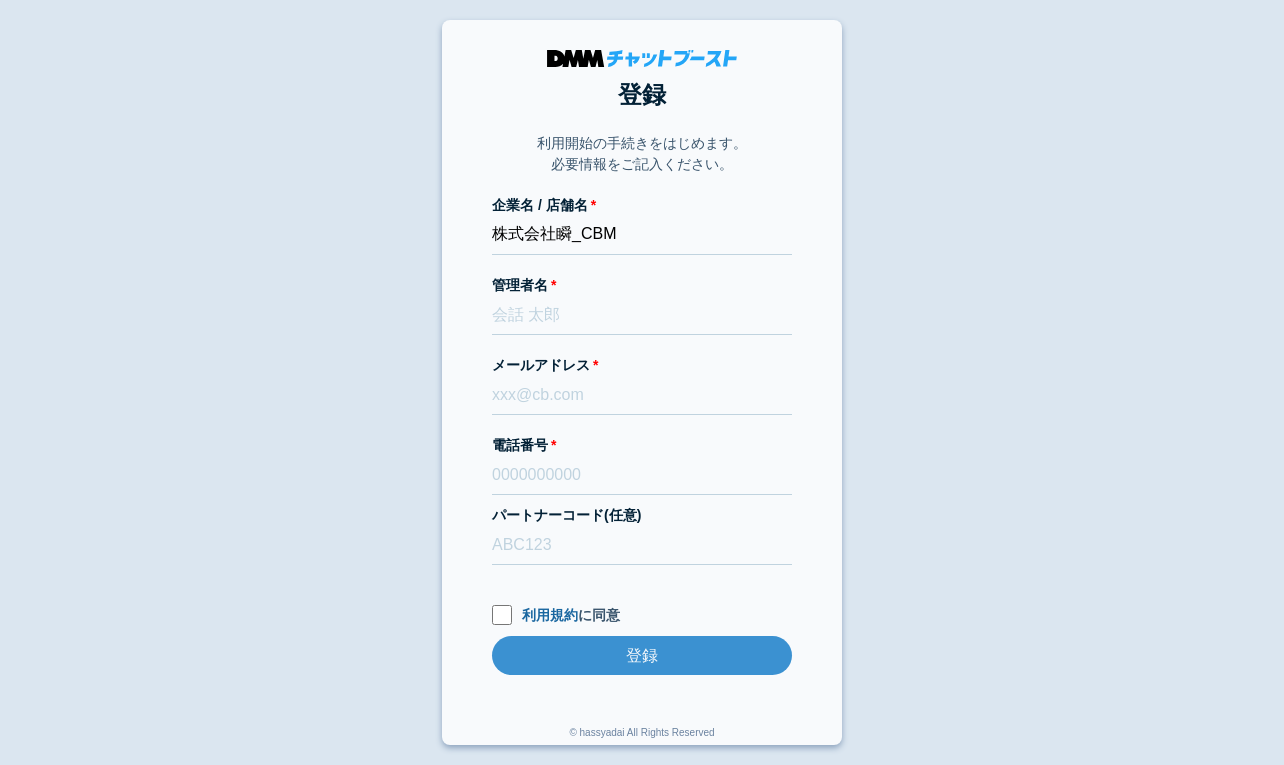 click on "登録
利用開始の手続きをはじめます。 必要情報をご記入ください。
企業名 / 店舗名
株式会社瞬_CBM
管理者名
メールアドレス
電話番号
パートナーコード(任意)
利用規約 に同意
登録
登録
© hassyadai All Rights Reserved" at bounding box center [642, 382] 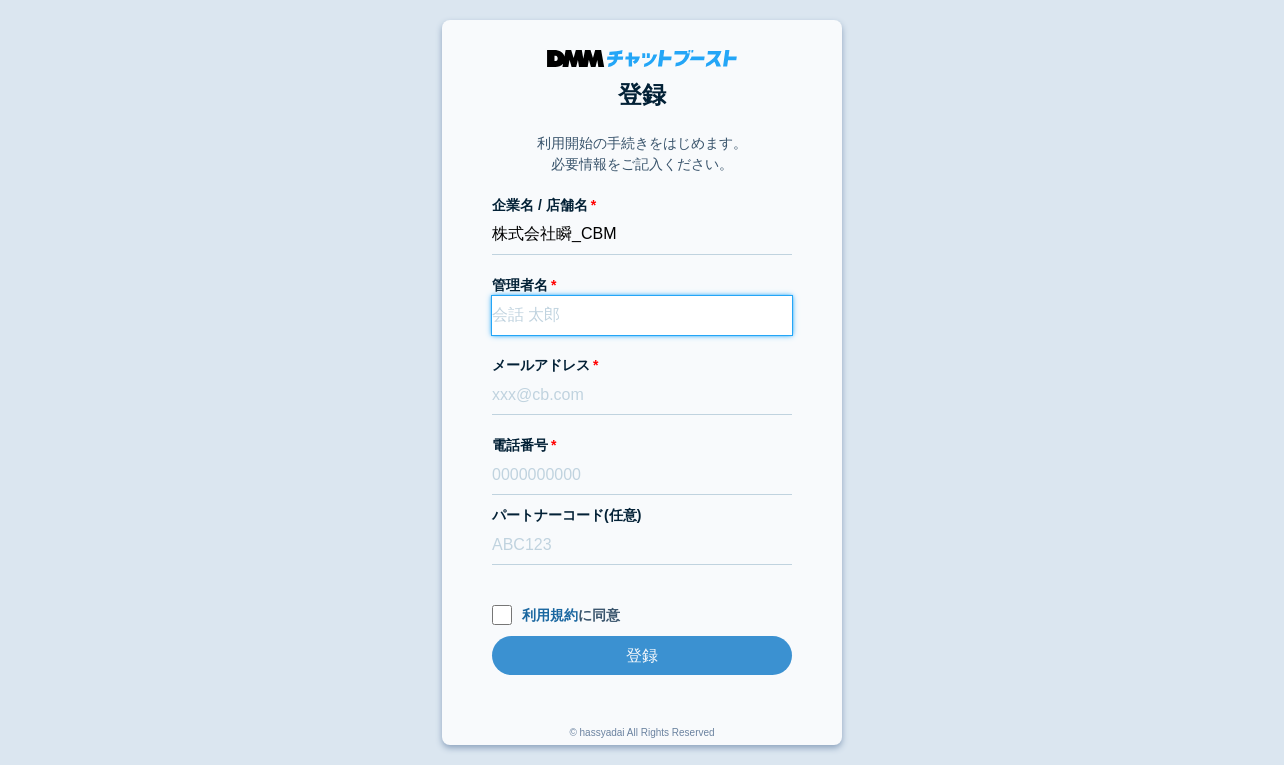 click on "管理者名" at bounding box center (642, 315) 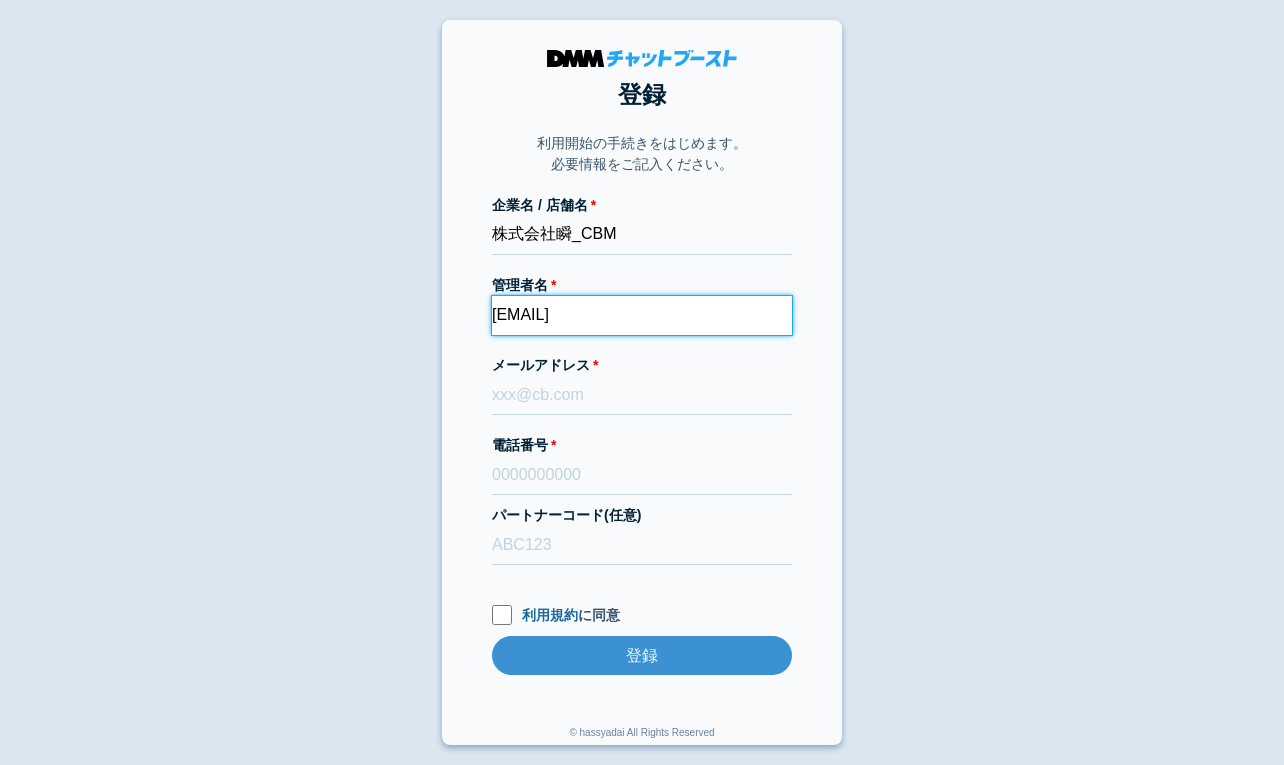 type on "dmmboost-line+179@dmm.com" 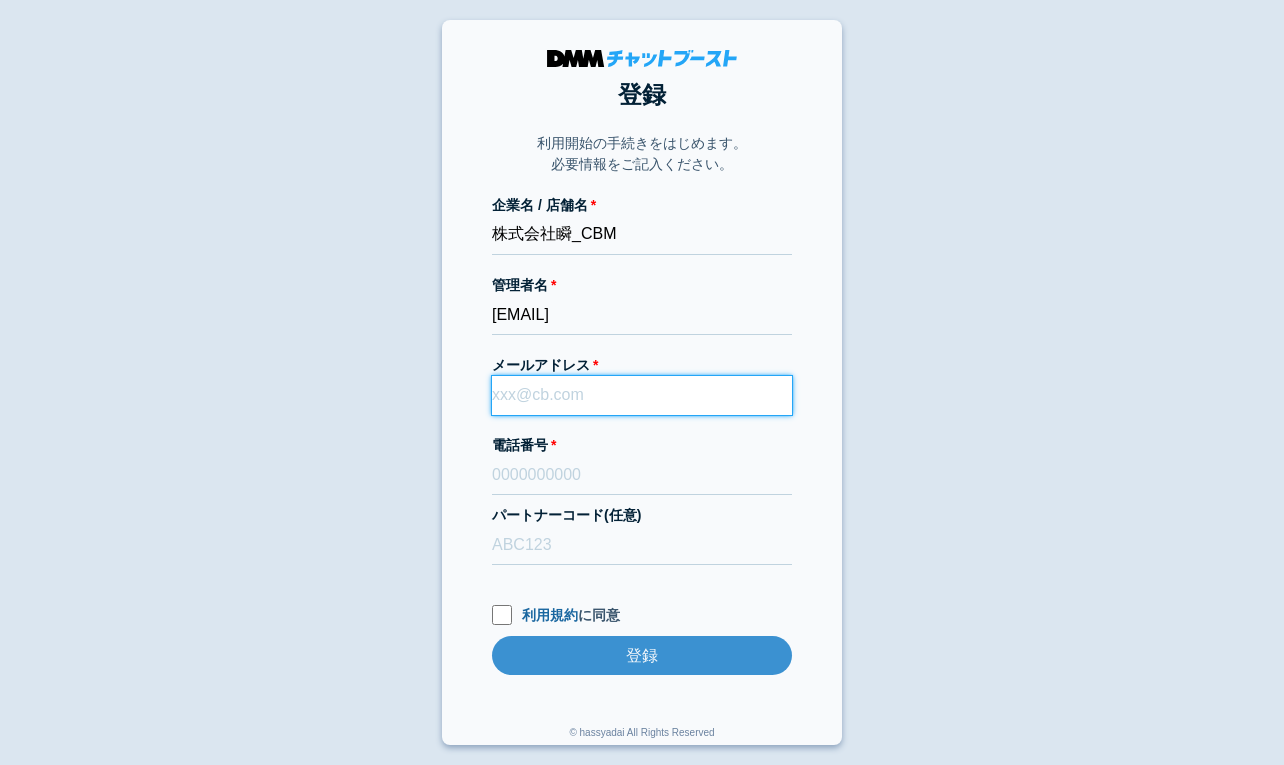 click on "メールアドレス" at bounding box center (642, 395) 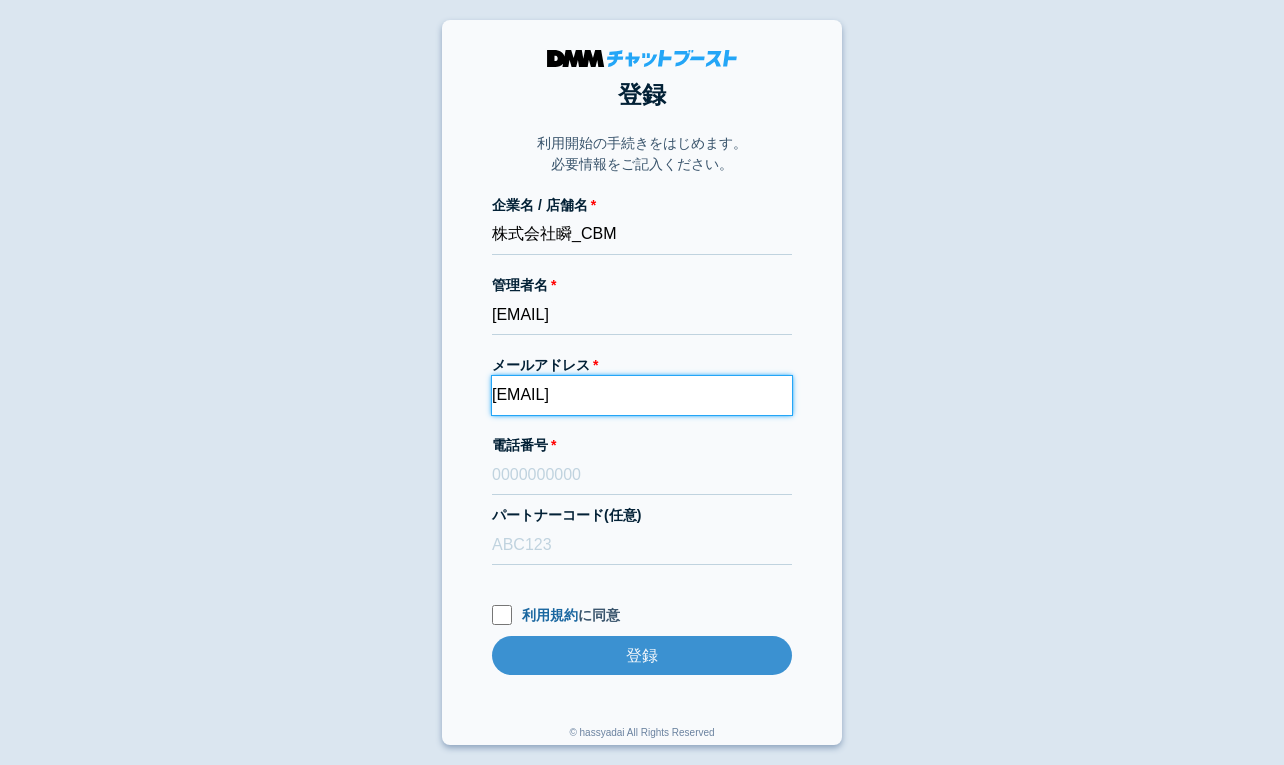 type on "dmmboost-line+179@dmm.com" 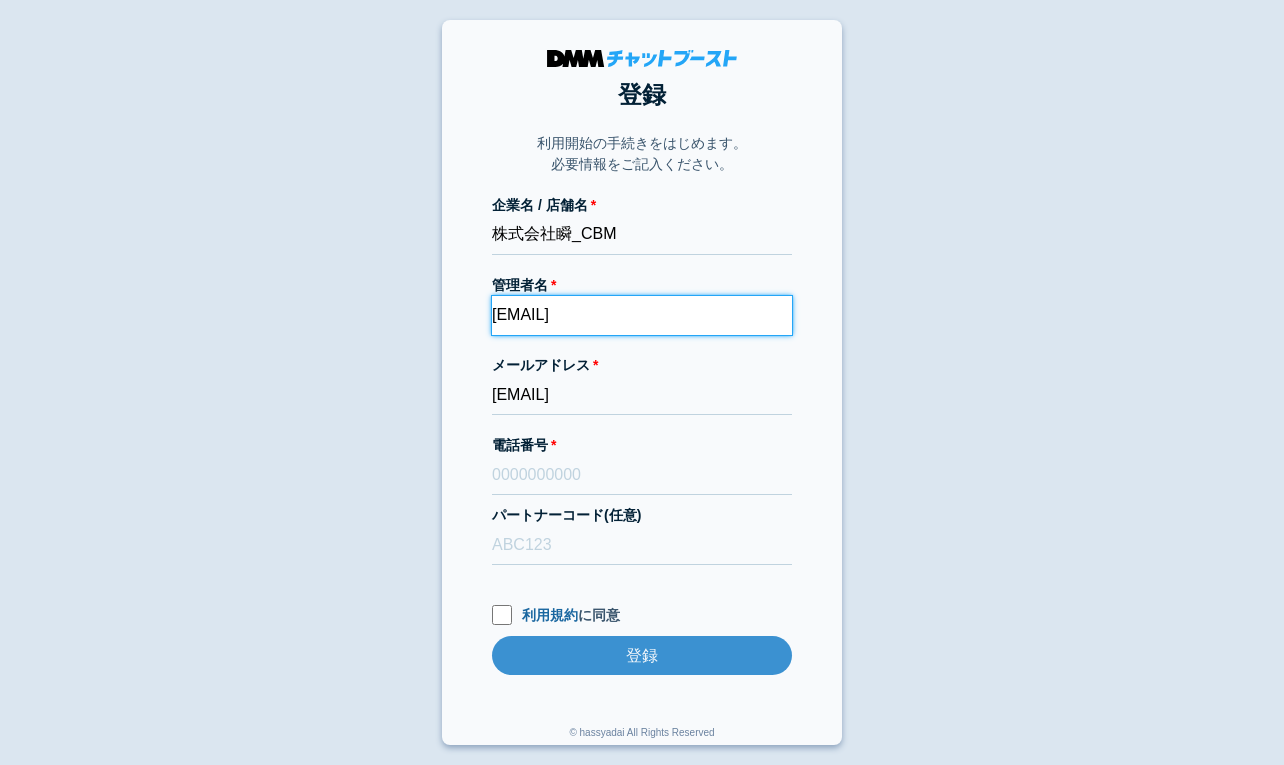 click on "dmmboost-line+179@dmm.com" at bounding box center [642, 315] 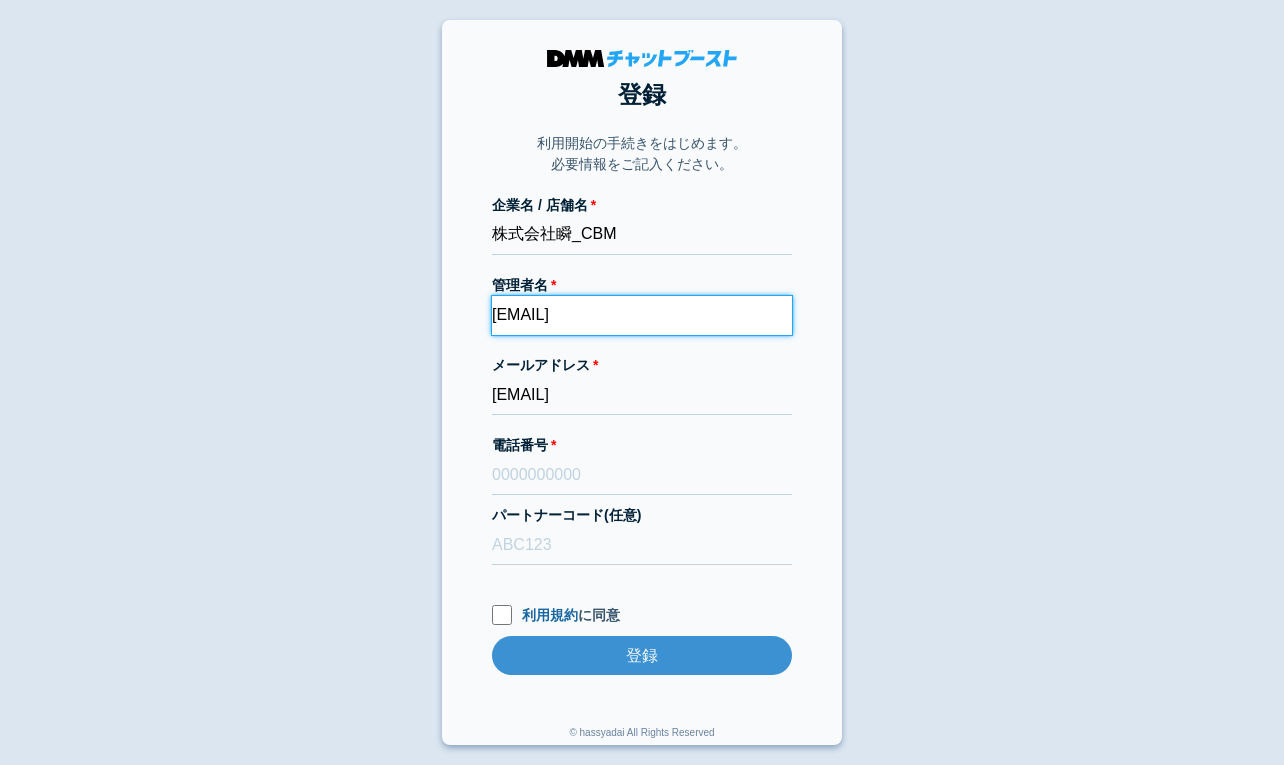 paste on "工藤瞬" 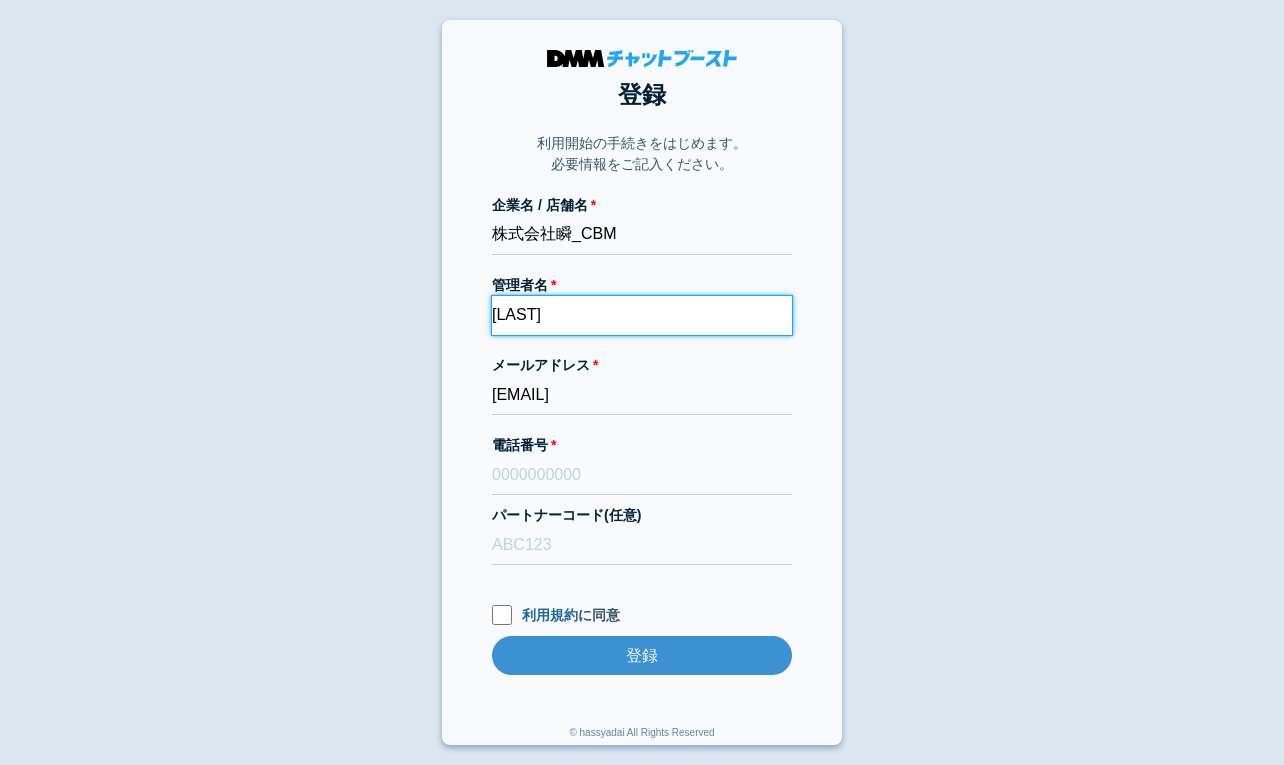 type on "工藤瞬" 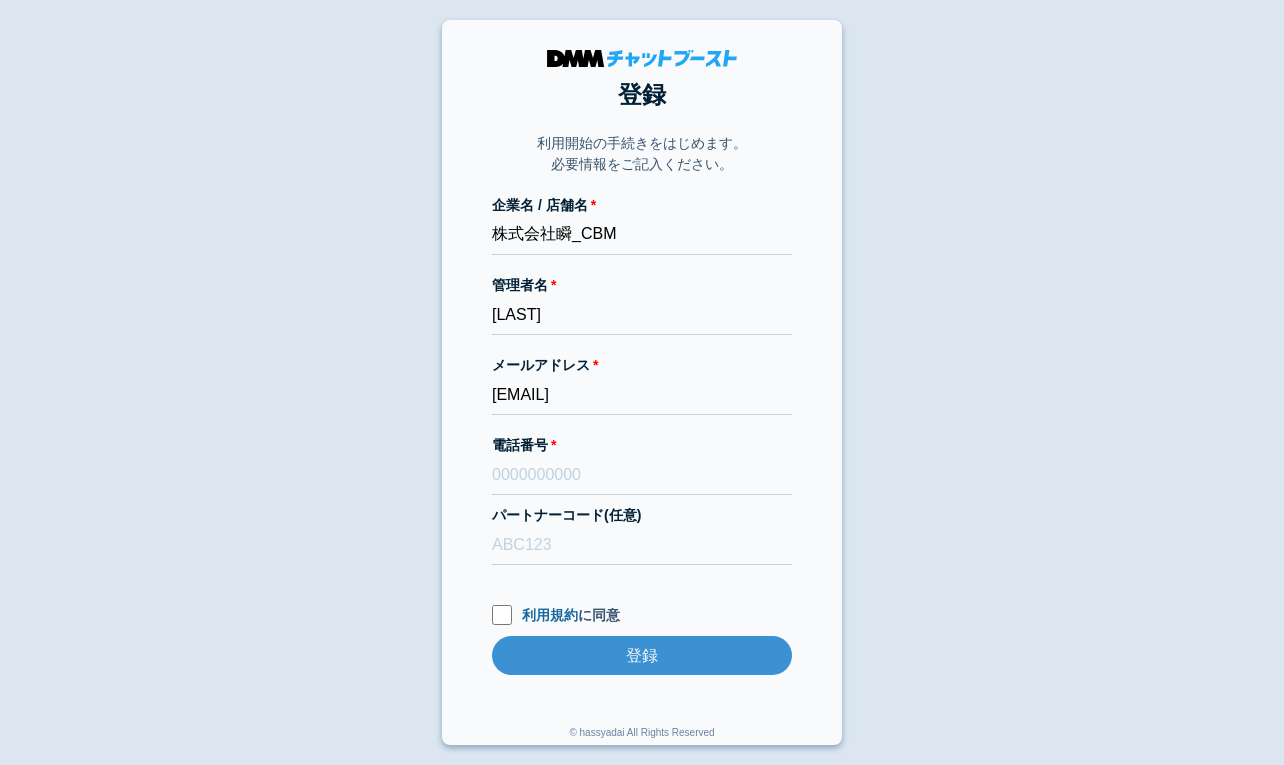 click on "登録
利用開始の手続きをはじめます。 必要情報をご記入ください。
企業名 / 店舗名
株式会社瞬_CBM
管理者名
工藤瞬
メールアドレス
dmmboost-line+179@dmm.com
電話番号
パートナーコード(任意)
利用規約 に同意
登録
登録
© hassyadai All Rights Reserved" at bounding box center (642, 382) 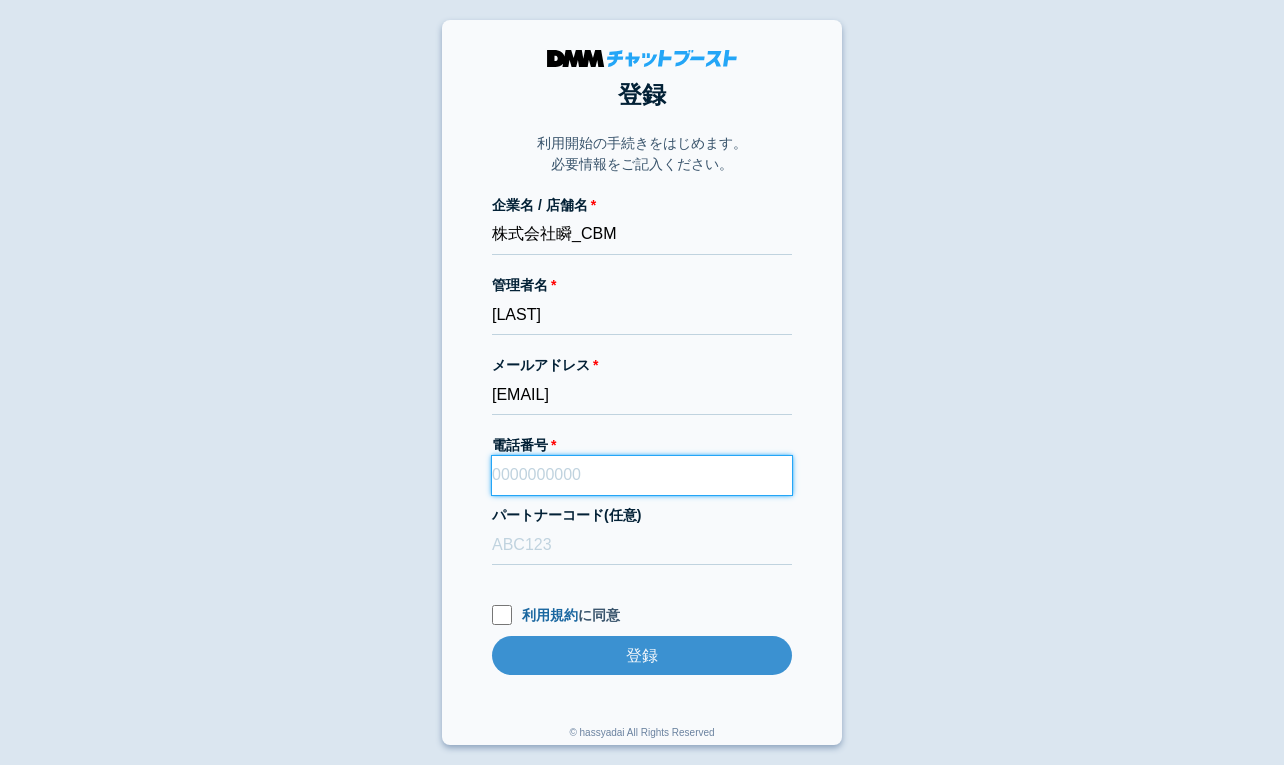 click on "電話番号" at bounding box center (642, 475) 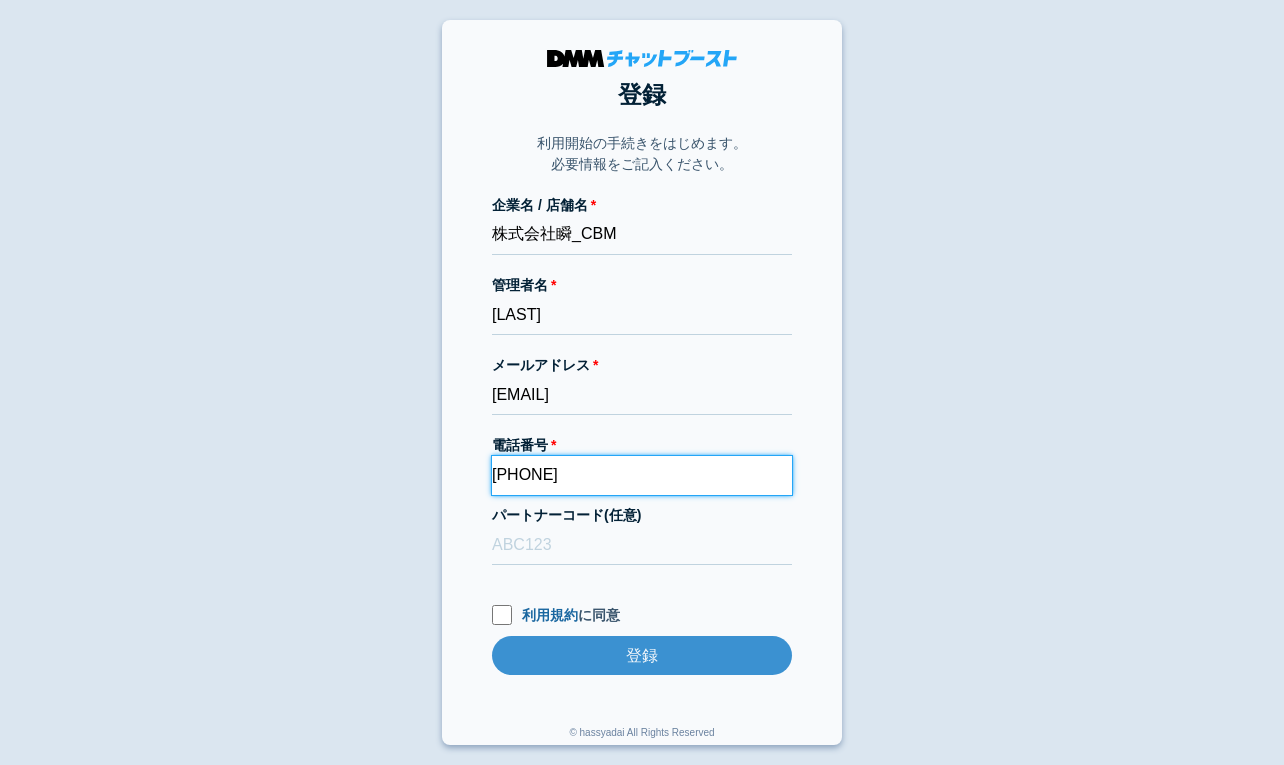 type on "08060703785" 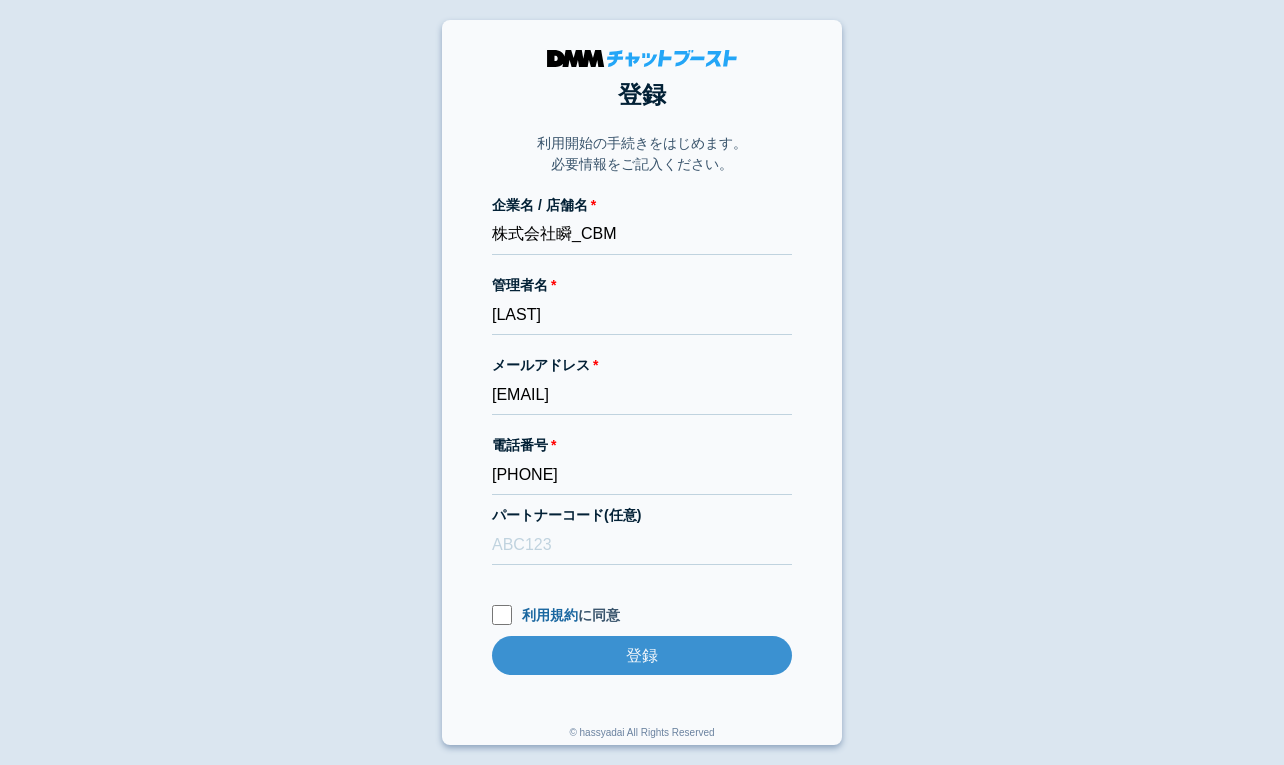 click on "登録
利用開始の手続きをはじめます。 必要情報をご記入ください。
企業名 / 店舗名
株式会社瞬_CBM
管理者名
工藤瞬
メールアドレス
dmmboost-line+179@dmm.com
電話番号
08060703785
パートナーコード(任意)
利用規約 に同意
登録
登録
© hassyadai All Rights Reserved" at bounding box center (642, 382) 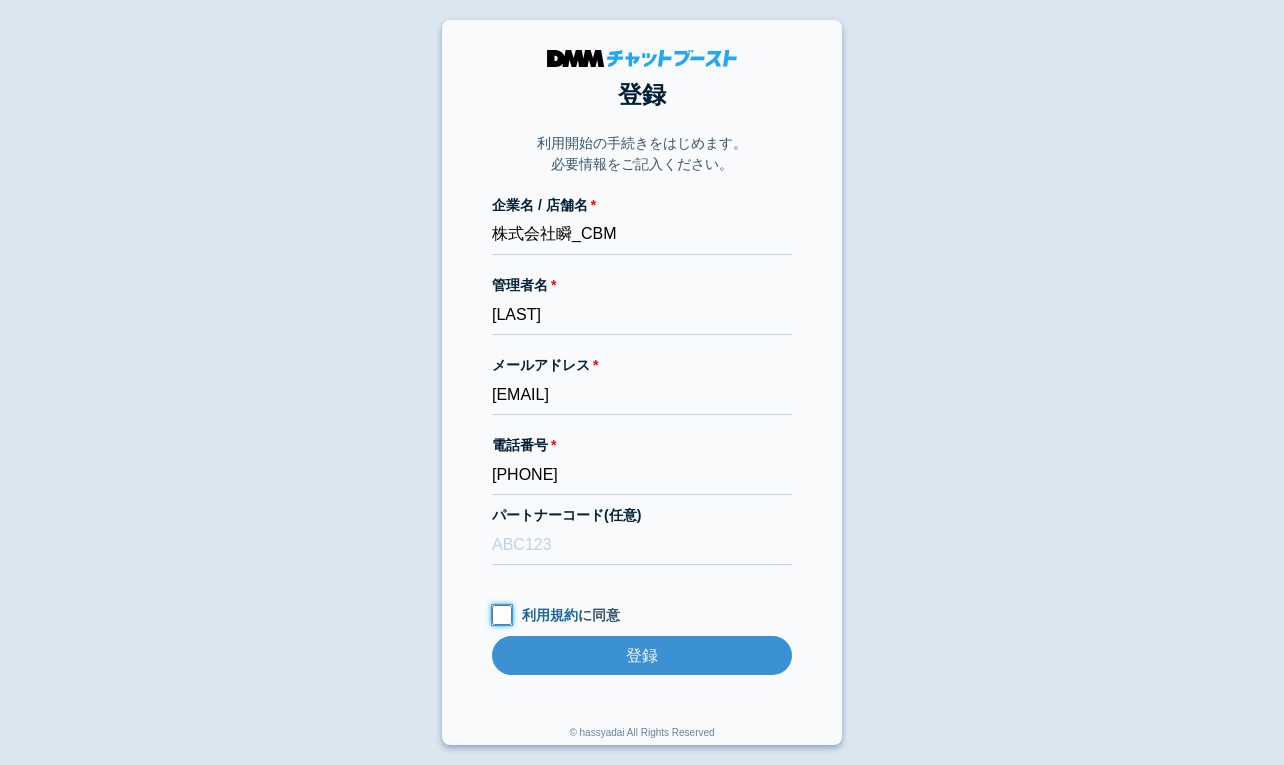 click on "利用規約 に同意" at bounding box center [502, 615] 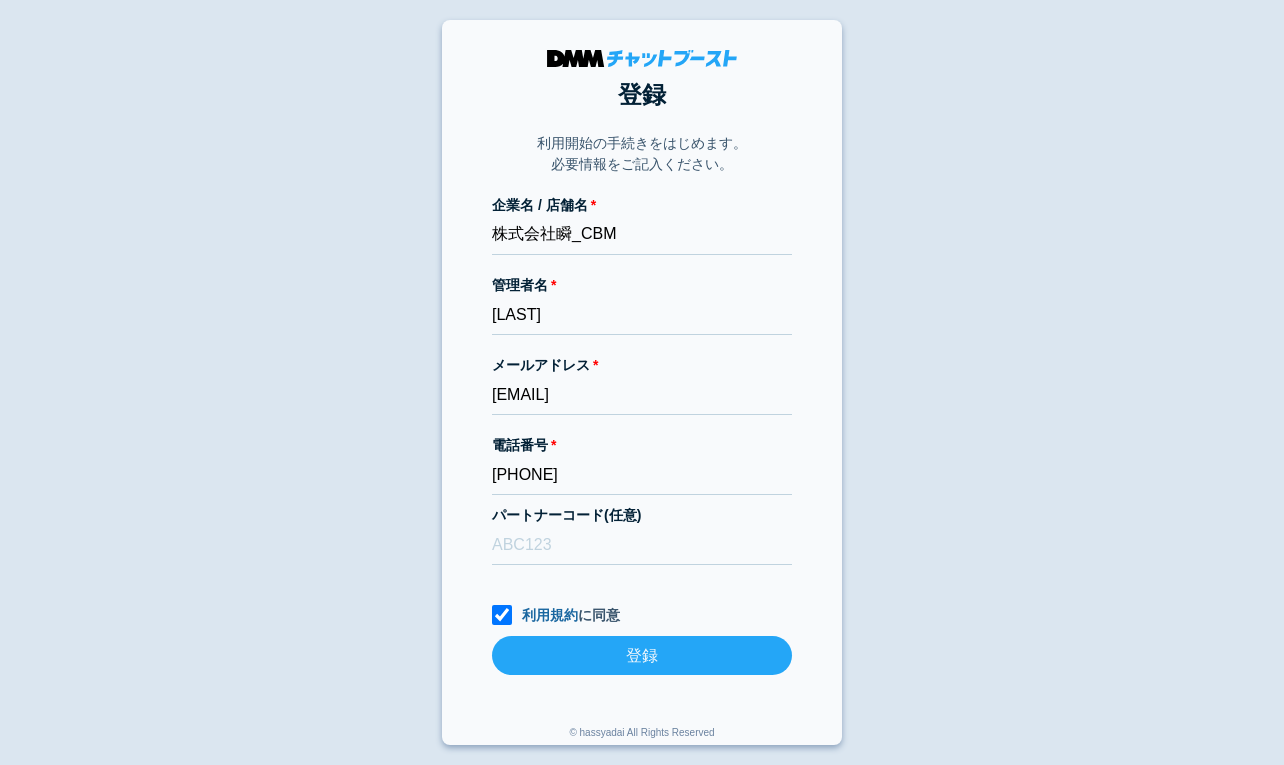 click on "登録" at bounding box center [642, 655] 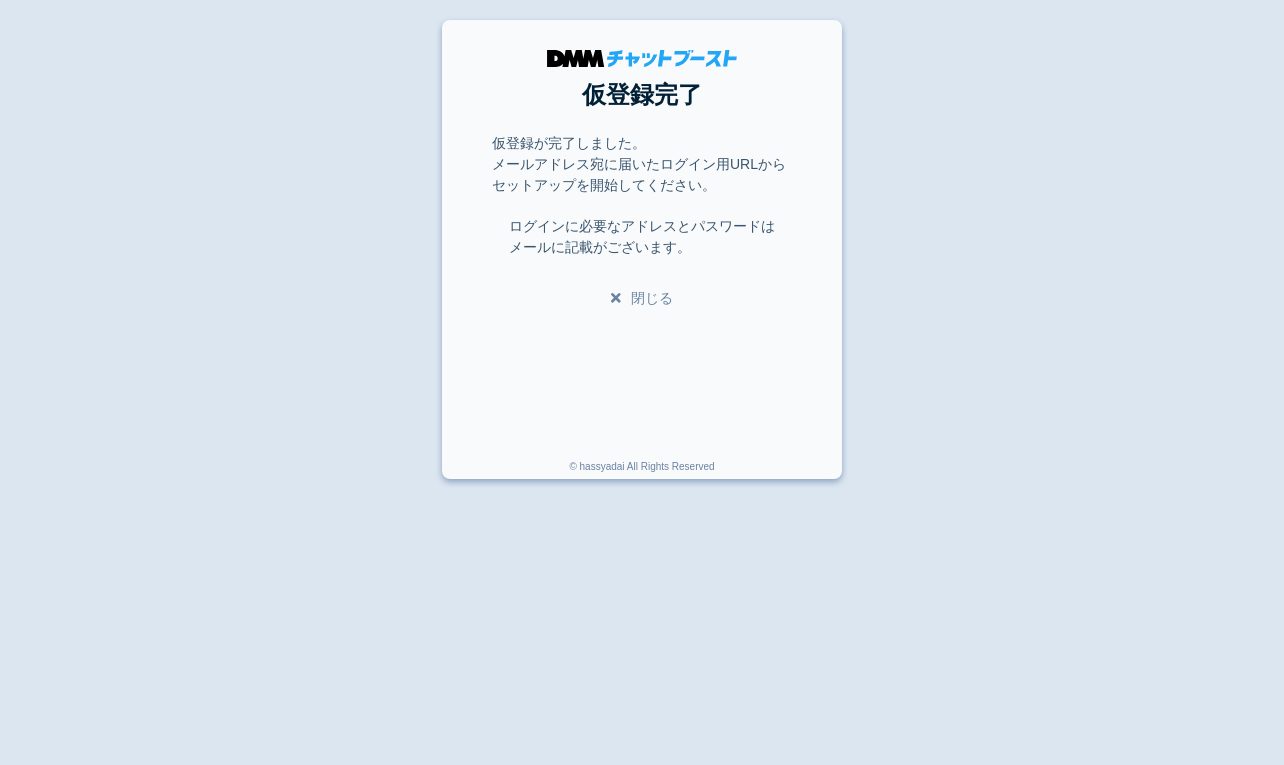 scroll, scrollTop: 0, scrollLeft: 0, axis: both 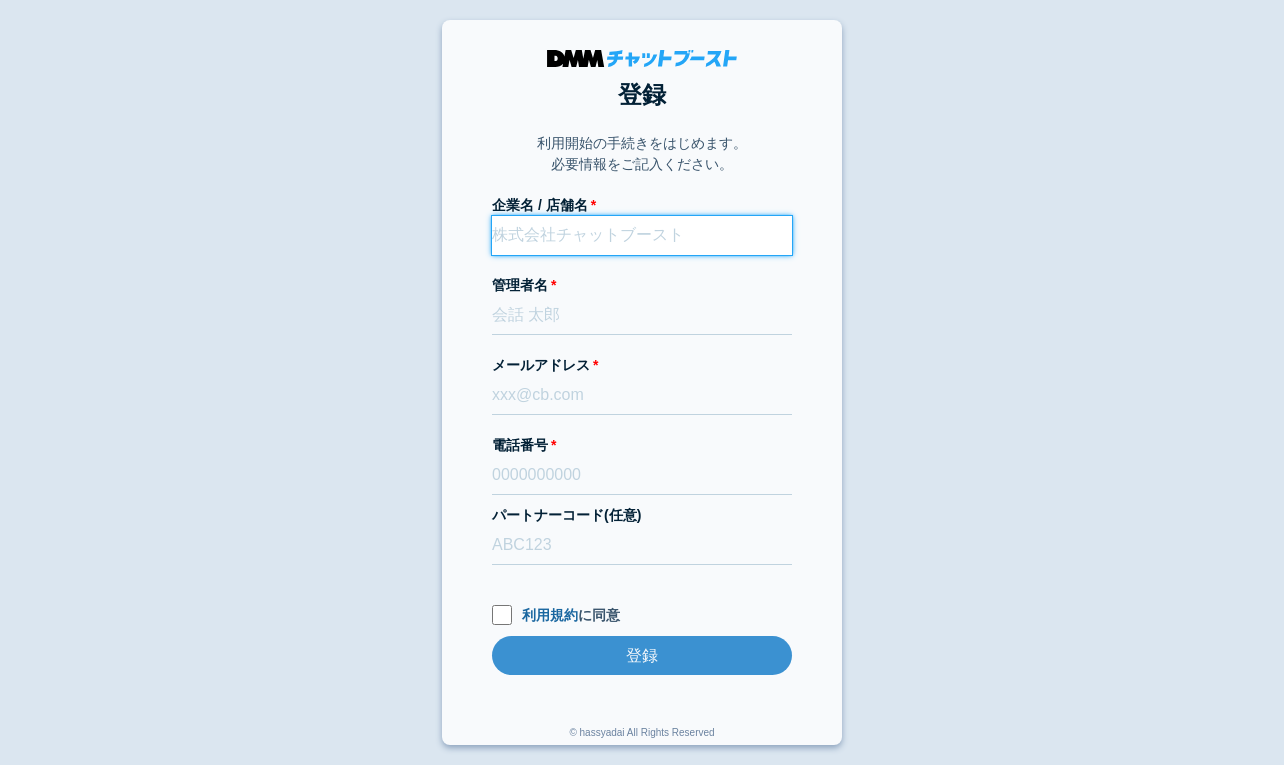 click on "企業名 / 店舗名" at bounding box center (642, 235) 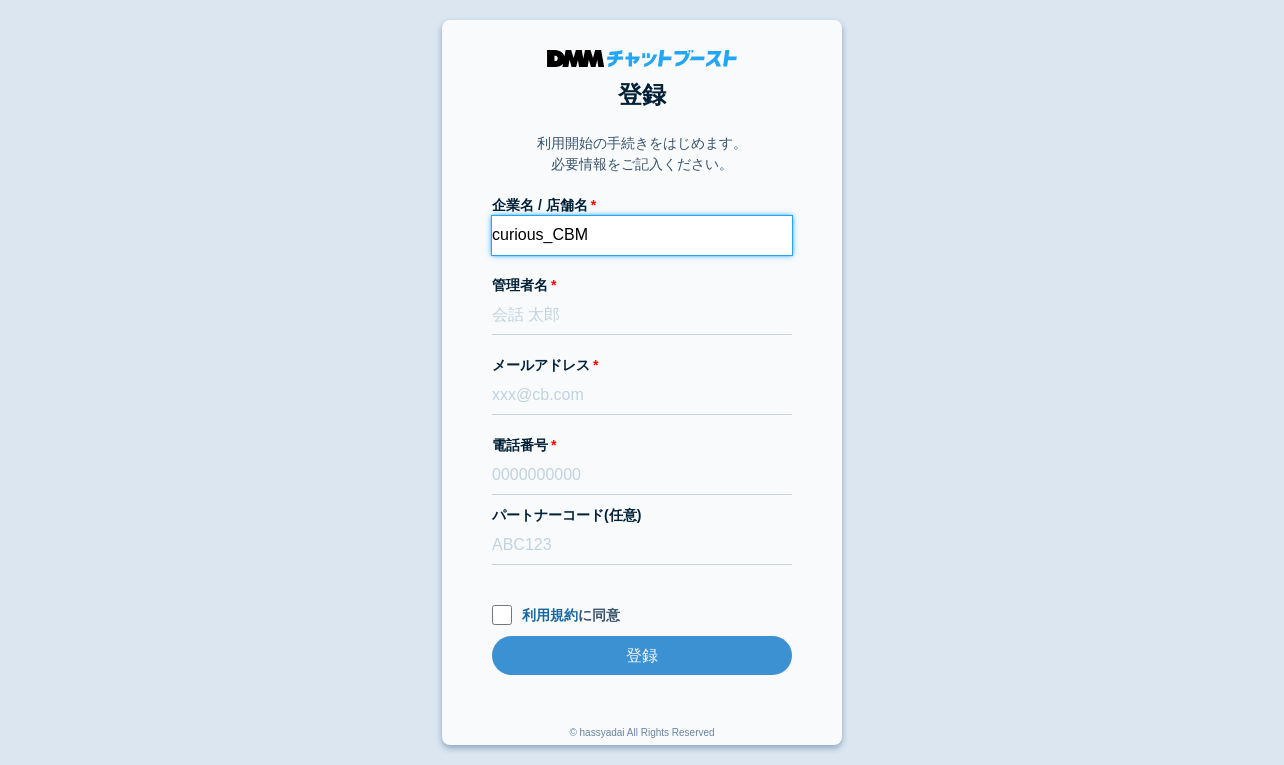 type on "curious_CBM" 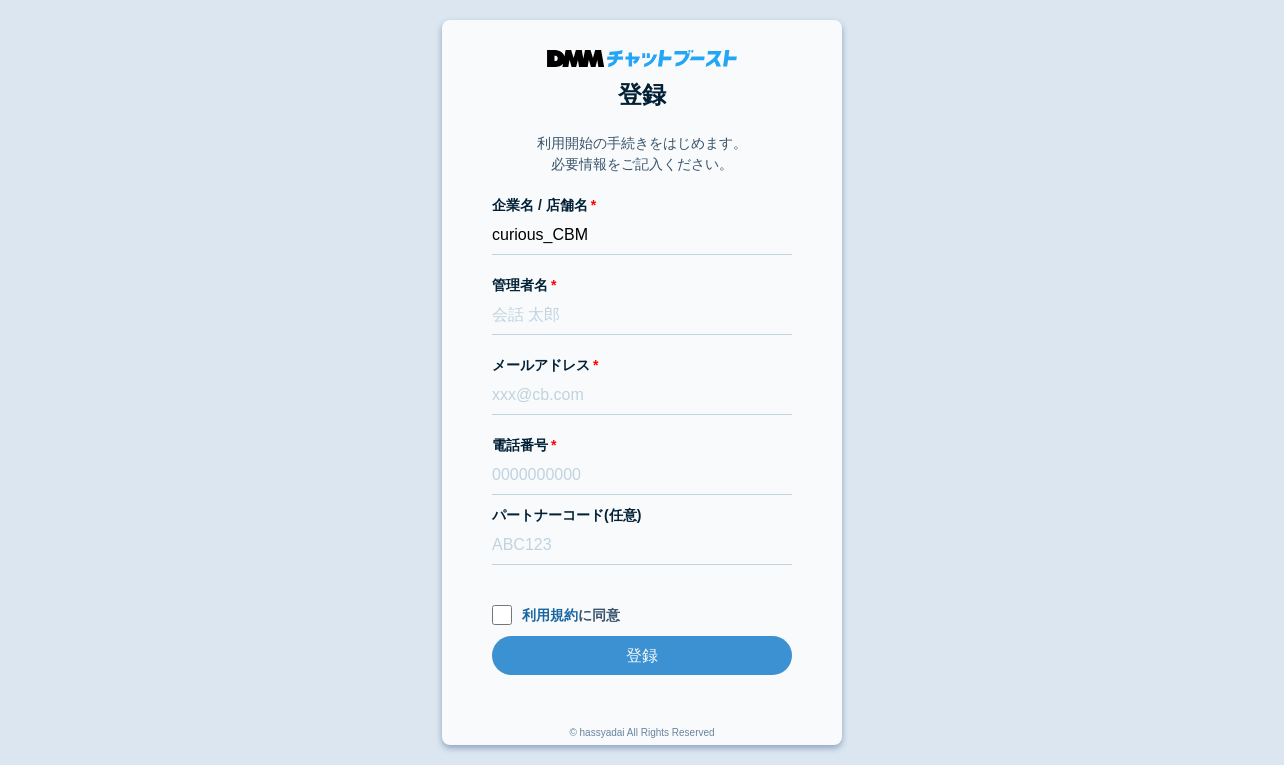 click on "登録
利用開始の手続きをはじめます。 必要情報をご記入ください。
企業名 / 店舗名
curious_CBM
管理者名
メールアドレス
電話番号
パートナーコード(任意)
利用規約 に同意
登録
登録
© hassyadai All Rights Reserved" at bounding box center [642, 382] 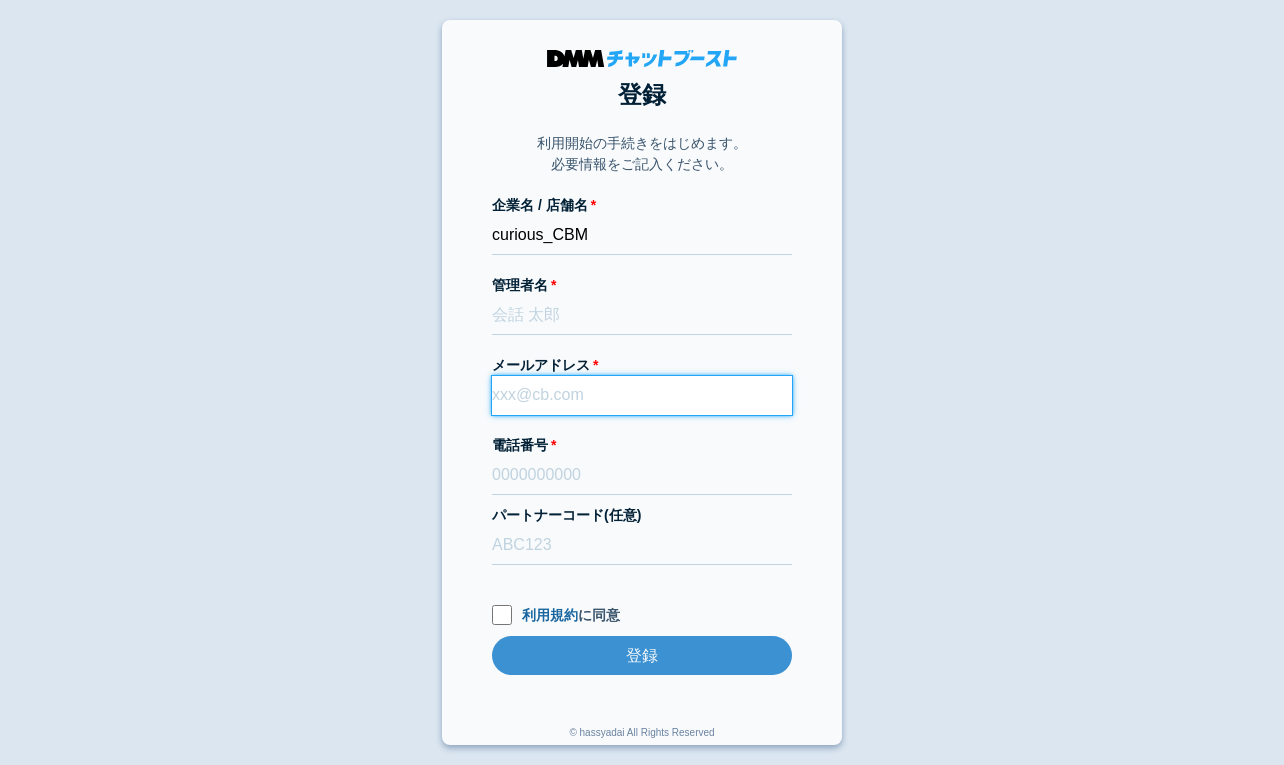 click on "メールアドレス" at bounding box center [642, 395] 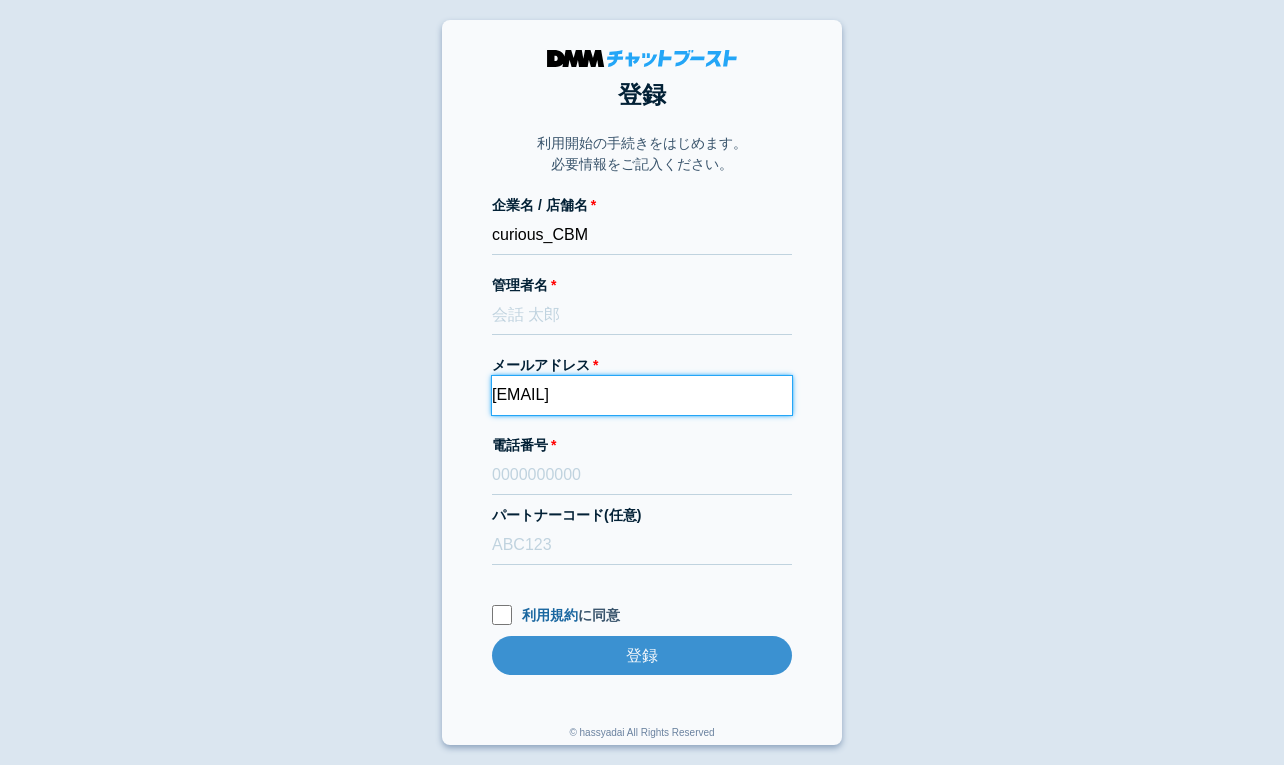 type on "[EMAIL]" 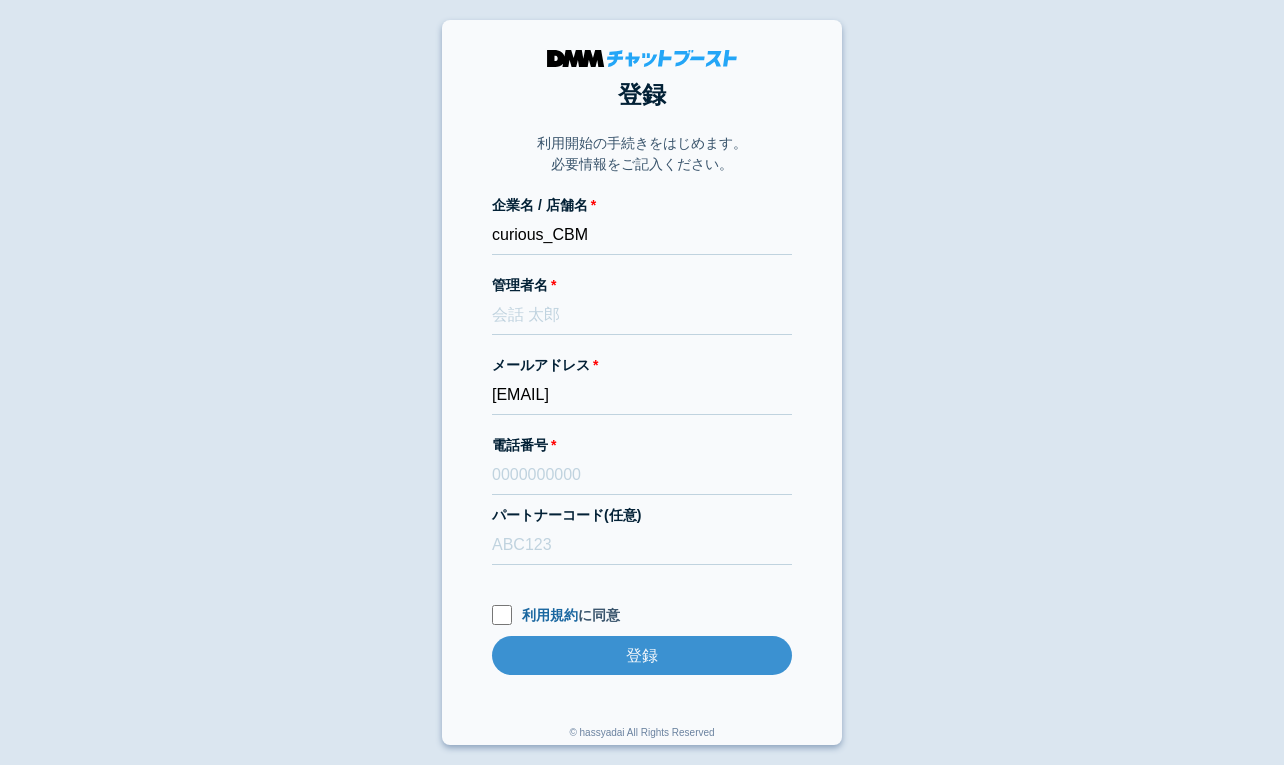 click on "登録
利用開始の手続きをはじめます。 必要情報をご記入ください。
企業名 / 店舗名
curious_CBM
管理者名
メールアドレス
[EMAIL]
電話番号
パートナーコード(任意)
利用規約 に同意
登録
登録
© hassyadai All Rights Reserved" at bounding box center (642, 382) 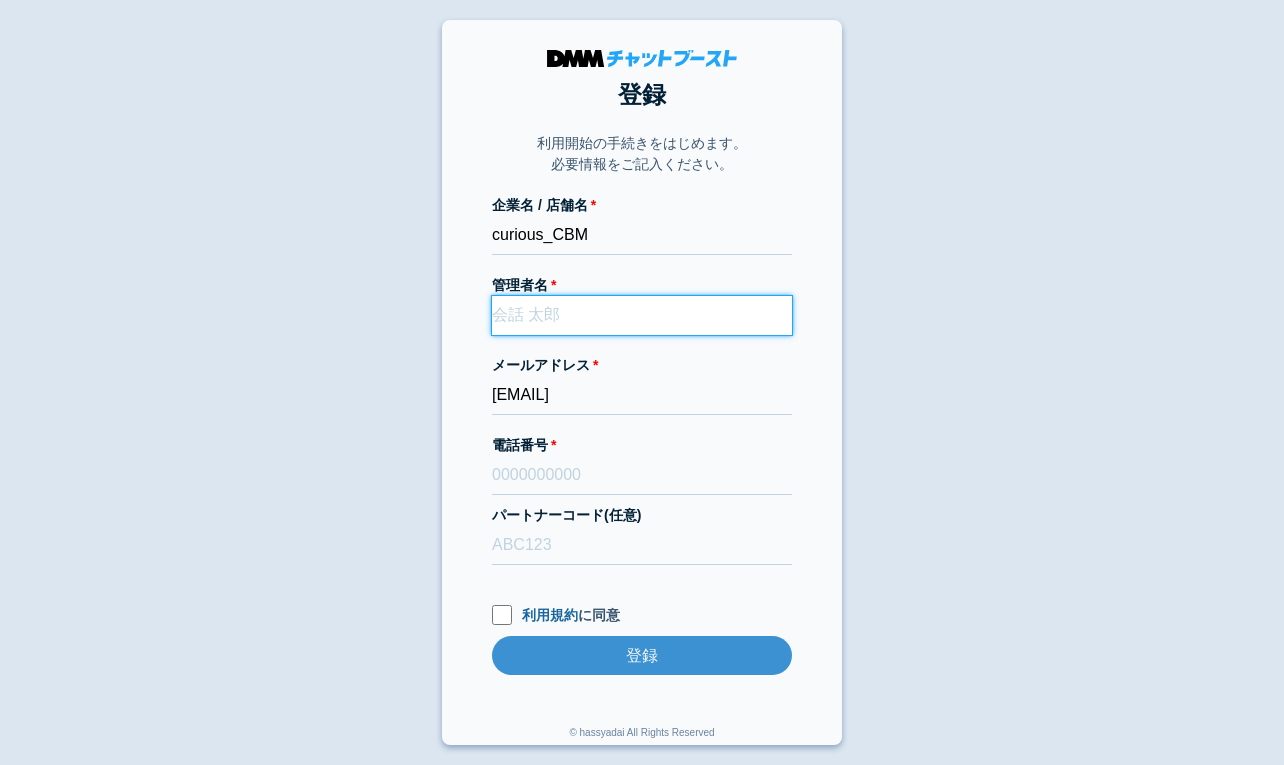click on "管理者名" at bounding box center [642, 315] 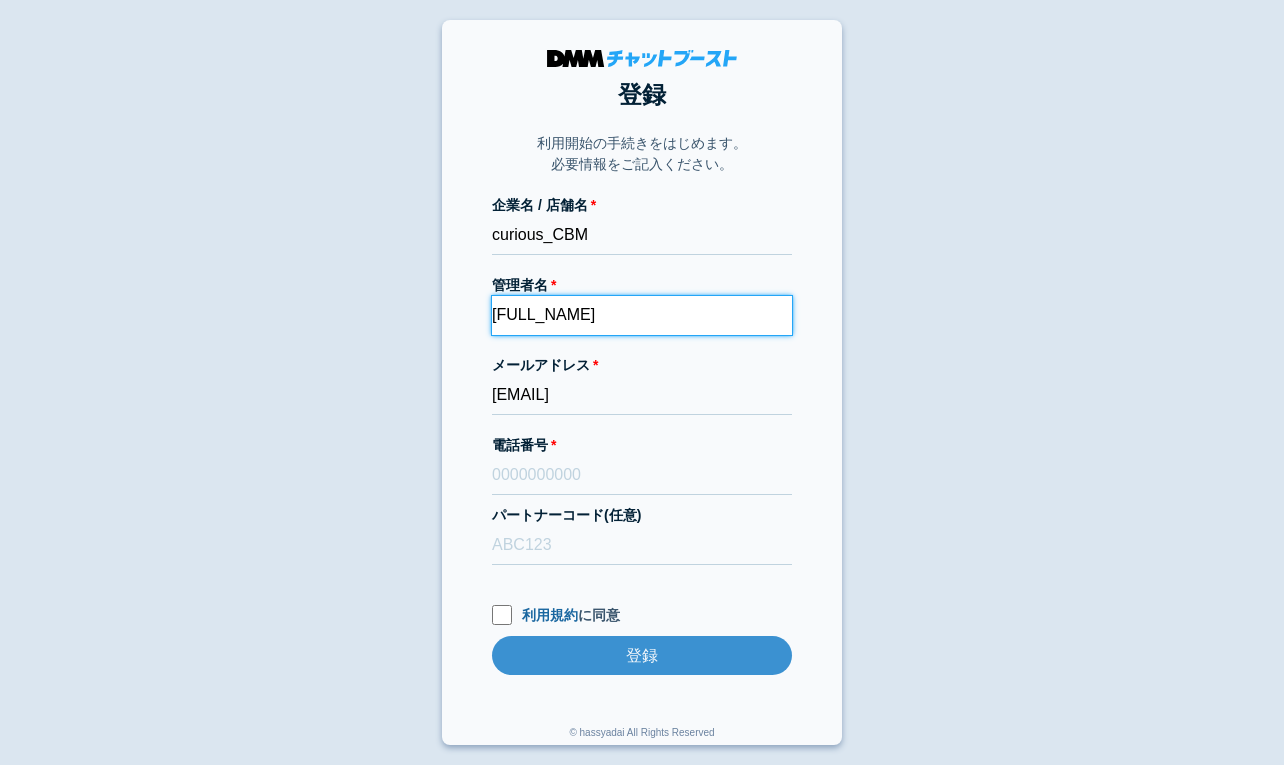 type on "[FULL_NAME]" 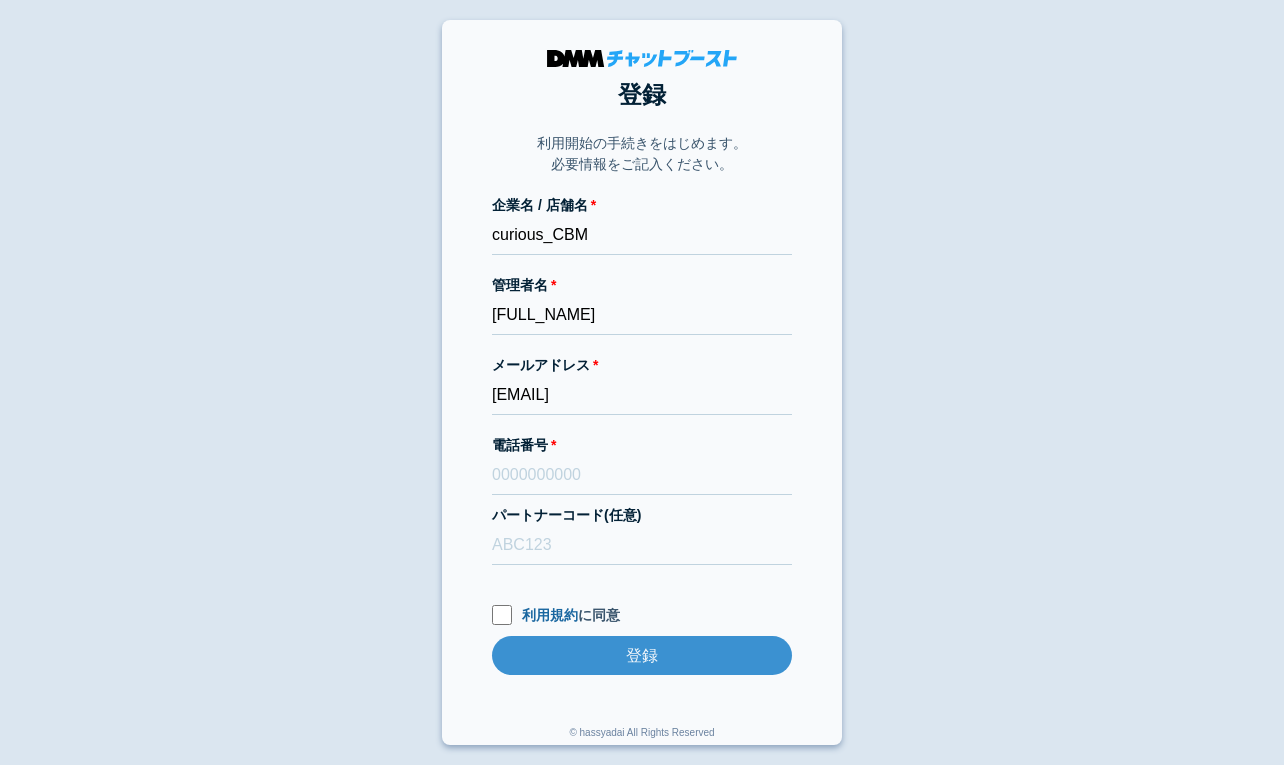 click on "登録
利用開始の手続きをはじめます。 必要情報をご記入ください。
企業名 / 店舗名
curious_CBM
管理者名
[FULL_NAME]
メールアドレス
[EMAIL]
電話番号
パートナーコード(任意)
利用規約 に同意
登録
登録
© hassyadai All Rights Reserved" at bounding box center (642, 382) 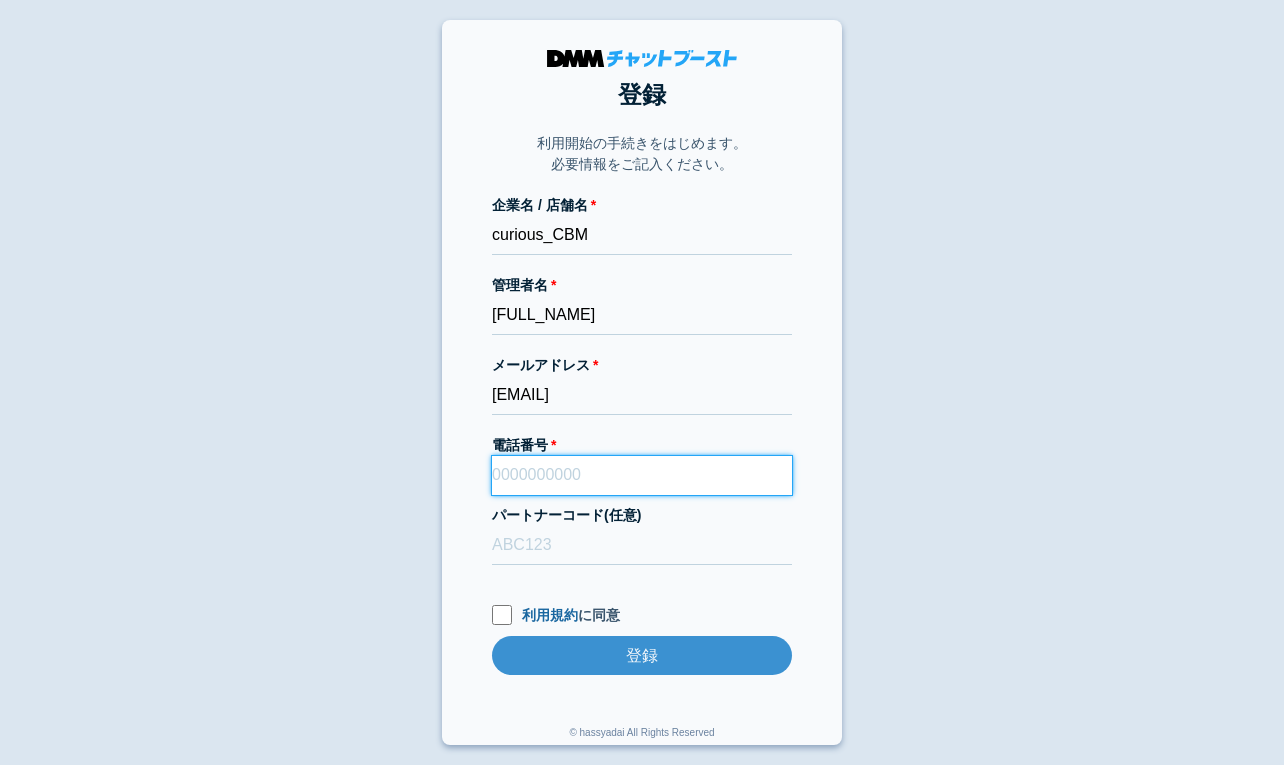 click on "電話番号" at bounding box center (642, 475) 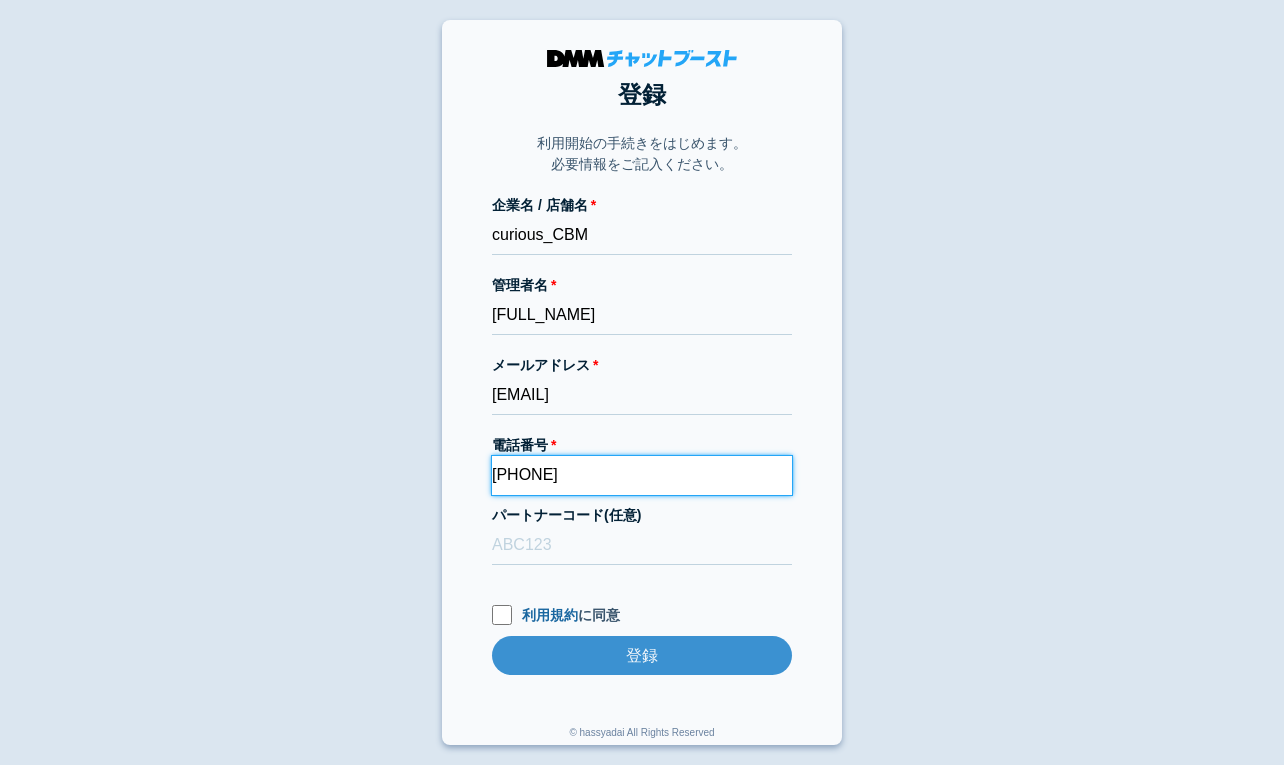type on "[PHONE]" 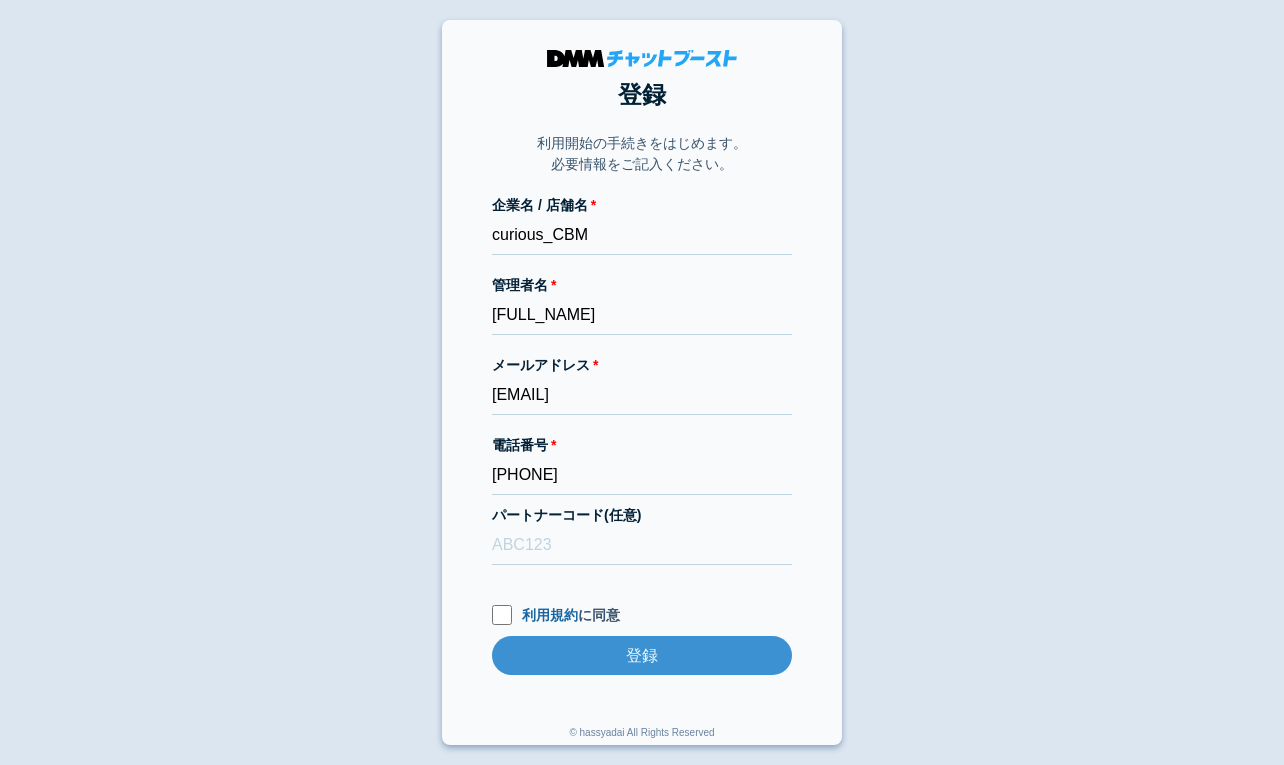 click on "登録
利用開始の手続きをはじめます。 必要情報をご記入ください。
企業名 / 店舗名
curious_CBM
管理者名
畠裕樹
メールアドレス
dmmboost-line+180@dmm.com
電話番号
09045621479
パートナーコード(任意)
利用規約 に同意
登録
登録
© hassyadai All Rights Reserved" at bounding box center [642, 382] 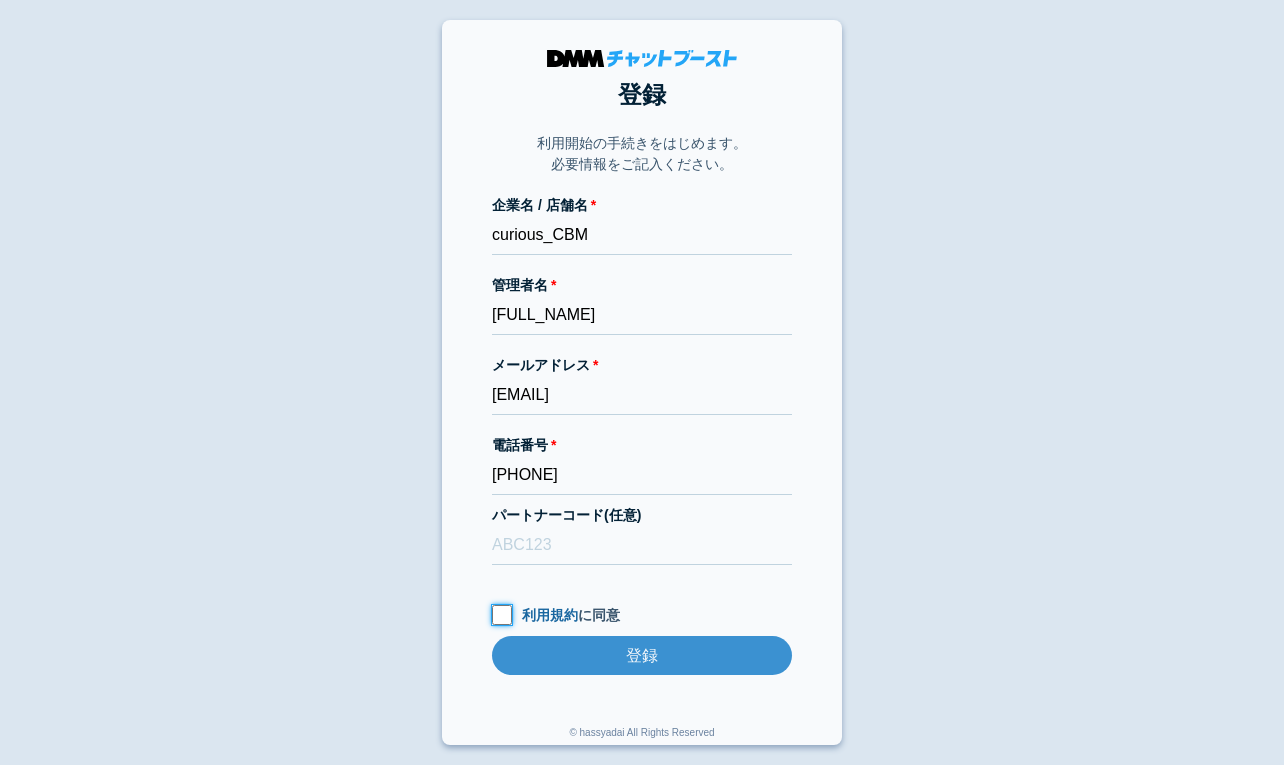 click on "利用規約 に同意" at bounding box center [502, 615] 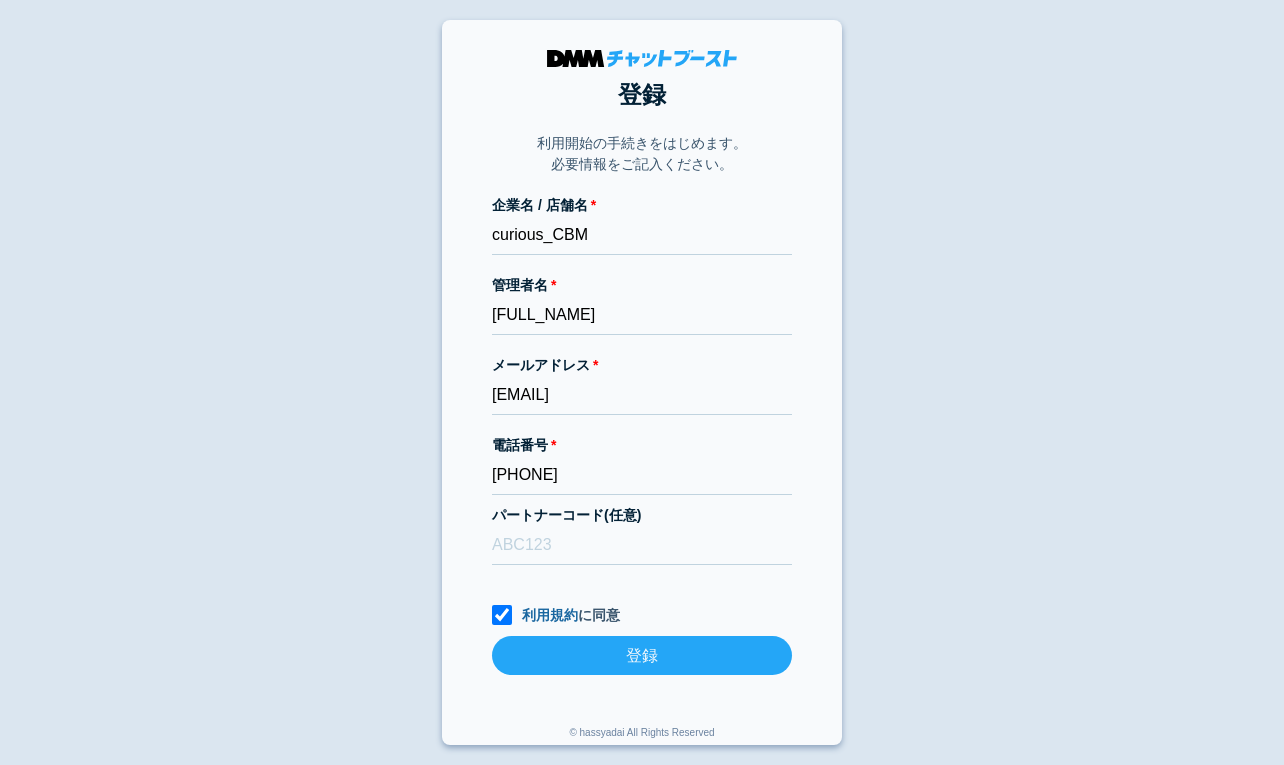 click on "登録" at bounding box center (642, 655) 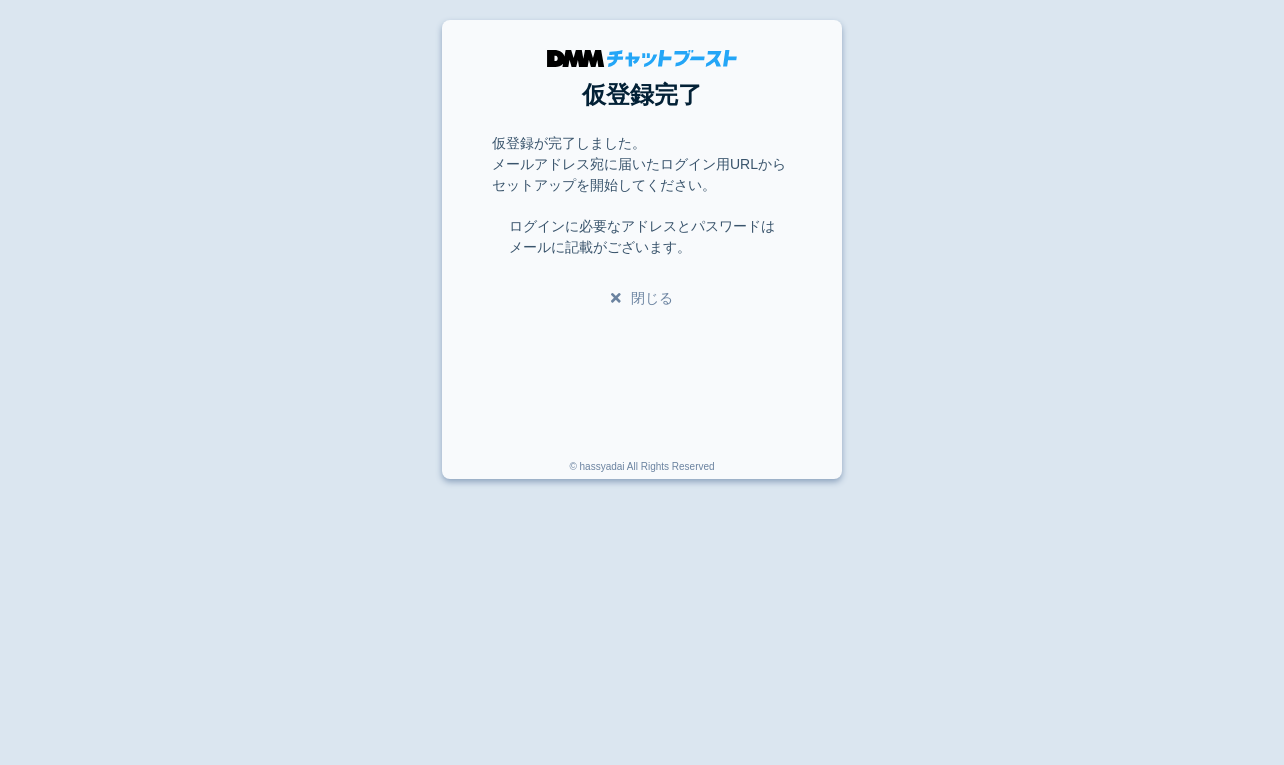 scroll, scrollTop: 0, scrollLeft: 0, axis: both 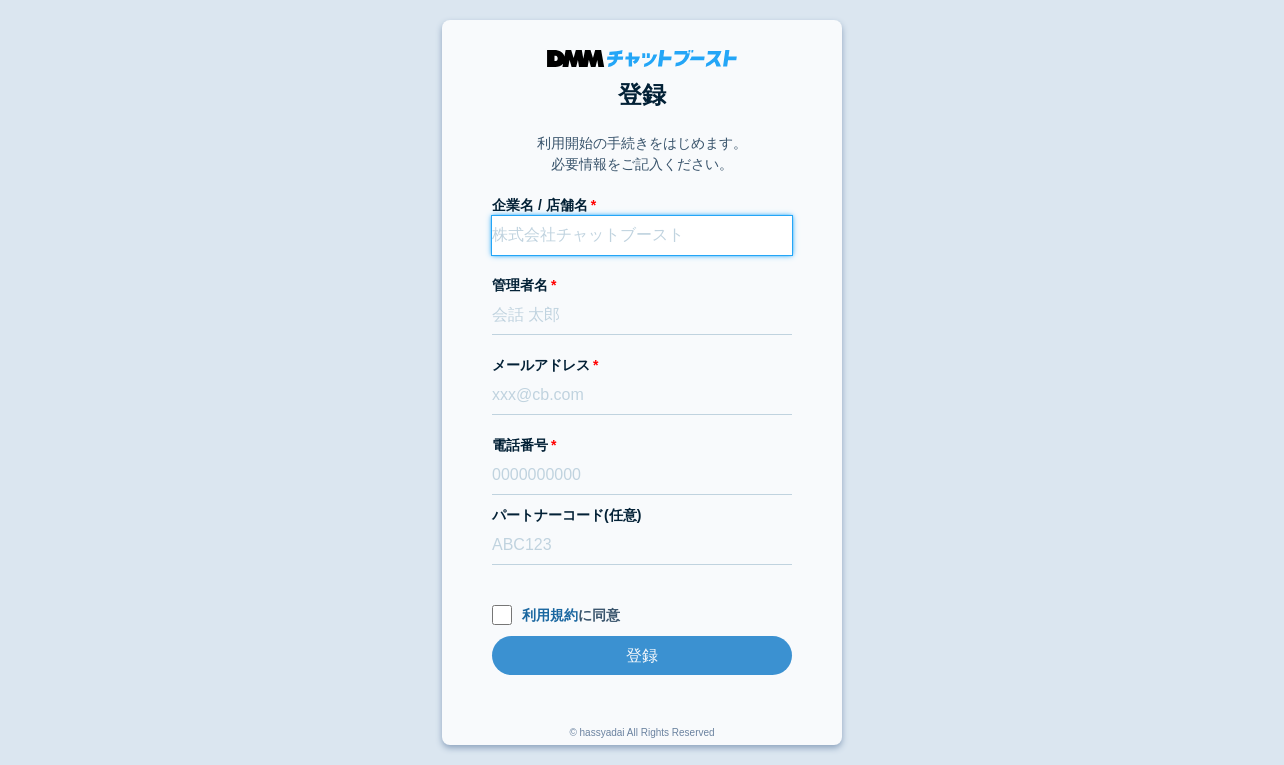 click on "企業名 / 店舗名" at bounding box center (642, 235) 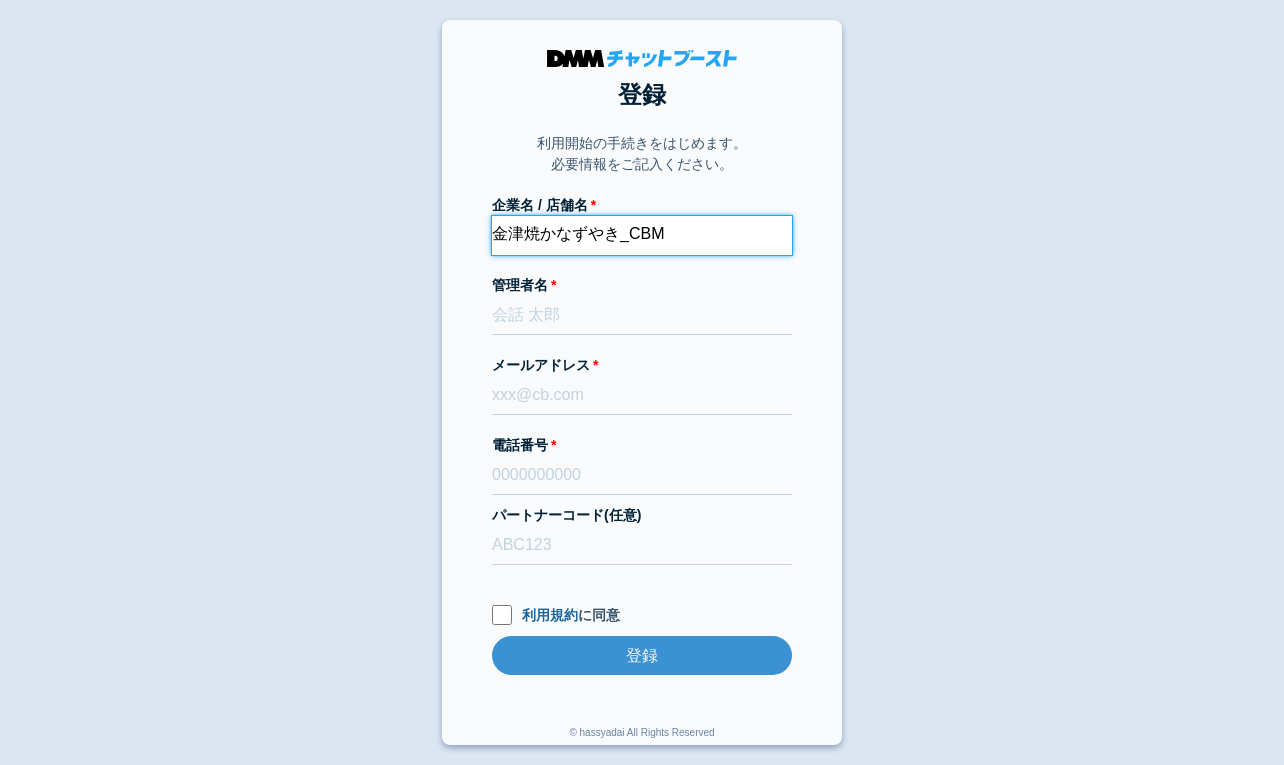 type on "金津焼かなずやき_CBM" 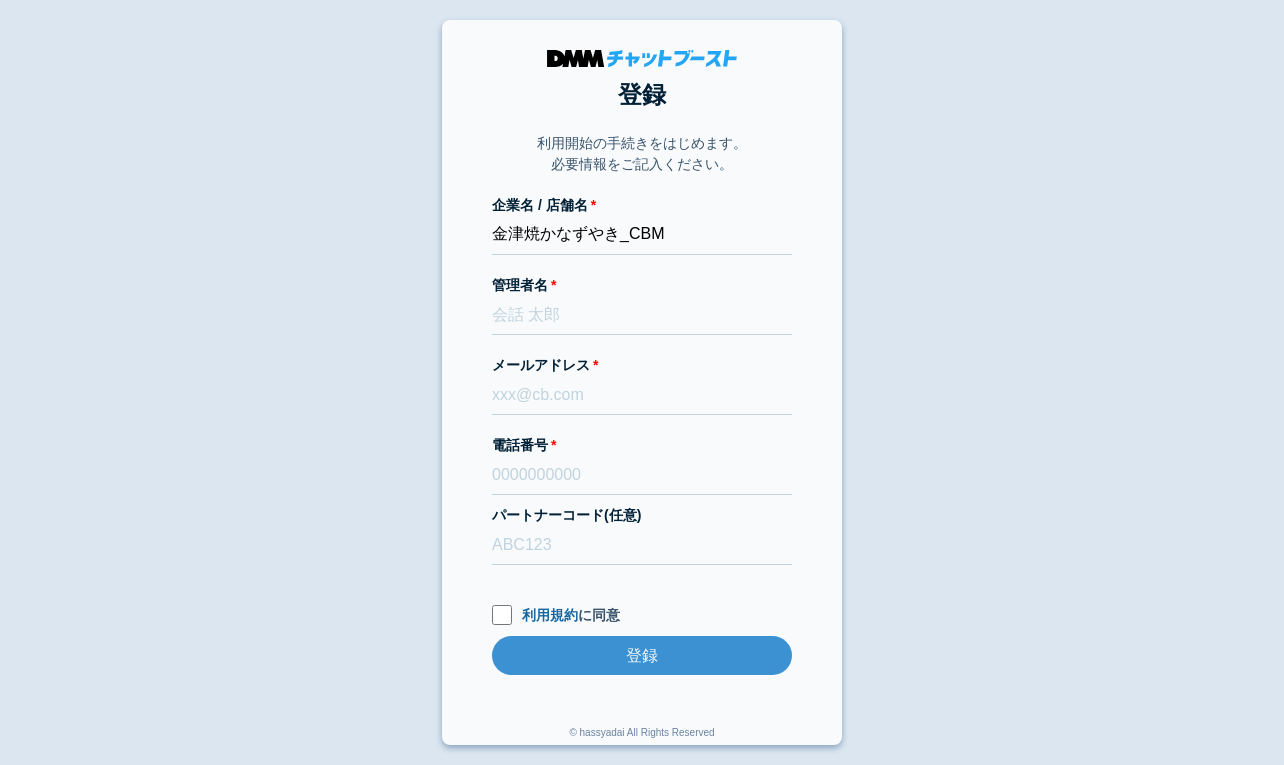 click on "登録
利用開始の手続きをはじめます。 必要情報をご記入ください。
企業名 / 店舗名
金津焼かなずやき_CBM
管理者名
メールアドレス
電話番号
パートナーコード(任意)
利用規約 に同意
登録
登録
© hassyadai All Rights Reserved" at bounding box center [642, 382] 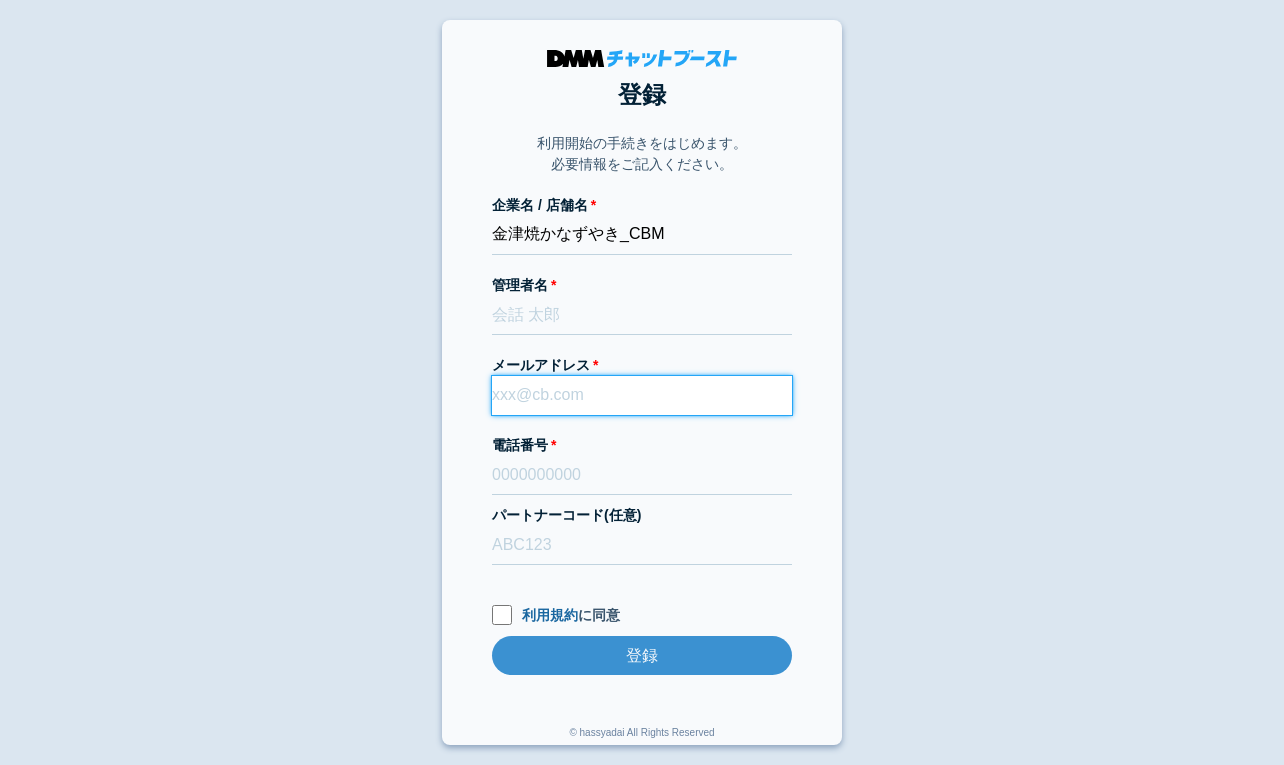 click on "メールアドレス" at bounding box center (642, 395) 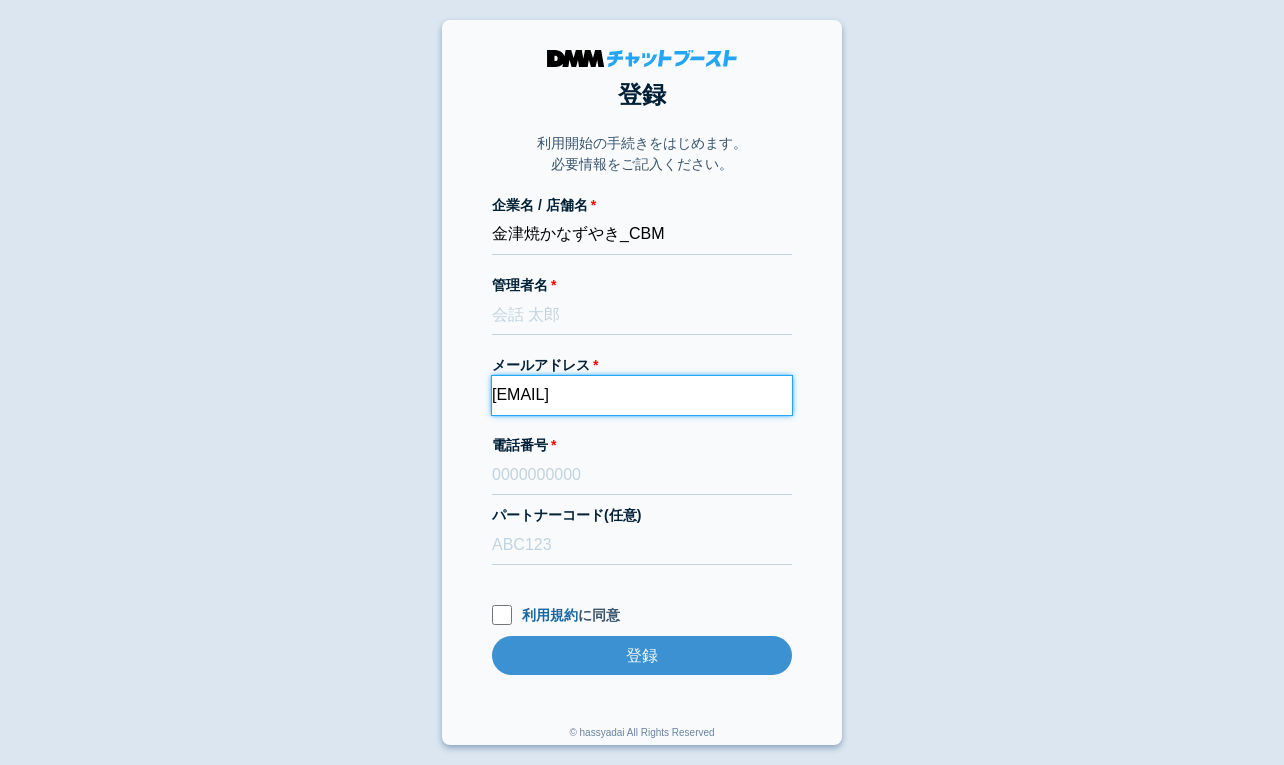 type on "[EMAIL]" 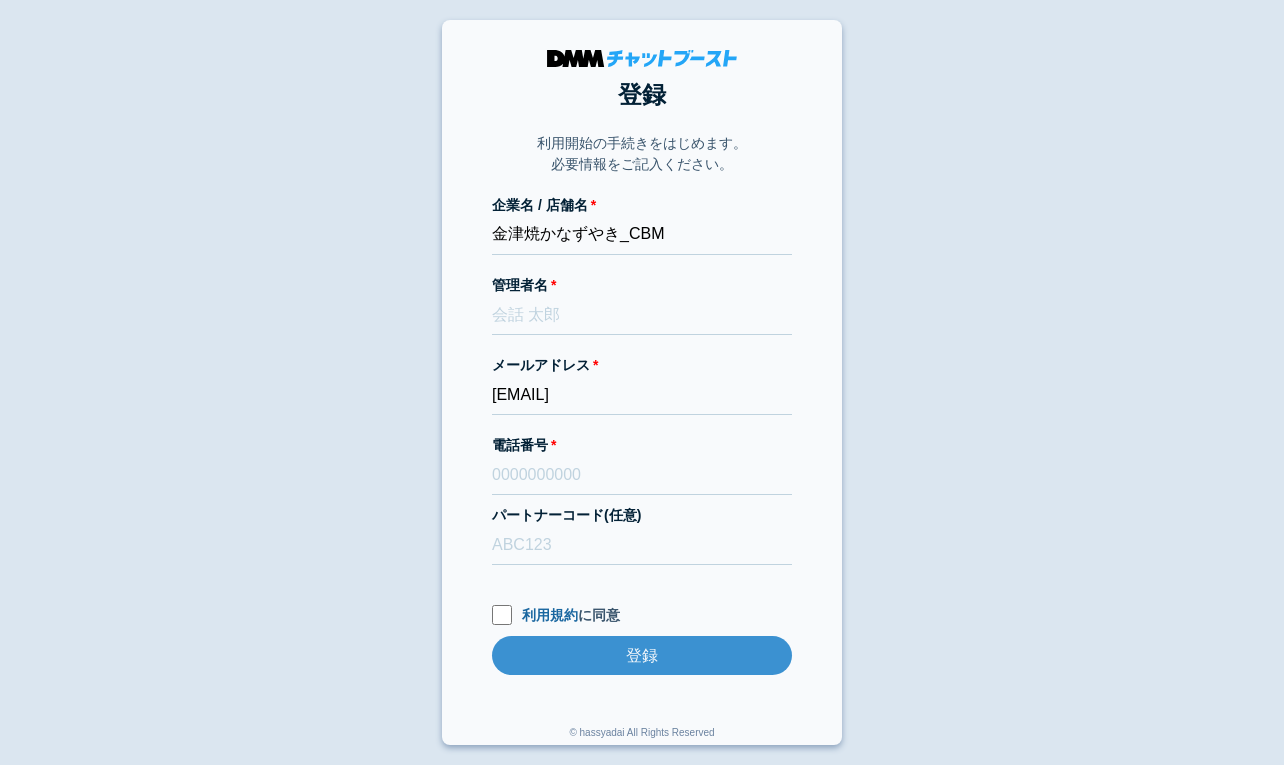 click on "登録
利用開始の手続きをはじめます。 必要情報をご記入ください。
企業名 / 店舗名
金津焼かなずやき_CBM
管理者名
メールアドレス
[EMAIL]
電話番号
パートナーコード(任意)
利用規約 に同意
登録
登録
© hassyadai All Rights Reserved" at bounding box center [642, 382] 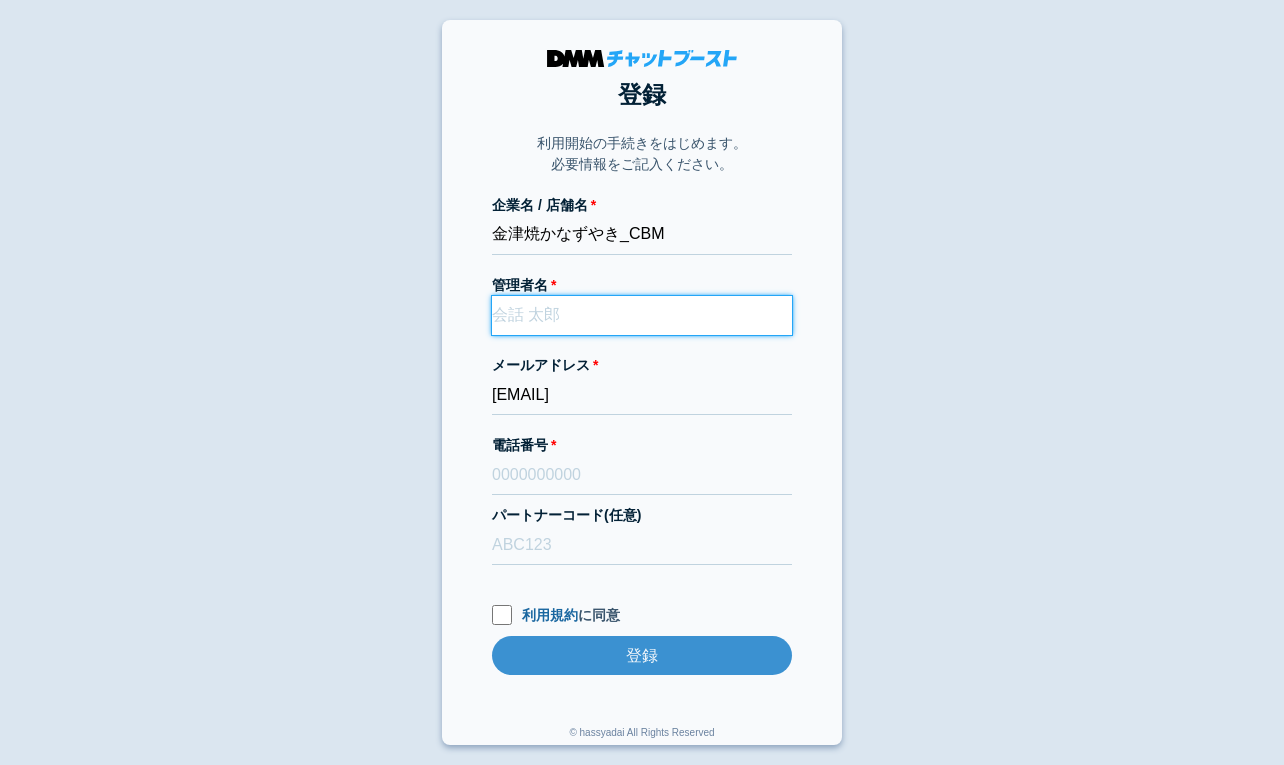 click on "管理者名" at bounding box center [642, 315] 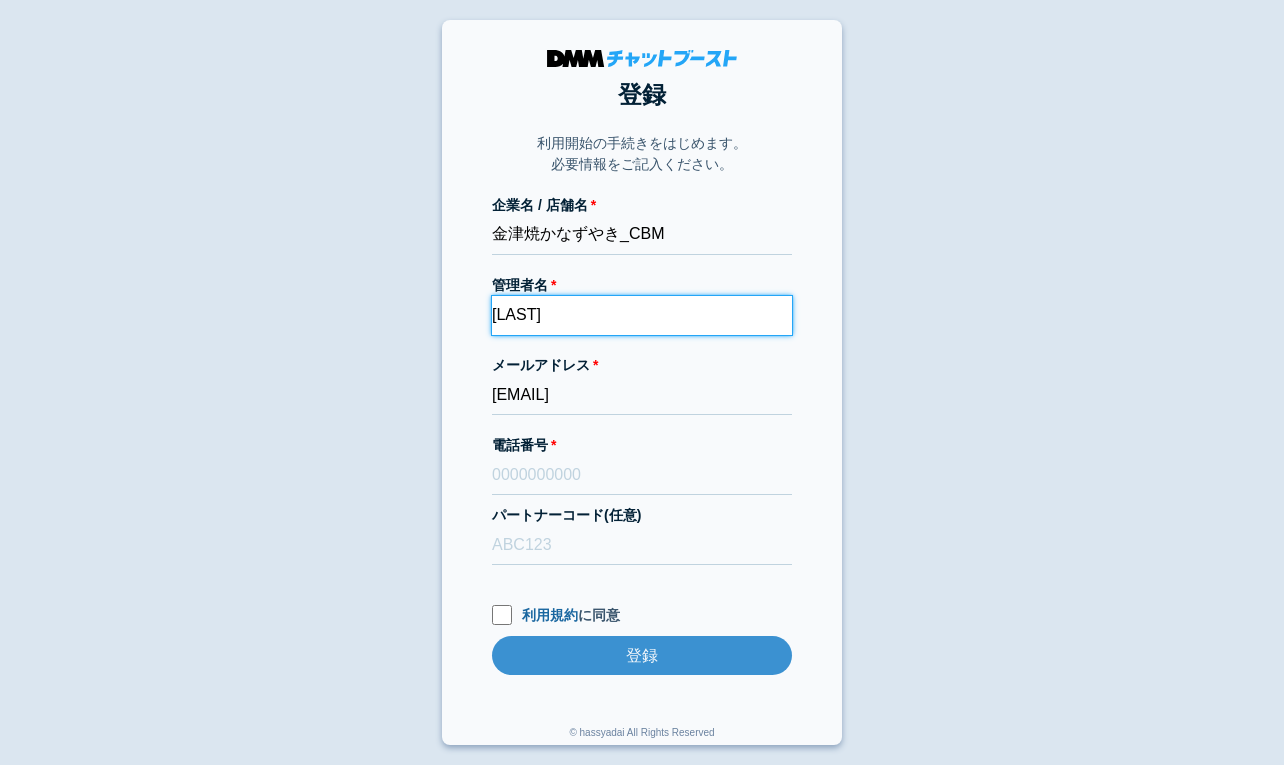 type on "[LAST]" 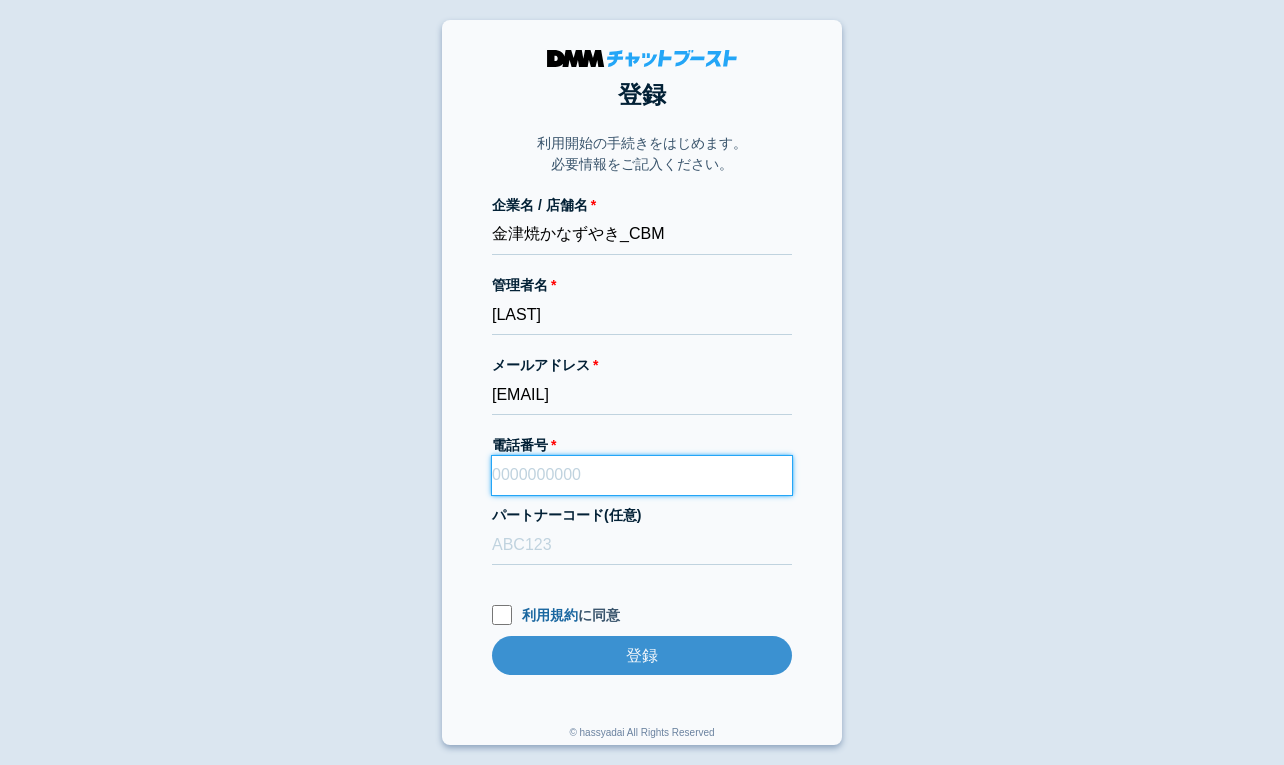 click on "電話番号" at bounding box center [642, 475] 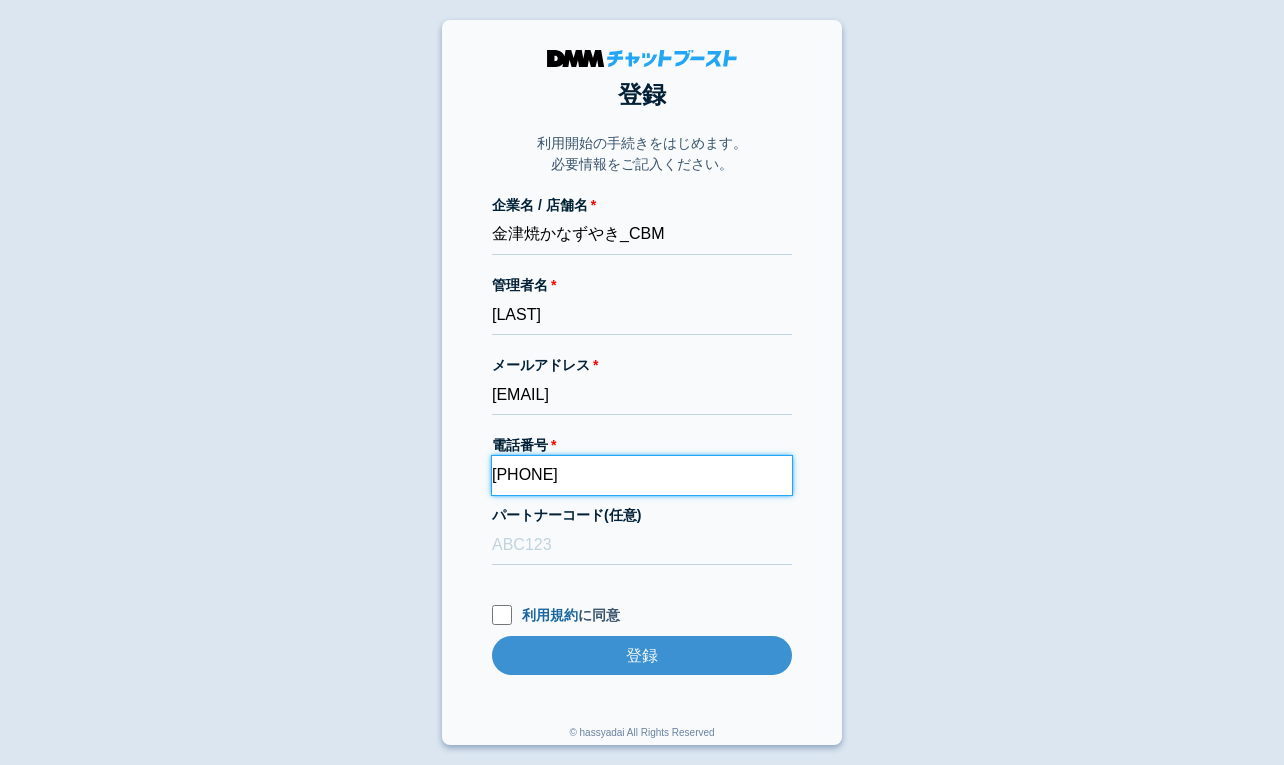 type on "09032243159" 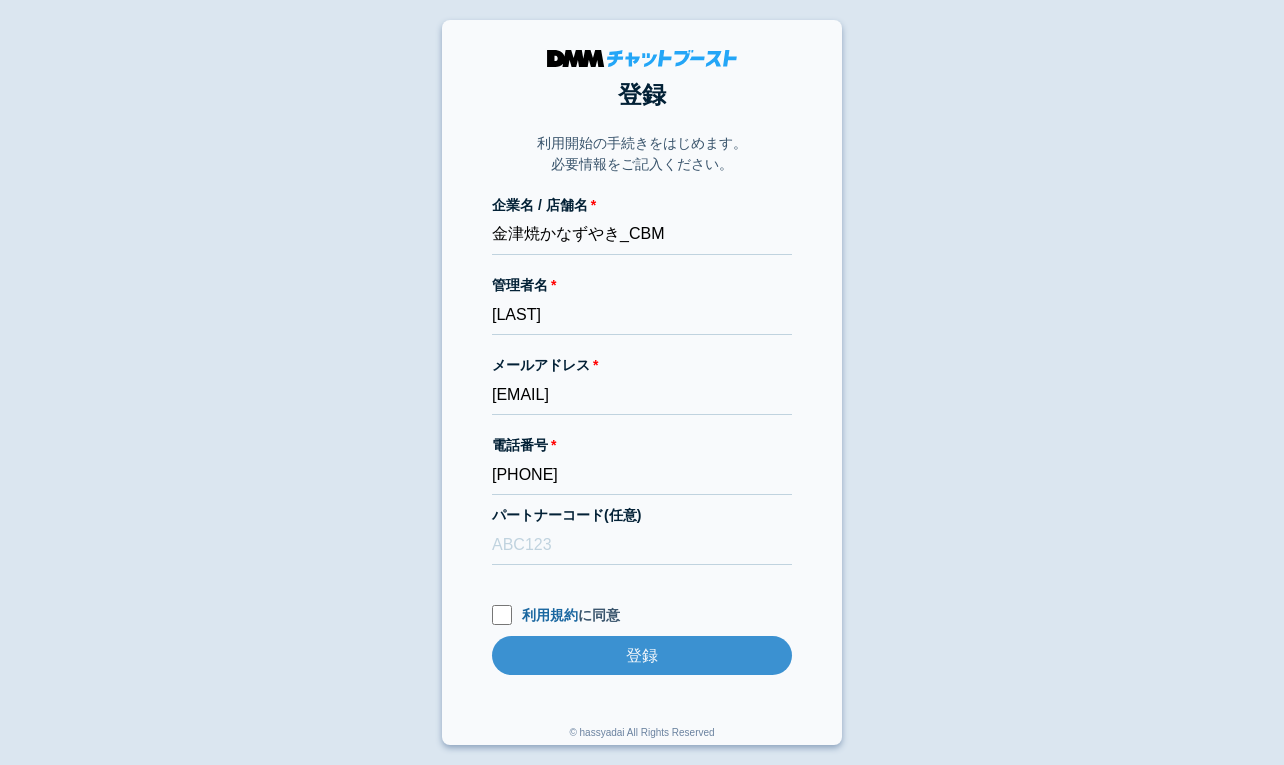 click on "登録
利用開始の手続きをはじめます。 必要情報をご記入ください。
企業名 / 店舗名
金津焼かなずやき_CBM
管理者名
押味修
メールアドレス
dmmboost-line+183@dmm.com
電話番号
09032243159
パートナーコード(任意)
利用規約 に同意
登録
登録
© hassyadai All Rights Reserved" at bounding box center (642, 382) 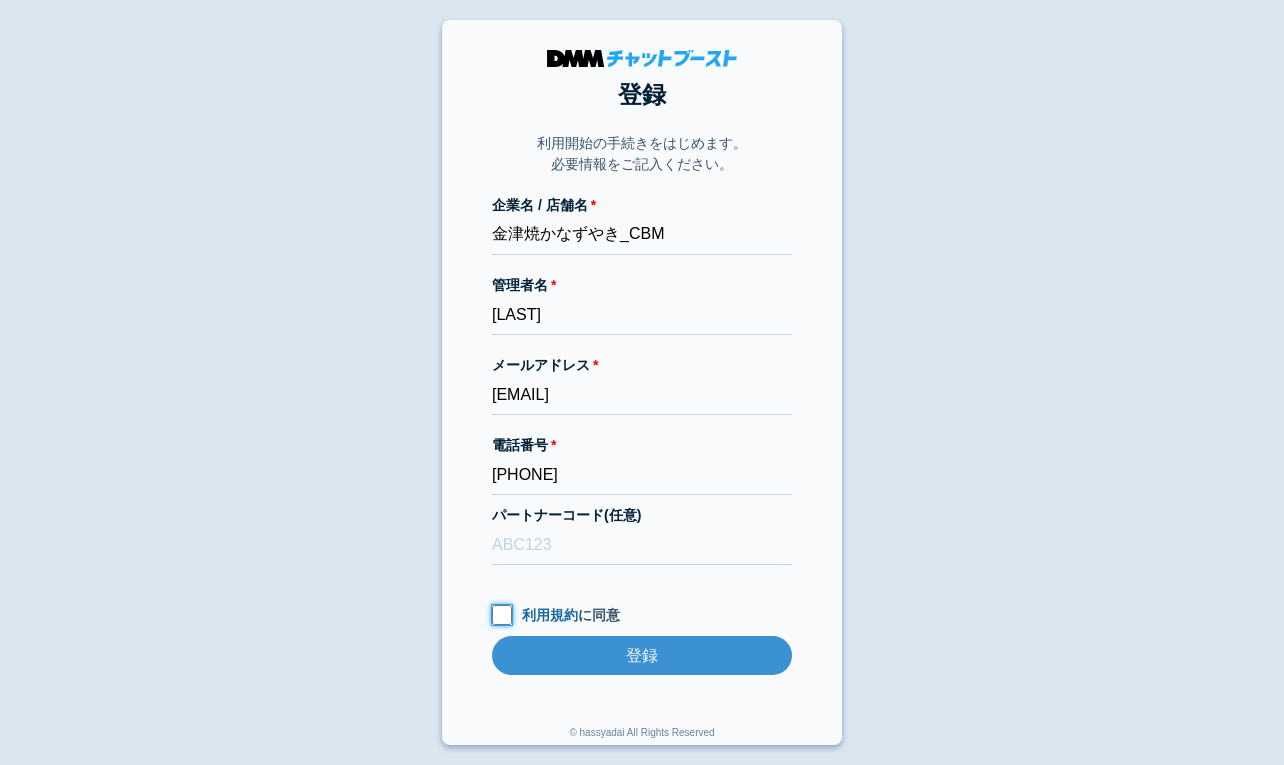 click on "利用規約 に同意" at bounding box center (502, 615) 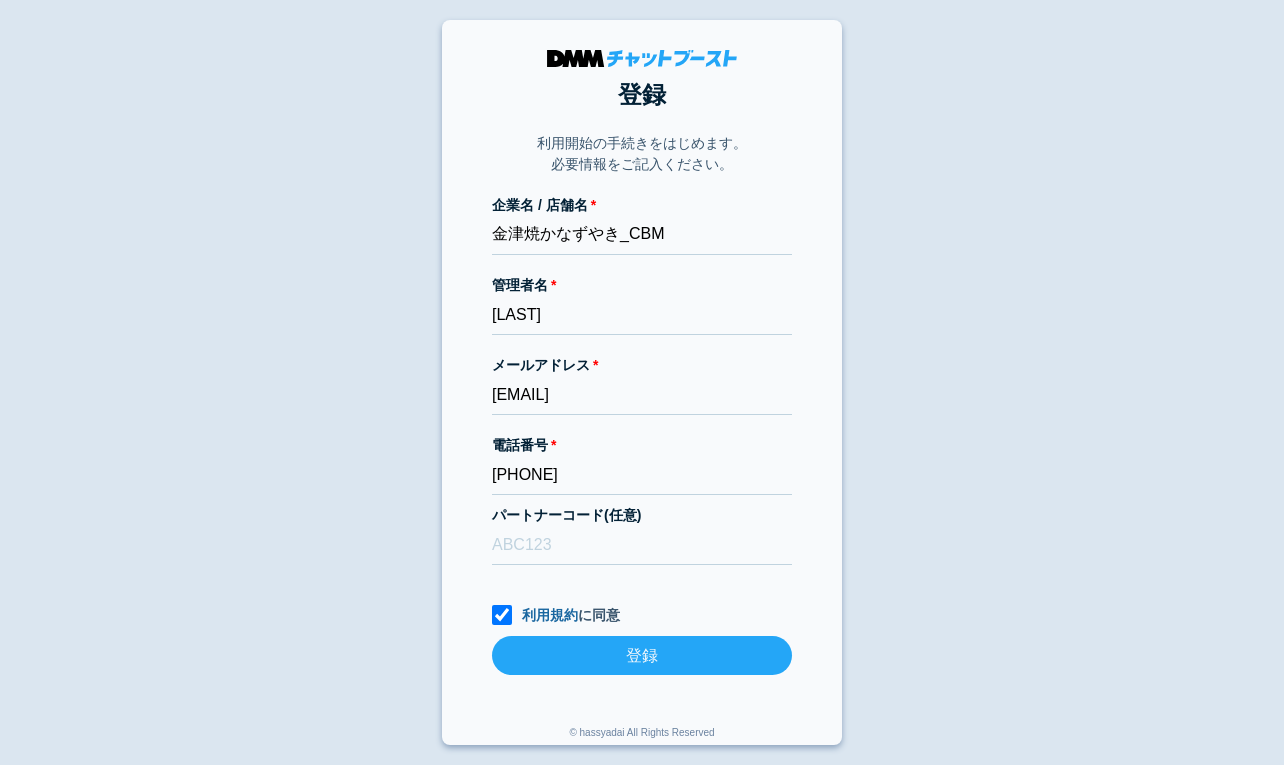 click on "登録" at bounding box center (642, 655) 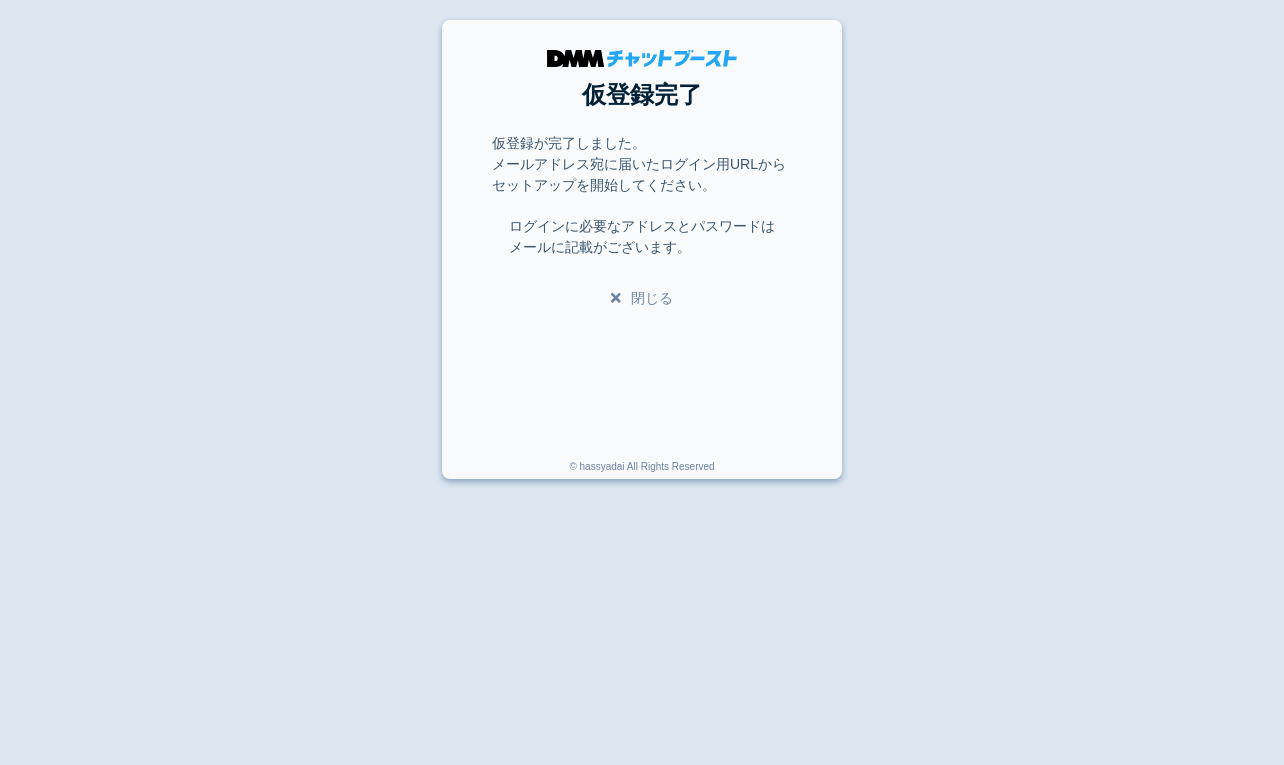 scroll, scrollTop: 0, scrollLeft: 0, axis: both 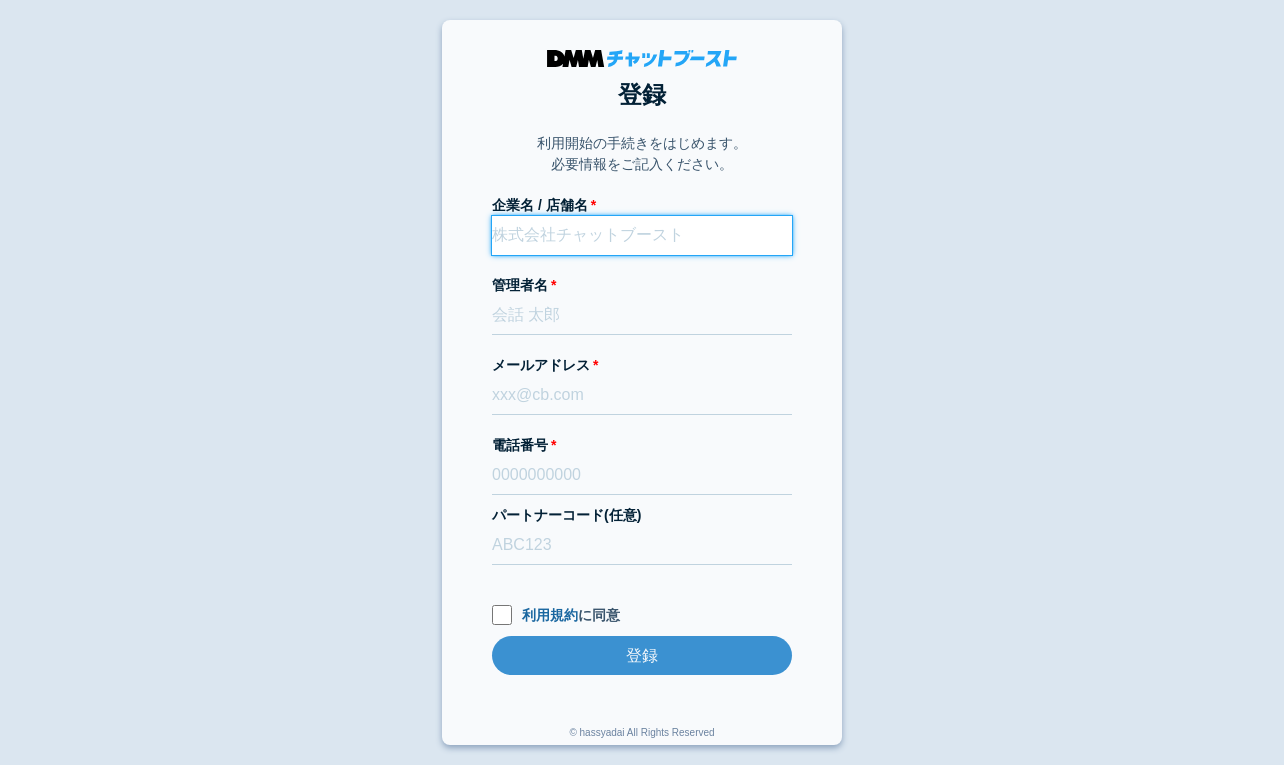 click on "企業名 / 店舗名" at bounding box center [642, 235] 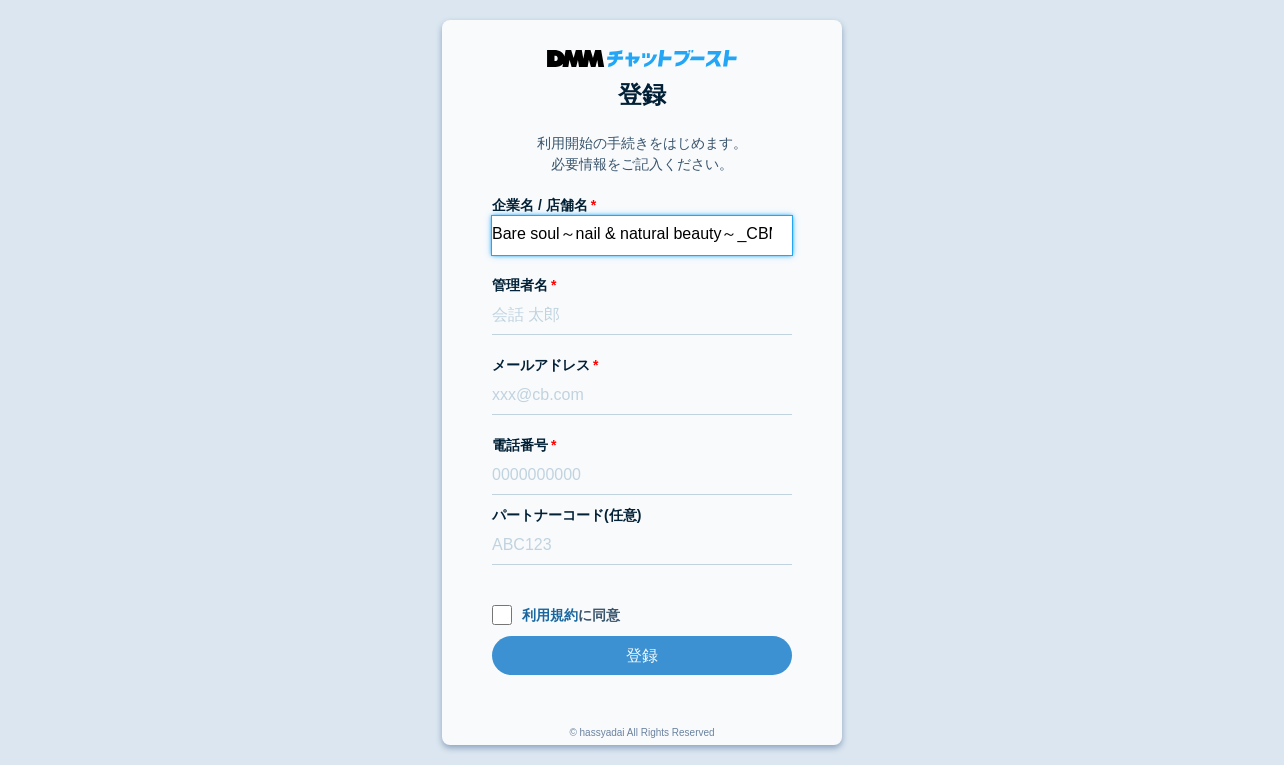 scroll, scrollTop: 0, scrollLeft: 9, axis: horizontal 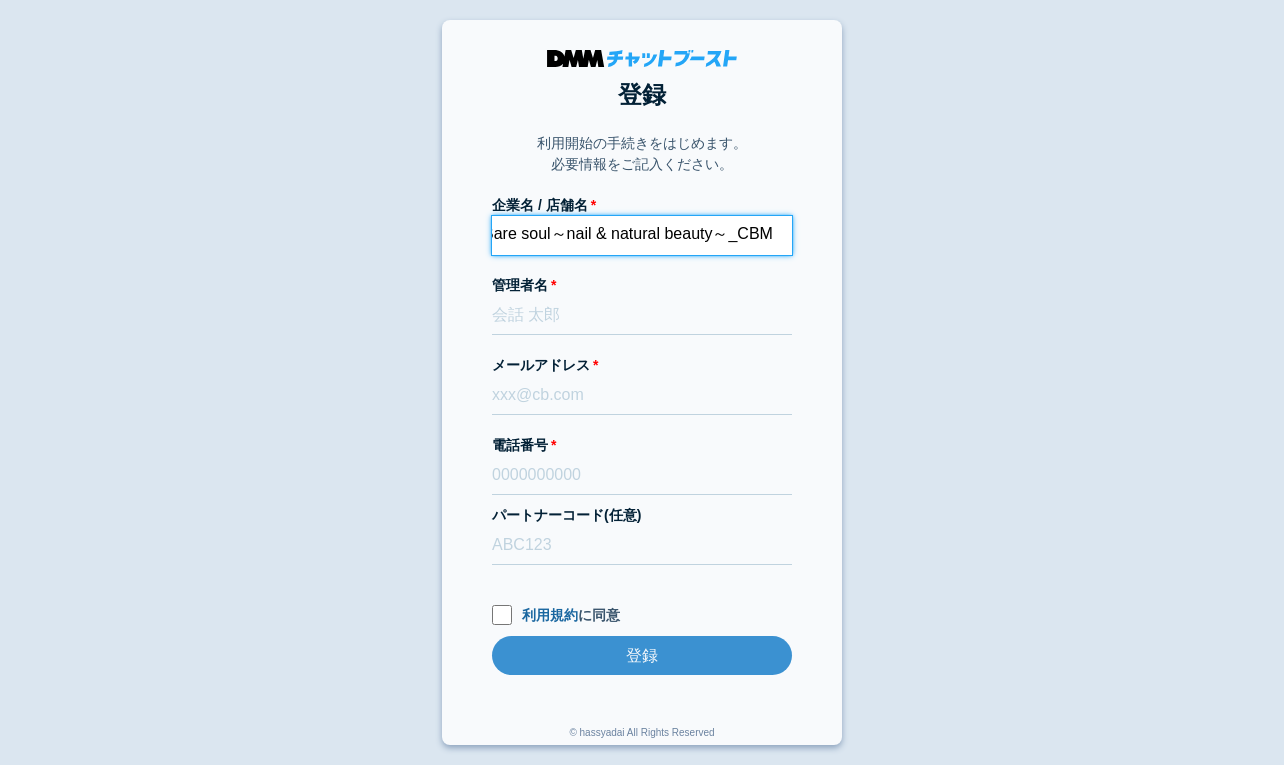 type on "Bare soul～nail & natural beauty～_CBM" 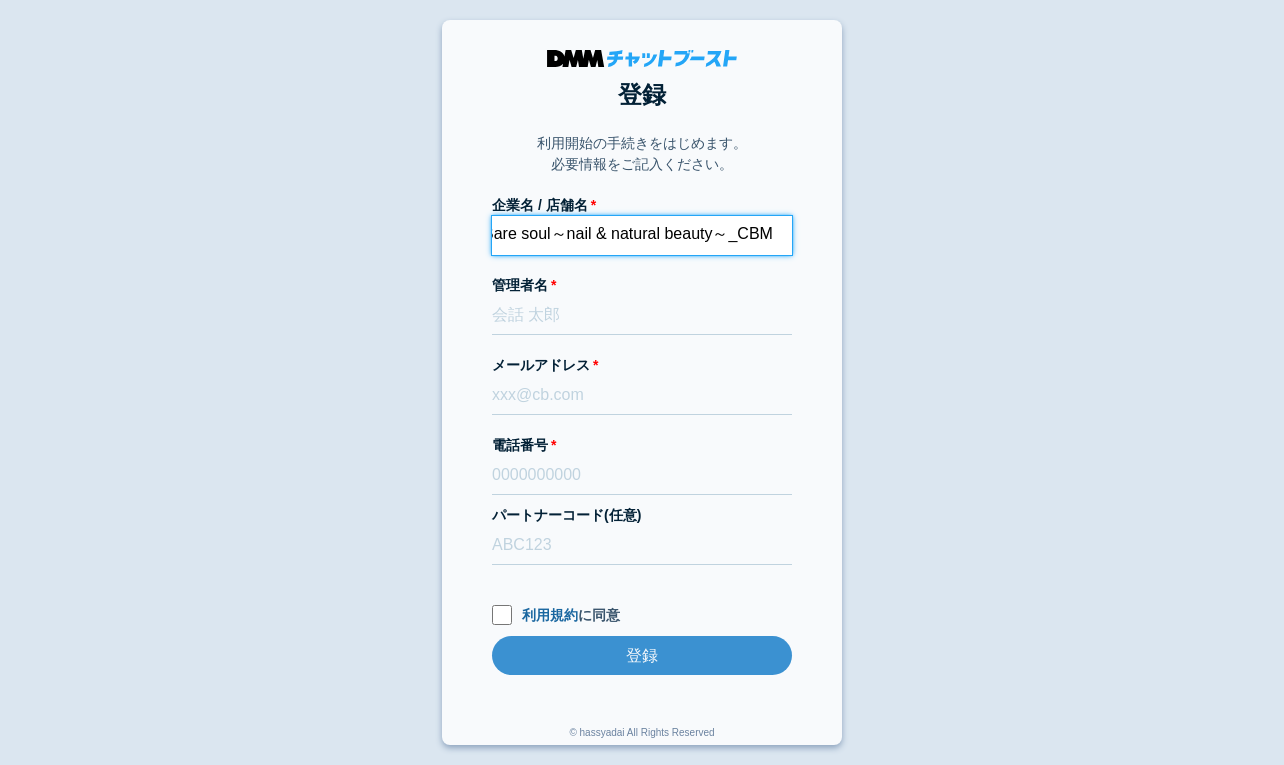 scroll, scrollTop: 0, scrollLeft: 0, axis: both 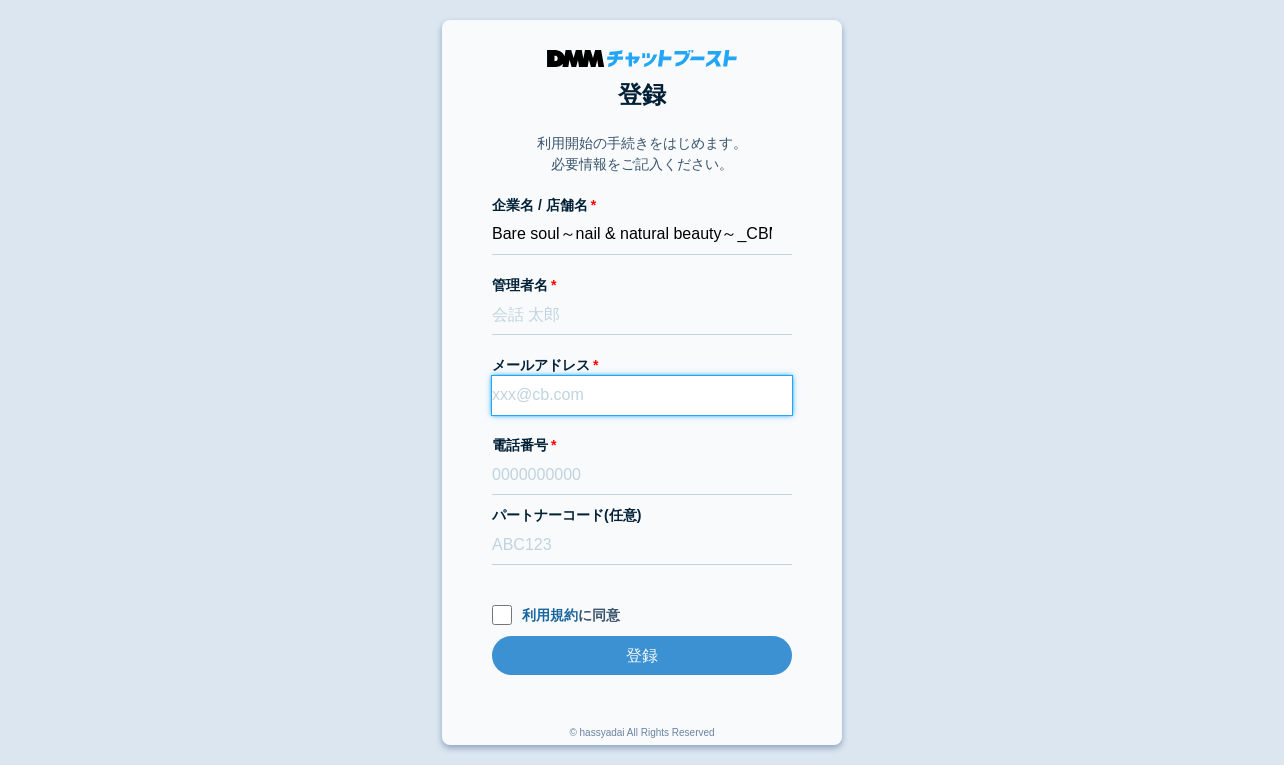 click on "メールアドレス" at bounding box center (642, 395) 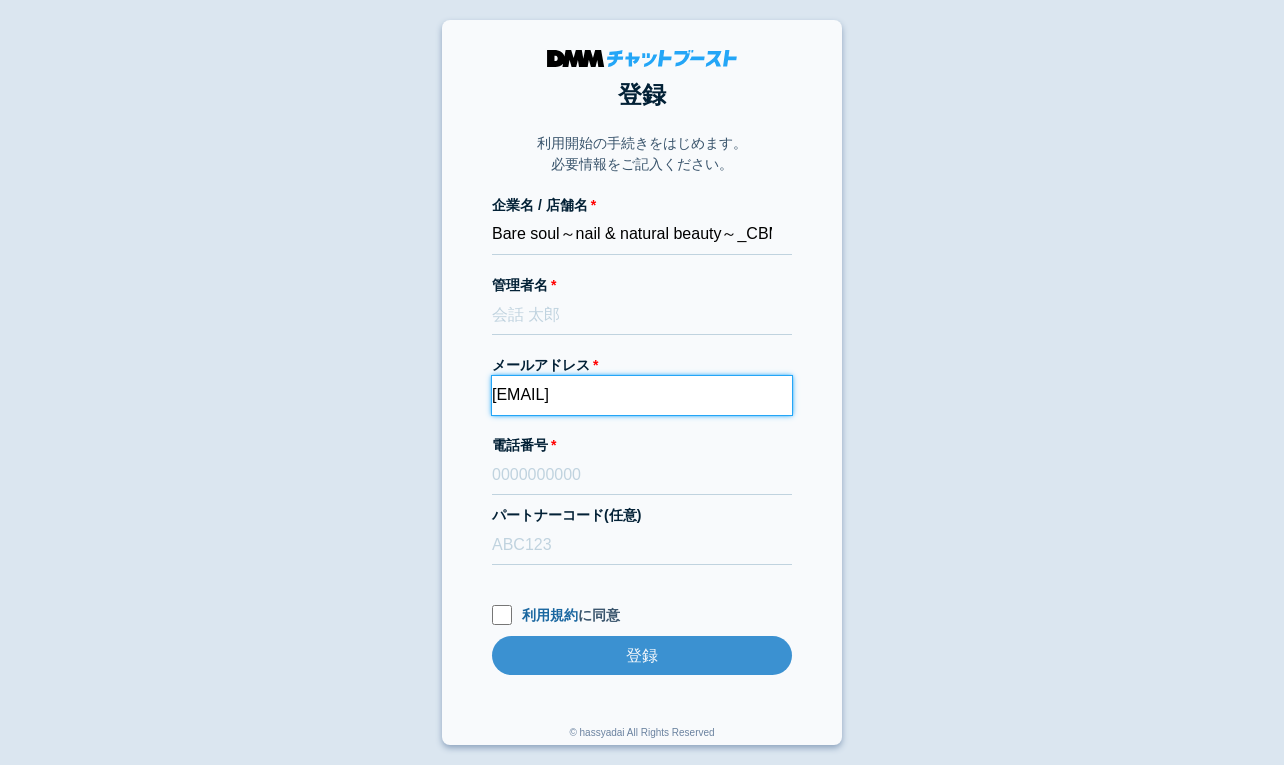type on "[EMAIL]" 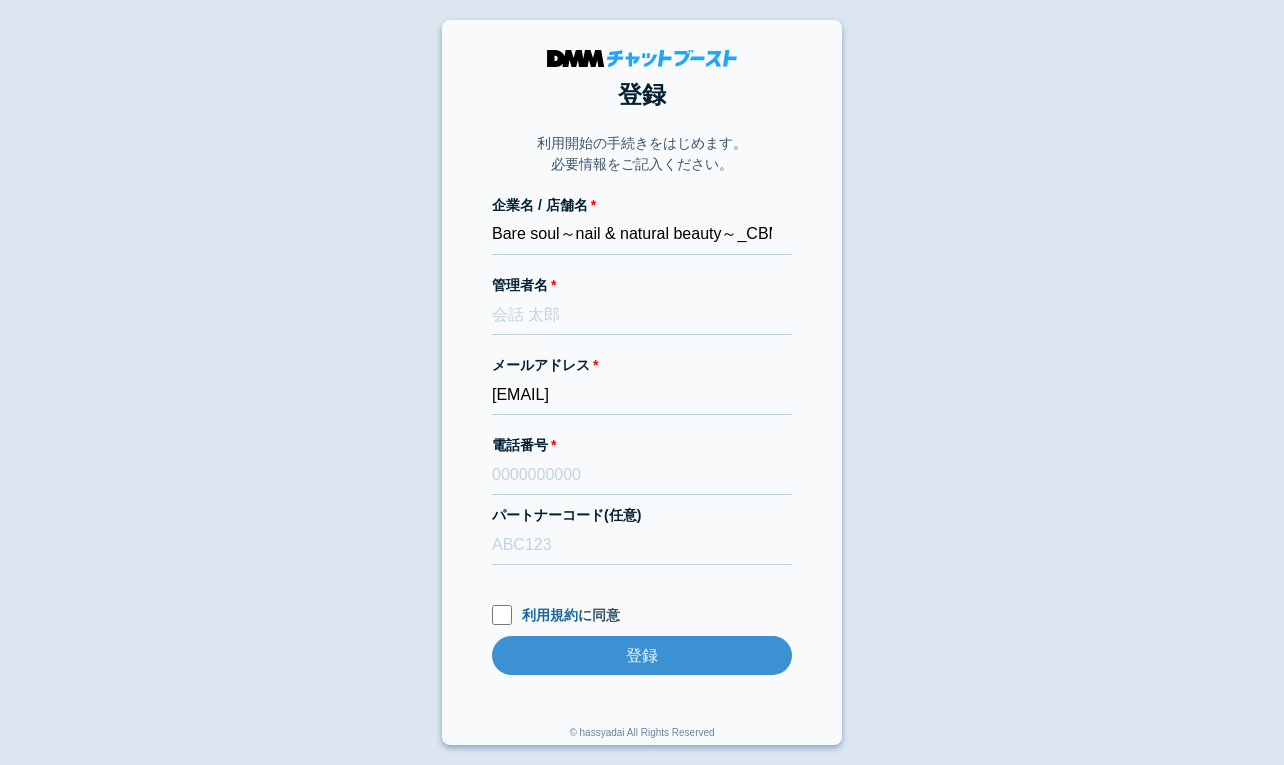 click on "登録
利用開始の手続きをはじめます。 必要情報をご記入ください。
企業名 / 店舗名
Bare soul～nail & natural beauty～_CBM
管理者名
[LAST]
メールアドレス
[EMAIL]
電話番号
[PHONE]
パートナーコード(任意)
利用規約 に同意
登録
登録
© hassyadai All Rights Reserved" at bounding box center (642, 382) 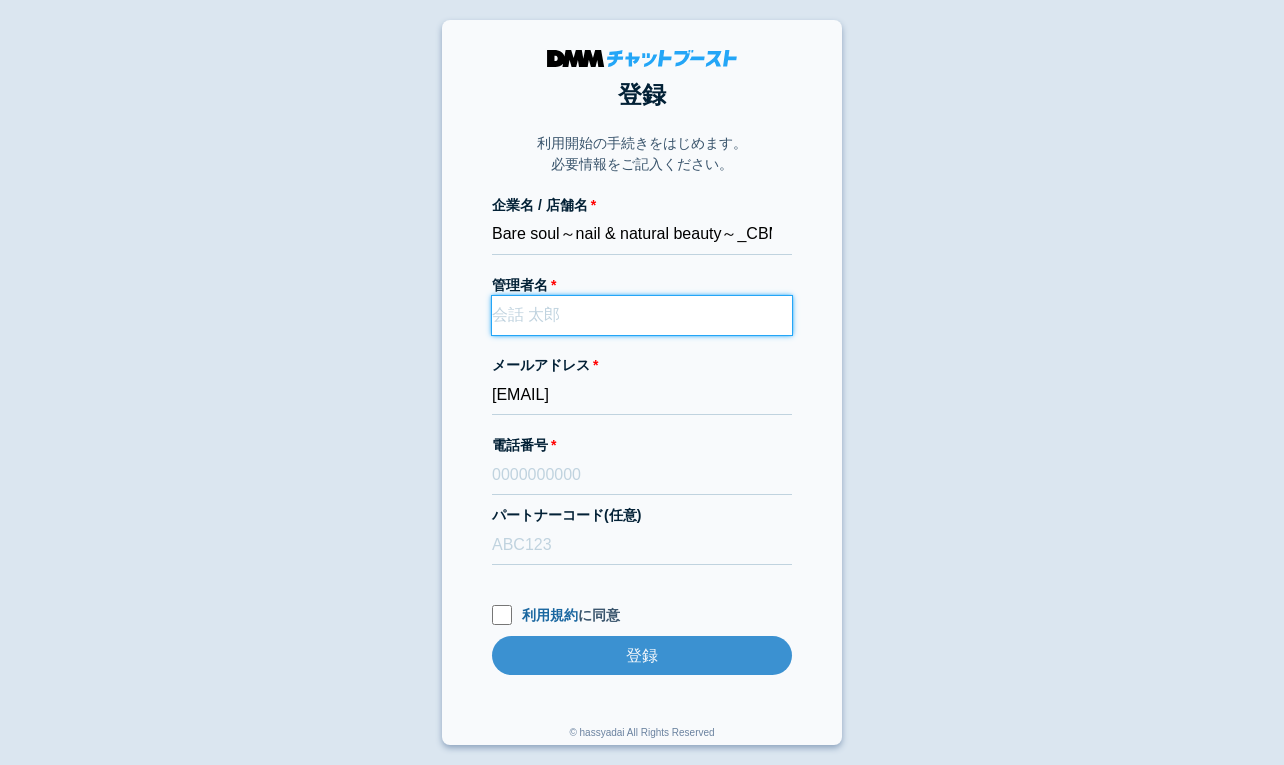 click on "管理者名" at bounding box center (642, 315) 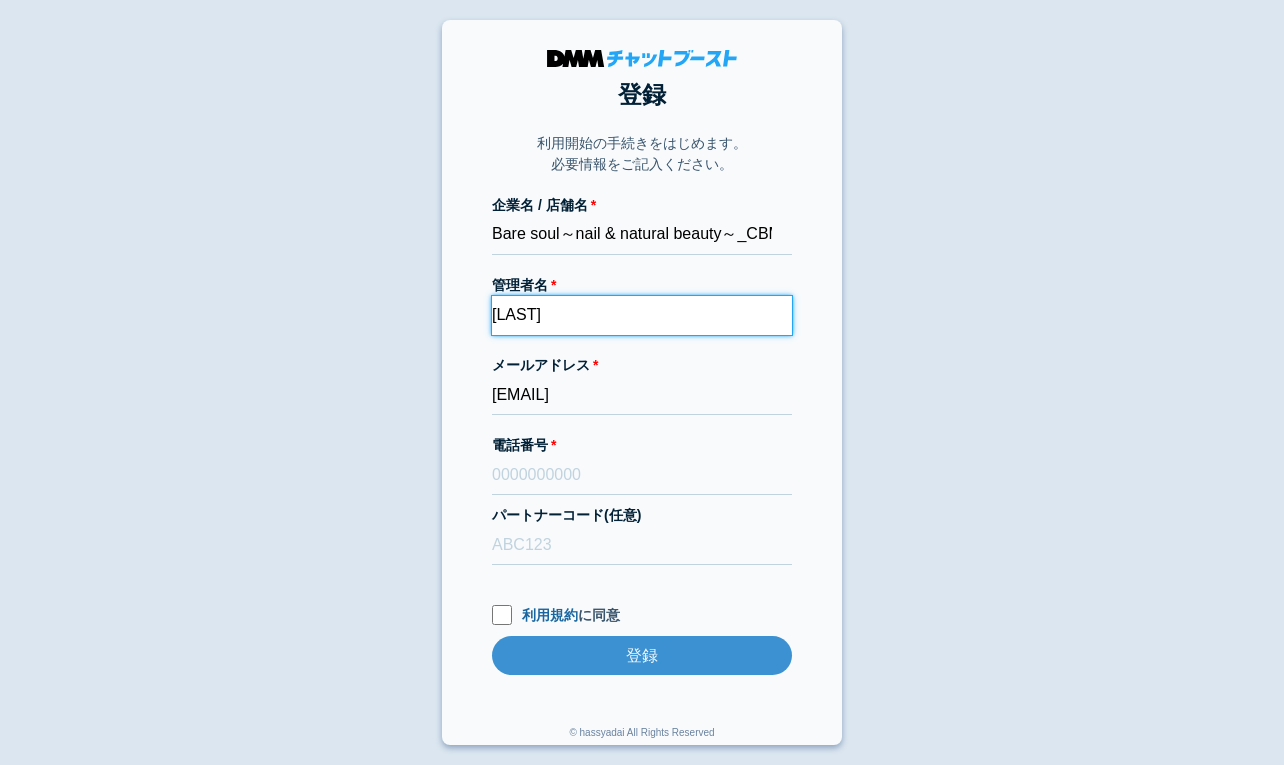 type on "松田千秋" 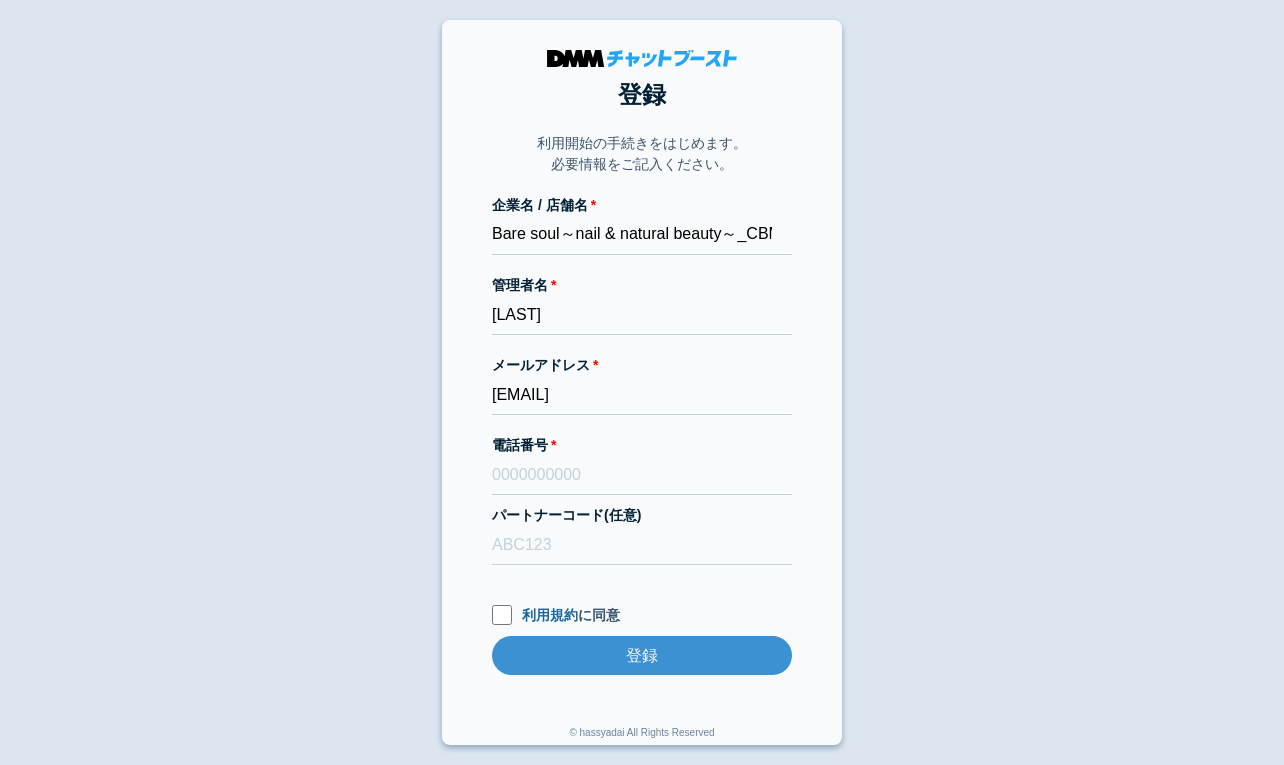 click on "登録
利用開始の手続きをはじめます。 必要情報をご記入ください。
企業名 / 店舗名
Bare soul～nail & natural beauty～_CBM
管理者名
松田千秋
メールアドレス
dmmboost-line+185@dmm.com
電話番号
パートナーコード(任意)
利用規約 に同意
登録
登録
© hassyadai All Rights Reserved" at bounding box center [642, 382] 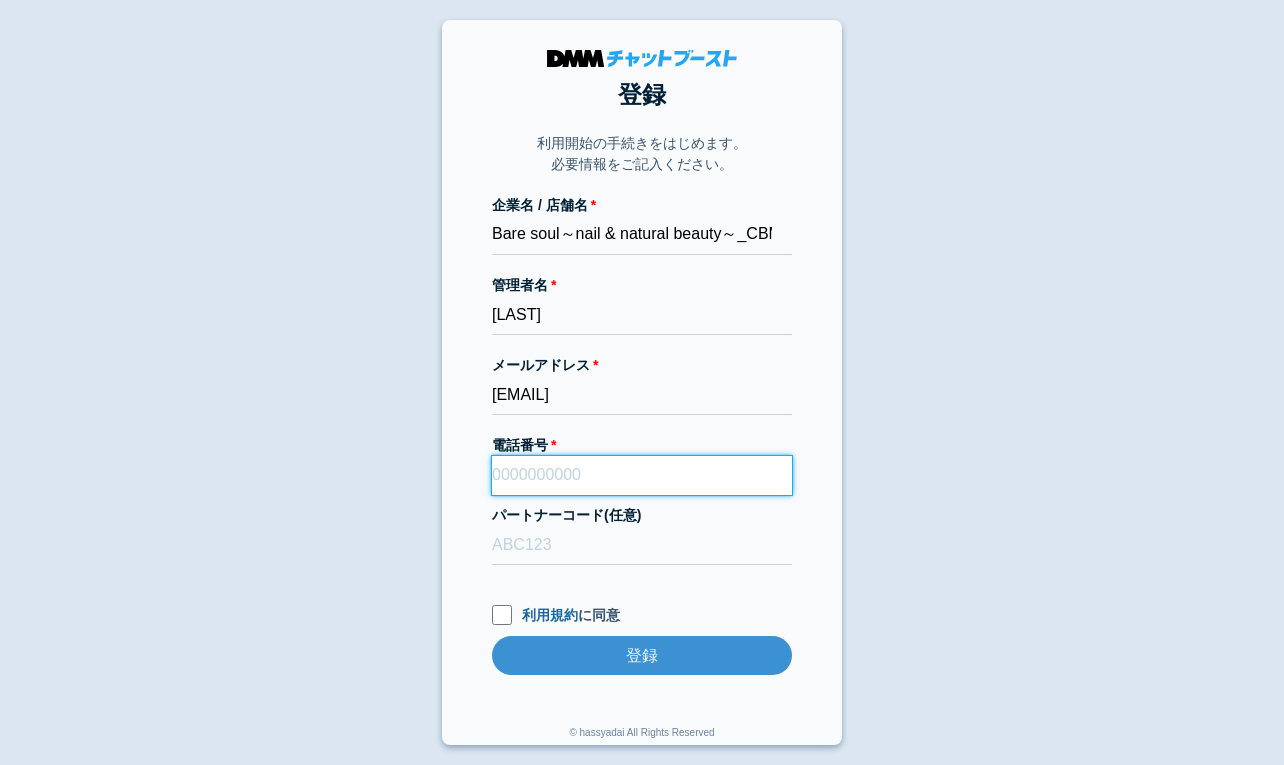 click on "電話番号" at bounding box center (642, 475) 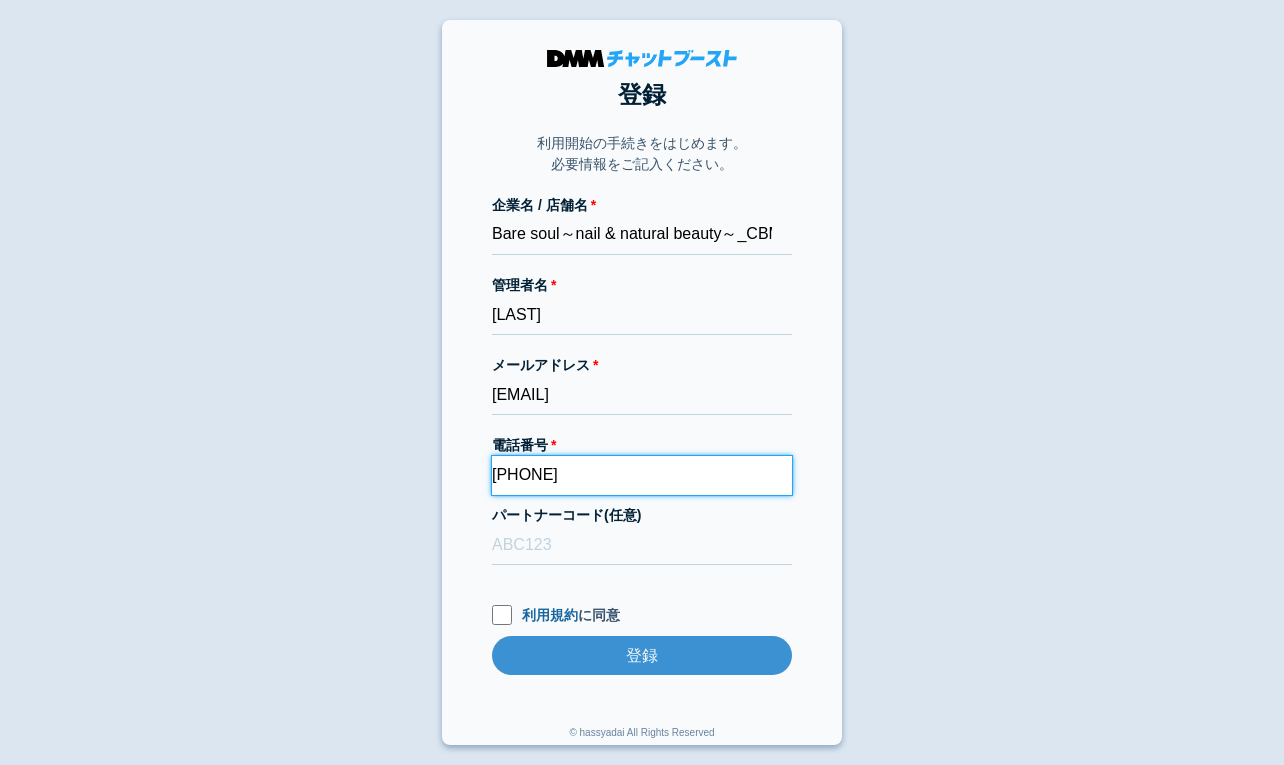 type on "0433063237" 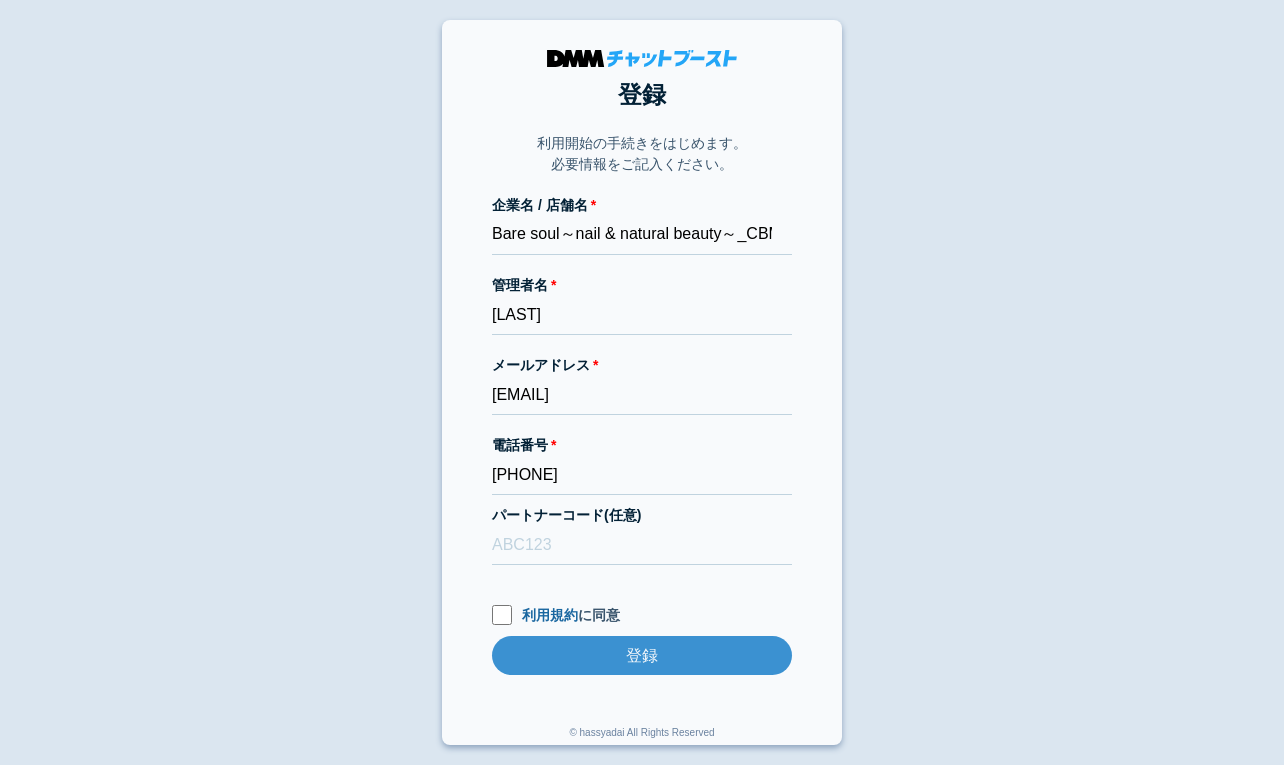 click on "登録
利用開始の手続きをはじめます。 必要情報をご記入ください。
企業名 / 店舗名
Bare soul～nail & natural beauty～_CBM
管理者名
松田千秋
メールアドレス
dmmboost-line+185@dmm.com
電話番号
0433063237
パートナーコード(任意)
利用規約 に同意
登録
登録
© hassyadai All Rights Reserved" at bounding box center (642, 382) 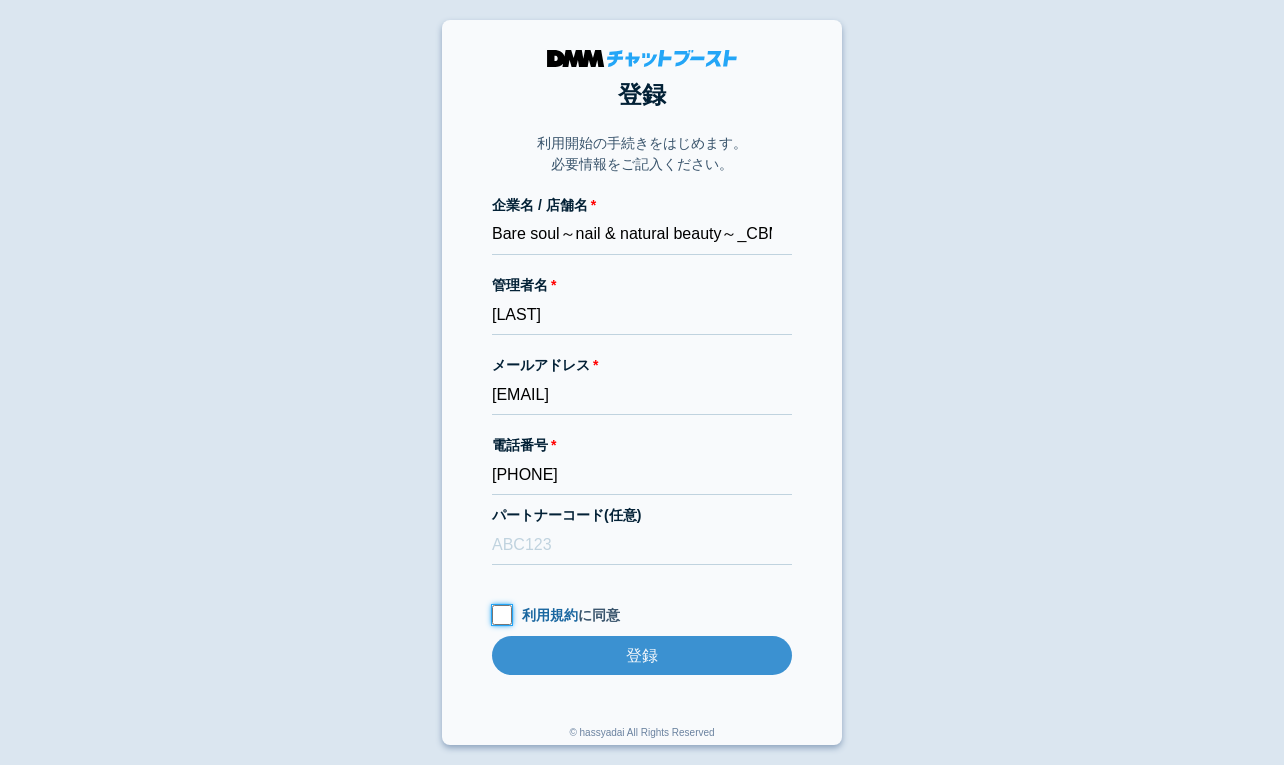 click on "利用規約 に同意" at bounding box center (502, 615) 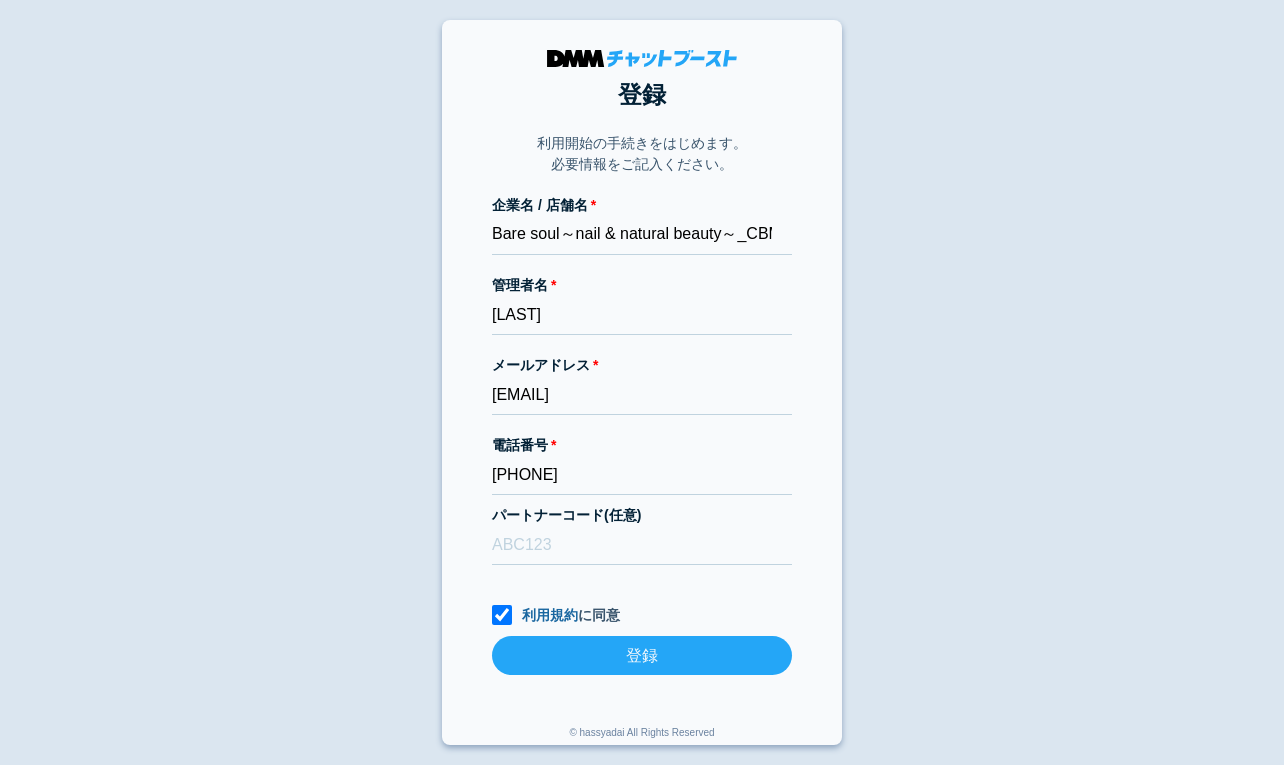 click on "登録" at bounding box center [642, 655] 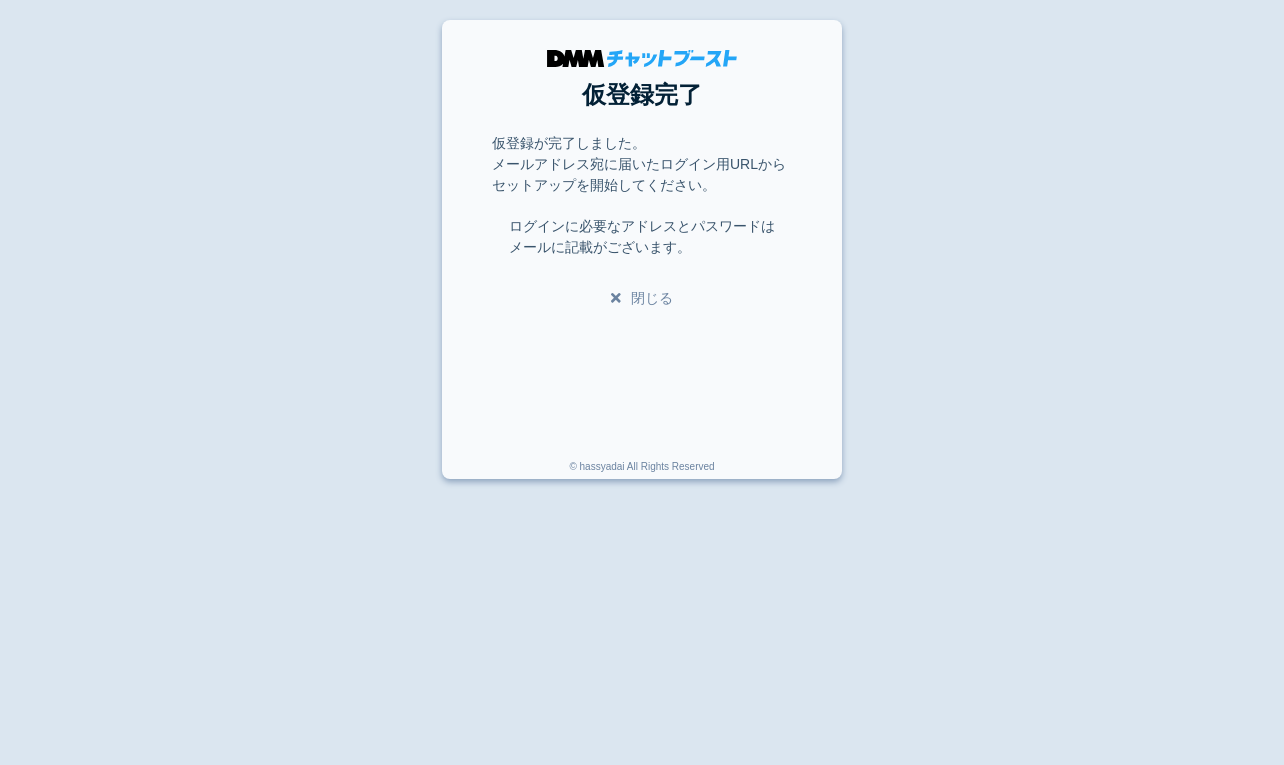 scroll, scrollTop: 0, scrollLeft: 0, axis: both 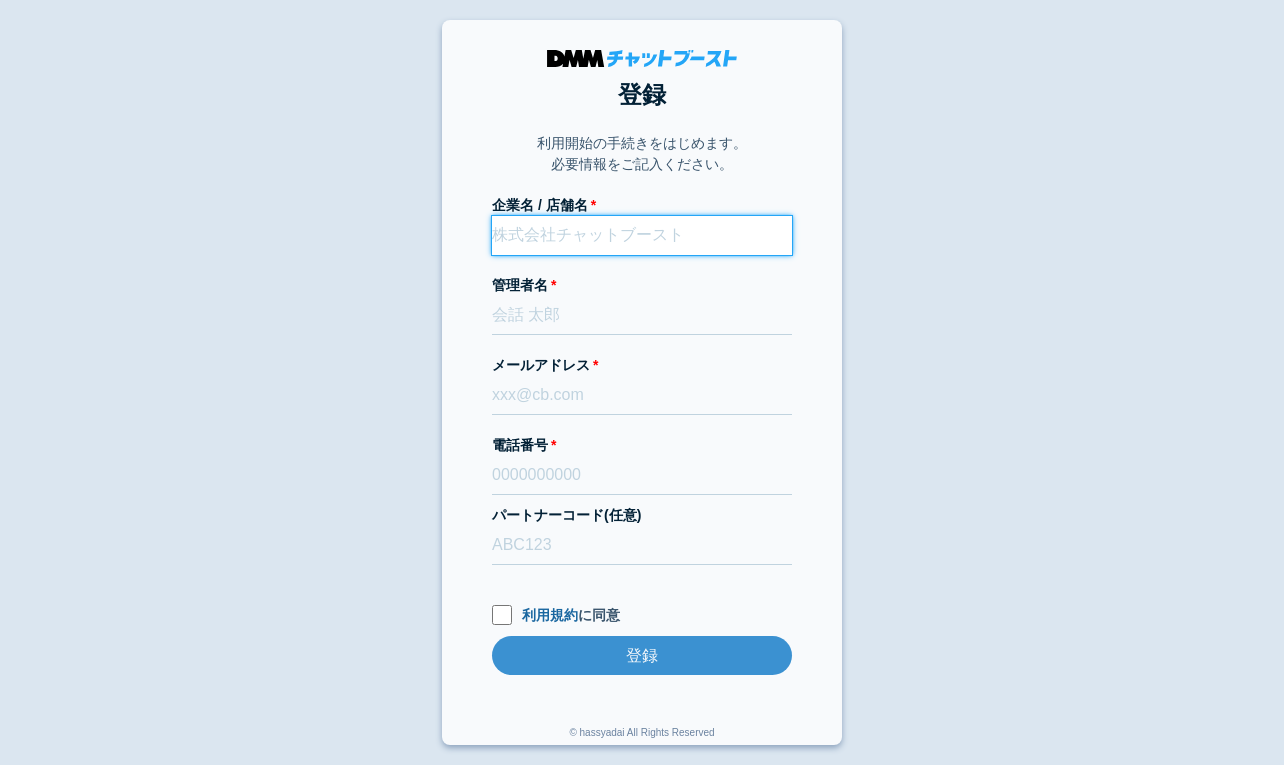 click on "企業名 / 店舗名" at bounding box center (642, 235) 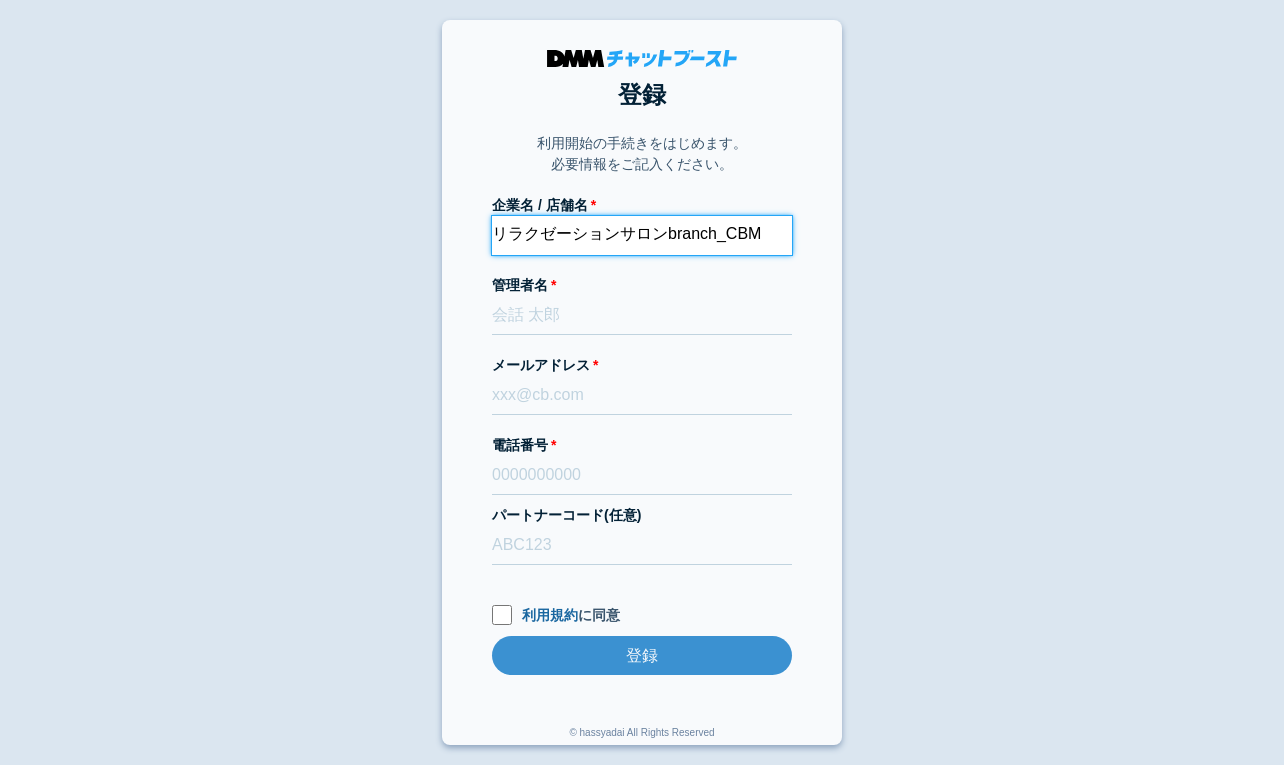 type on "リラクゼーションサロンbranch_CBM" 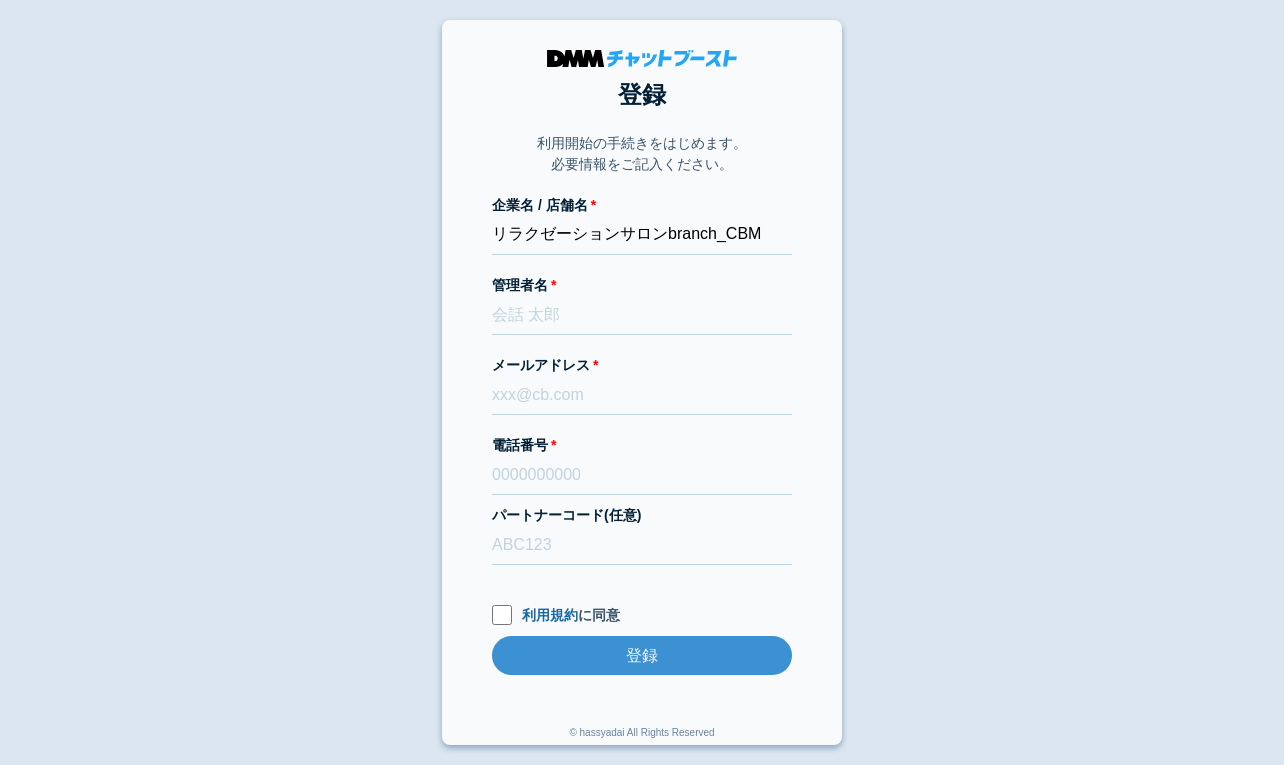 click on "登録
利用開始の手続きをはじめます。 必要情報をご記入ください。
企業名 / 店舗名
リラクゼーションサロンbranch_CBM
管理者名
メールアドレス
電話番号
パートナーコード(任意)
利用規約 に同意
登録
登録
© hassyadai All Rights Reserved" at bounding box center (642, 382) 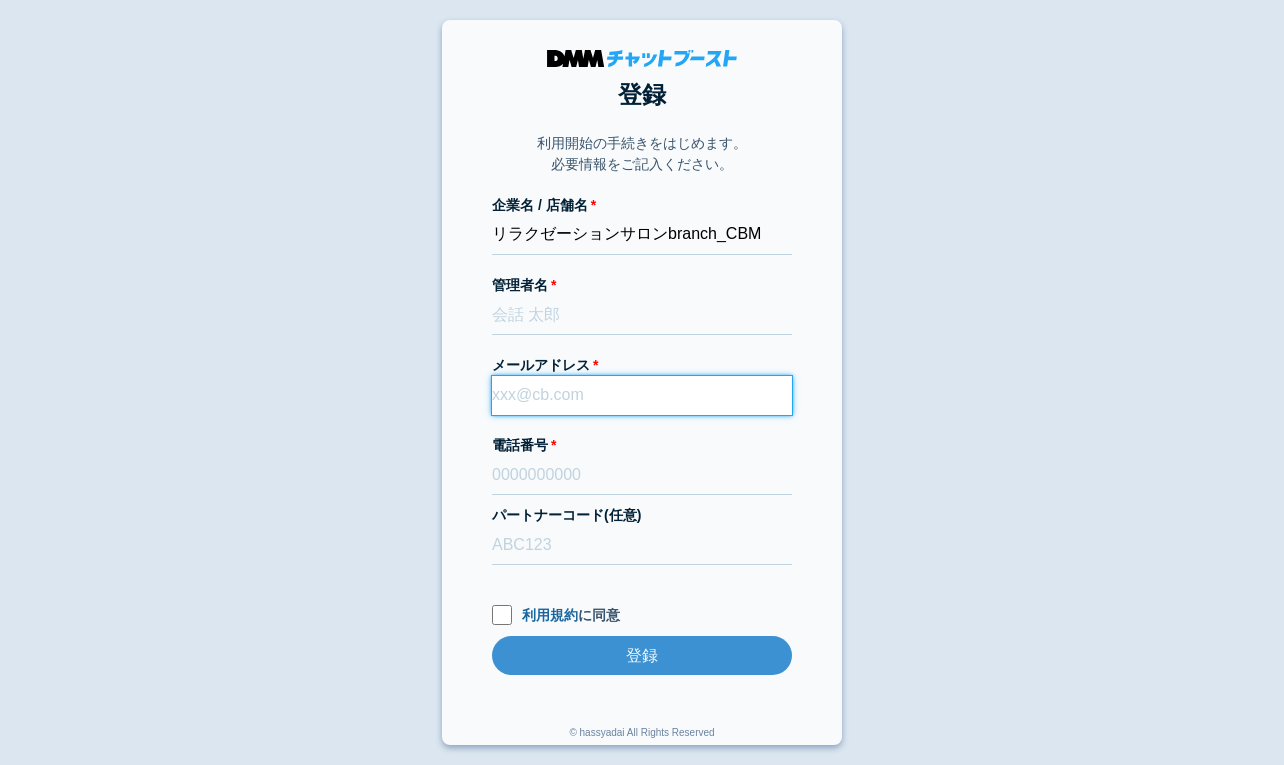 click on "メールアドレス" at bounding box center [642, 395] 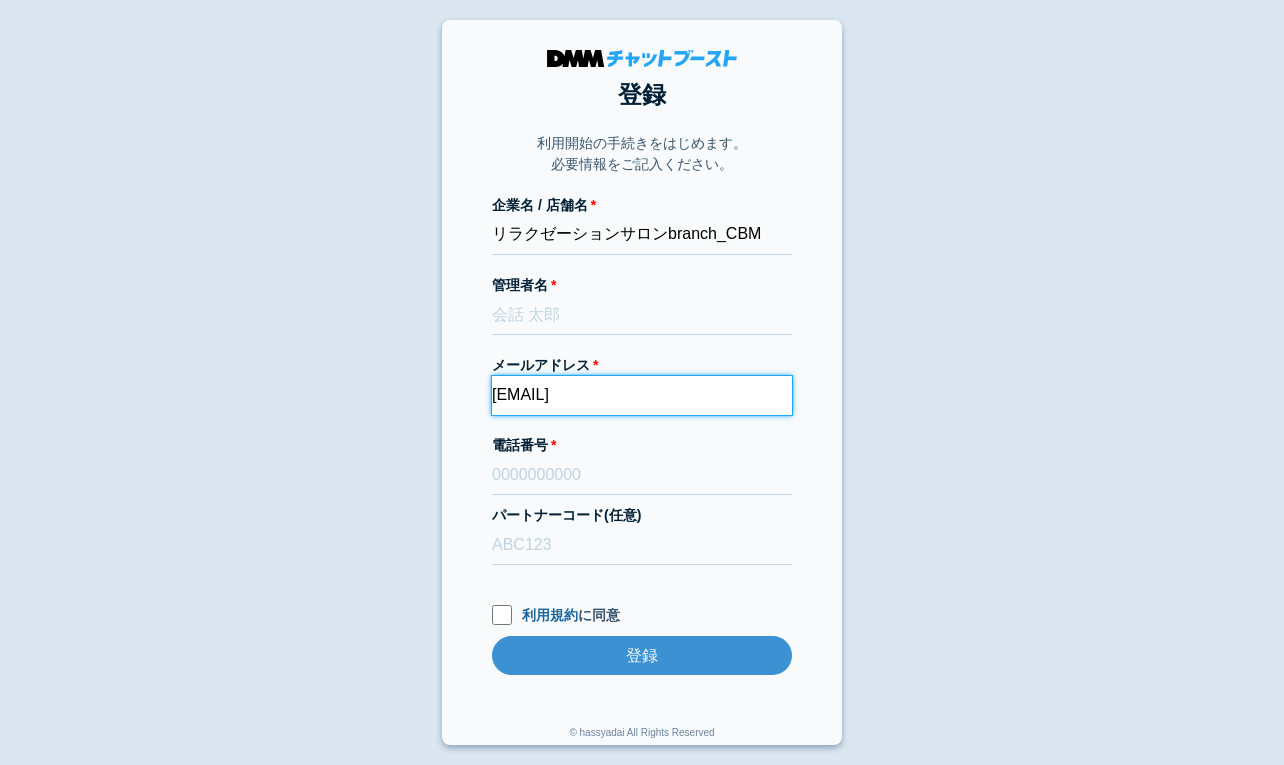 type on "[EMAIL]" 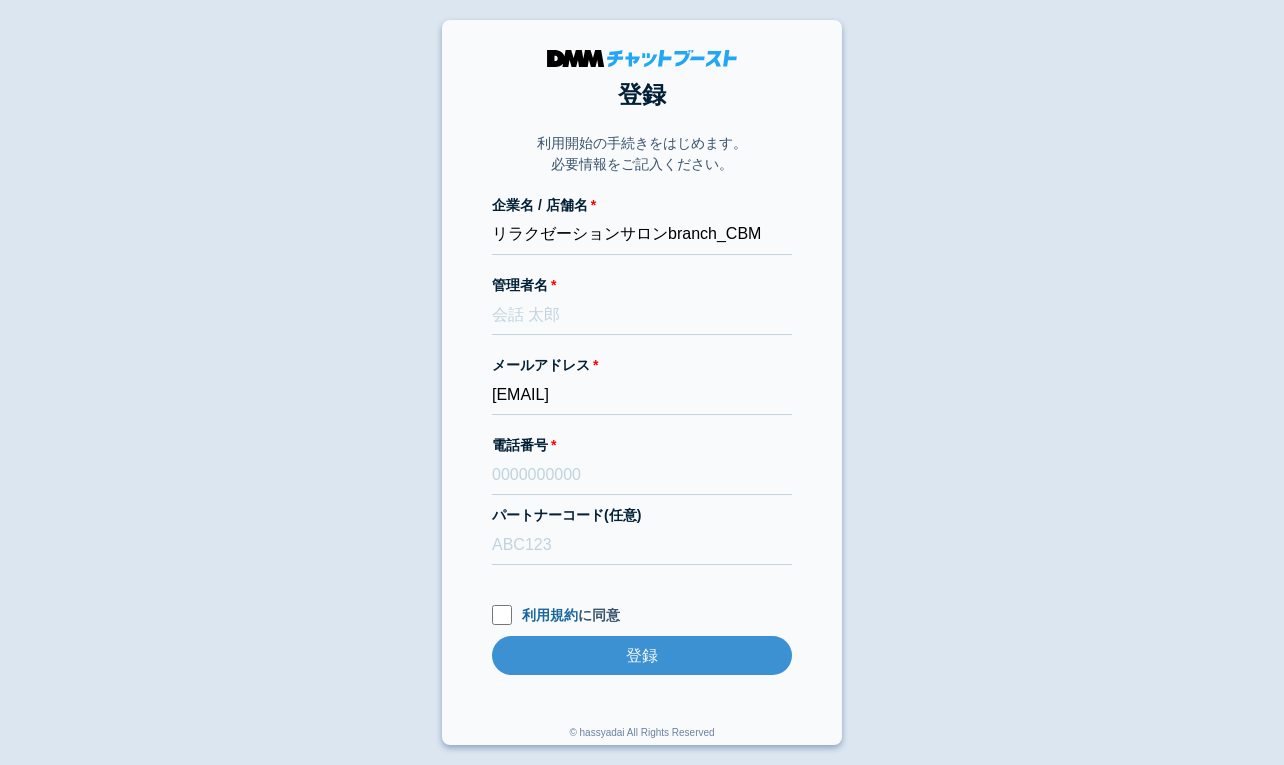 click on "登録
利用開始の手続きをはじめます。 必要情報をご記入ください。
企業名 / 店舗名
リラクゼーションサロンbranch_CBM
管理者名
メールアドレス
dmmboost-line+186@dmm.com
電話番号
パートナーコード(任意)
利用規約 に同意
登録
登録
© hassyadai All Rights Reserved" at bounding box center [642, 382] 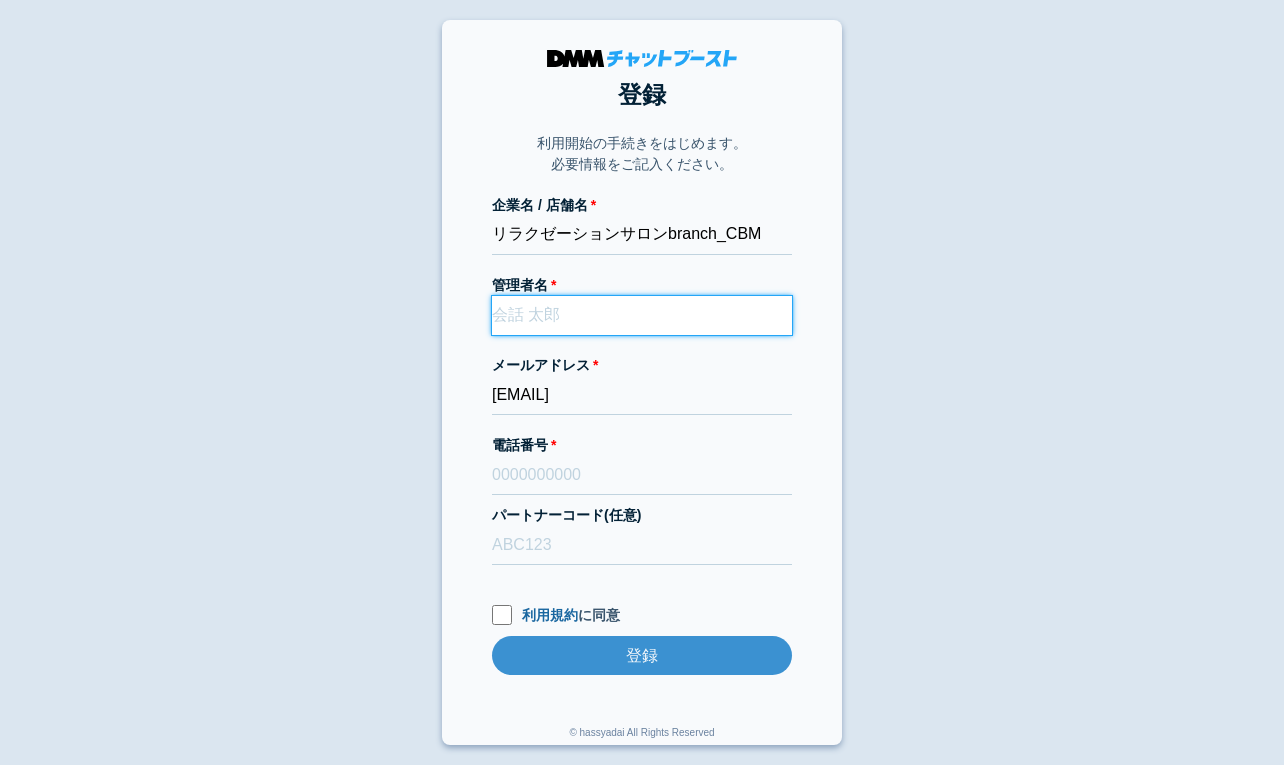 click on "管理者名" at bounding box center [642, 315] 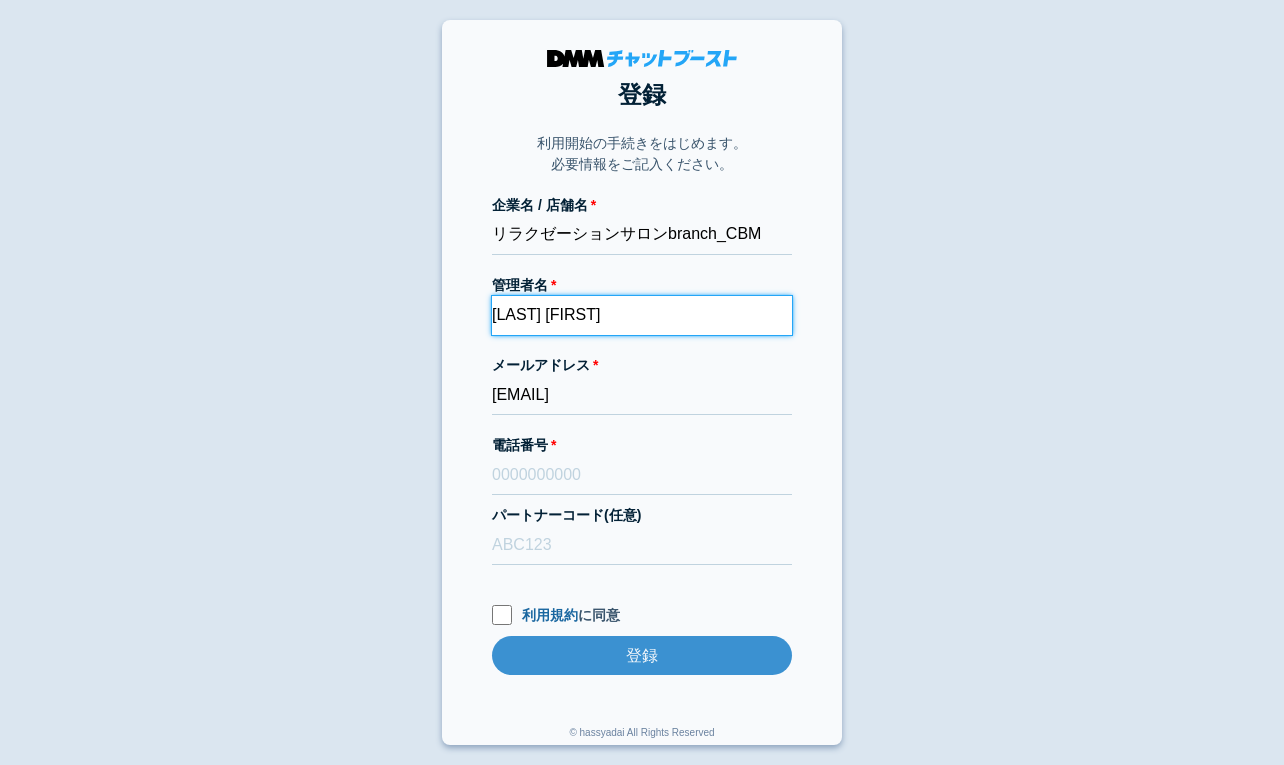 type on "岩永絵美" 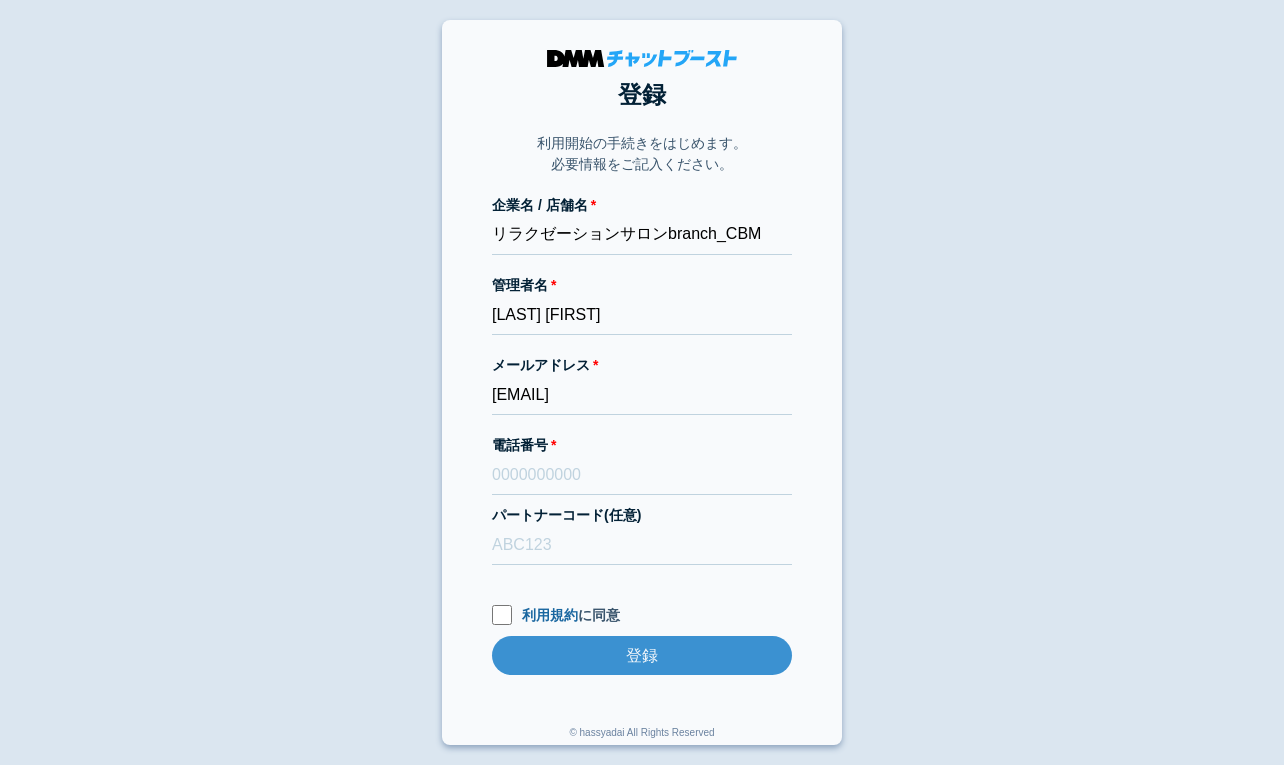 click on "登録
利用開始の手続きをはじめます。 必要情報をご記入ください。
企業名 / 店舗名
リラクゼーションサロンbranch_CBM
管理者名
岩永絵美
メールアドレス
dmmboost-line+186@dmm.com
電話番号
パートナーコード(任意)
利用規約 に同意
登録
登録
© hassyadai All Rights Reserved" at bounding box center [642, 382] 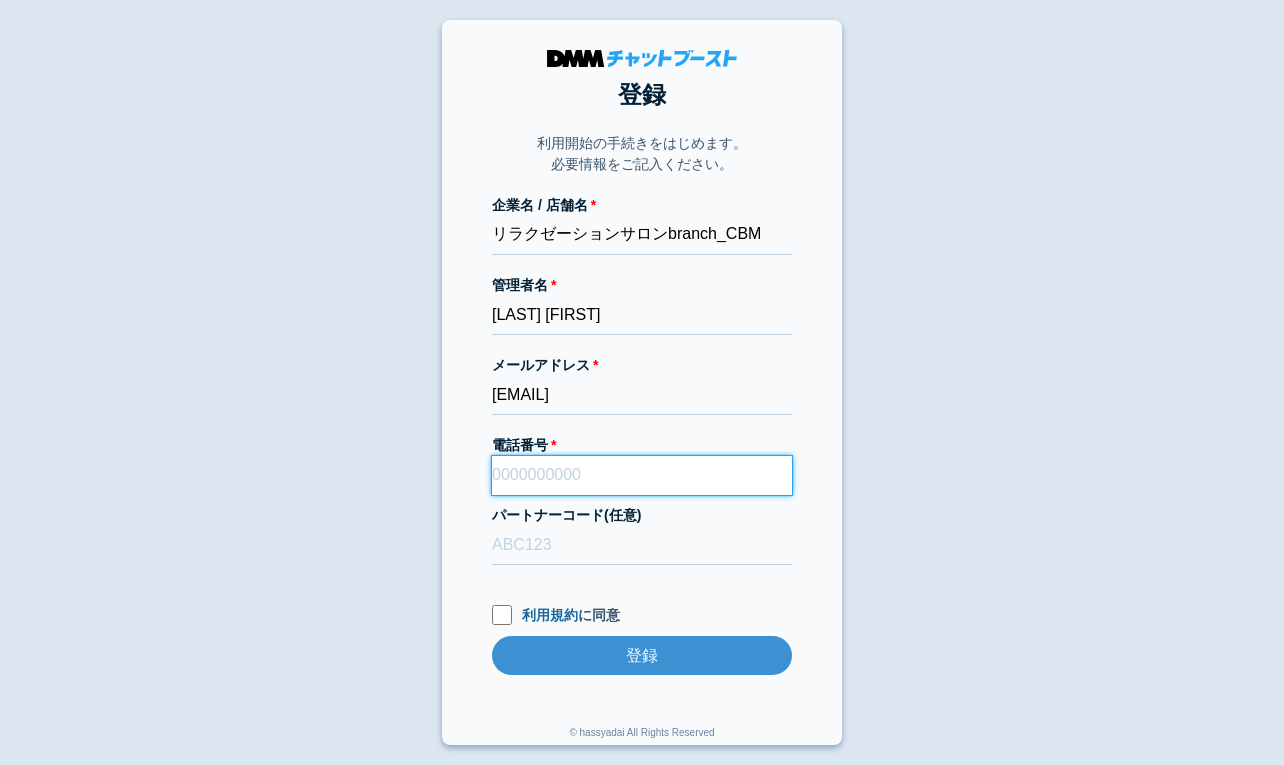 click on "電話番号" at bounding box center (642, 475) 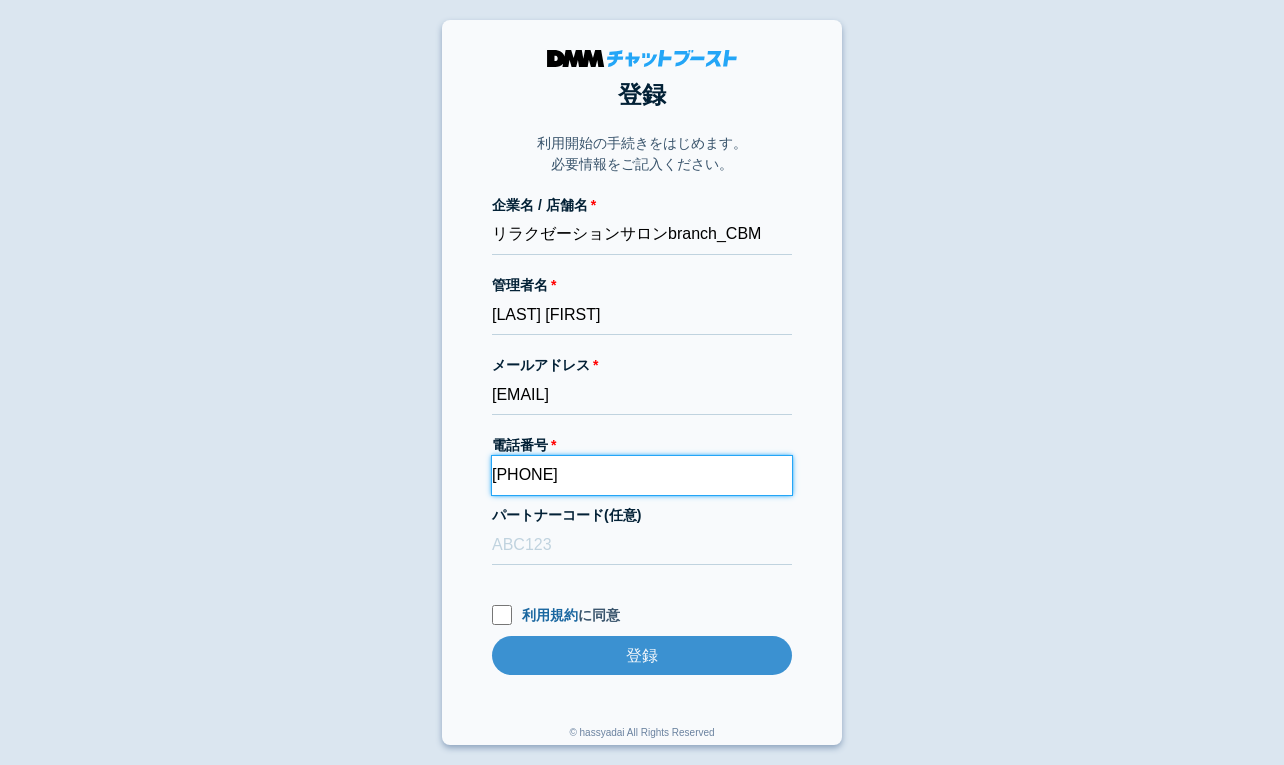 type on "08017634115" 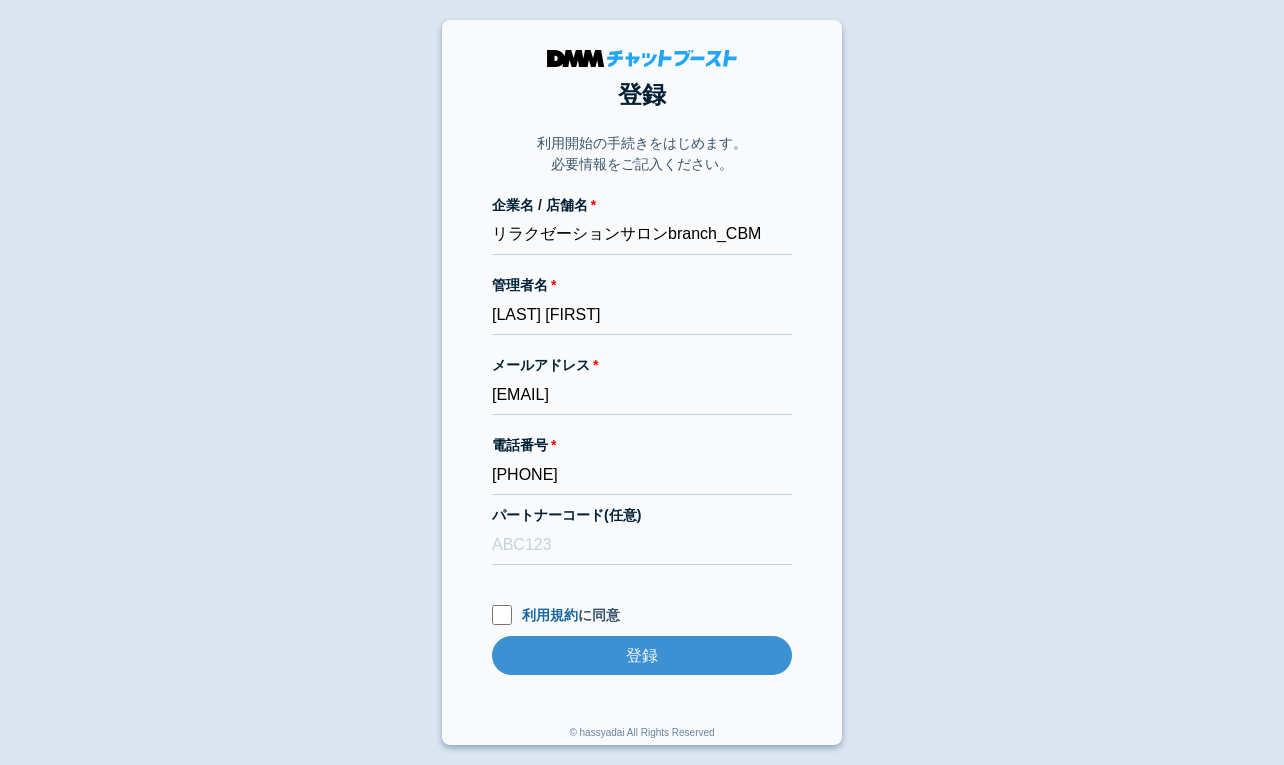 click on "登録
利用開始の手続きをはじめます。 必要情報をご記入ください。
企業名 / 店舗名
リラクゼーションサロンbranch_CBM
管理者名
岩永絵美
メールアドレス
dmmboost-line+186@dmm.com
電話番号
08017634115
パートナーコード(任意)
利用規約 に同意
登録
登録
© hassyadai All Rights Reserved" at bounding box center [642, 382] 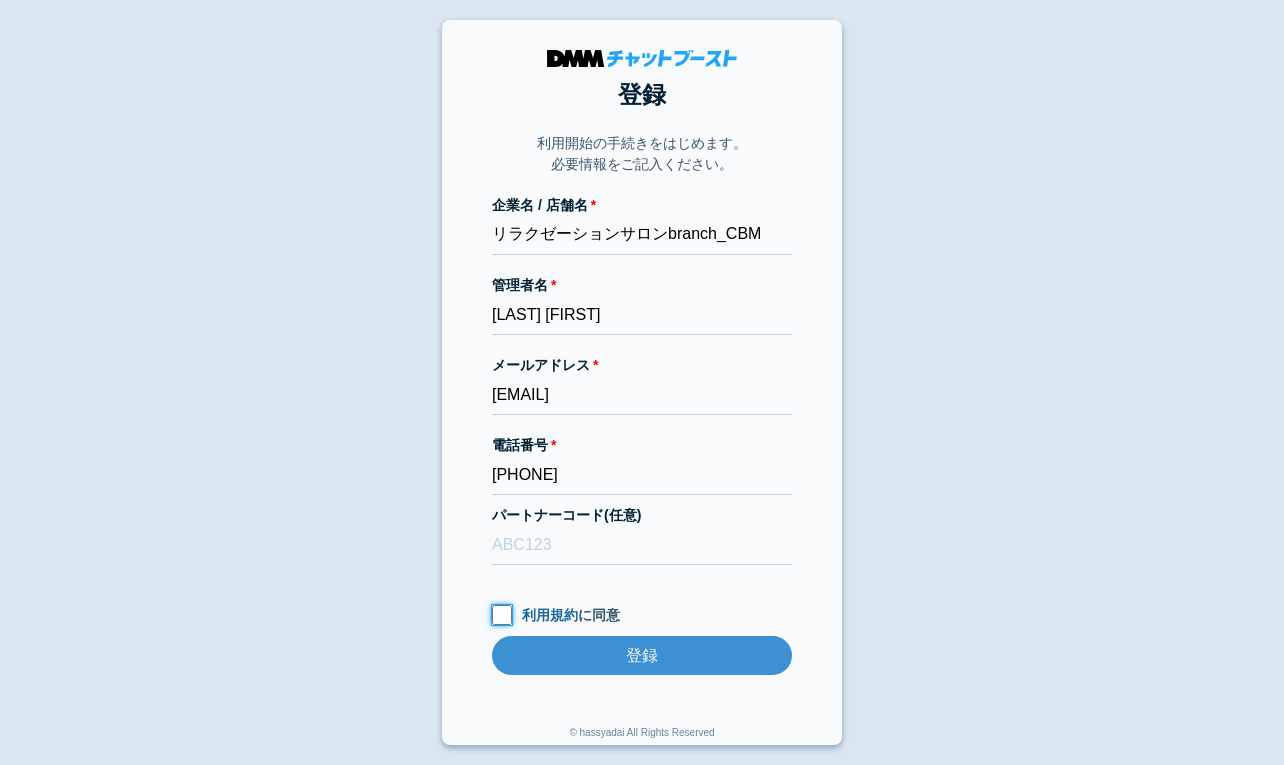 click on "利用規約 に同意" at bounding box center [502, 615] 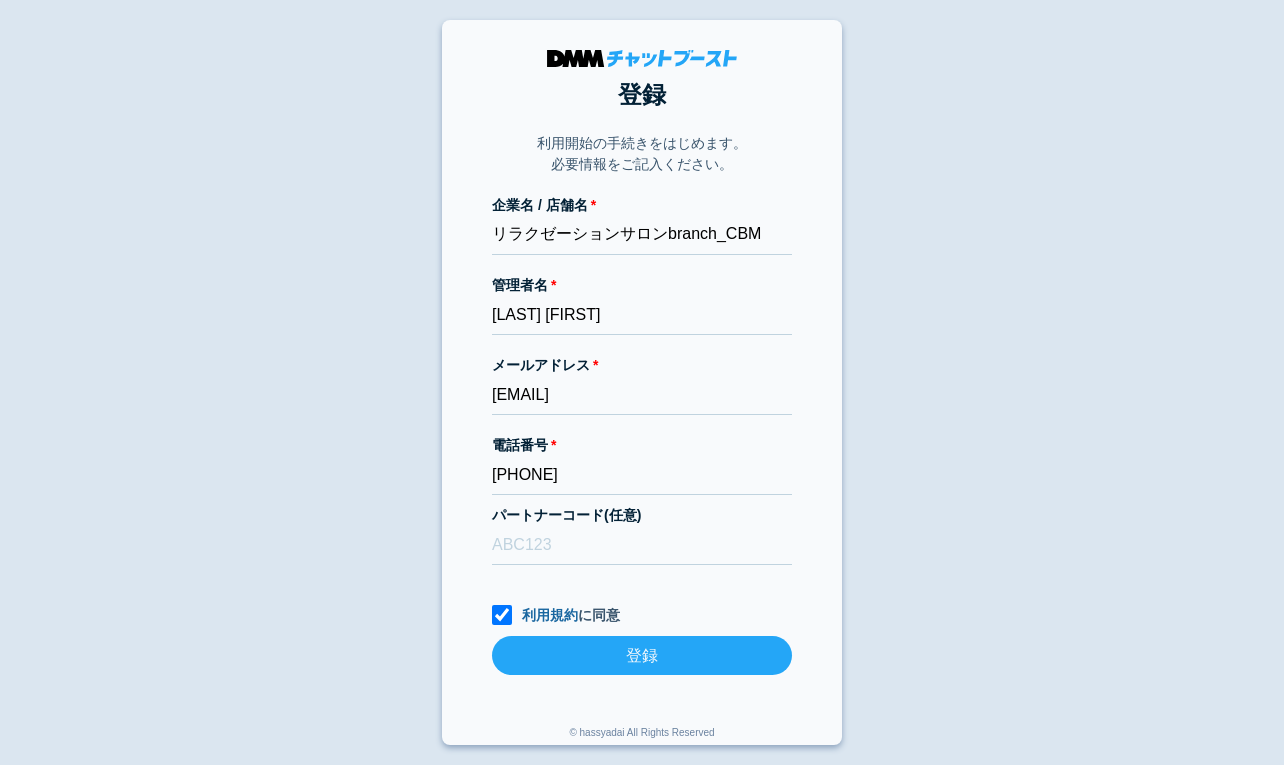 click on "登録" at bounding box center (642, 655) 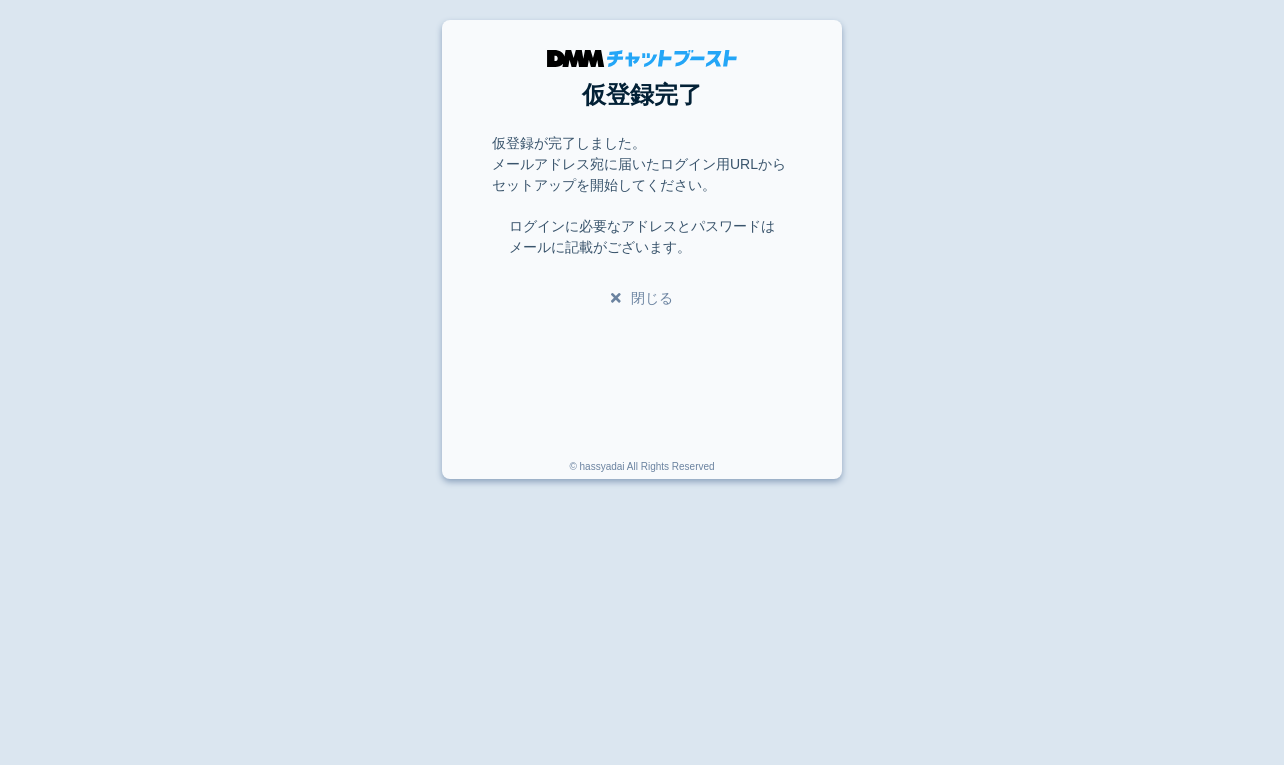 scroll, scrollTop: 0, scrollLeft: 0, axis: both 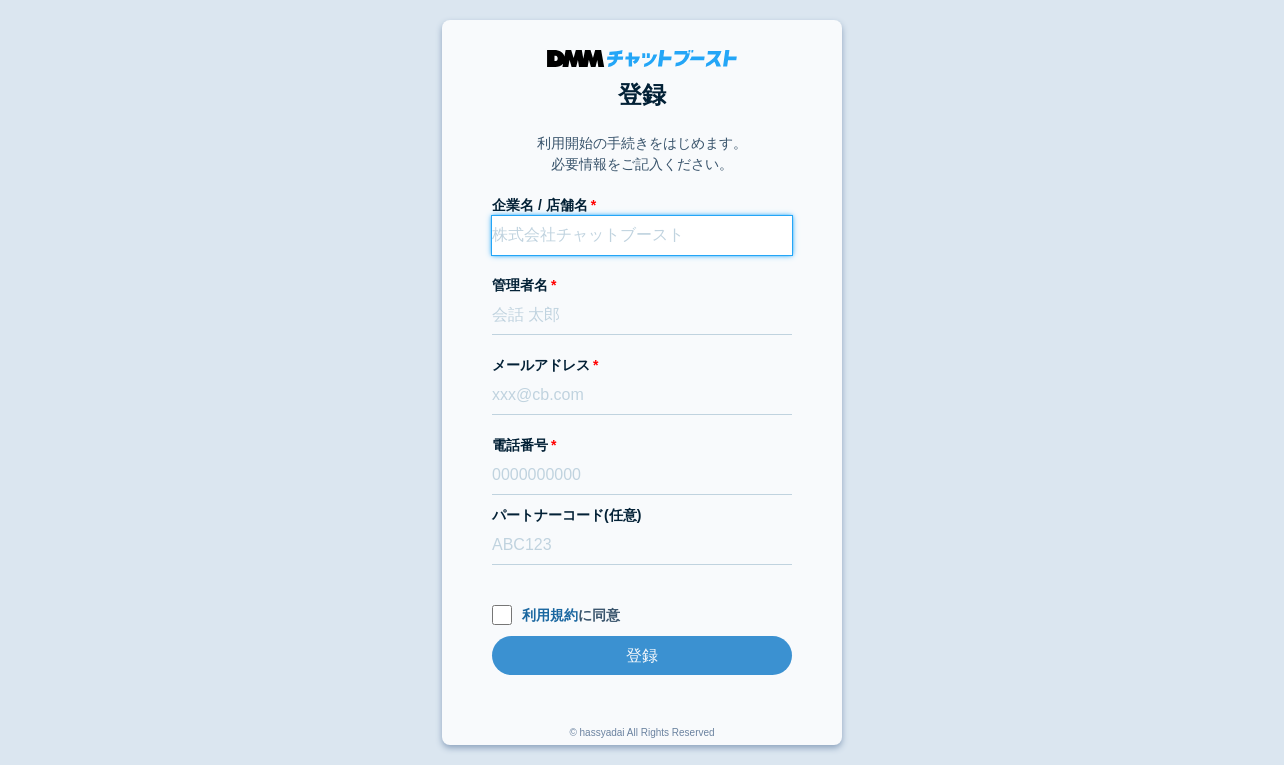 click on "企業名 / 店舗名" at bounding box center (642, 235) 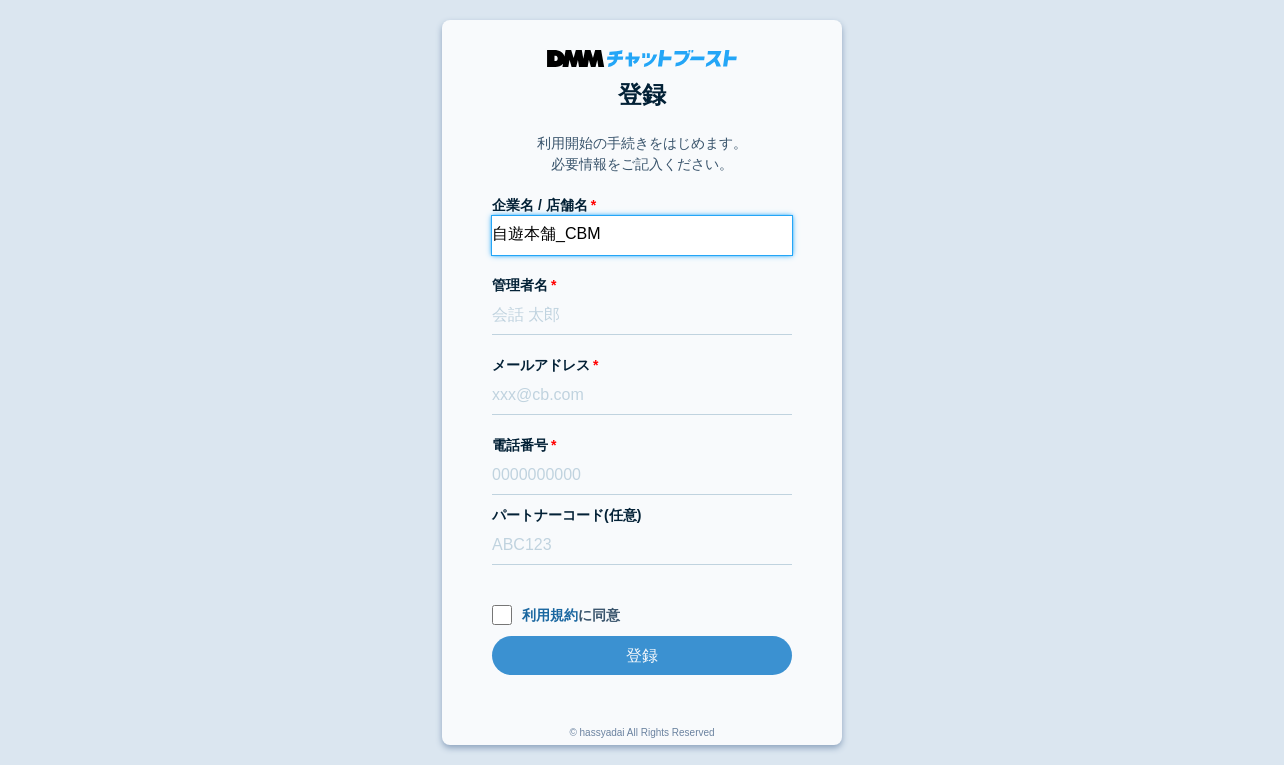 type on "自遊本舗_CBM" 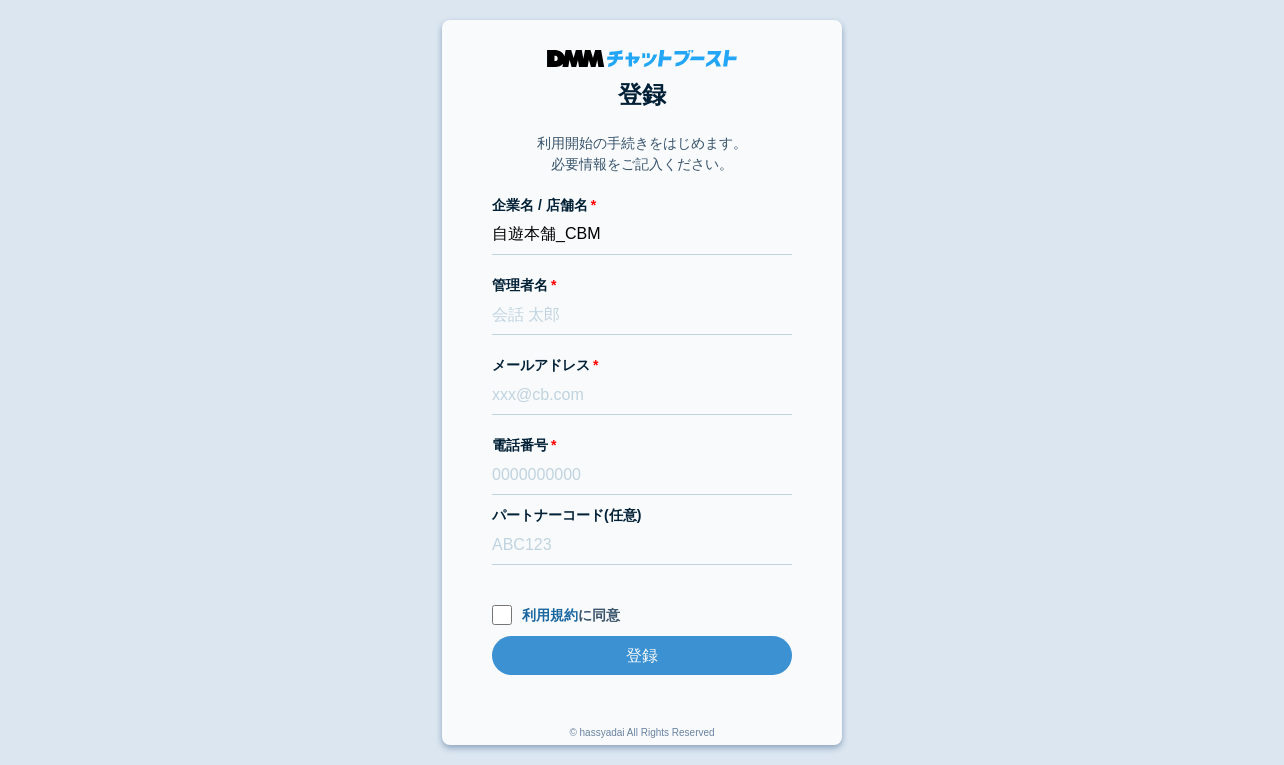 click on "登録
利用開始の手続きをはじめます。 必要情報をご記入ください。
企業名 / 店舗名
自遊本舗_CBM
管理者名
メールアドレス
電話番号
パートナーコード(任意)
利用規約 に同意
登録
登録
© hassyadai All Rights Reserved" at bounding box center (642, 382) 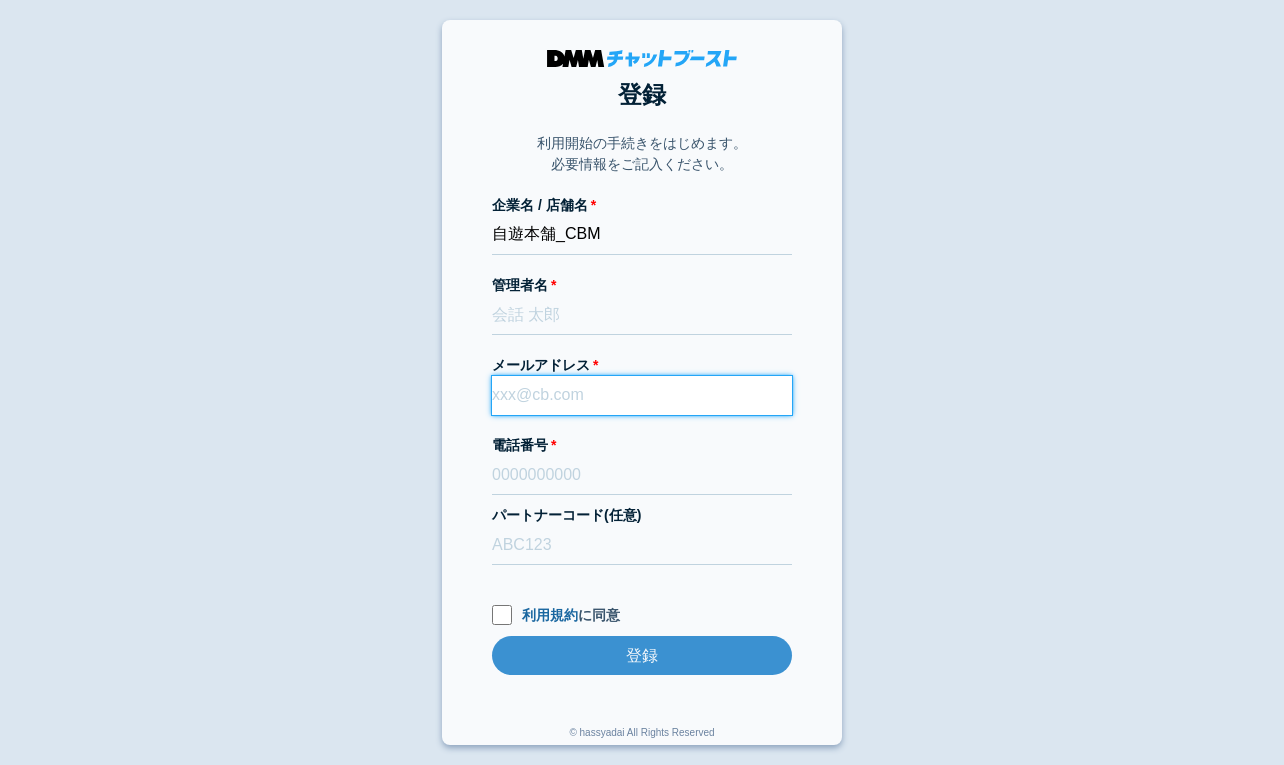 click on "メールアドレス" at bounding box center [642, 395] 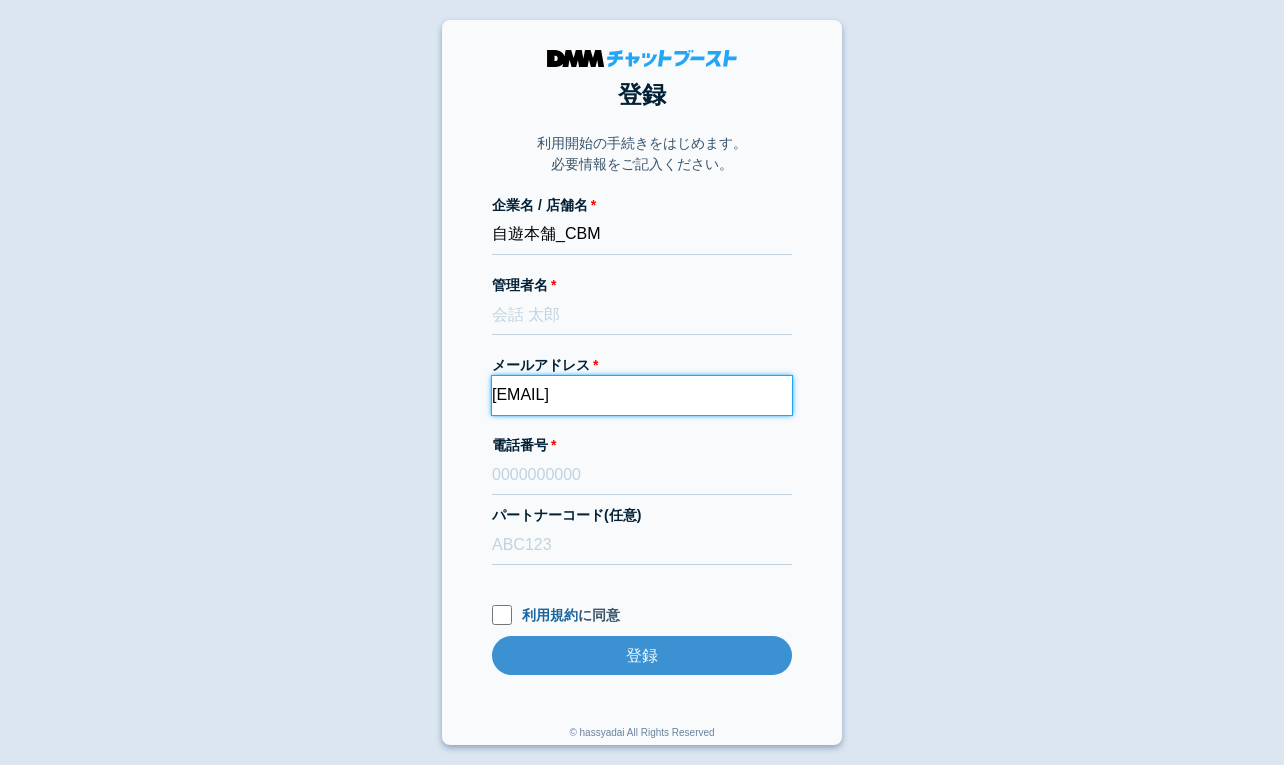 type on "dmmboost-line+187@dmm.com" 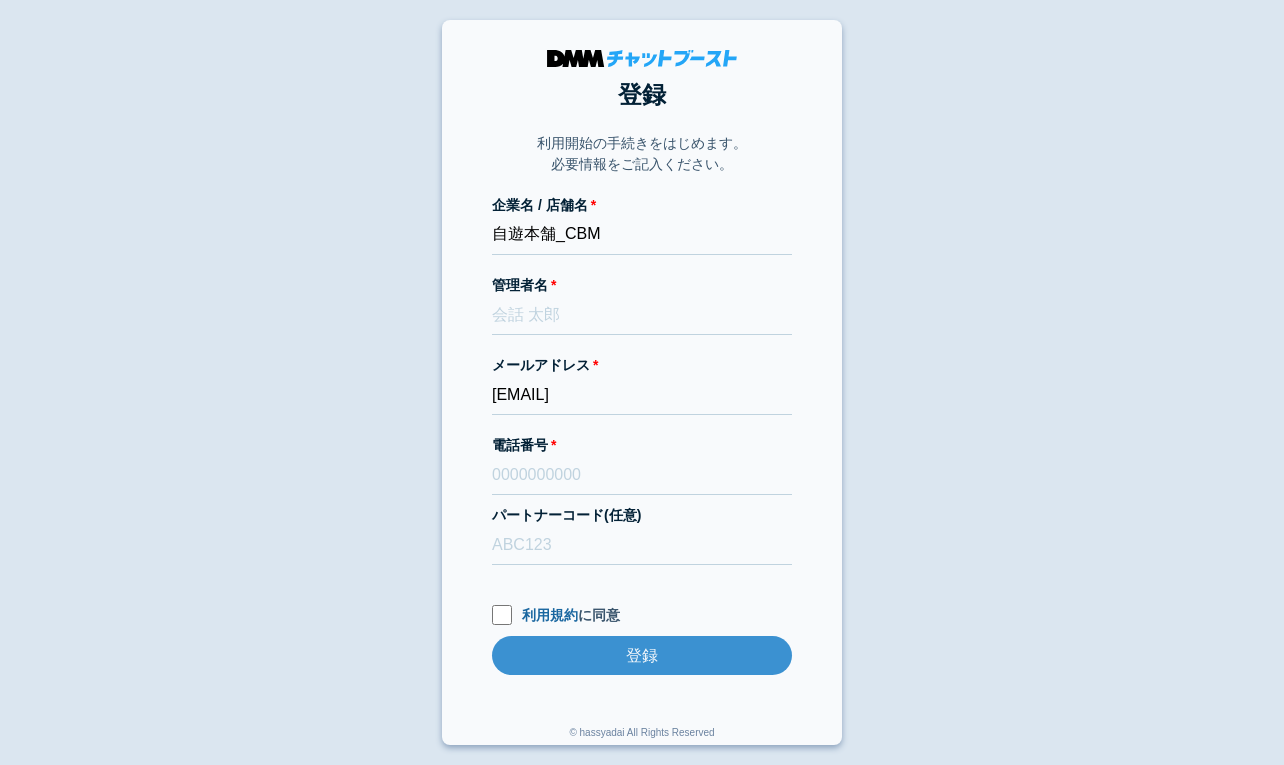 click on "登録
利用開始の手続きをはじめます。 必要情報をご記入ください。
企業名 / 店舗名
自遊本舗_CBM
管理者名
メールアドレス
dmmboost-line+187@dmm.com
電話番号
パートナーコード(任意)
利用規約 に同意
登録
登録
© hassyadai All Rights Reserved" at bounding box center (642, 382) 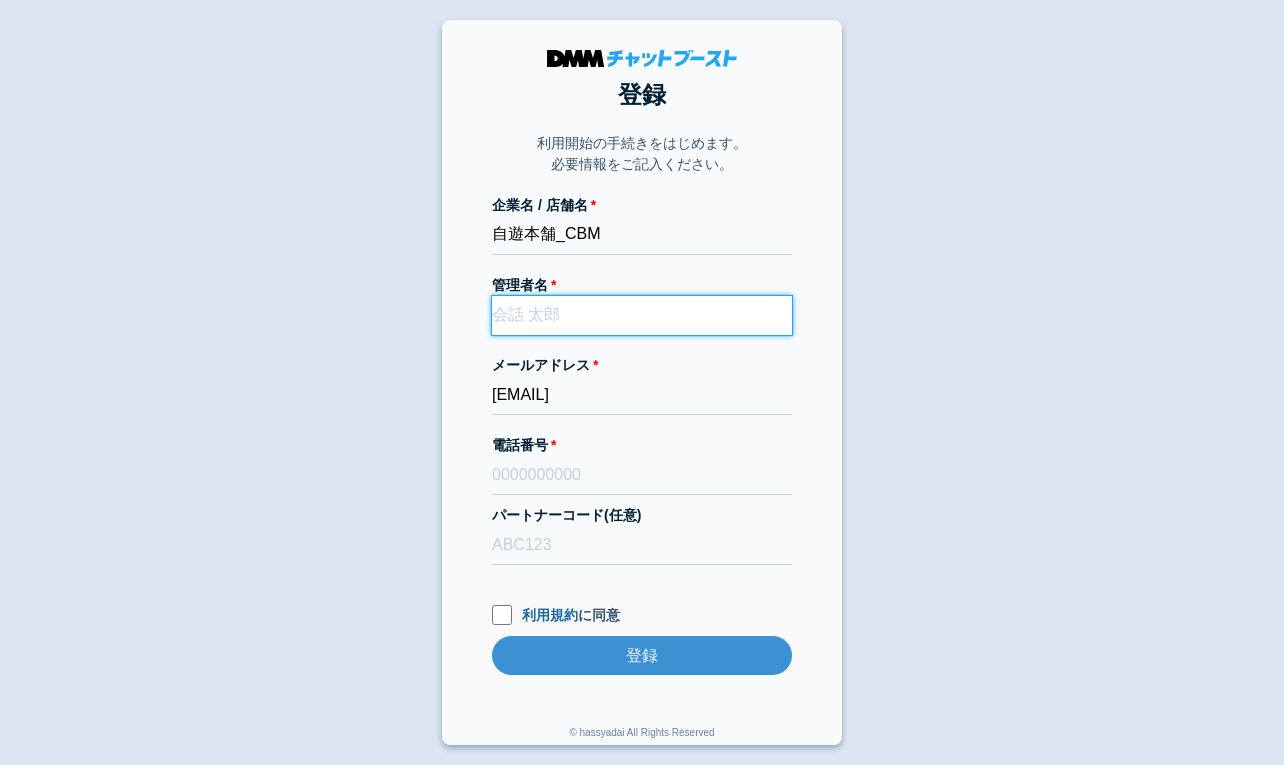click on "管理者名" at bounding box center (642, 315) 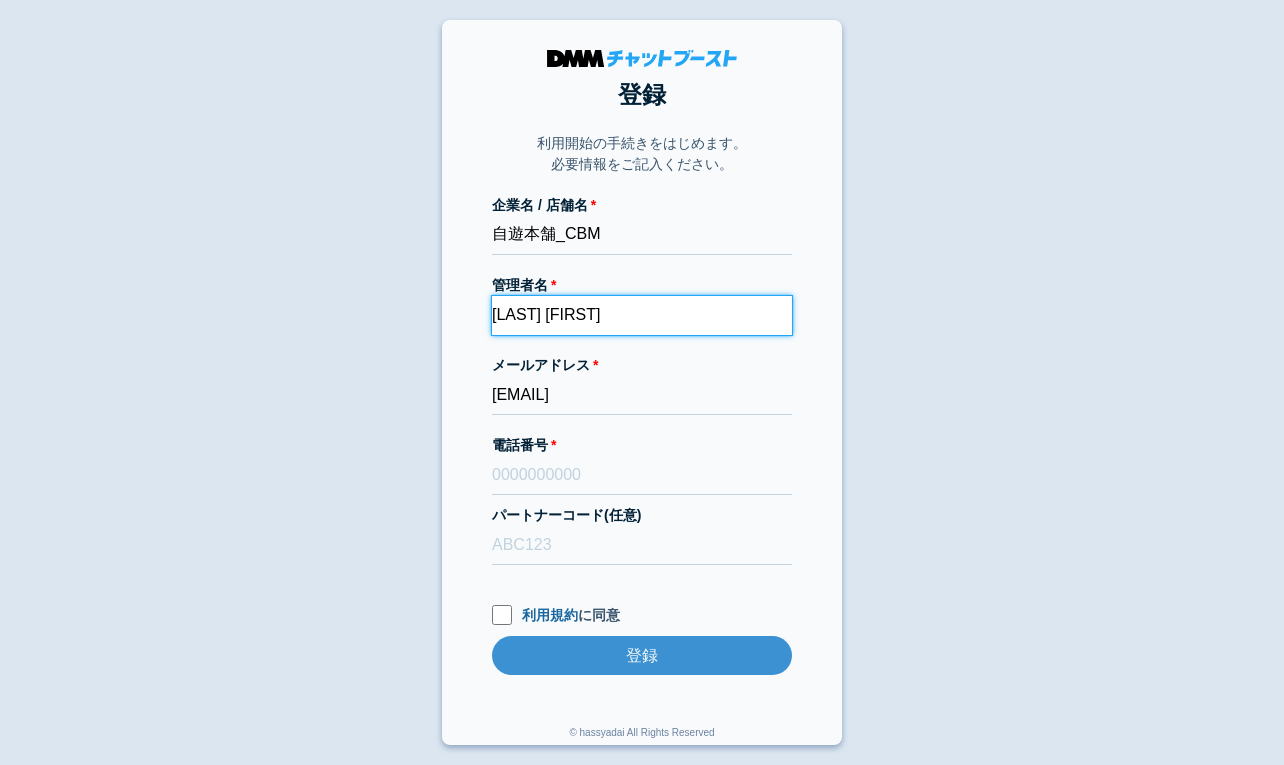 type on "坂原義浩" 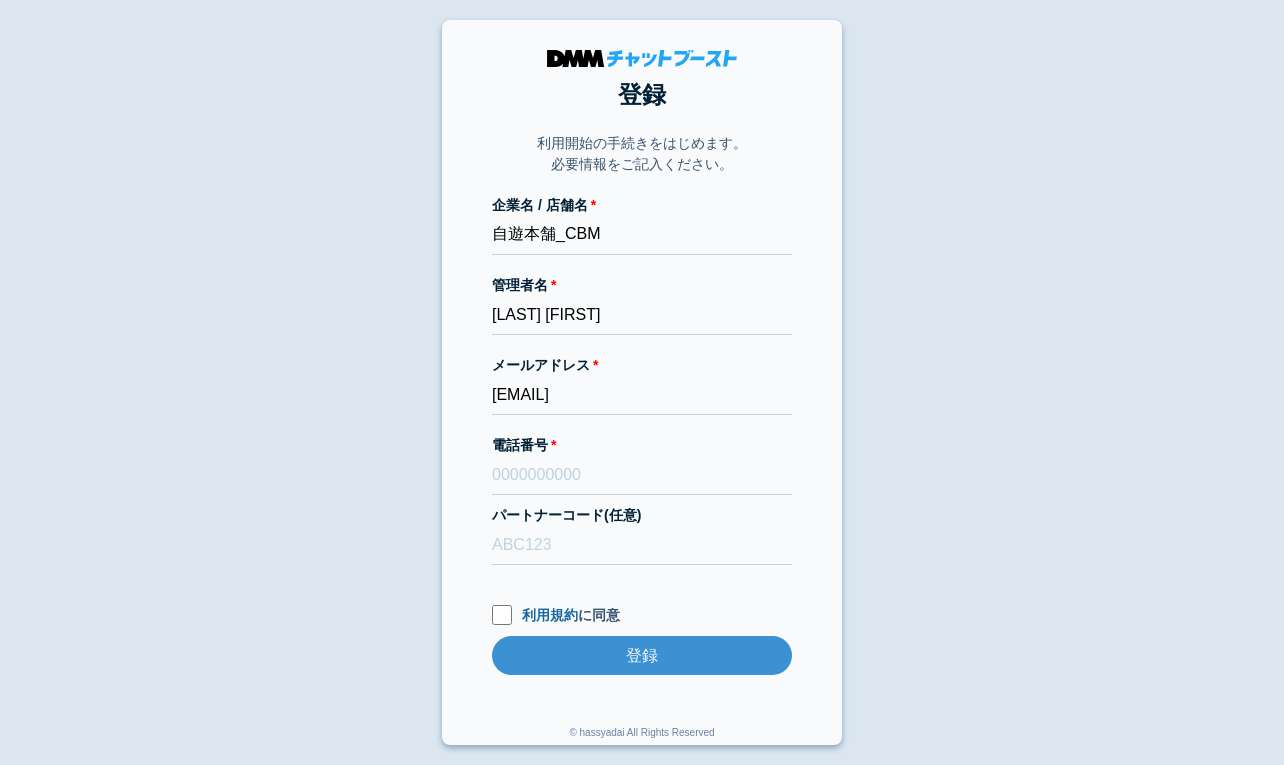 click on "登録
利用開始の手続きをはじめます。 必要情報をご記入ください。
企業名 / 店舗名
自遊本舗_CBM
管理者名
坂原義浩
メールアドレス
dmmboost-line+187@dmm.com
電話番号
パートナーコード(任意)
利用規約 に同意
登録
登録
© hassyadai All Rights Reserved" at bounding box center [642, 382] 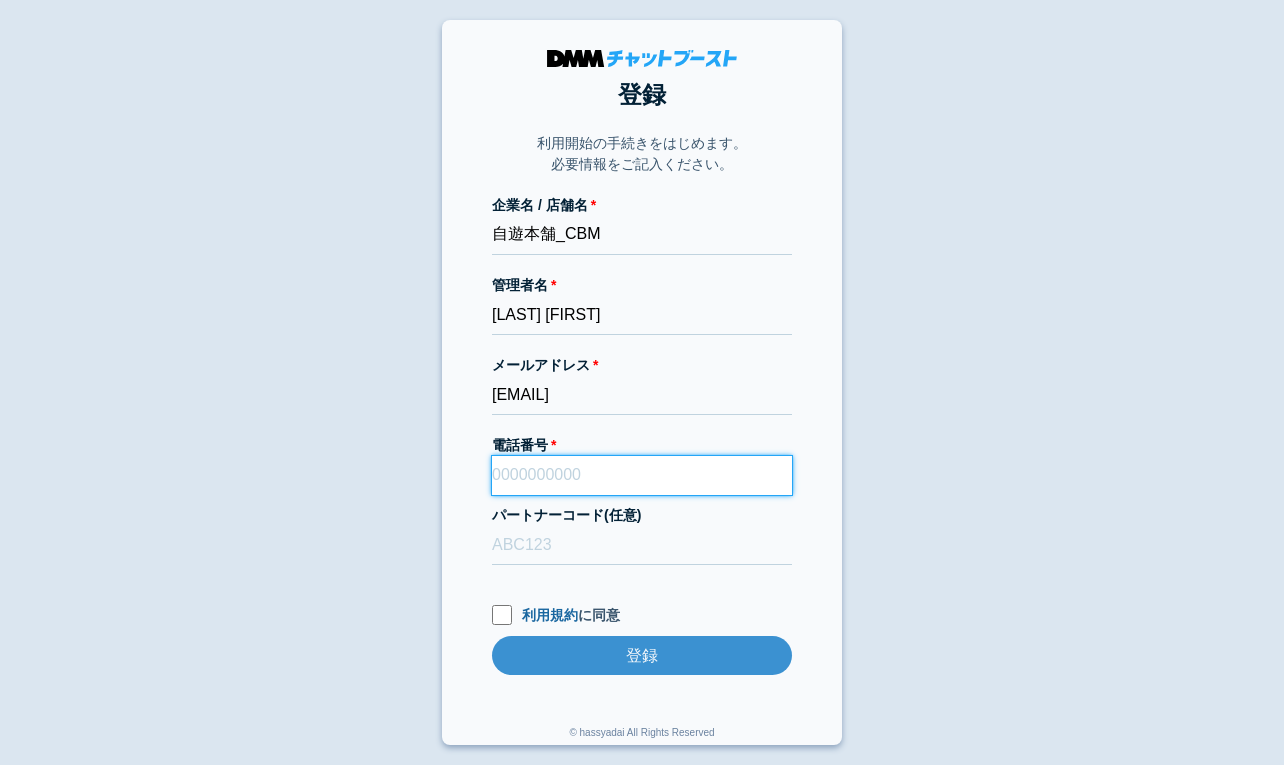 click on "電話番号" at bounding box center (642, 475) 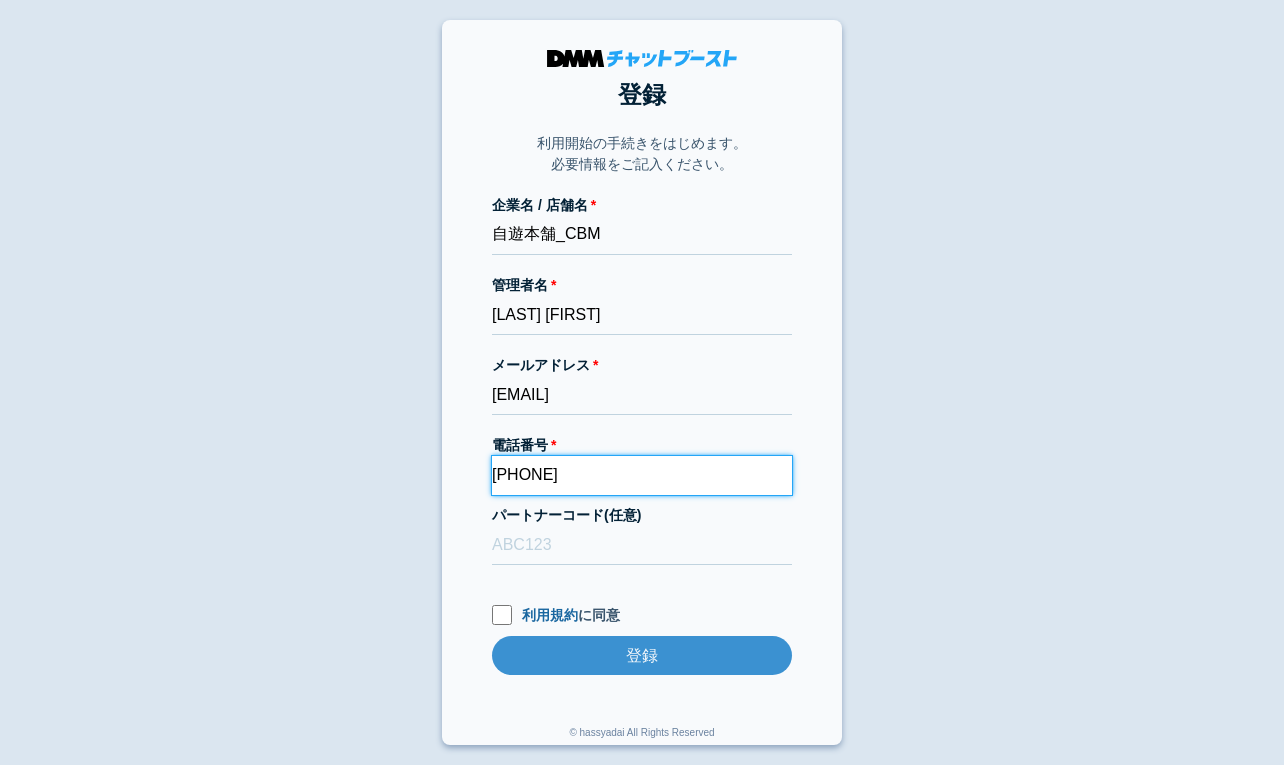 type on "09044916090" 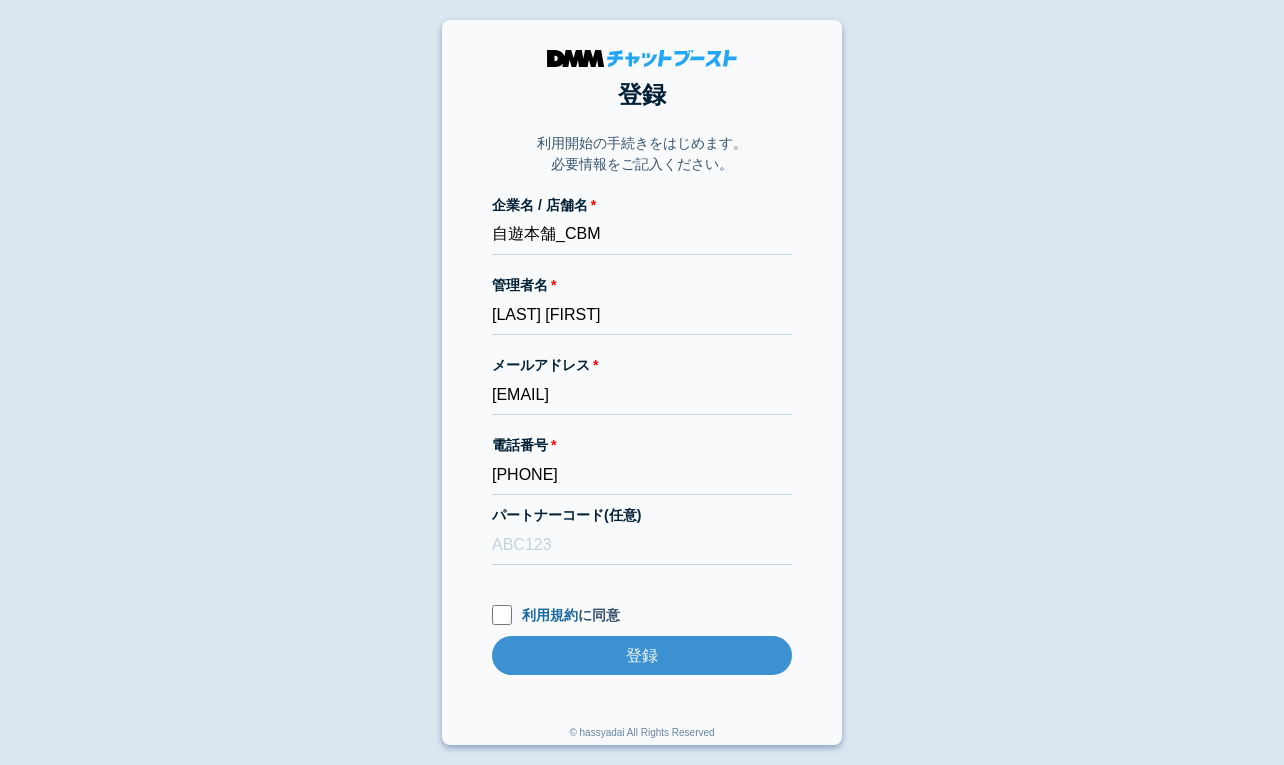 click on "登録
利用開始の手続きをはじめます。 必要情報をご記入ください。
企業名 / 店舗名
自遊本舗_CBM
管理者名
坂原義浩
メールアドレス
dmmboost-line+187@dmm.com
電話番号
09044916090
パートナーコード(任意)
利用規約 に同意
登録
登録
© hassyadai All Rights Reserved" at bounding box center (642, 382) 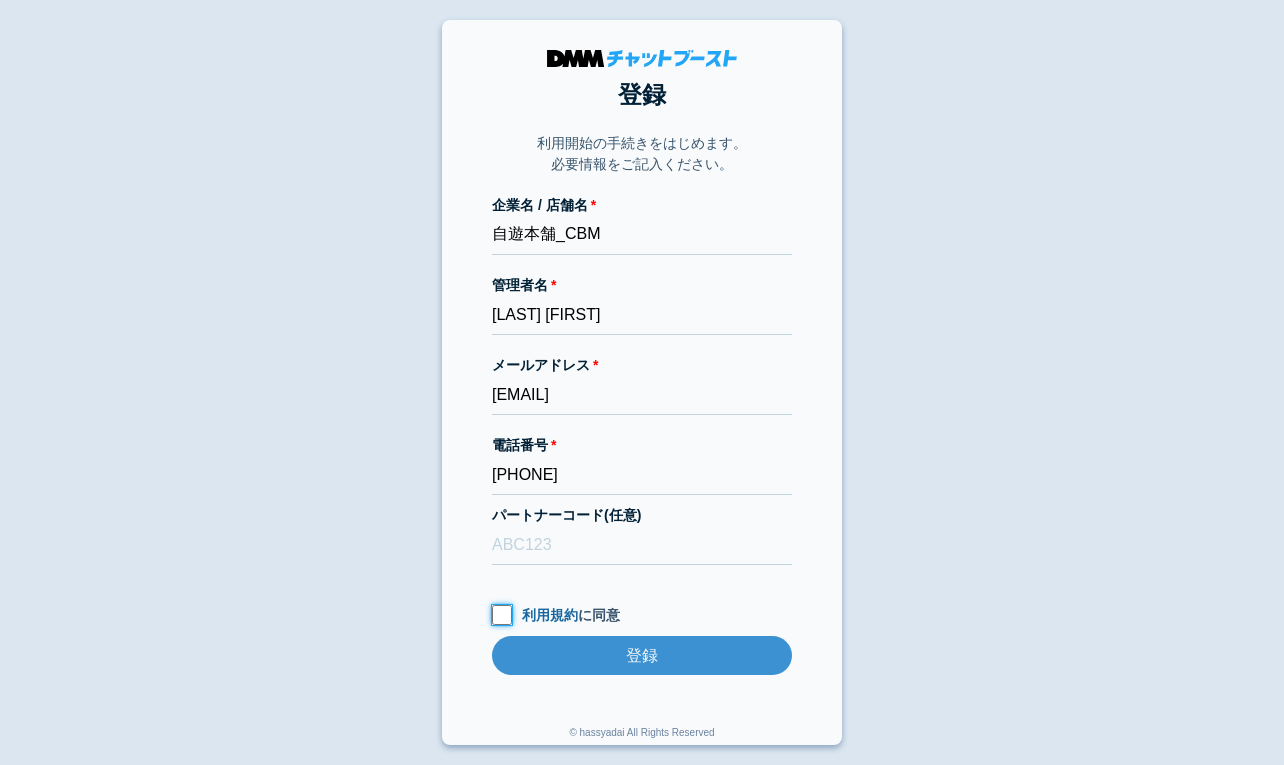 click on "利用規約 に同意" at bounding box center (502, 615) 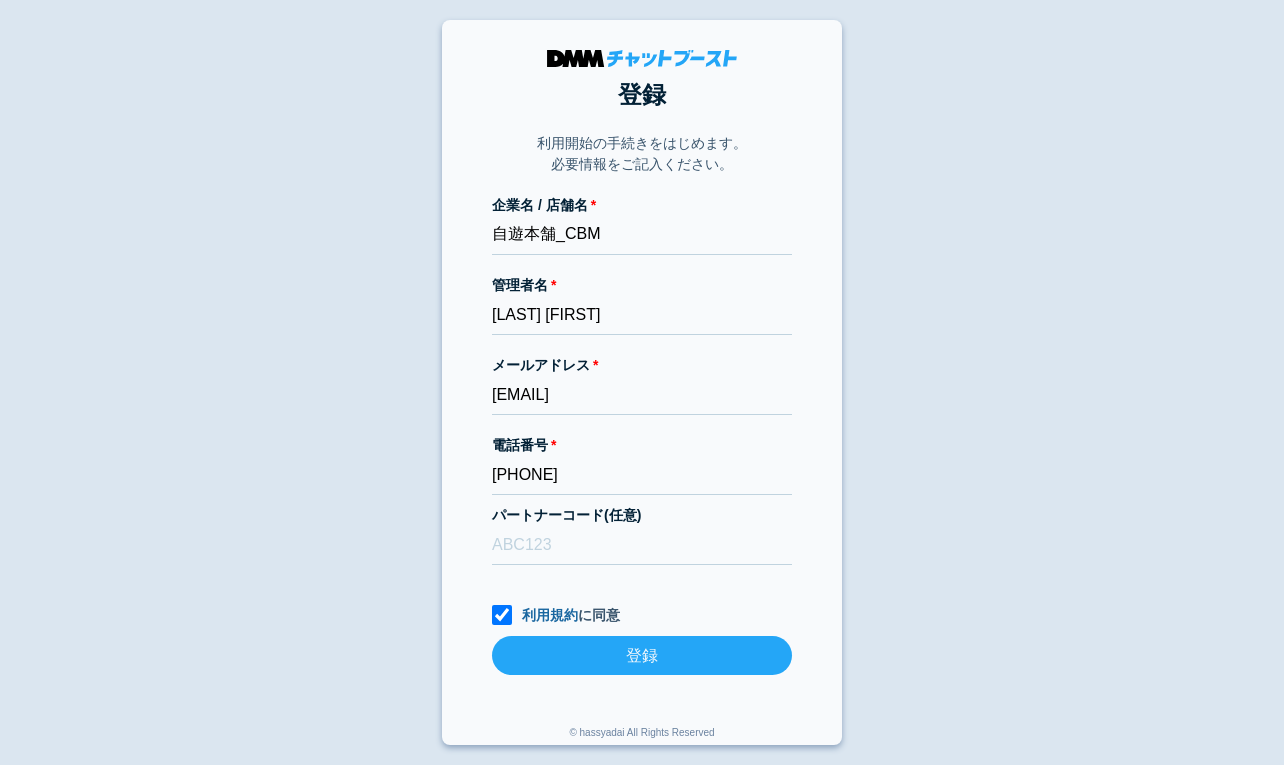 click on "登録" at bounding box center [642, 655] 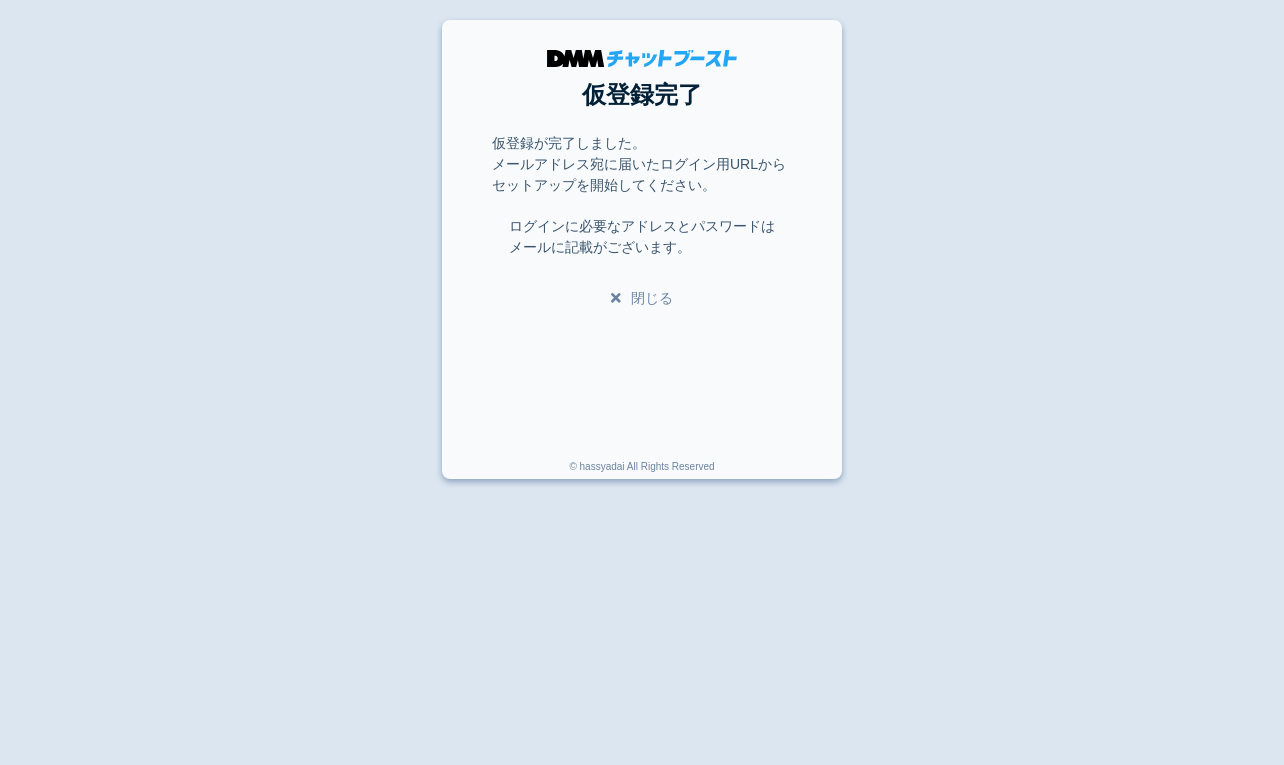 scroll, scrollTop: 0, scrollLeft: 0, axis: both 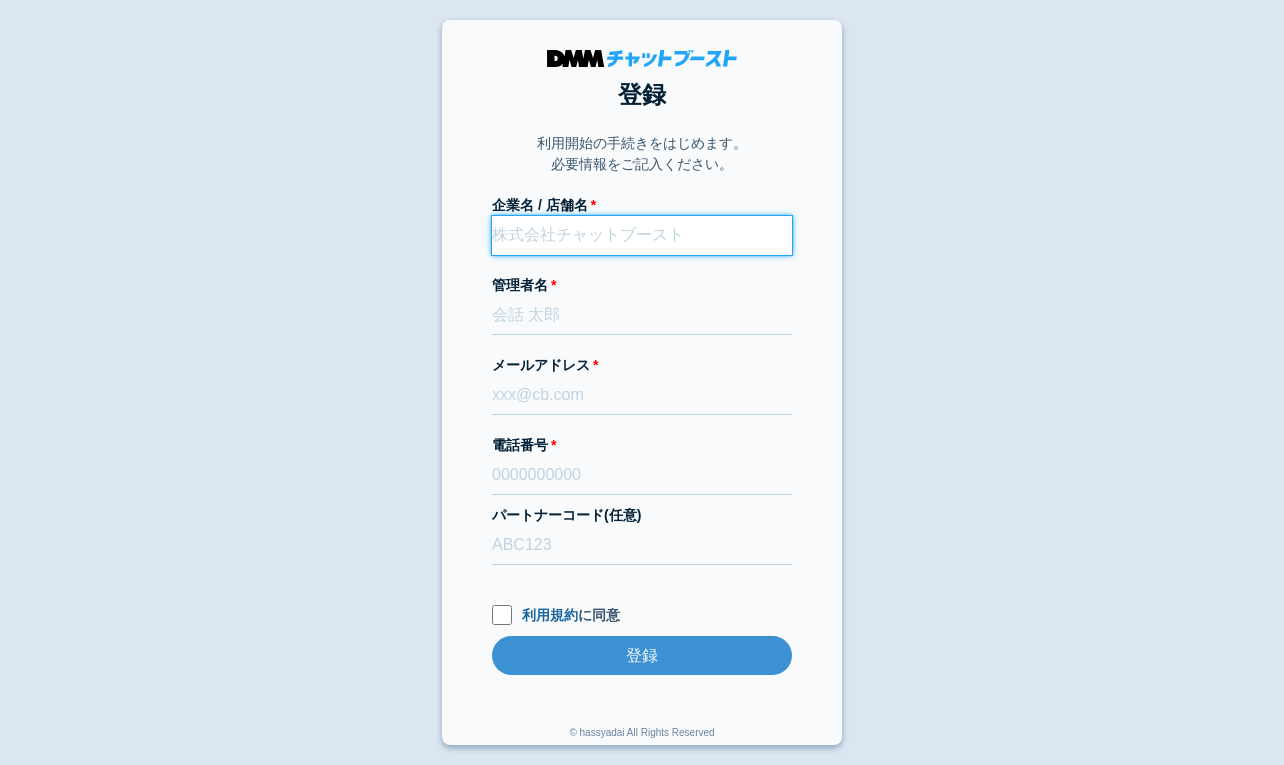 click on "企業名 / 店舗名" at bounding box center [642, 235] 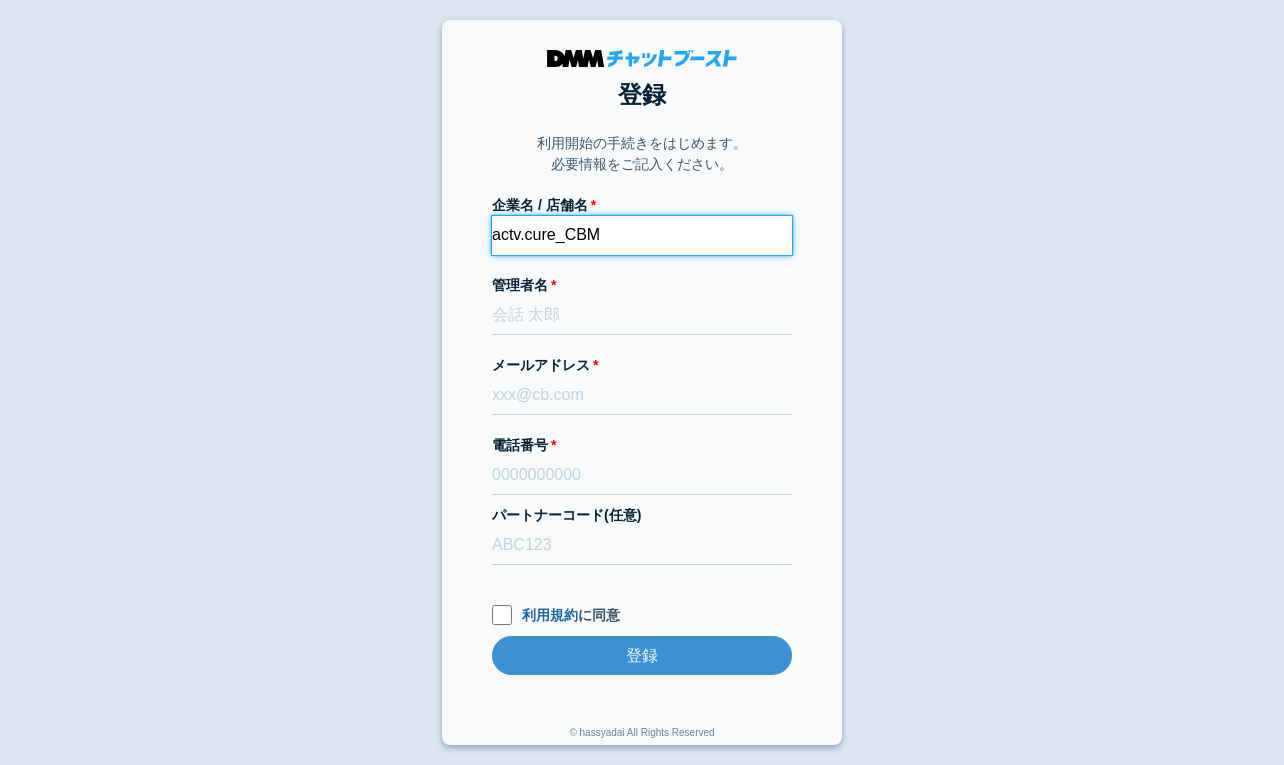 type on "actv.cure_CBM" 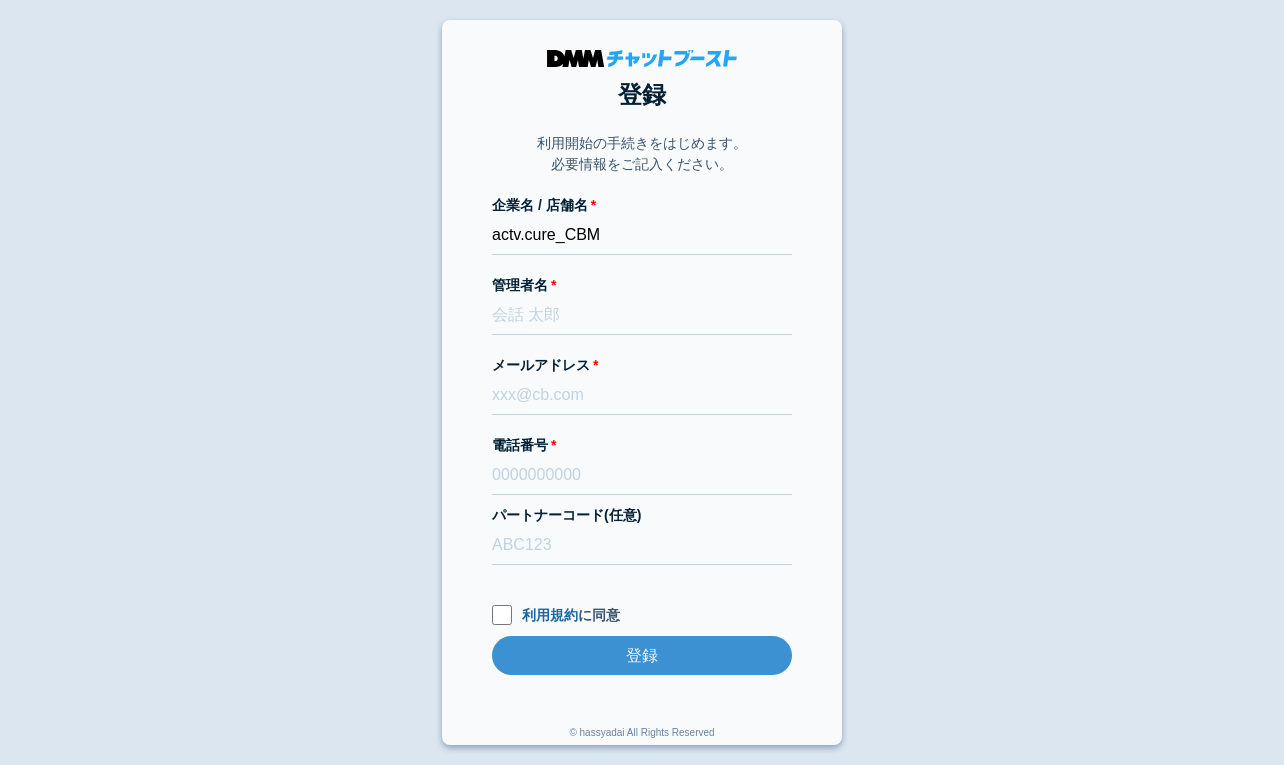 click on "登録
利用開始の手続きをはじめます。 必要情報をご記入ください。
企業名 / 店舗名
actv.cure_CBM
管理者名
メールアドレス
電話番号
パートナーコード(任意)
利用規約 に同意
登録
登録
© hassyadai All Rights Reserved" at bounding box center (642, 382) 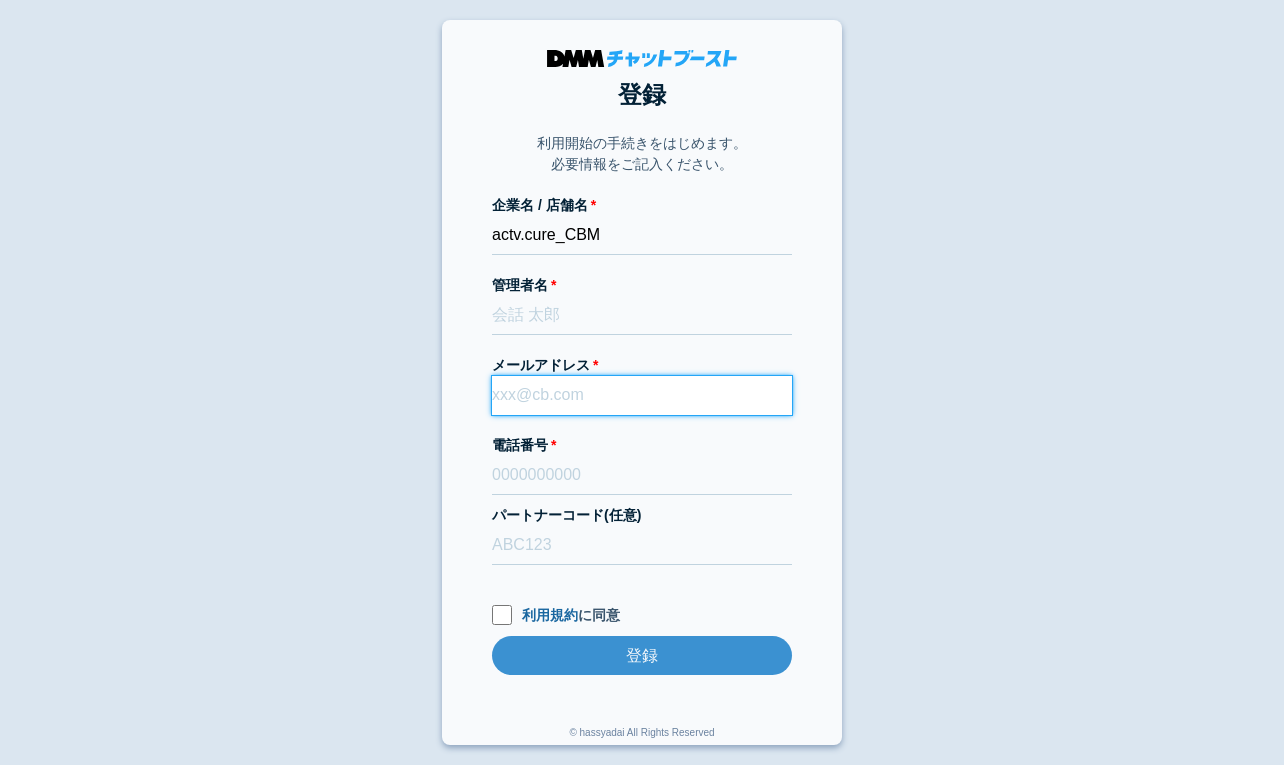 click on "メールアドレス" at bounding box center (642, 395) 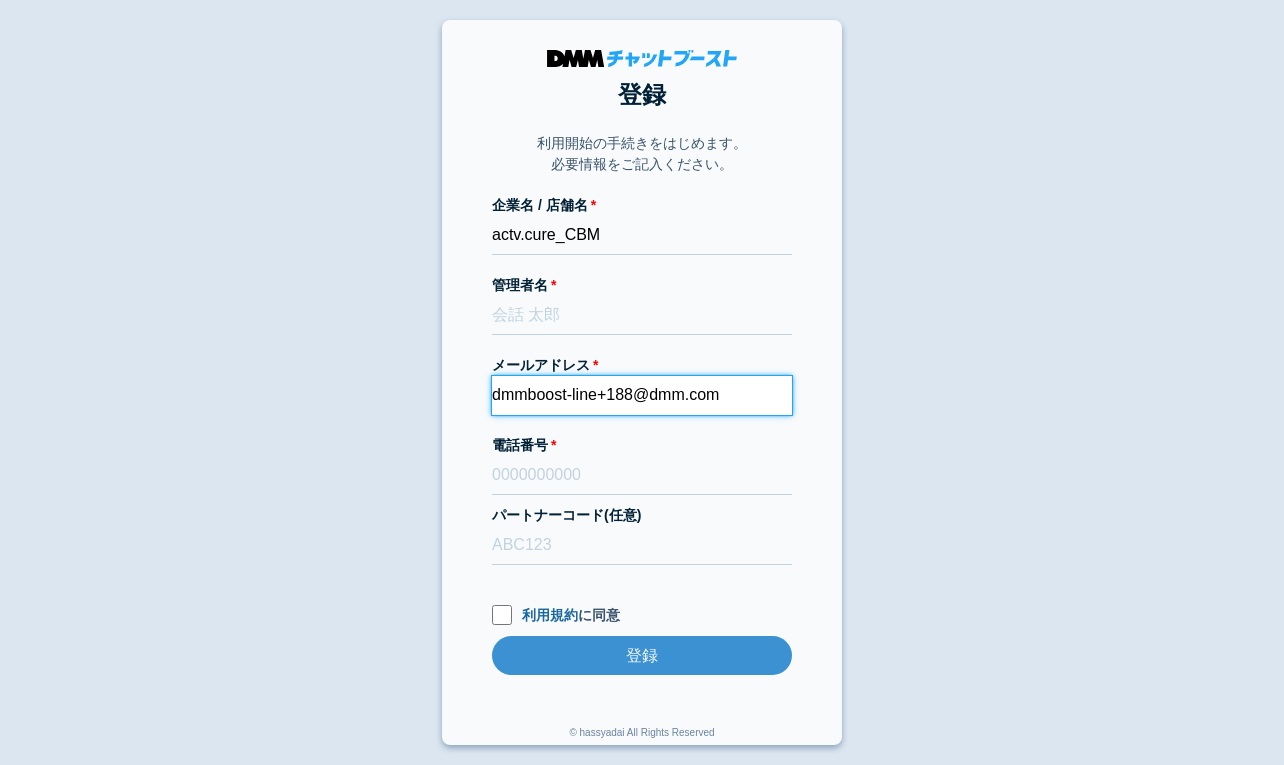 type on "dmmboost-line+188@dmm.com" 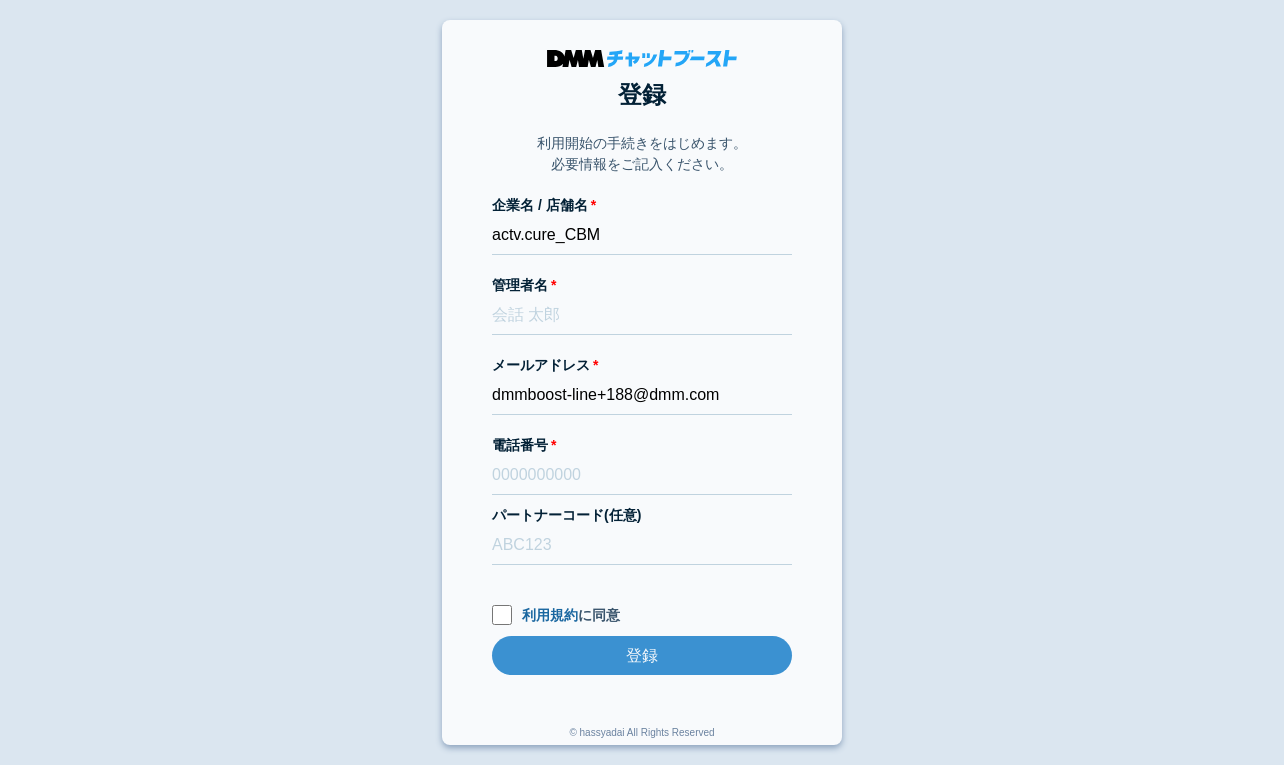 click on "登録
利用開始の手続きをはじめます。 必要情報をご記入ください。
企業名 / 店舗名
actv.cure_CBM
管理者名
メールアドレス
dmmboost-line+188@dmm.com
電話番号
パートナーコード(任意)
利用規約 に同意
登録
登録
© hassyadai All Rights Reserved" at bounding box center [642, 382] 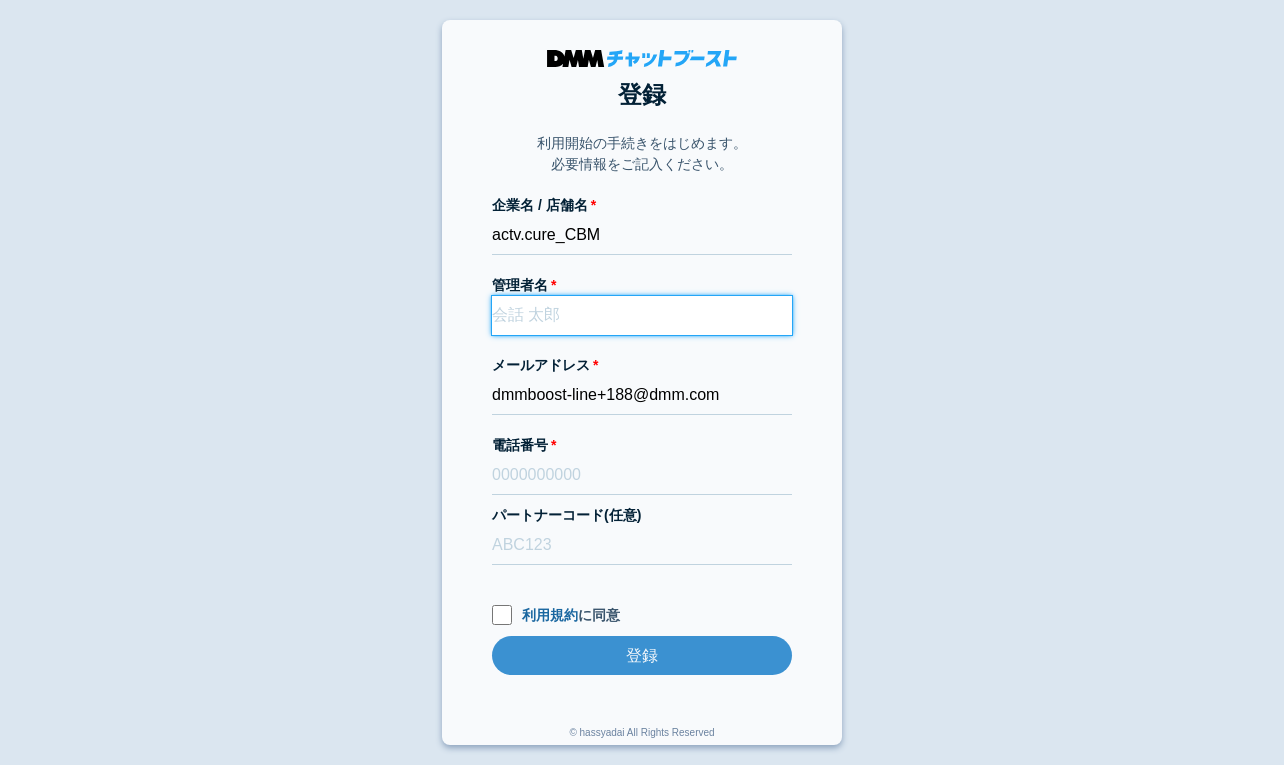 click on "管理者名" at bounding box center [642, 315] 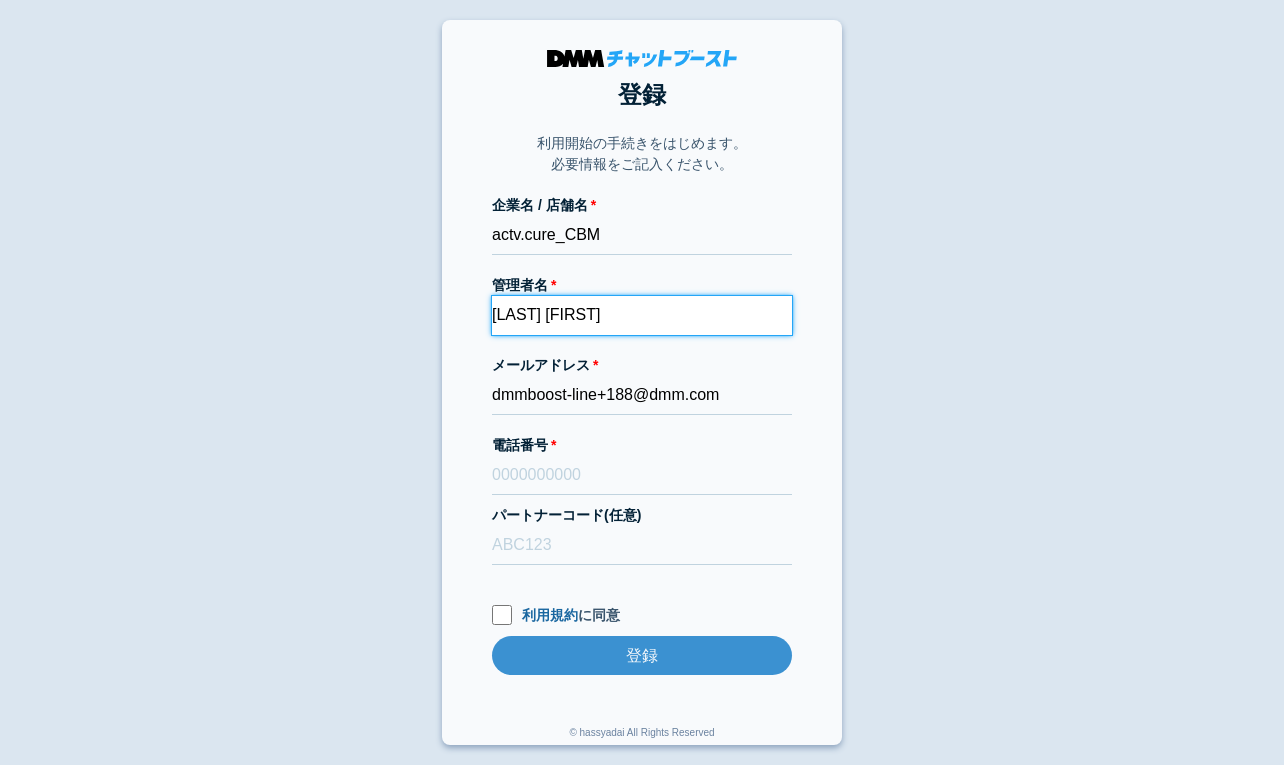 type on "小野聖二" 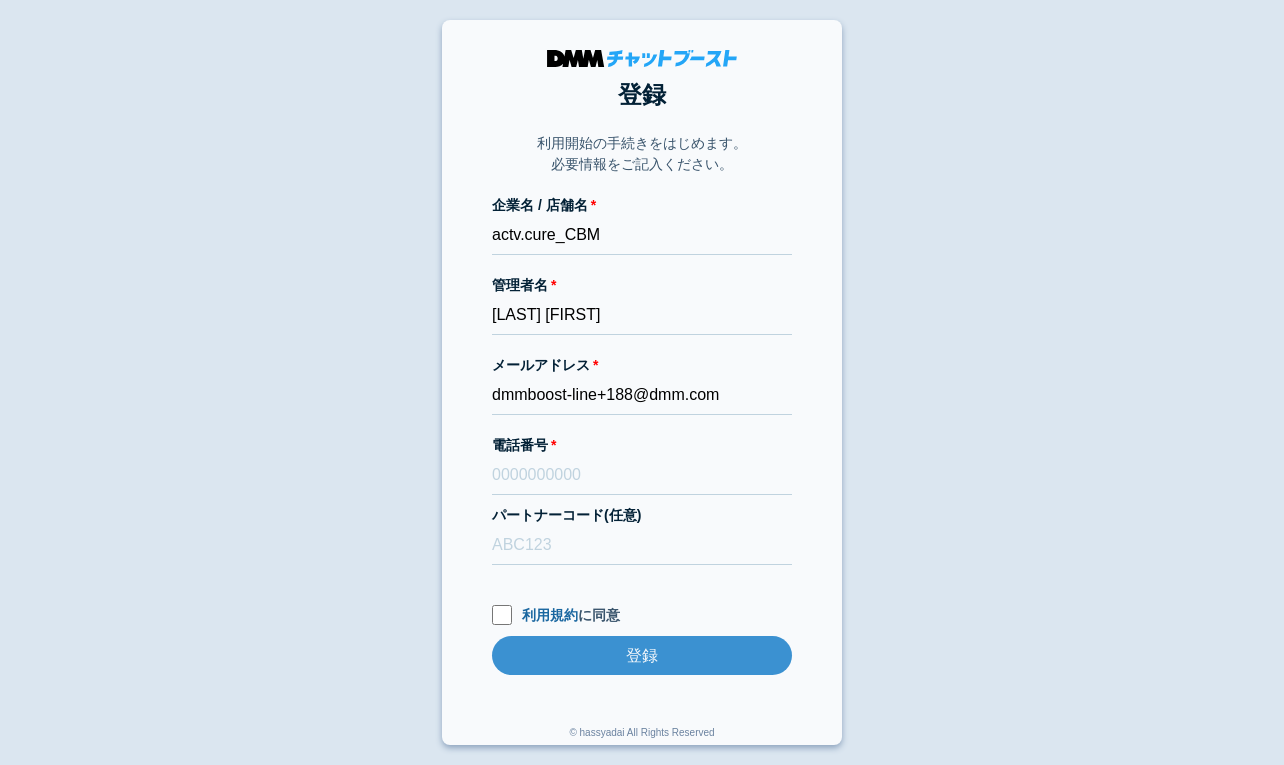 click on "登録
利用開始の手続きをはじめます。 必要情報をご記入ください。
企業名 / 店舗名
actv.cure_CBM
管理者名
小野聖二
メールアドレス
dmmboost-line+188@dmm.com
電話番号
パートナーコード(任意)
利用規約 に同意
登録
登録
© hassyadai All Rights Reserved" at bounding box center [642, 382] 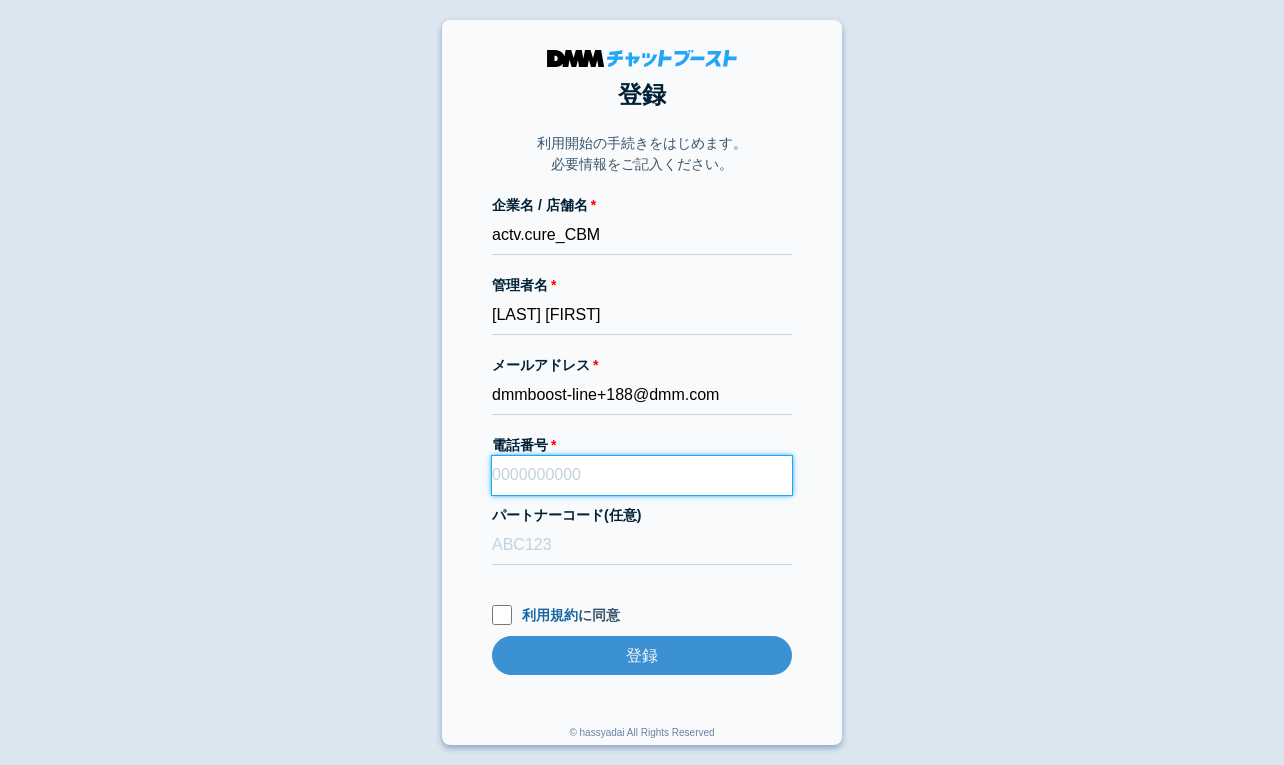 click on "電話番号" at bounding box center [642, 475] 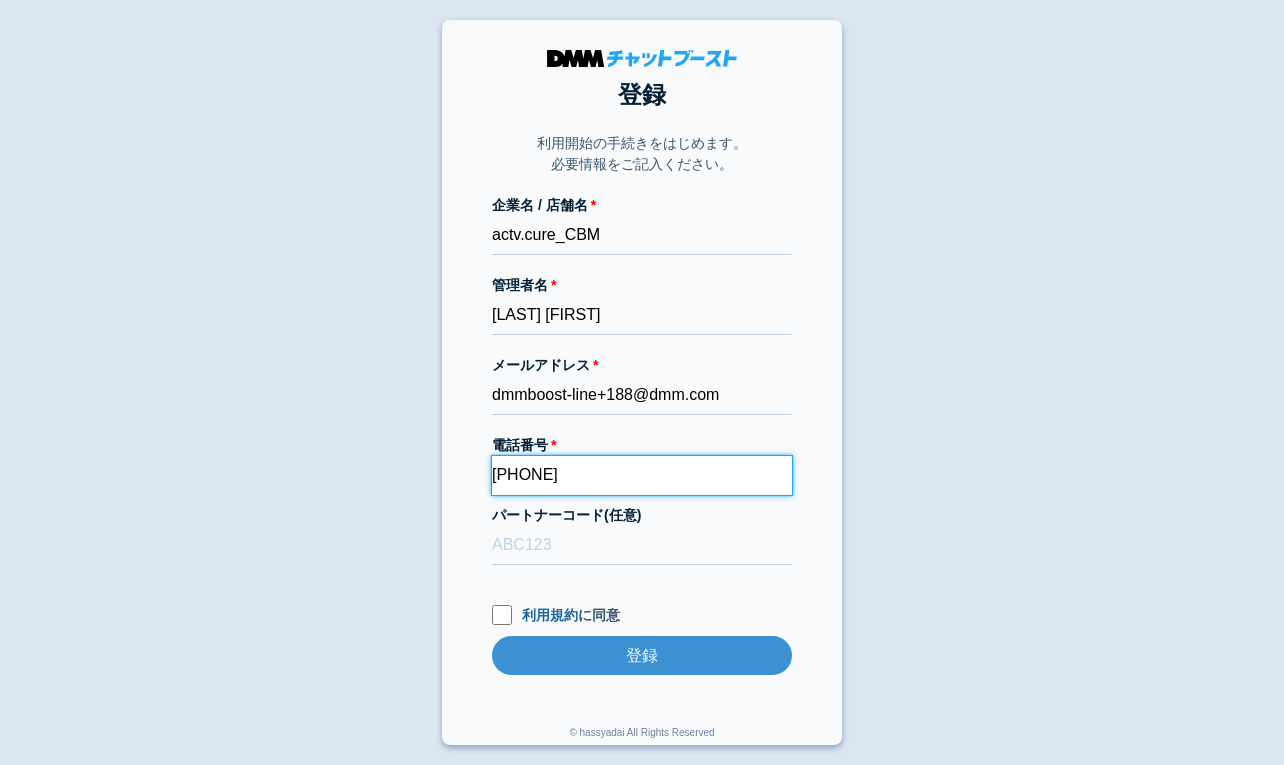 type on "09022696591" 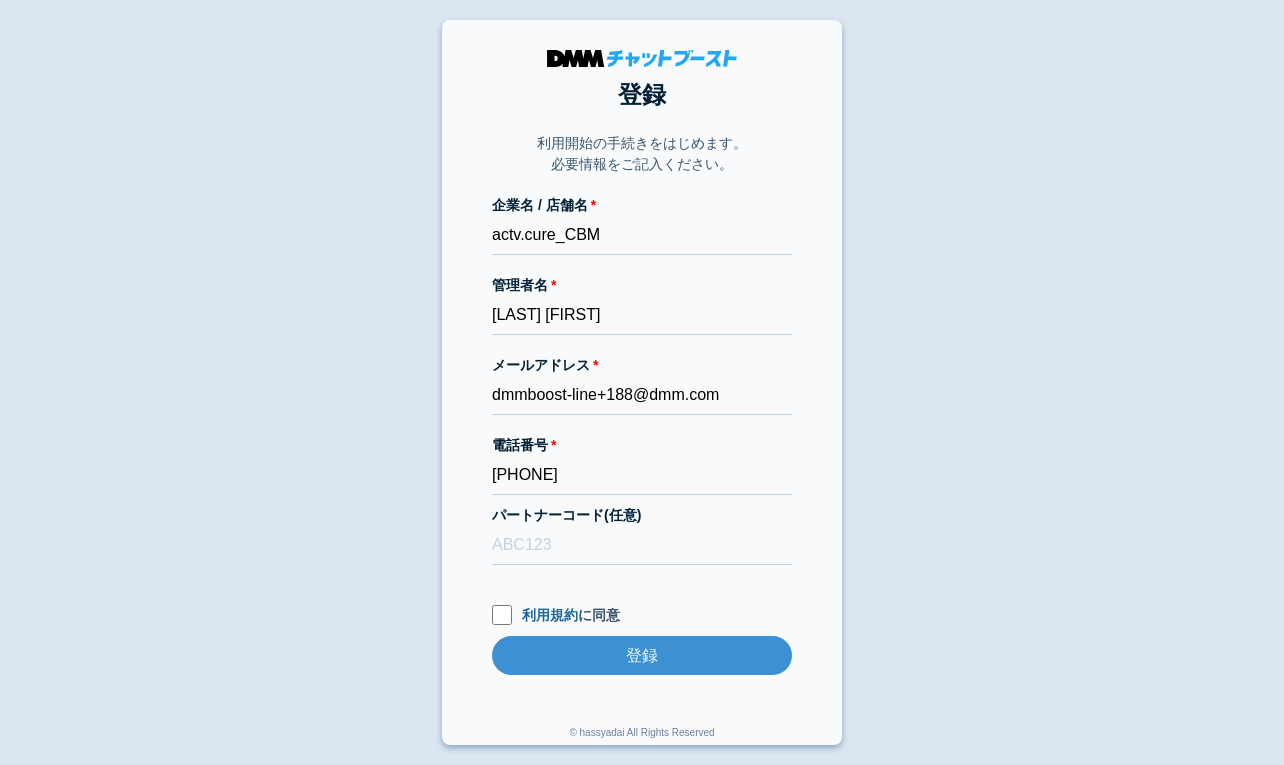 click on "登録
利用開始の手続きをはじめます。 必要情報をご記入ください。
企業名 / 店舗名
actv.cure_CBM
管理者名
小野聖二
メールアドレス
dmmboost-line+188@dmm.com
電話番号
09022696591
パートナーコード(任意)
利用規約 に同意
登録
登録
© hassyadai All Rights Reserved" at bounding box center (642, 382) 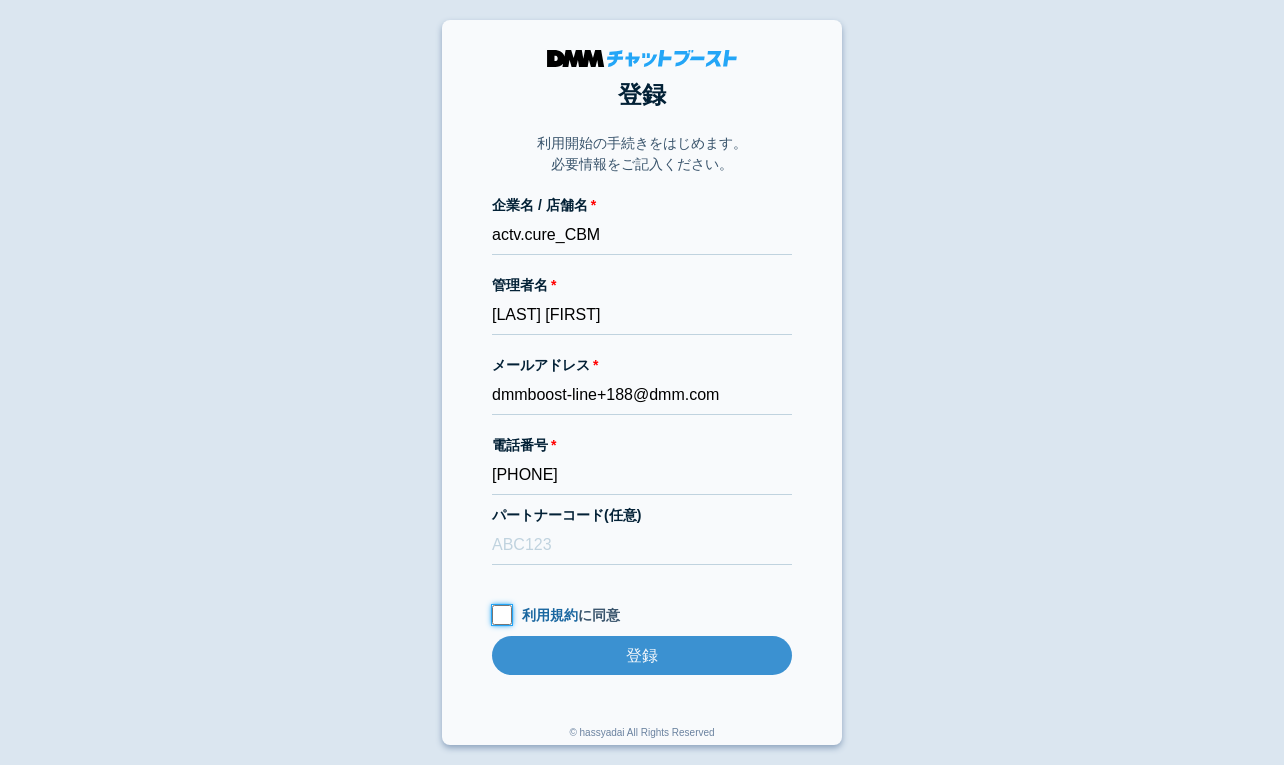 click on "利用規約 に同意" at bounding box center (502, 615) 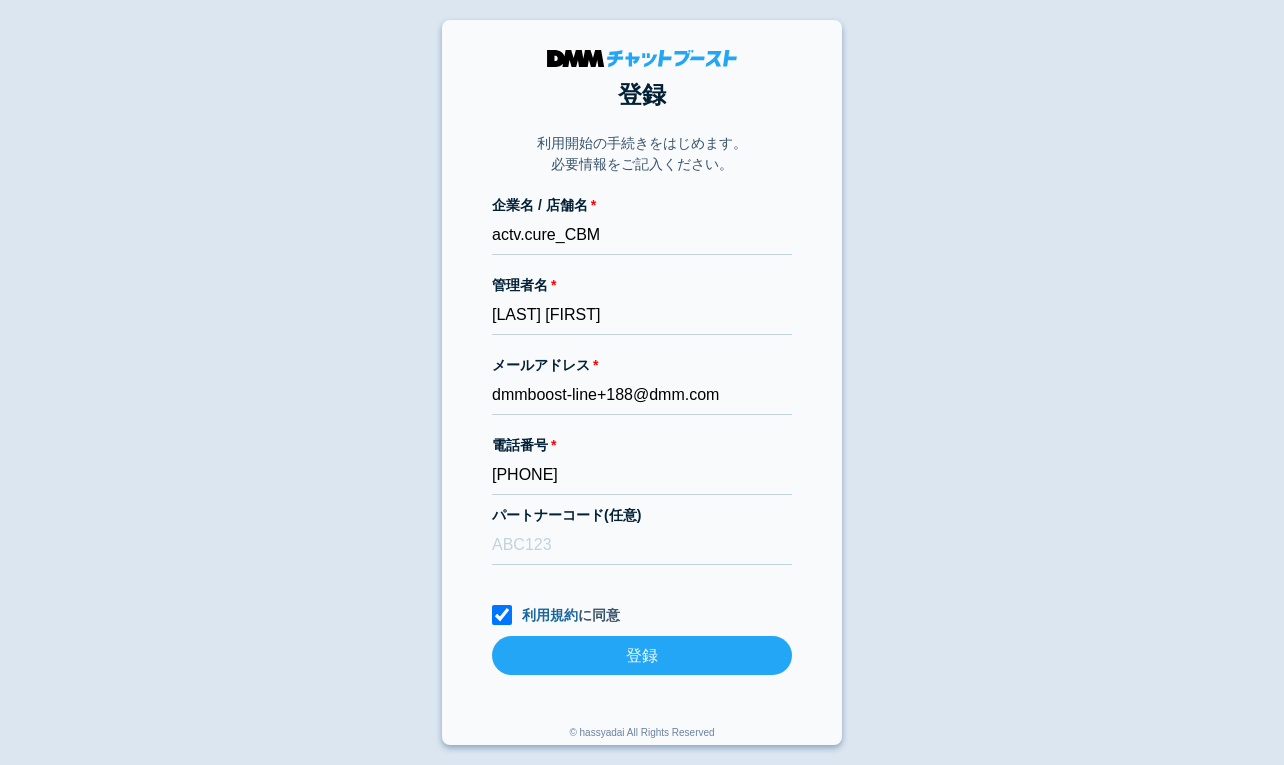 click on "登録" at bounding box center [642, 655] 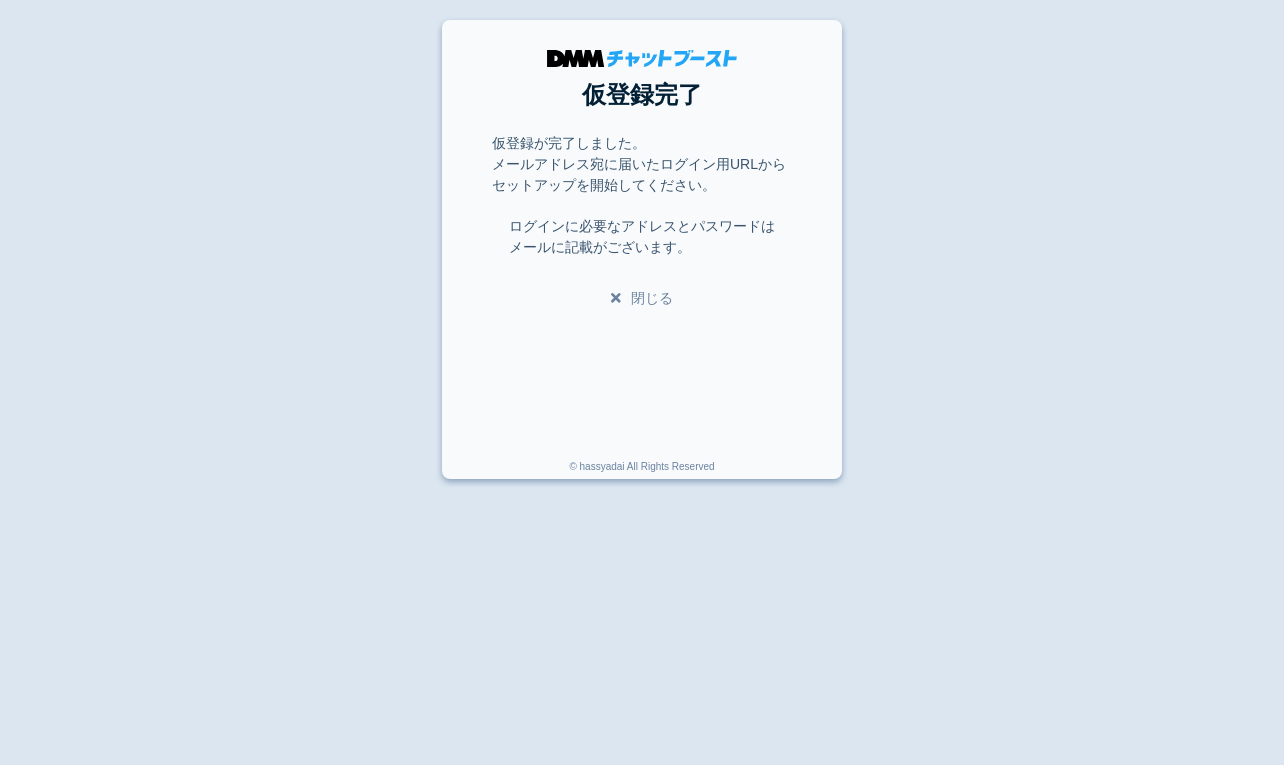 scroll, scrollTop: 0, scrollLeft: 0, axis: both 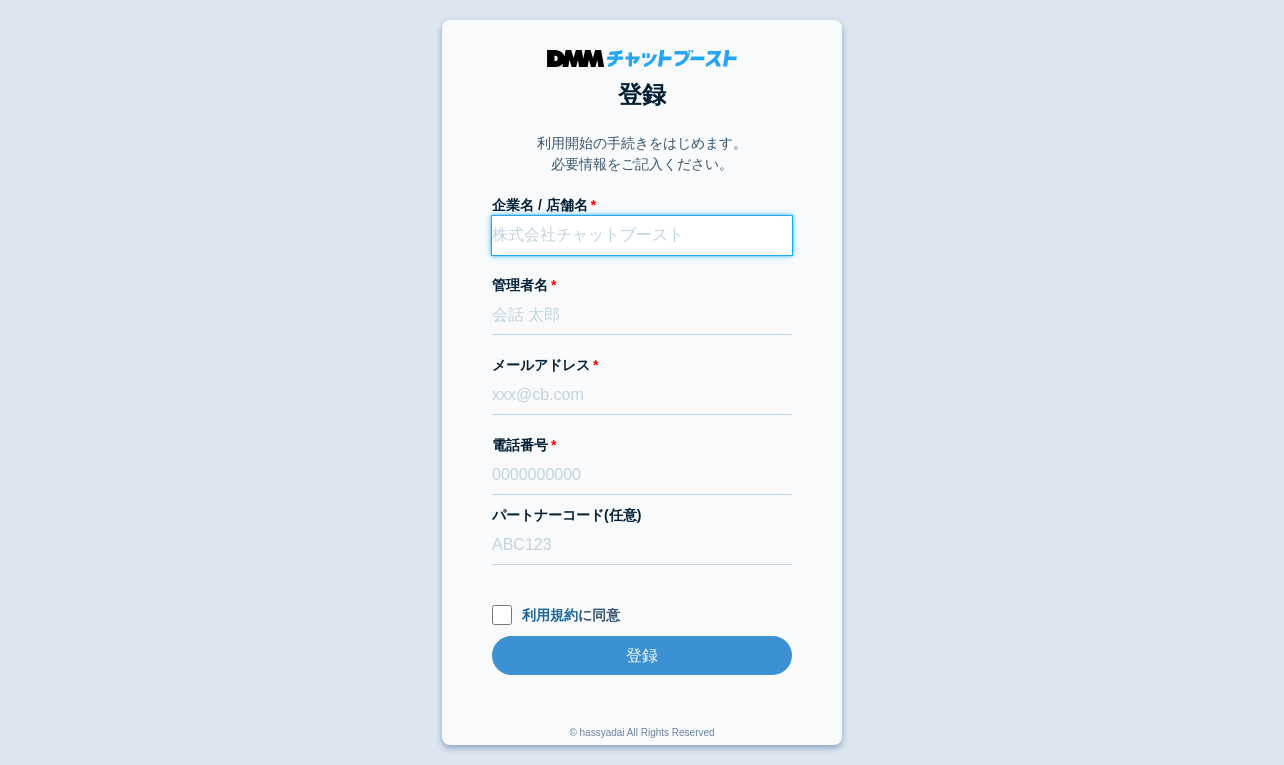 click on "企業名 / 店舗名" at bounding box center (642, 235) 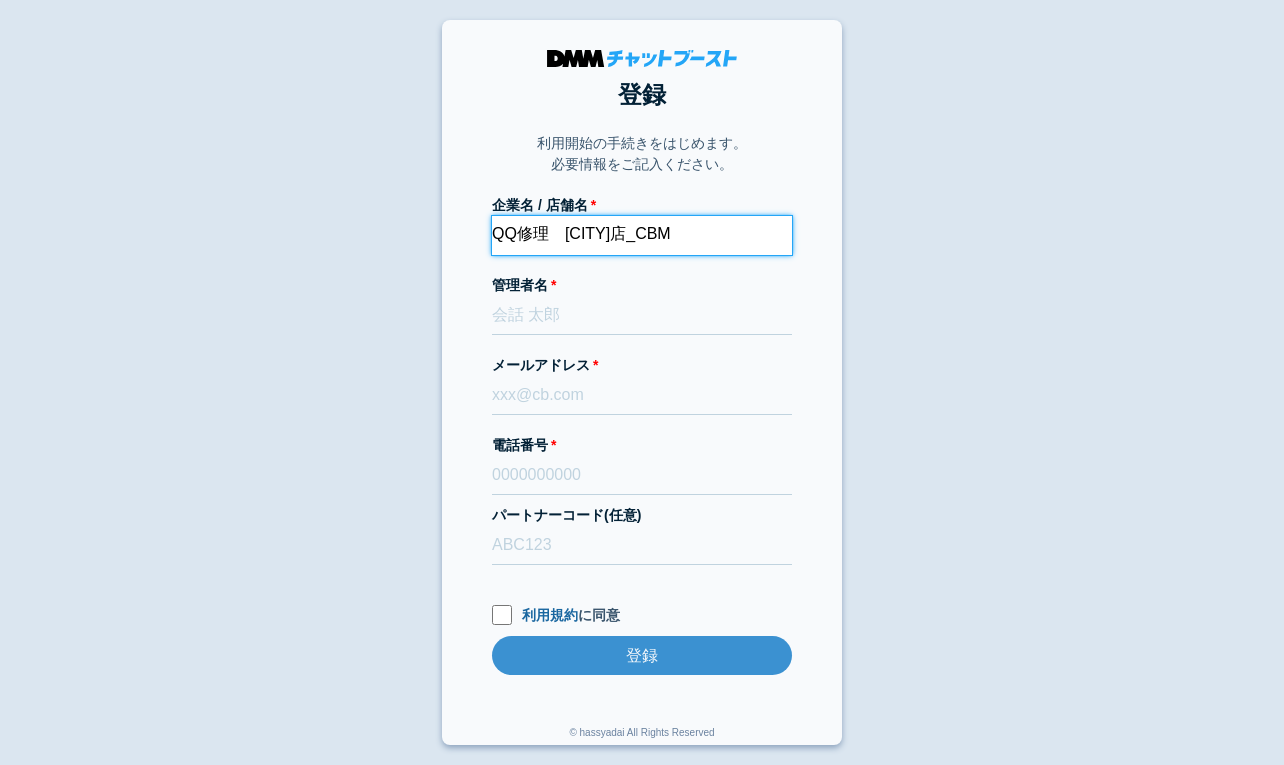 type on "QQ修理　安来店_CBM" 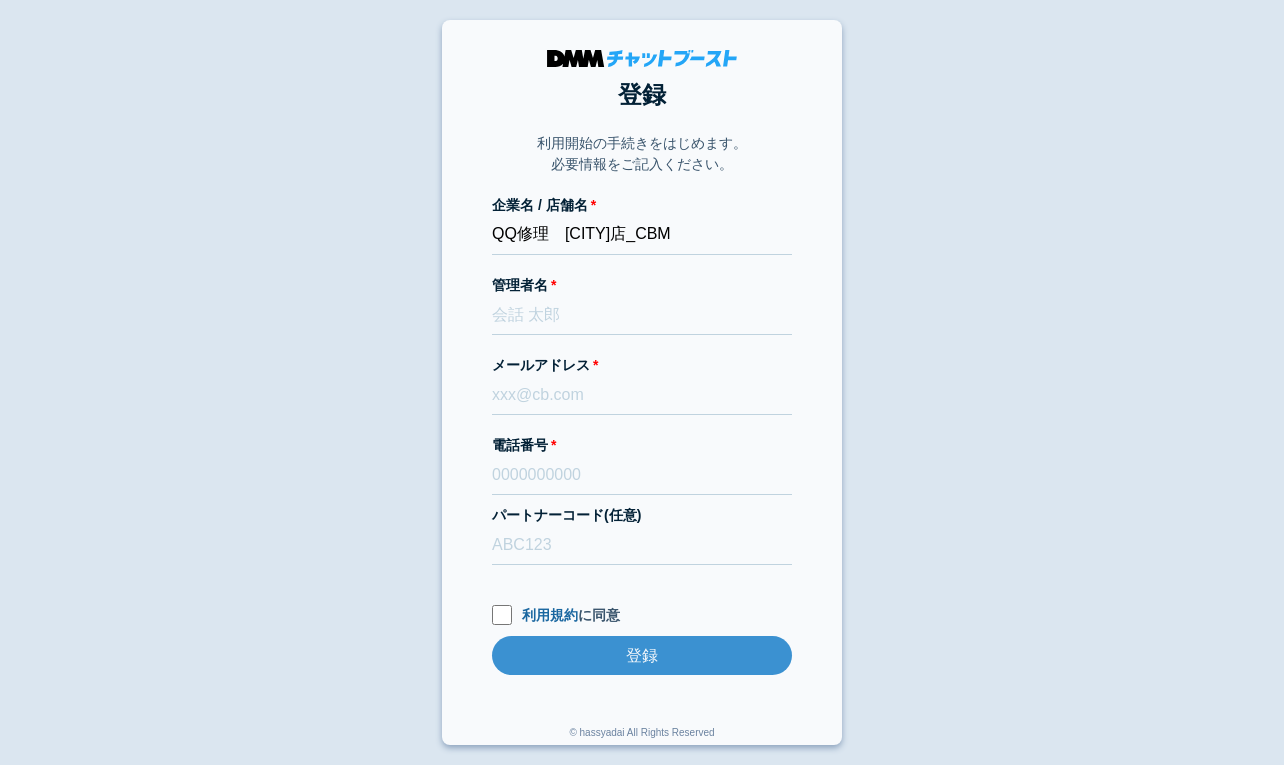 click on "登録
利用開始の手続きをはじめます。 必要情報をご記入ください。
企業名 / 店舗名
QQ修理　安来店_CBM
管理者名
メールアドレス
電話番号
パートナーコード(任意)
利用規約 に同意
登録
登録
© hassyadai All Rights Reserved" at bounding box center [642, 382] 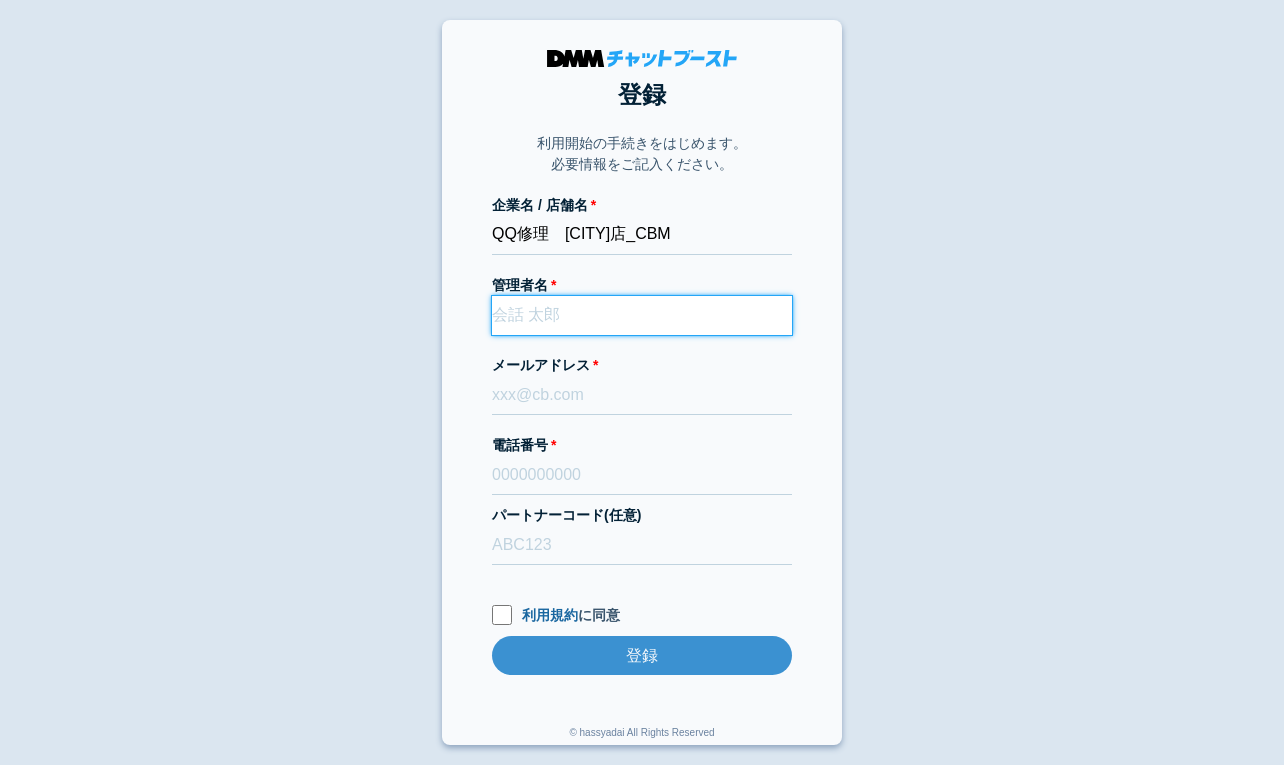 click on "管理者名" at bounding box center [642, 315] 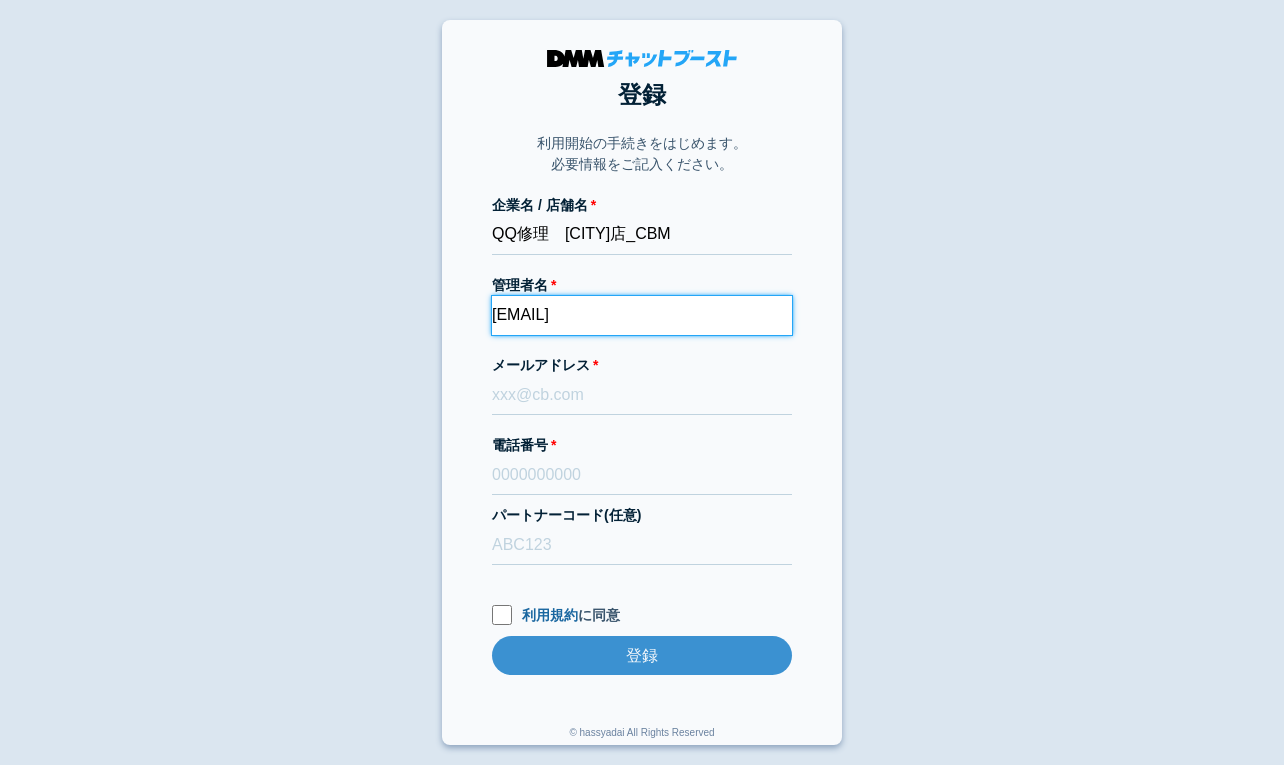 type on "dmmboost-line+189@dmm.com" 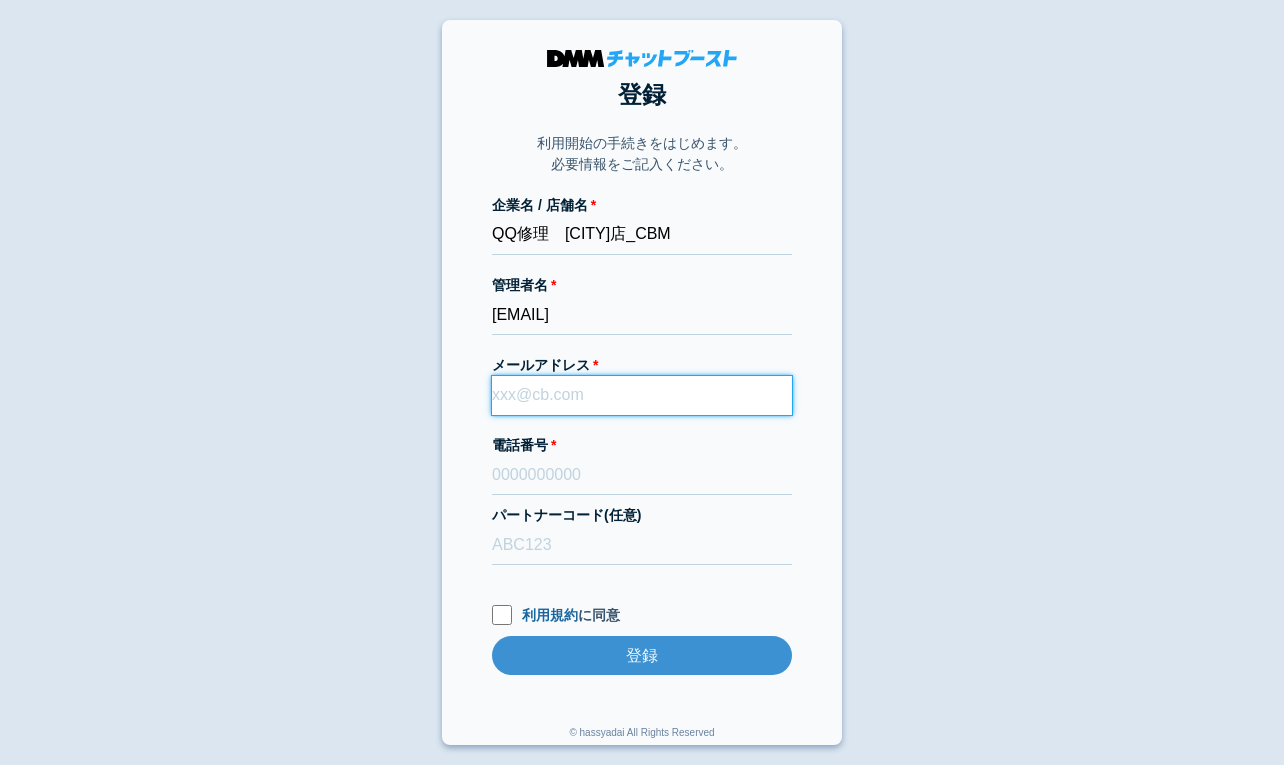 click on "メールアドレス" at bounding box center (642, 395) 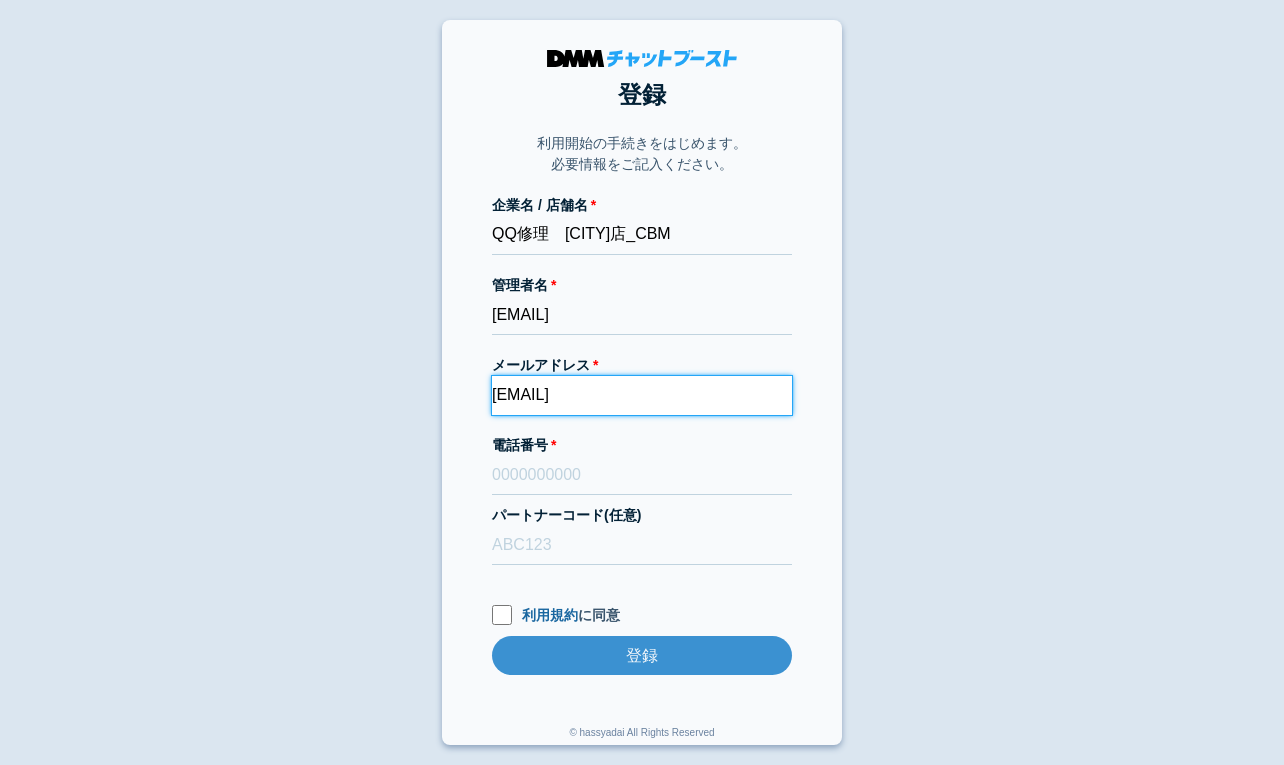 type on "dmmboost-line+189@dmm.com" 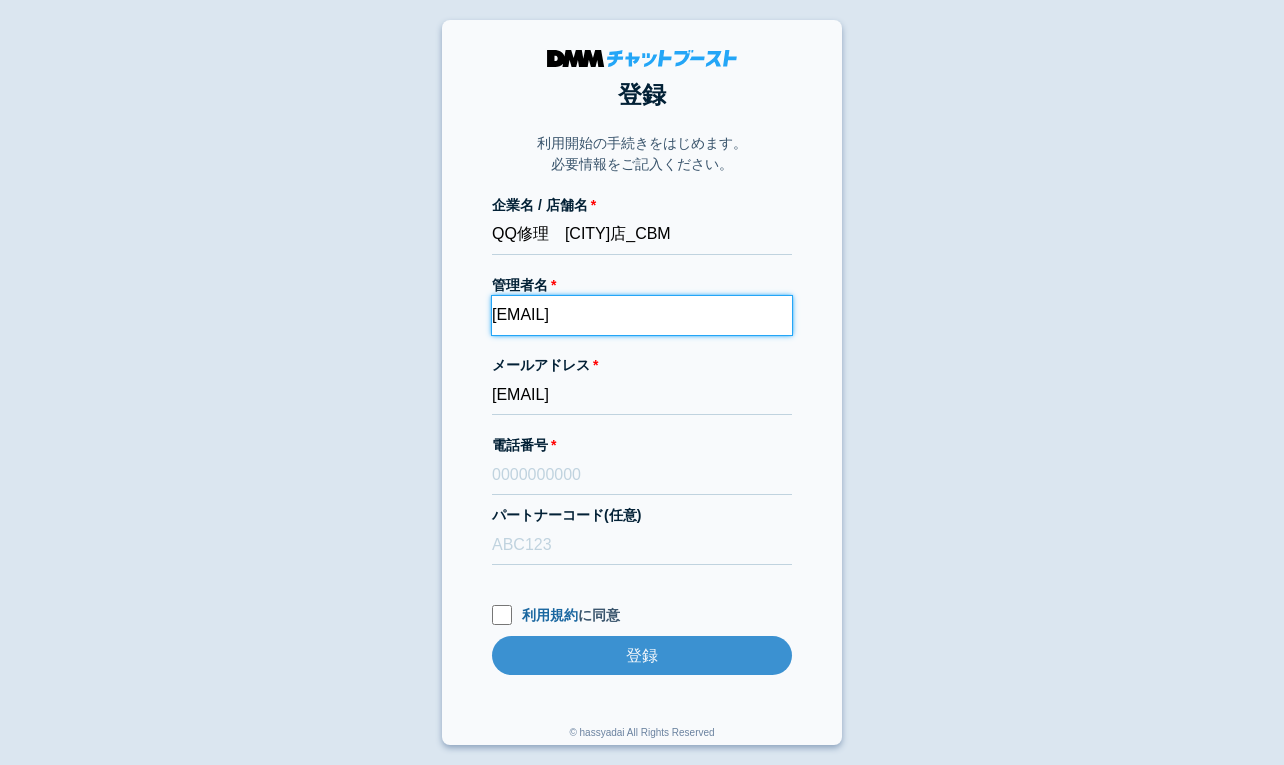 click on "dmmboost-line+189@dmm.com" at bounding box center [642, 315] 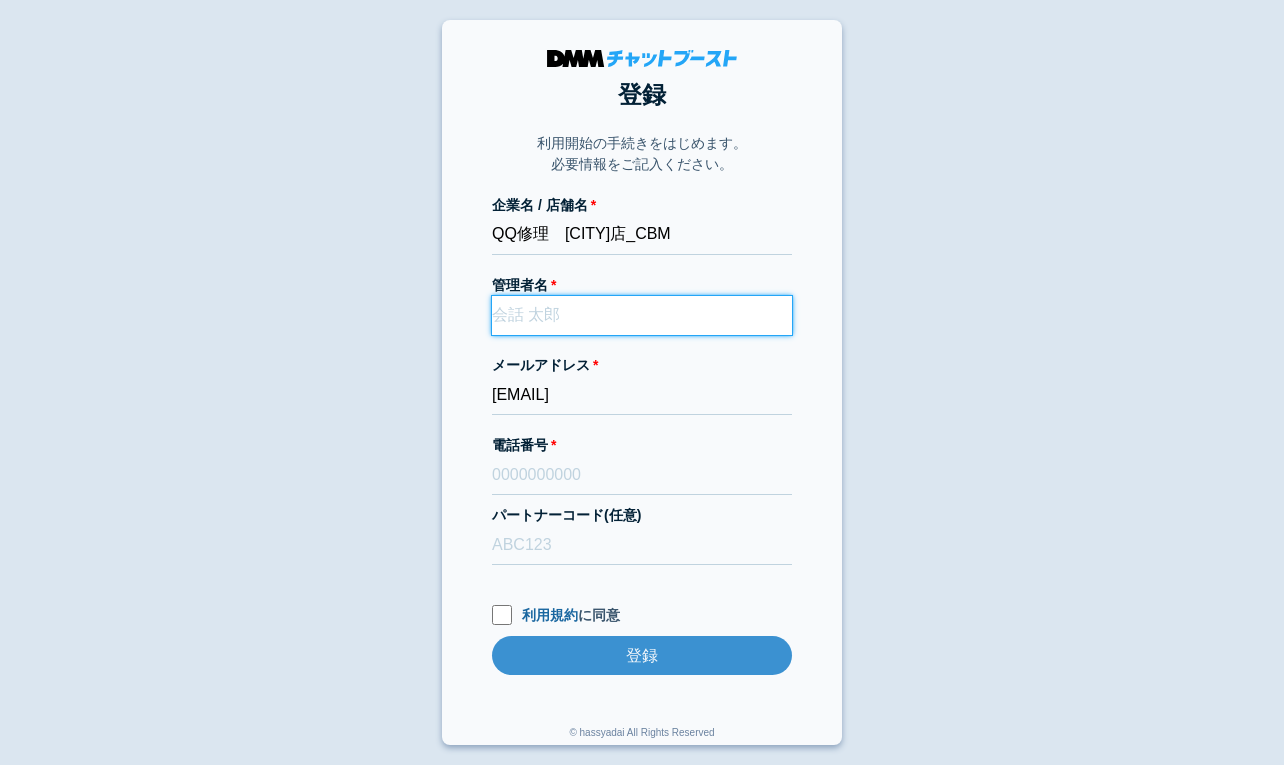 paste on "坂根佳恵" 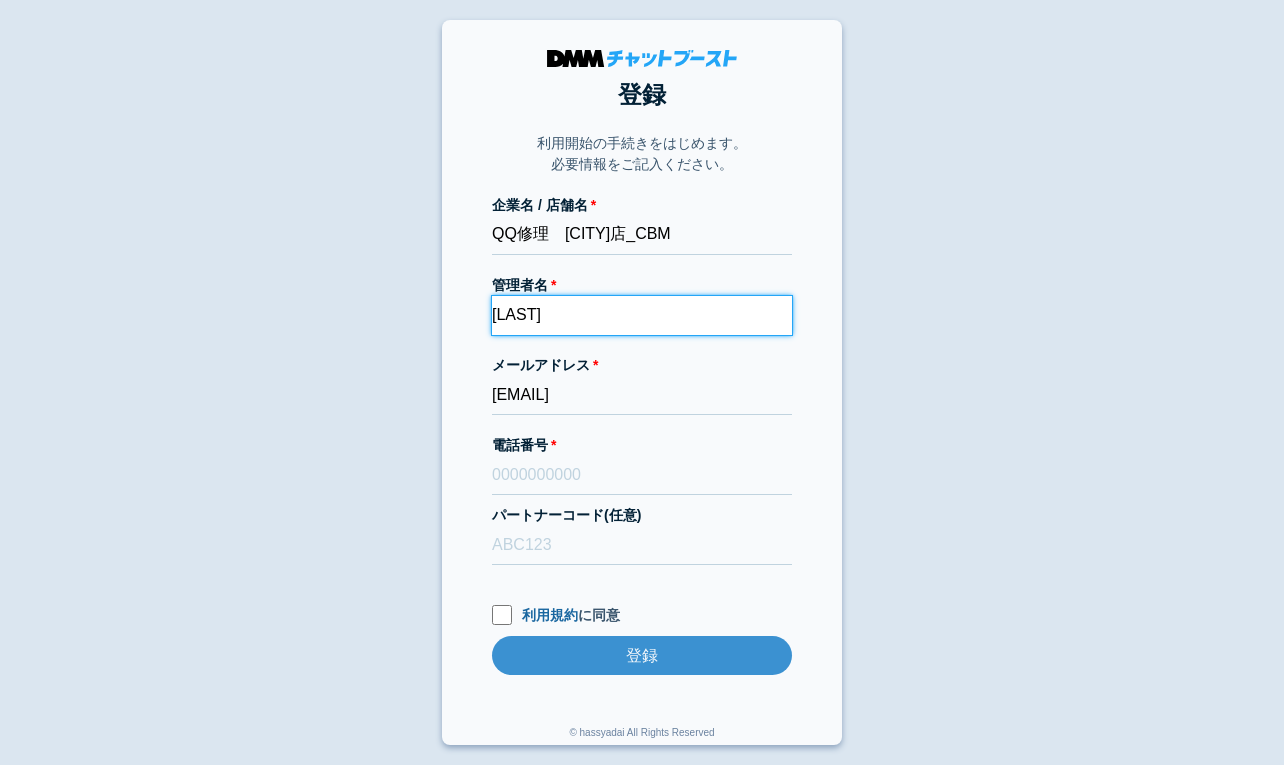 type on "坂根佳恵" 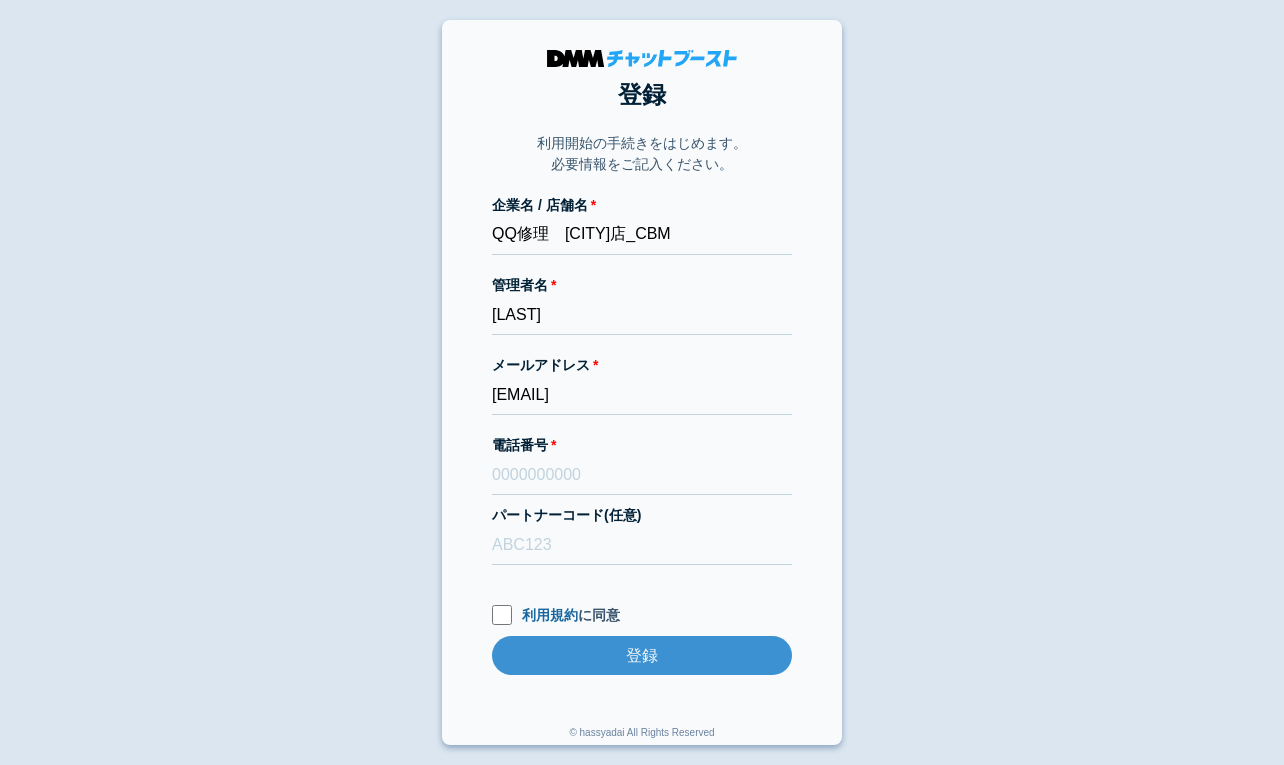 click on "登録
利用開始の手続きをはじめます。 必要情報をご記入ください。
企業名 / 店舗名
QQ修理　安来店_CBM
管理者名
坂根佳恵
メールアドレス
dmmboost-line+189@dmm.com
電話番号
パートナーコード(任意)
利用規約 に同意
登録
登録
© hassyadai All Rights Reserved" at bounding box center [642, 382] 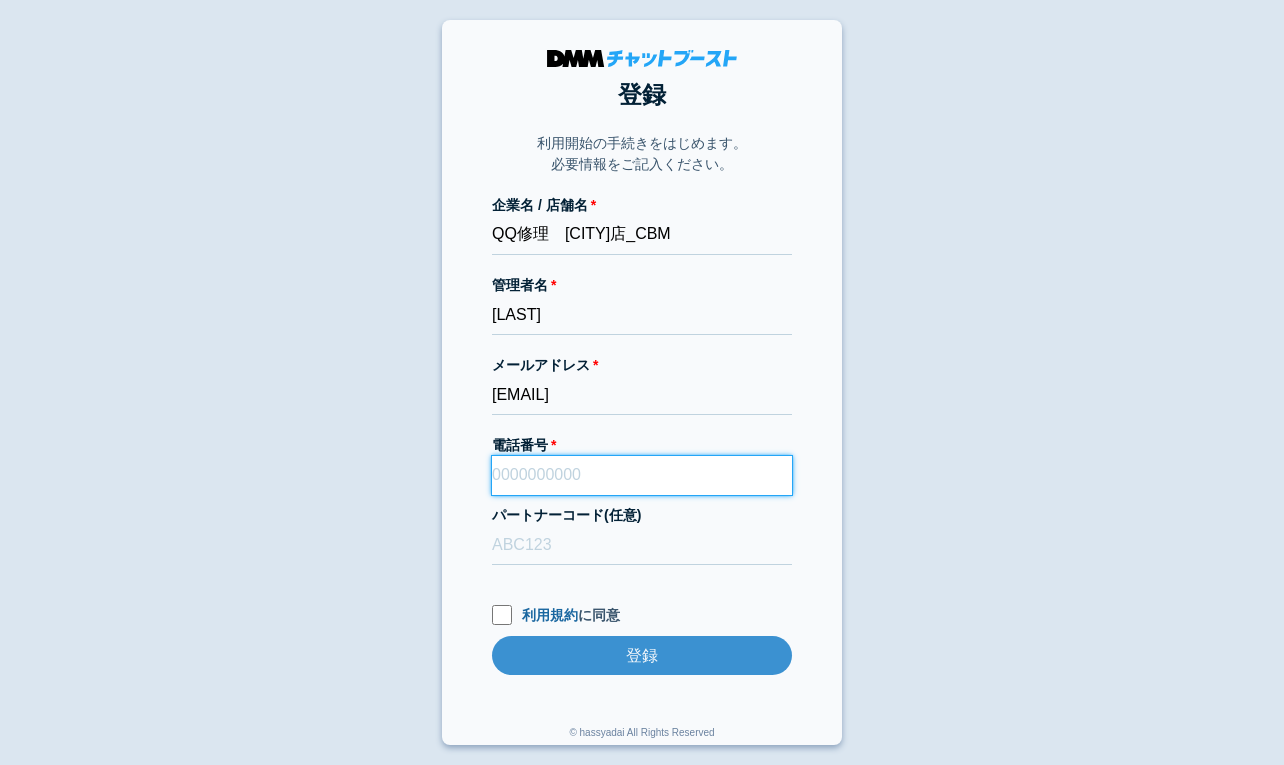 click on "電話番号" at bounding box center (642, 475) 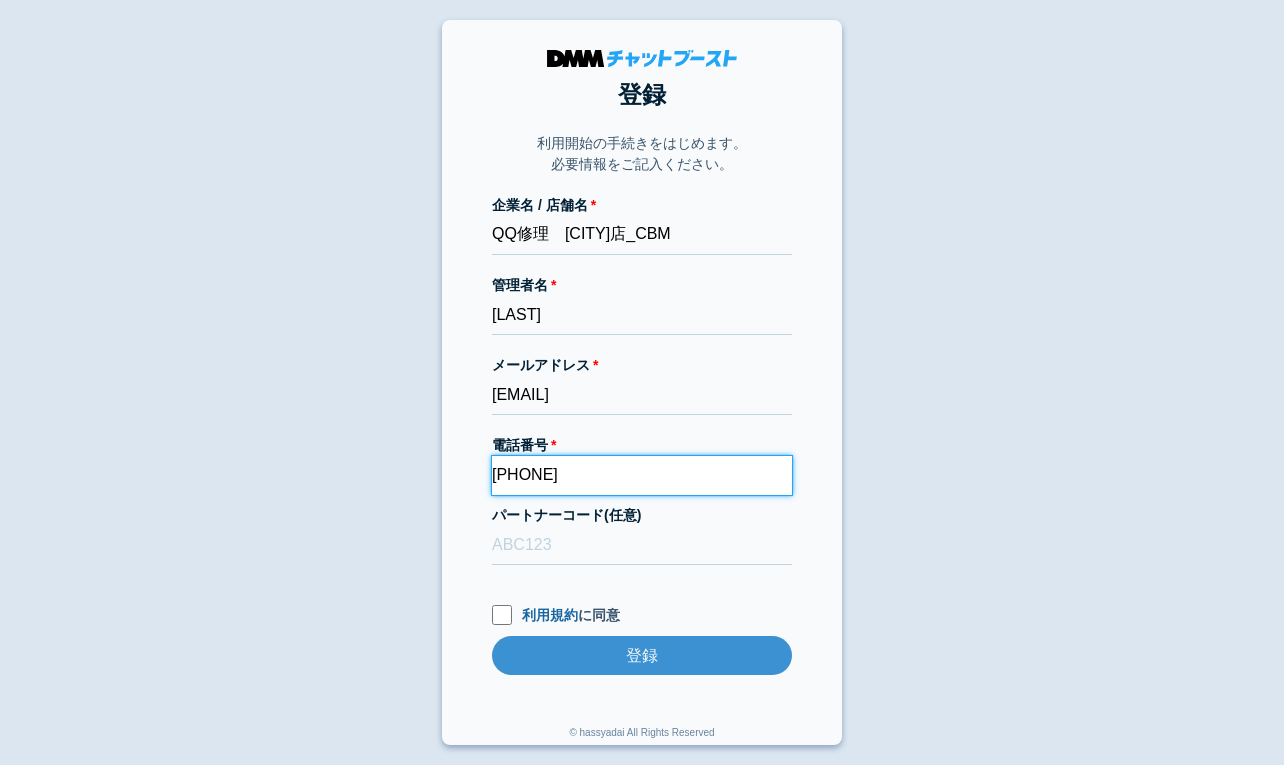 type on "08013260574" 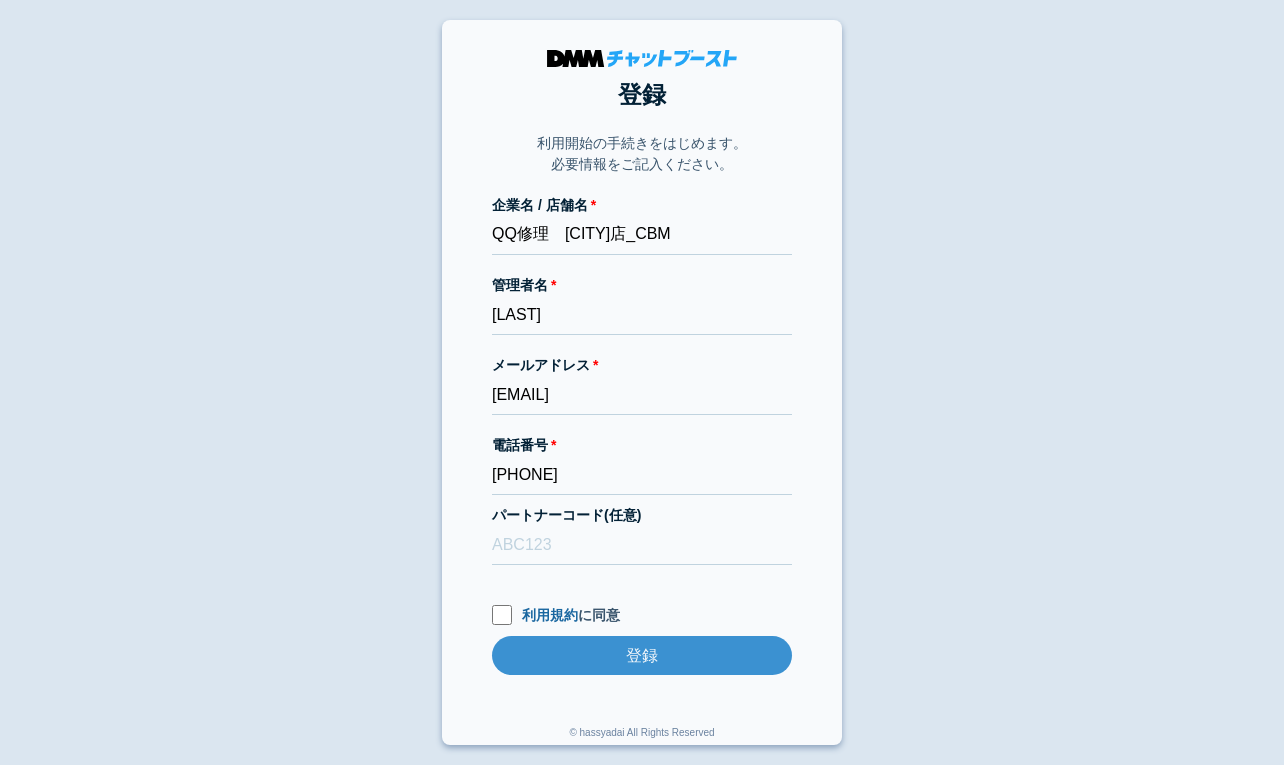 click on "登録
利用開始の手続きをはじめます。 必要情報をご記入ください。
企業名 / 店舗名
QQ修理　安来店_CBM
管理者名
坂根佳恵
メールアドレス
dmmboost-line+189@dmm.com
電話番号
08013260574
パートナーコード(任意)
利用規約 に同意
登録
登録
© hassyadai All Rights Reserved" at bounding box center [642, 382] 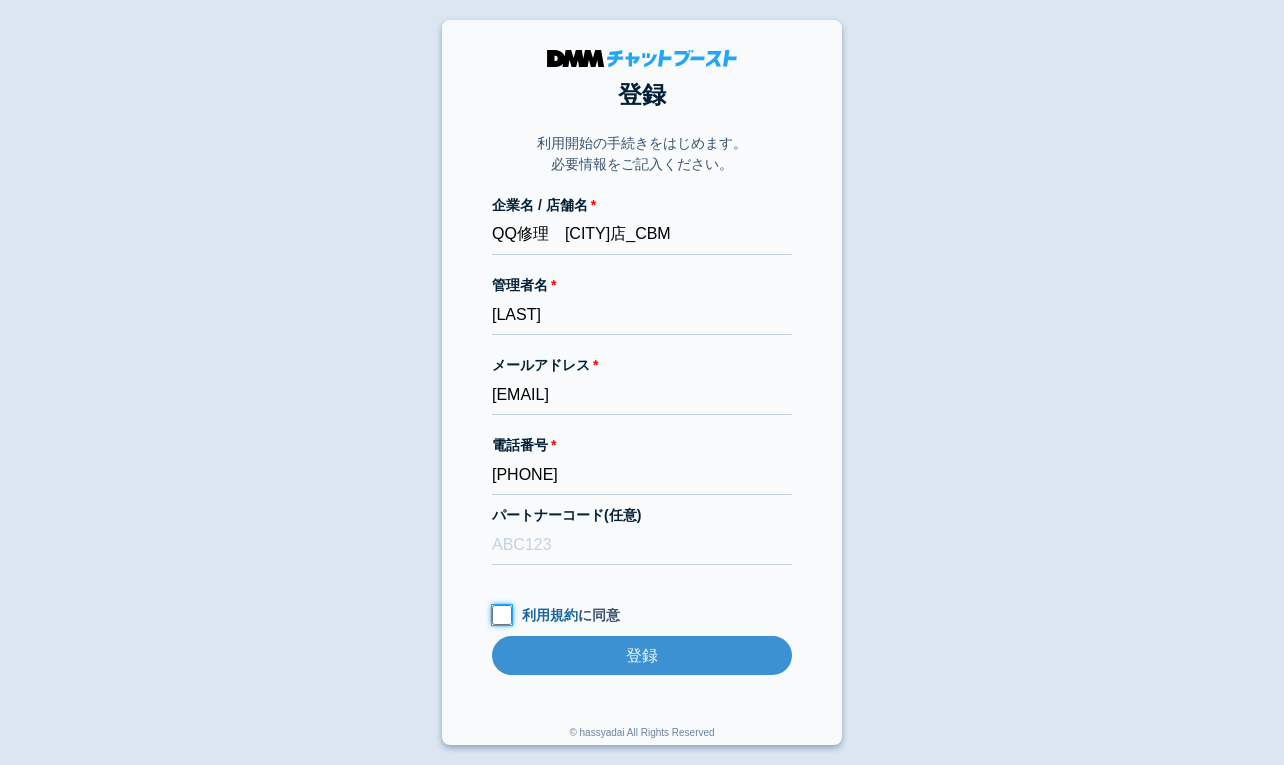 click on "利用規約 に同意" at bounding box center (502, 615) 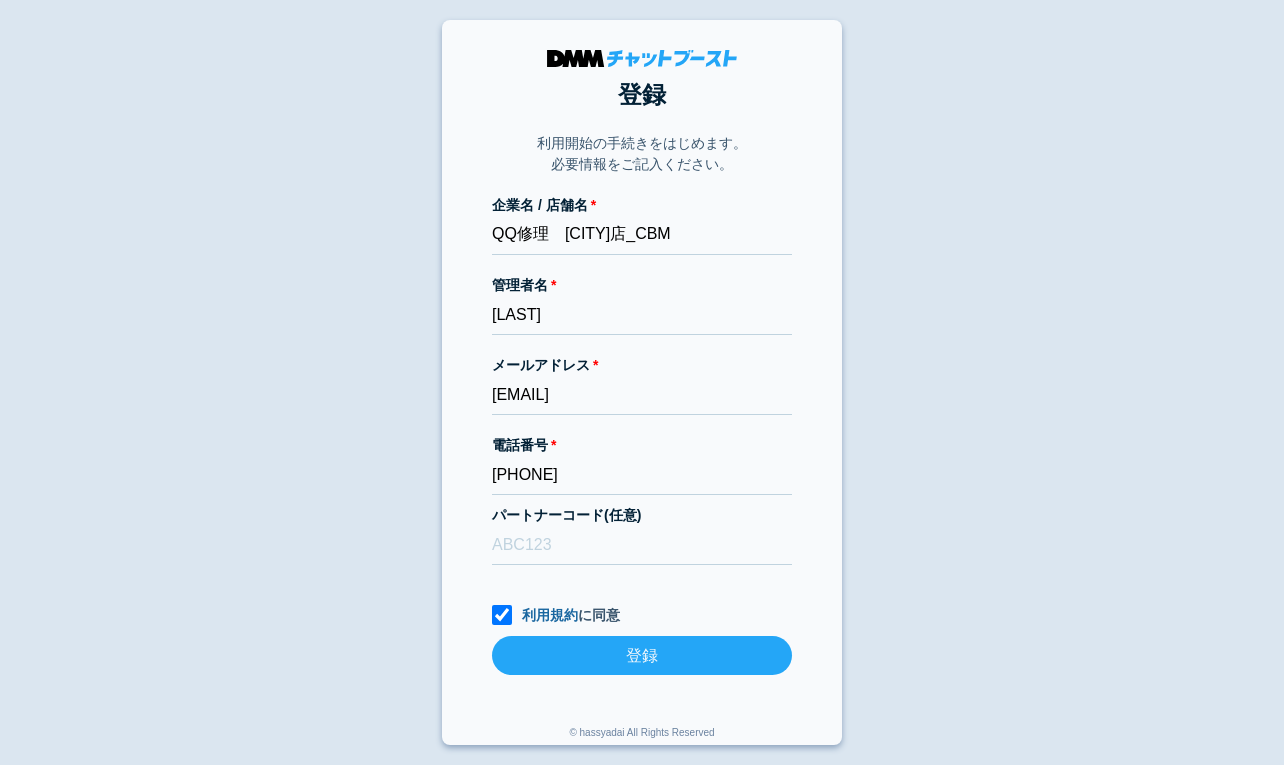click on "登録" at bounding box center (642, 655) 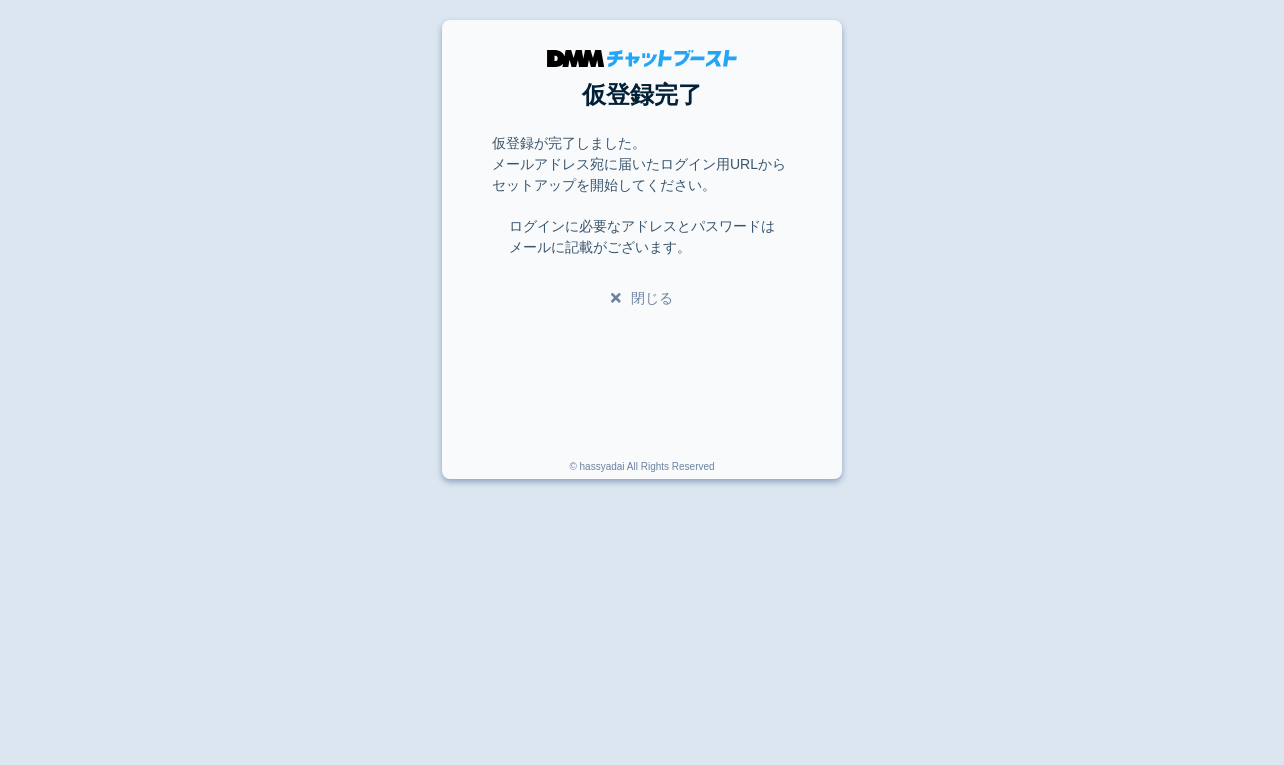 scroll, scrollTop: 0, scrollLeft: 0, axis: both 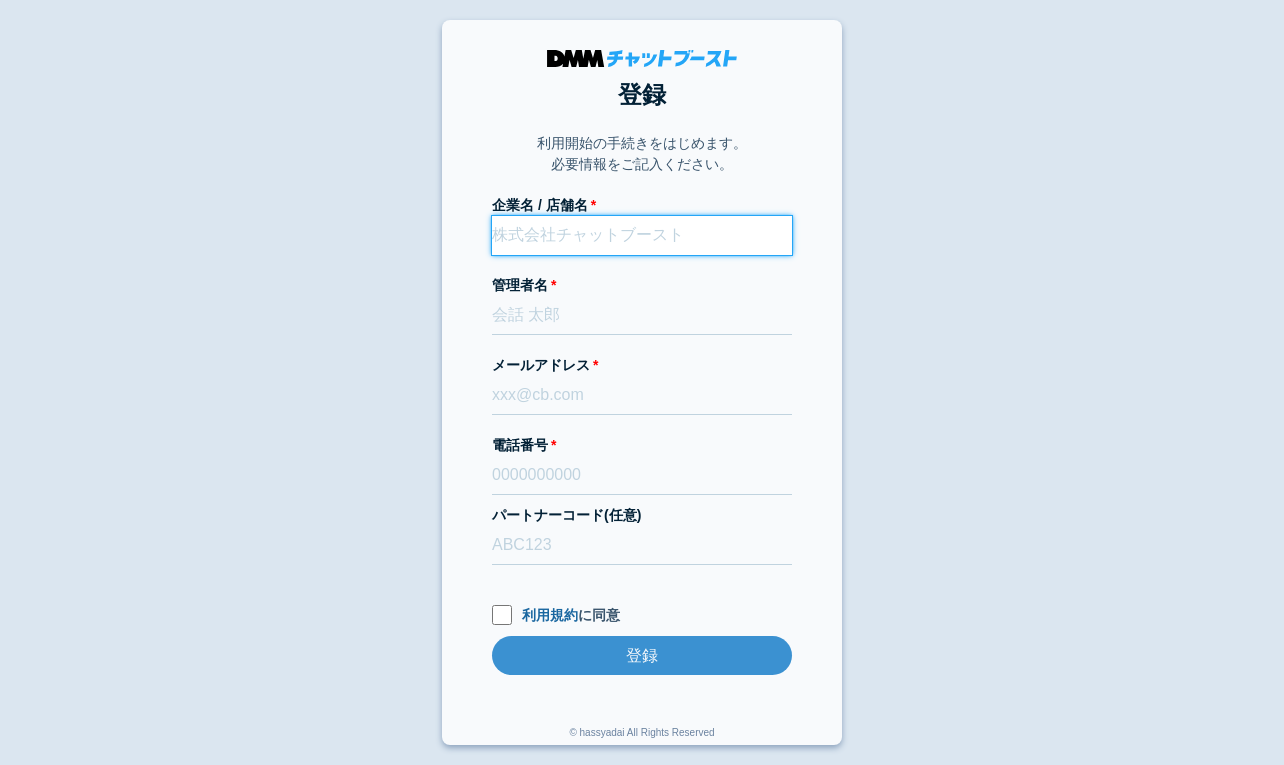 click on "企業名 / 店舗名" at bounding box center [642, 235] 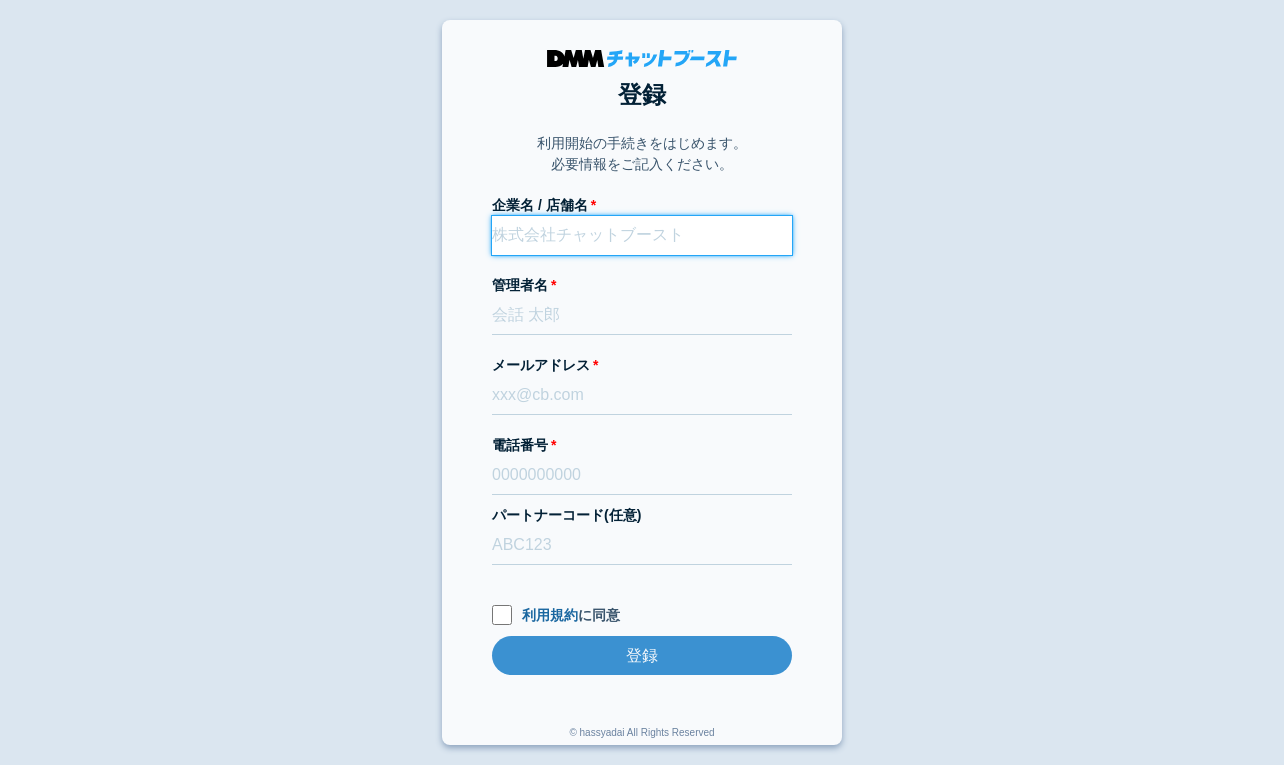 paste on "PIA PATER_CBM" 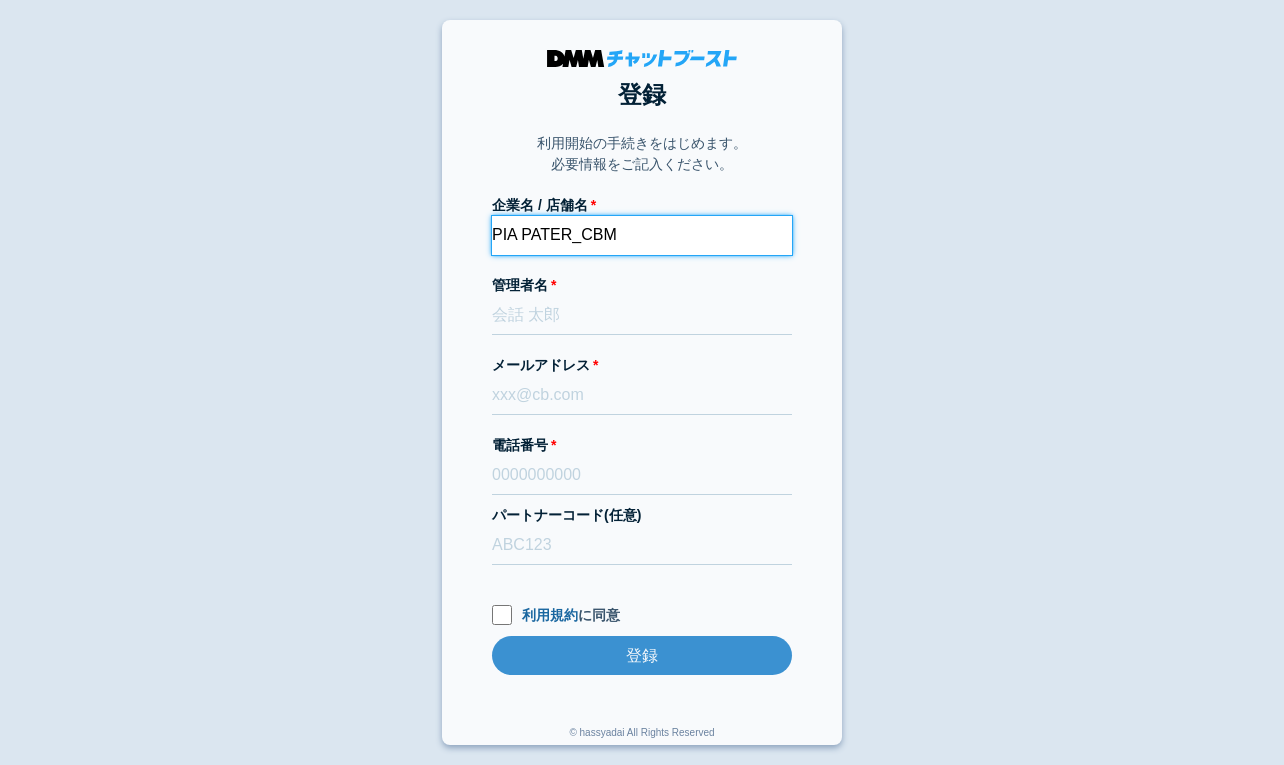 type on "PIA PATER_CBM" 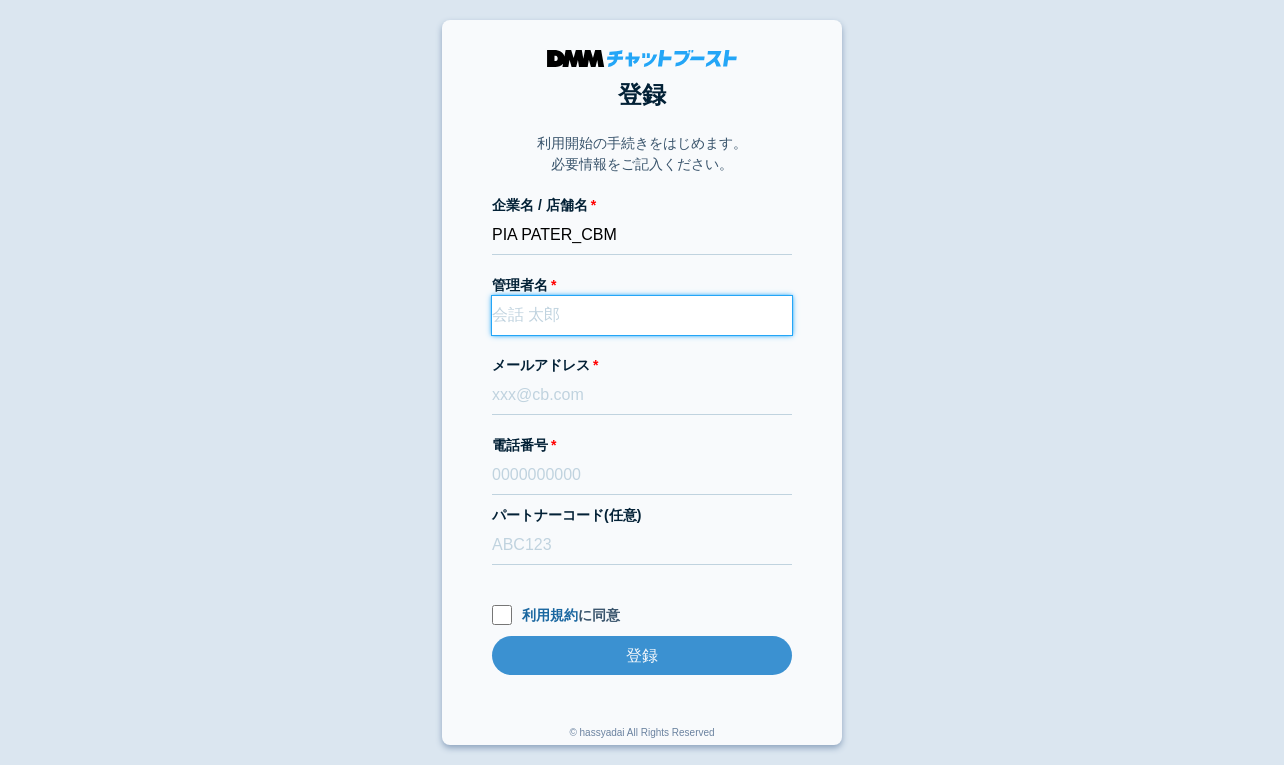 click on "管理者名" at bounding box center [642, 315] 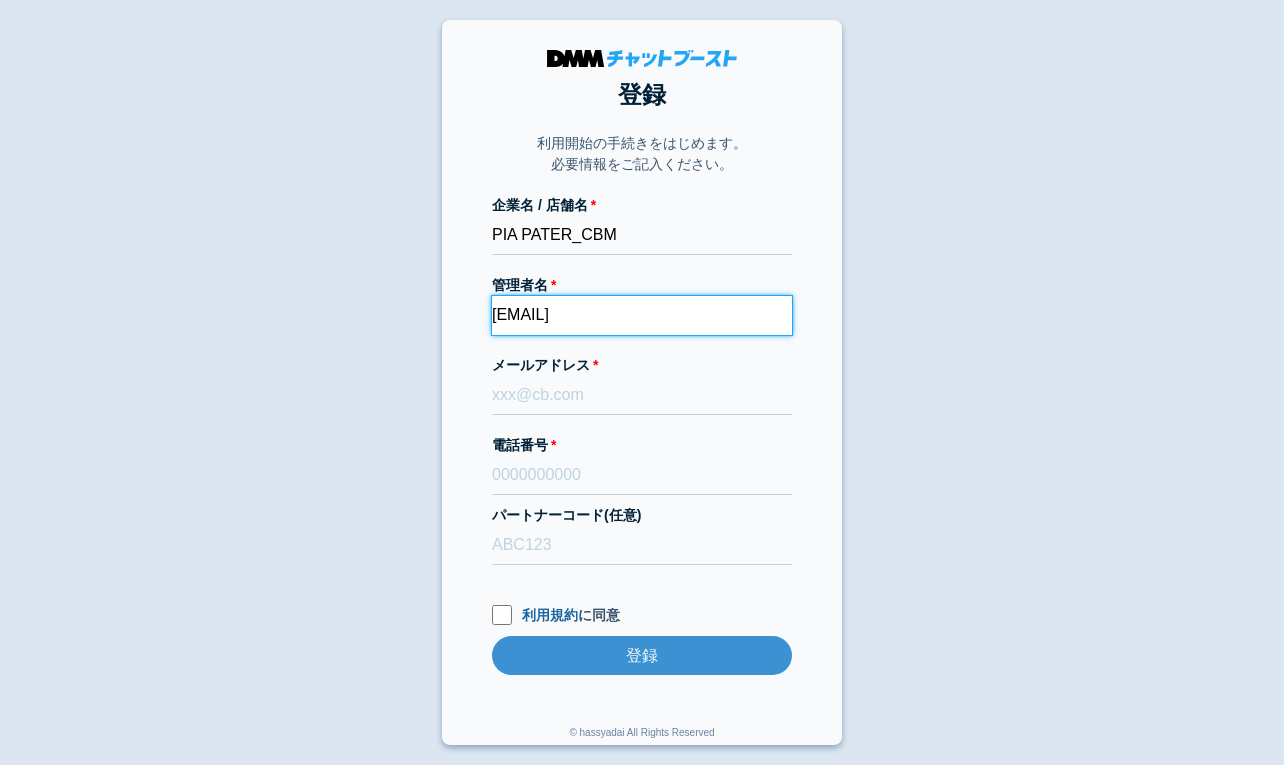 type on "dmmboost-line+190@dmm.com" 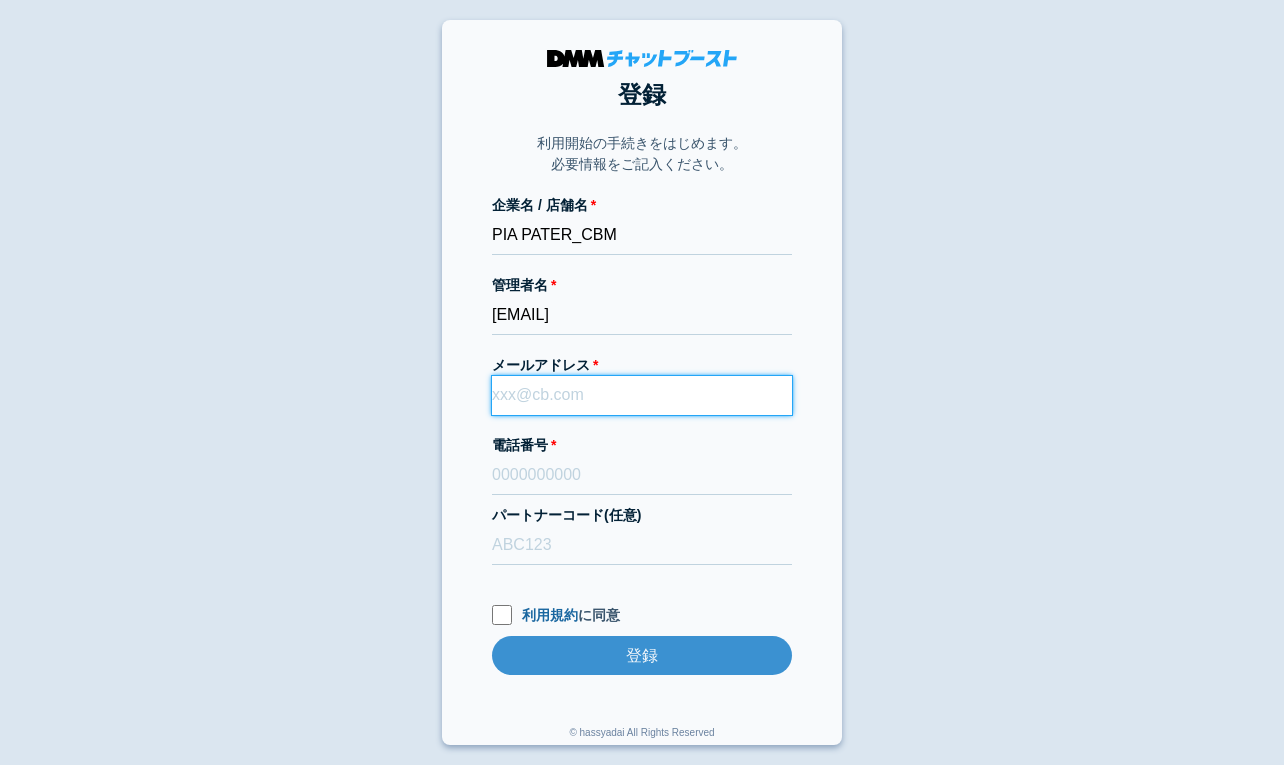 click on "メールアドレス" at bounding box center [642, 395] 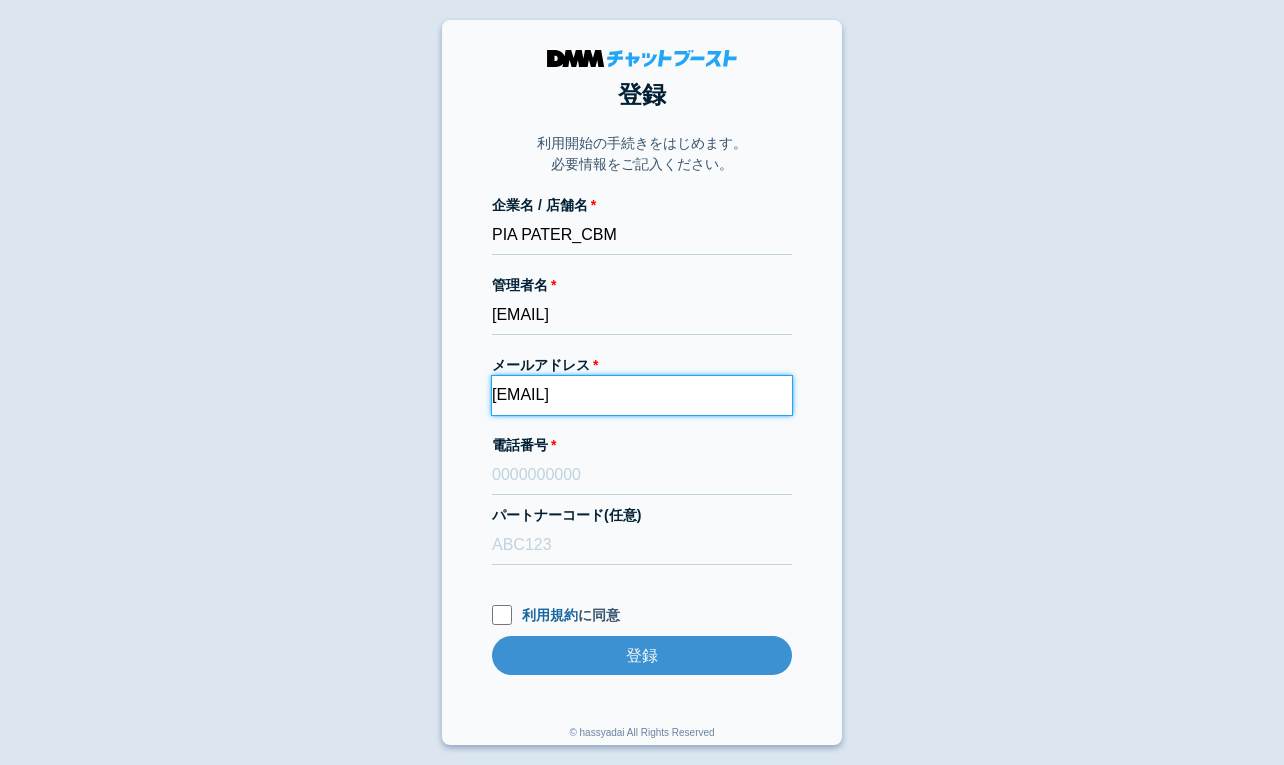 type on "dmmboost-line+190@dmm.com" 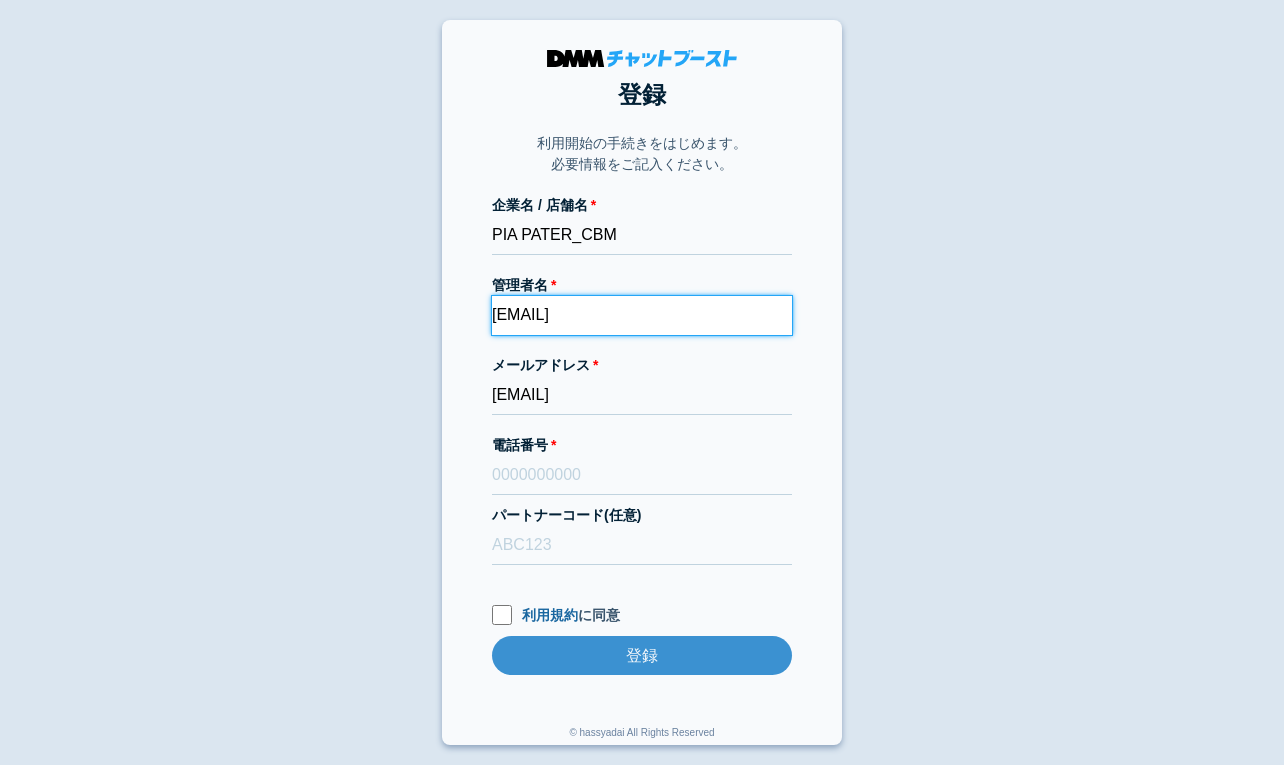 click on "dmmboost-line+190@dmm.com" at bounding box center (642, 315) 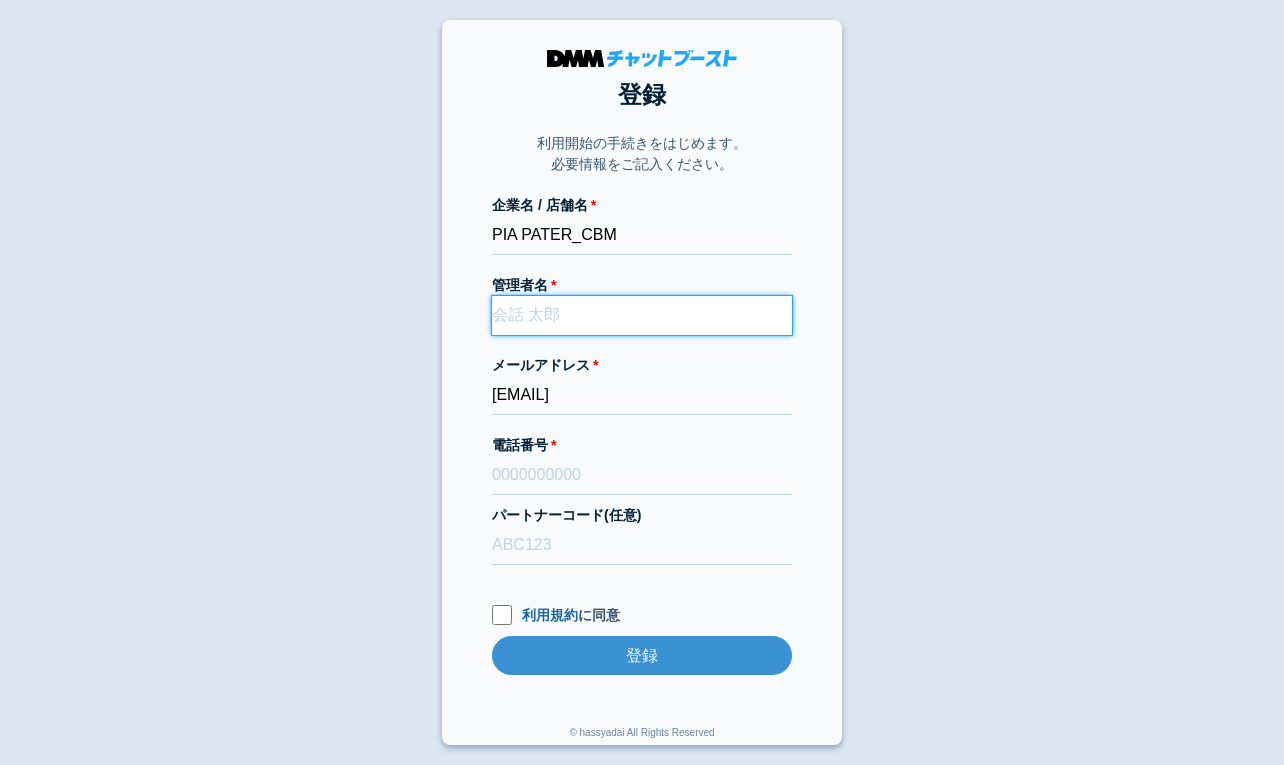 paste on "横山 佐知子" 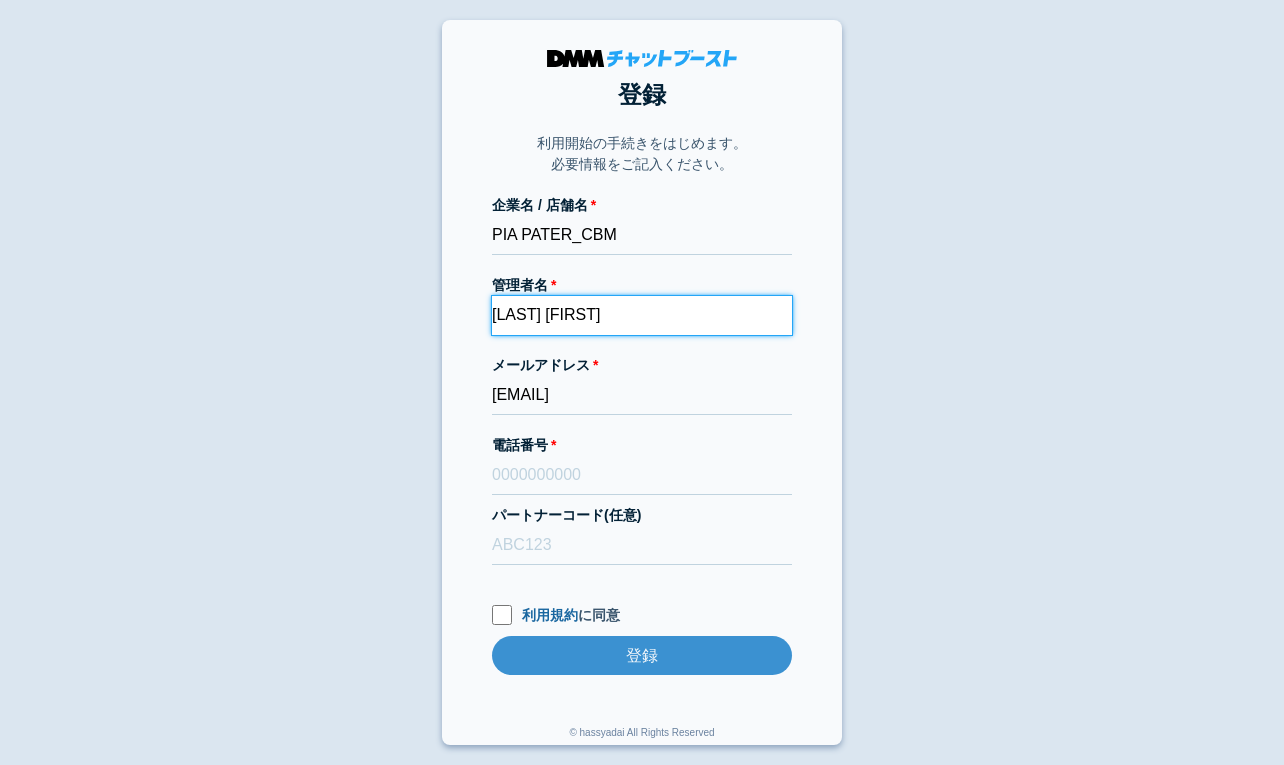 type on "横山 佐知子" 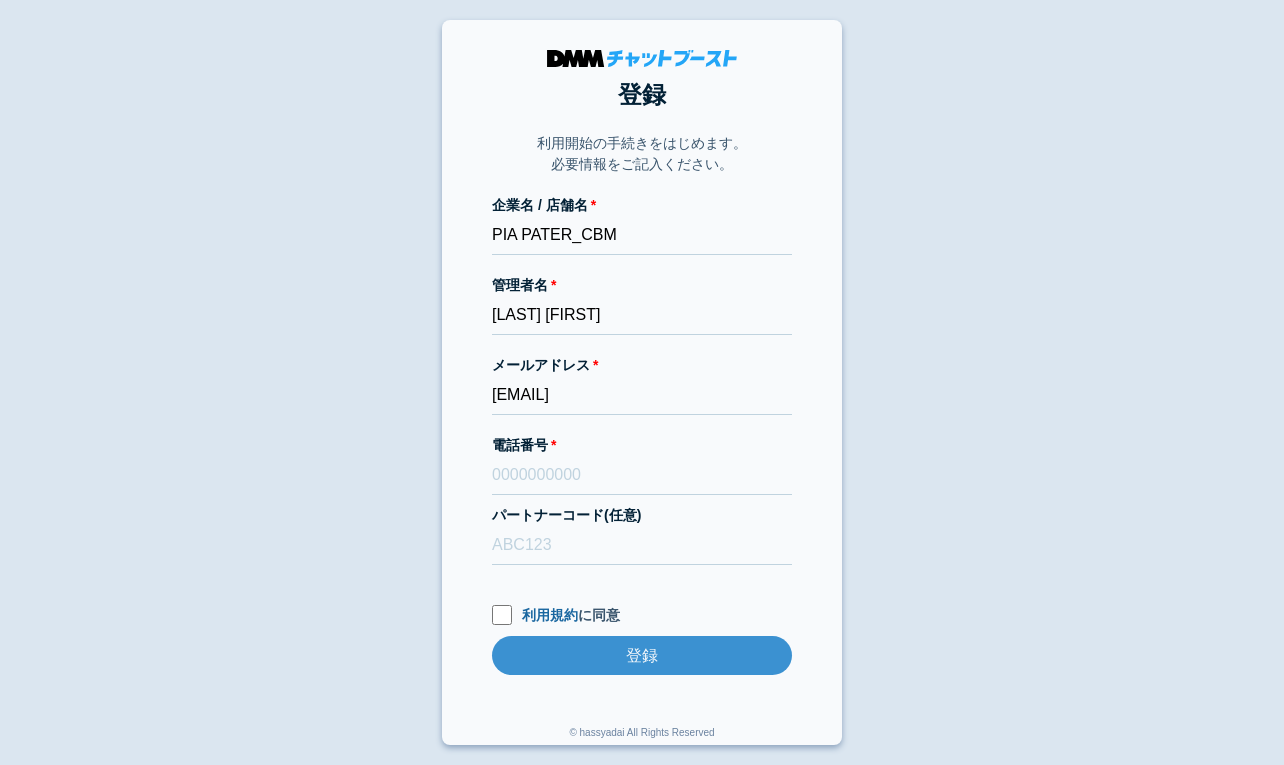 click on "登録
利用開始の手続きをはじめます。 必要情報をご記入ください。
企業名 / 店舗名
PIA PATER_CBM
管理者名
横山 佐知子
メールアドレス
dmmboost-line+190@dmm.com
電話番号
パートナーコード(任意)
利用規約 に同意
登録
登録
© hassyadai All Rights Reserved" at bounding box center (642, 382) 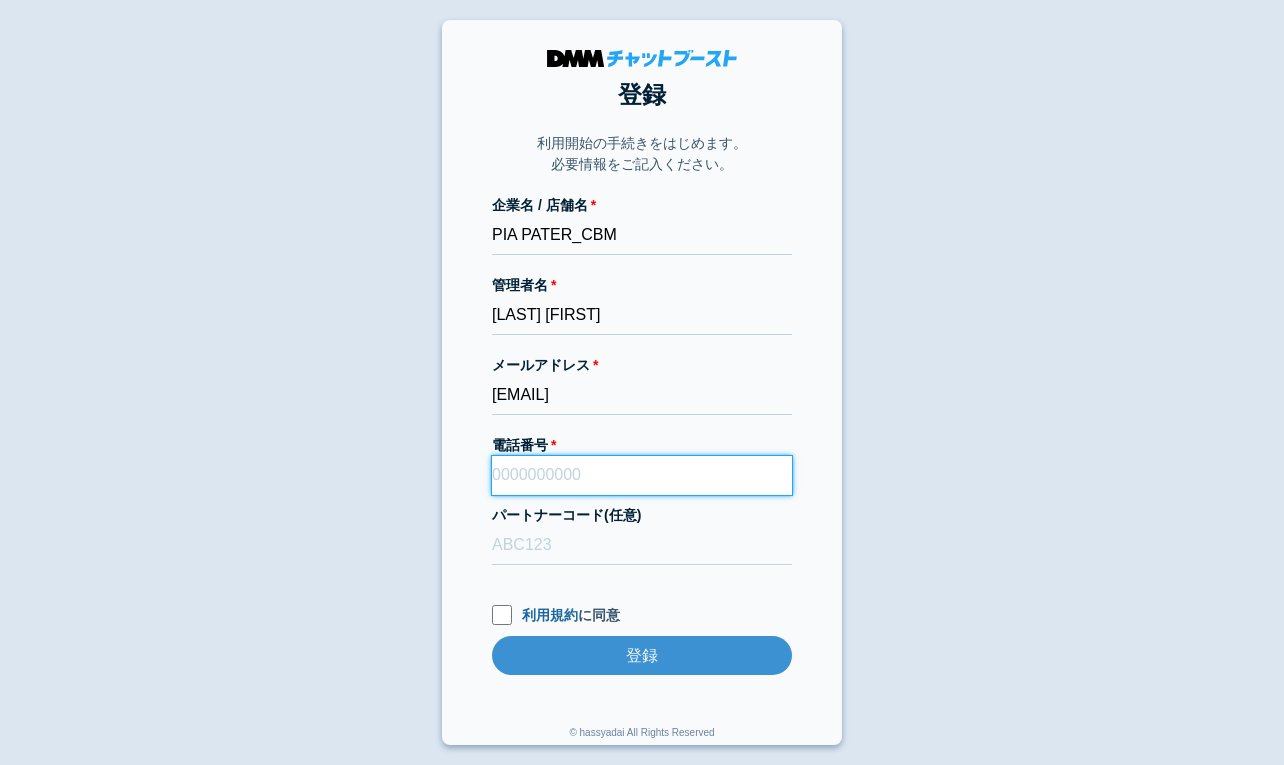 click on "電話番号" at bounding box center (642, 475) 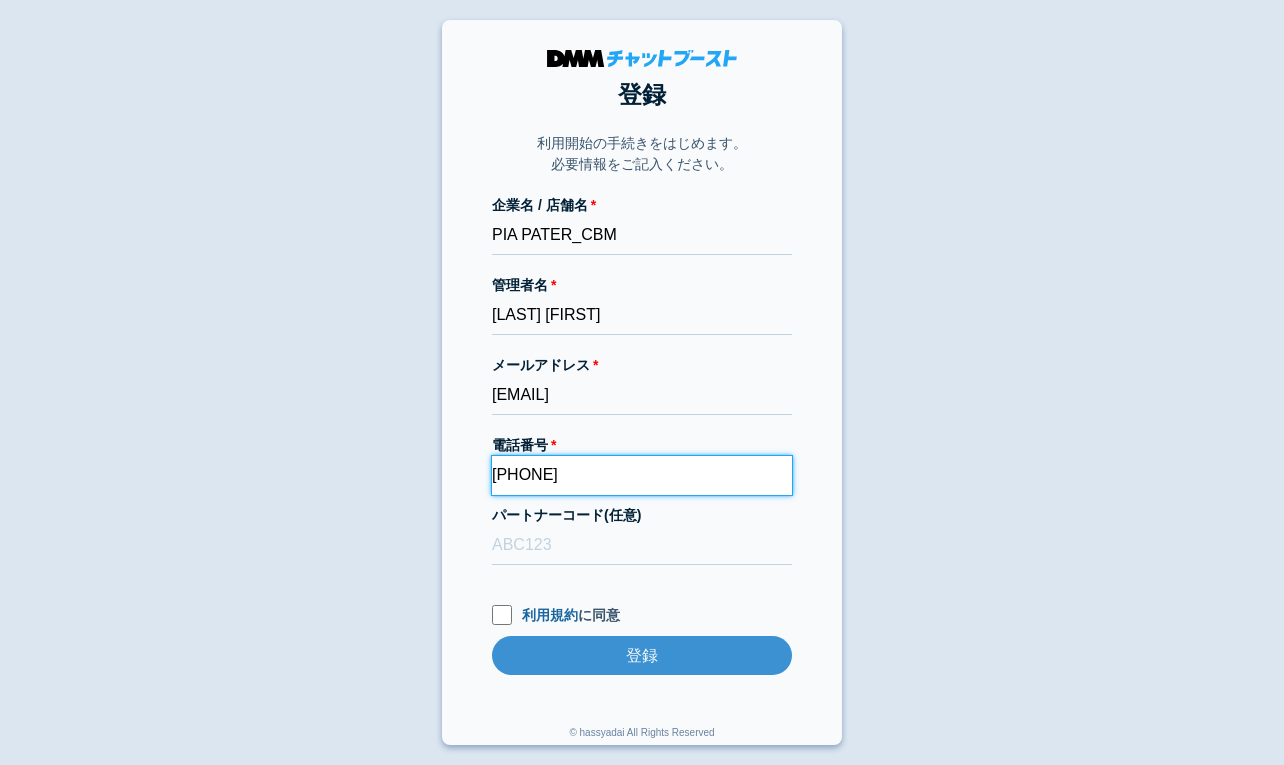 type on "09090607457" 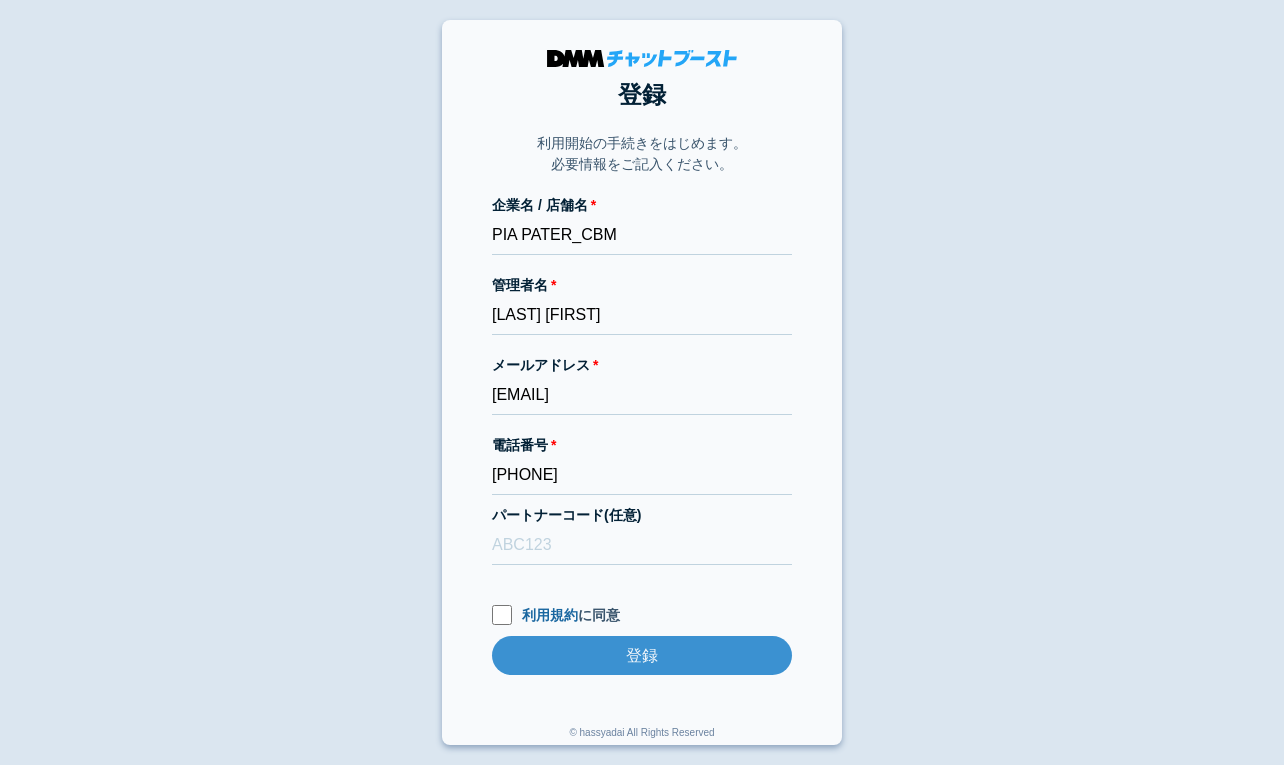 click on "登録
利用開始の手続きをはじめます。 必要情報をご記入ください。
企業名 / 店舗名
PIA PATER_CBM
管理者名
横山 佐知子
メールアドレス
dmmboost-line+190@dmm.com
電話番号
09090607457
パートナーコード(任意)
利用規約 に同意
登録
登録
© hassyadai All Rights Reserved" at bounding box center (642, 382) 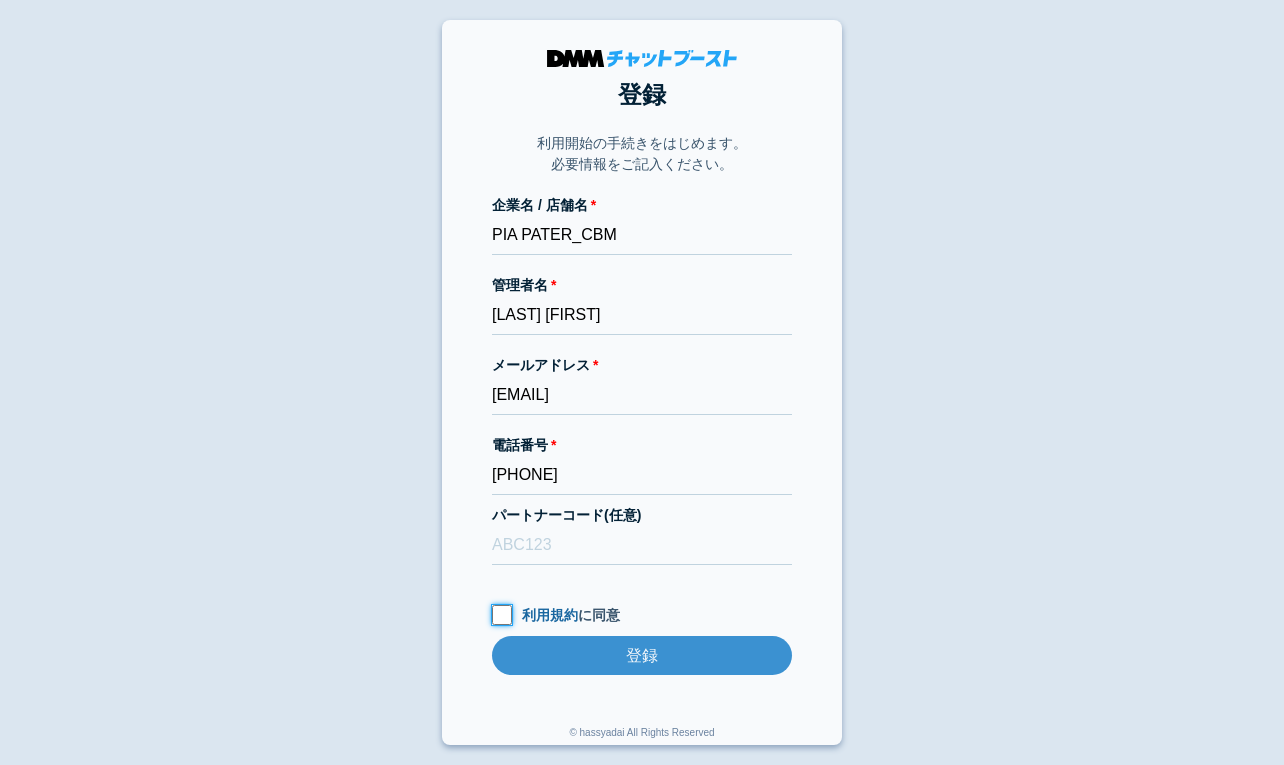 click on "利用規約 に同意" at bounding box center [502, 615] 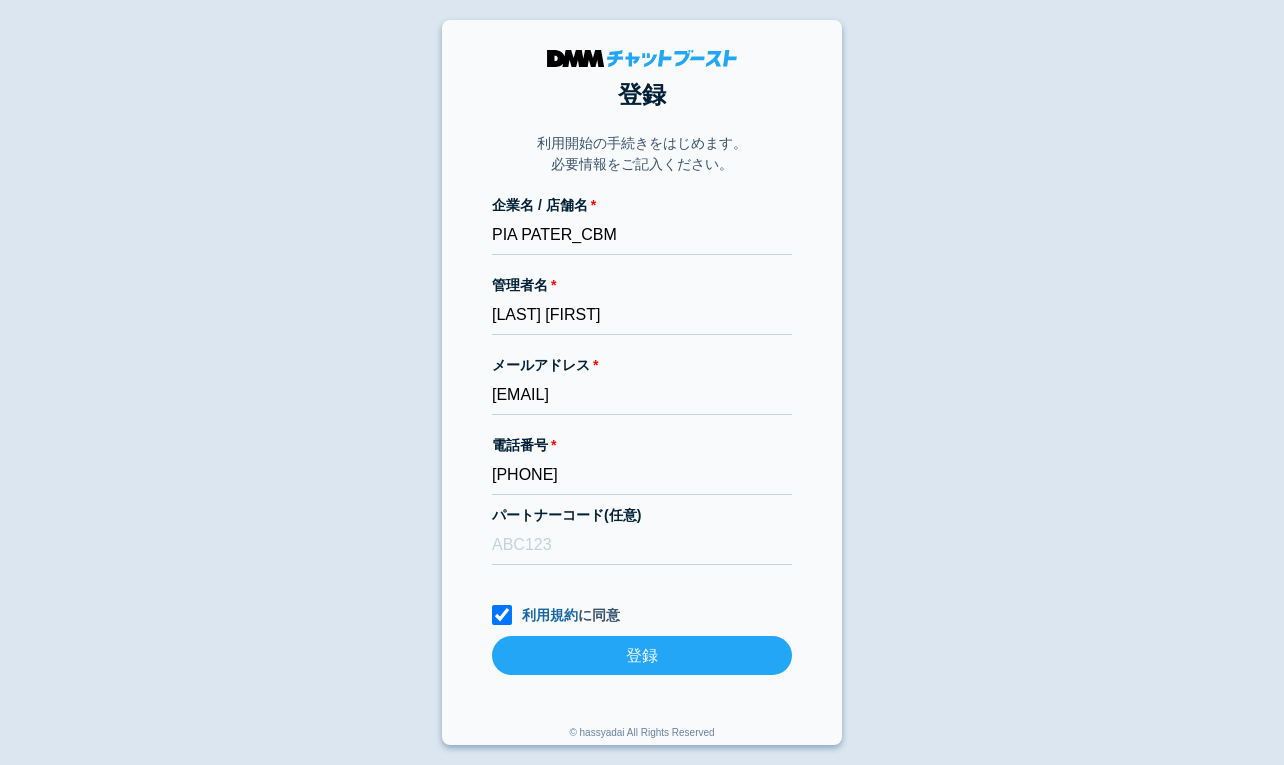 click on "登録" at bounding box center [642, 655] 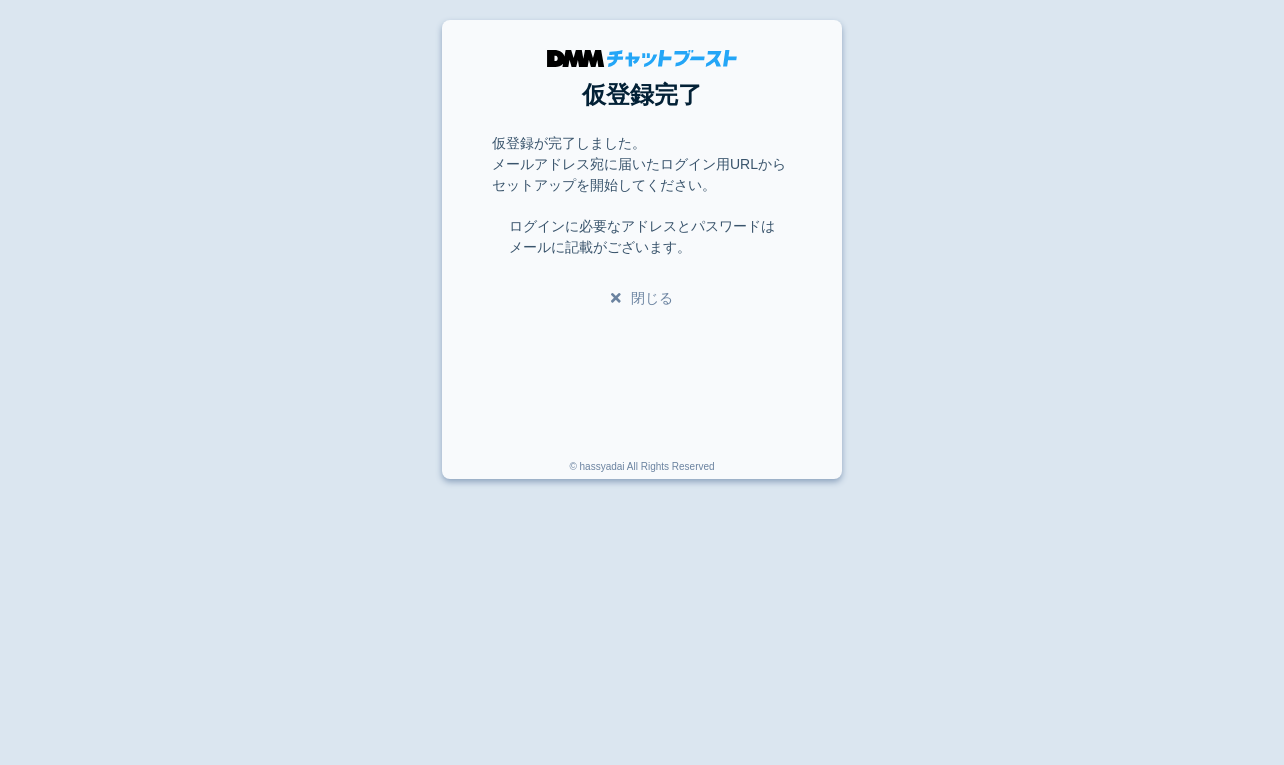 scroll, scrollTop: 0, scrollLeft: 0, axis: both 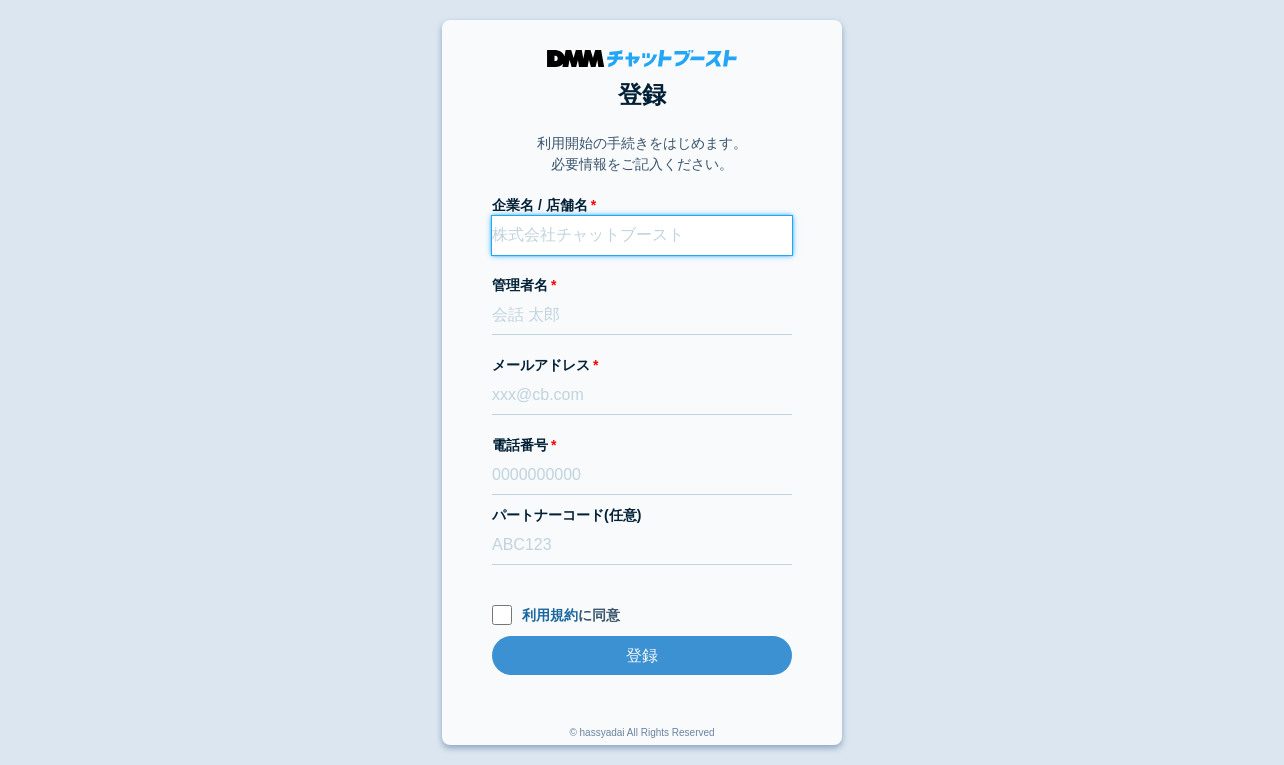 click on "企業名 / 店舗名" at bounding box center (642, 235) 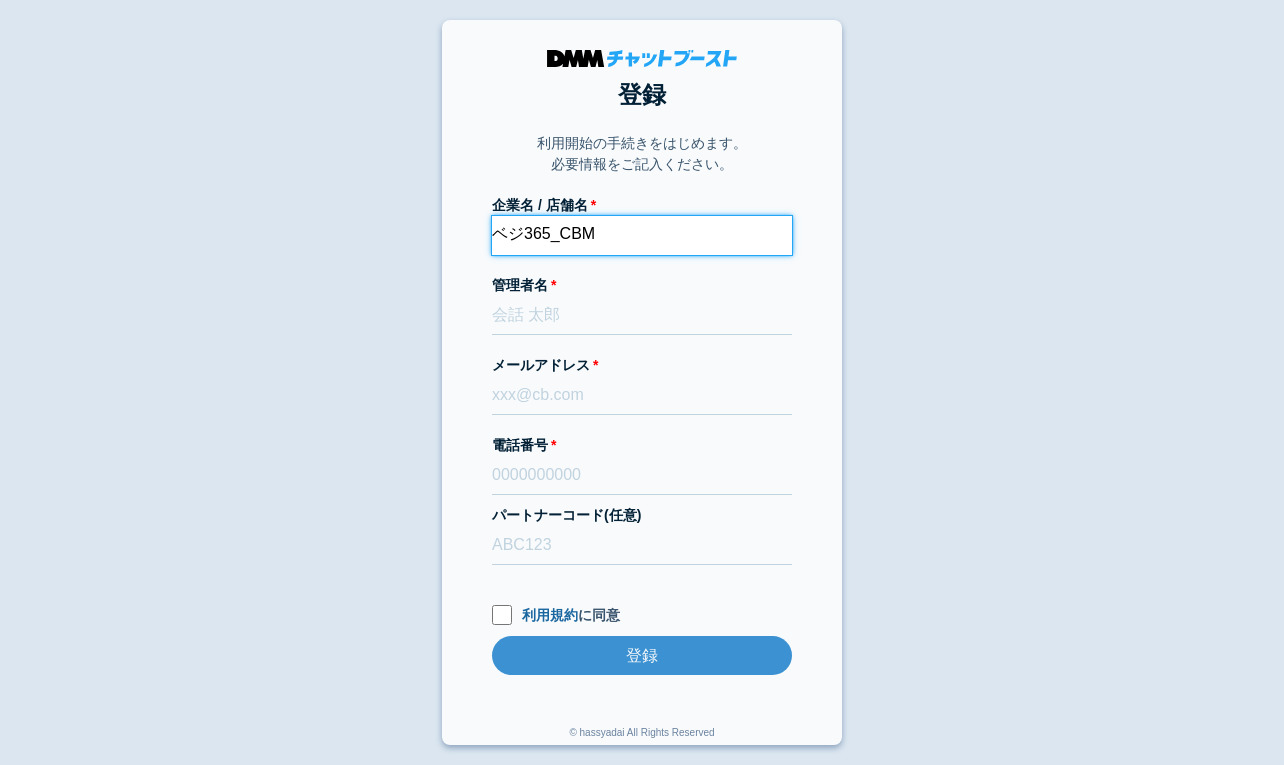 type on "ベジ365_CBM" 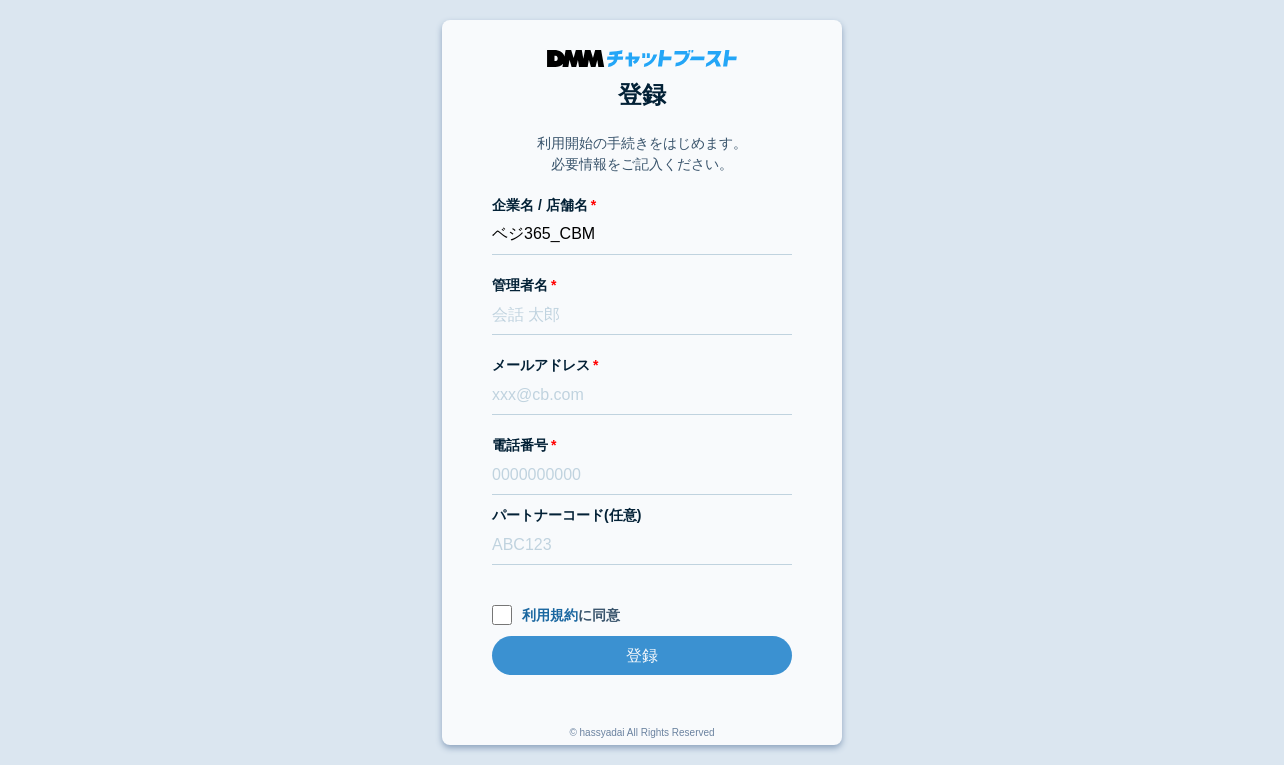 click on "登録
利用開始の手続きをはじめます。 必要情報をご記入ください。
企業名 / 店舗名
ベジ365_CBM
管理者名
メールアドレス
電話番号
パートナーコード(任意)
利用規約 に同意
登録
登録
© hassyadai All Rights Reserved" at bounding box center [642, 382] 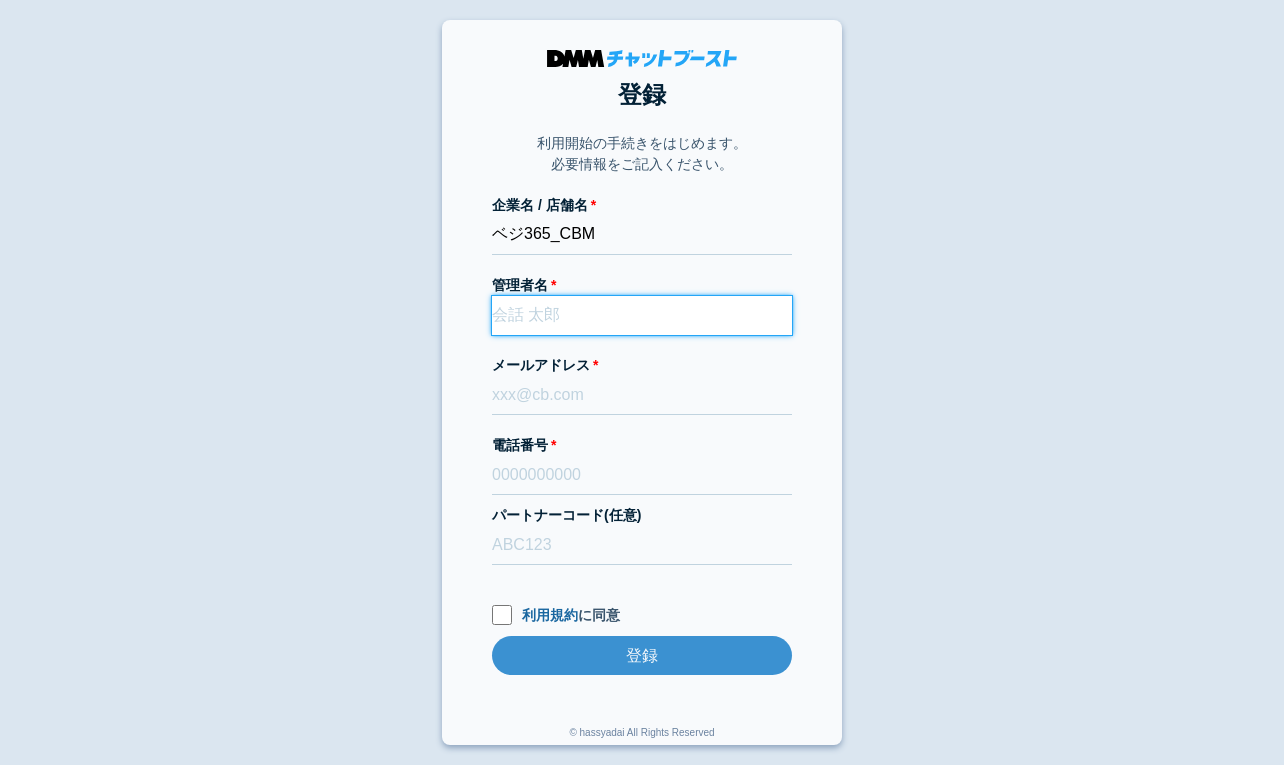 click on "管理者名" at bounding box center (642, 315) 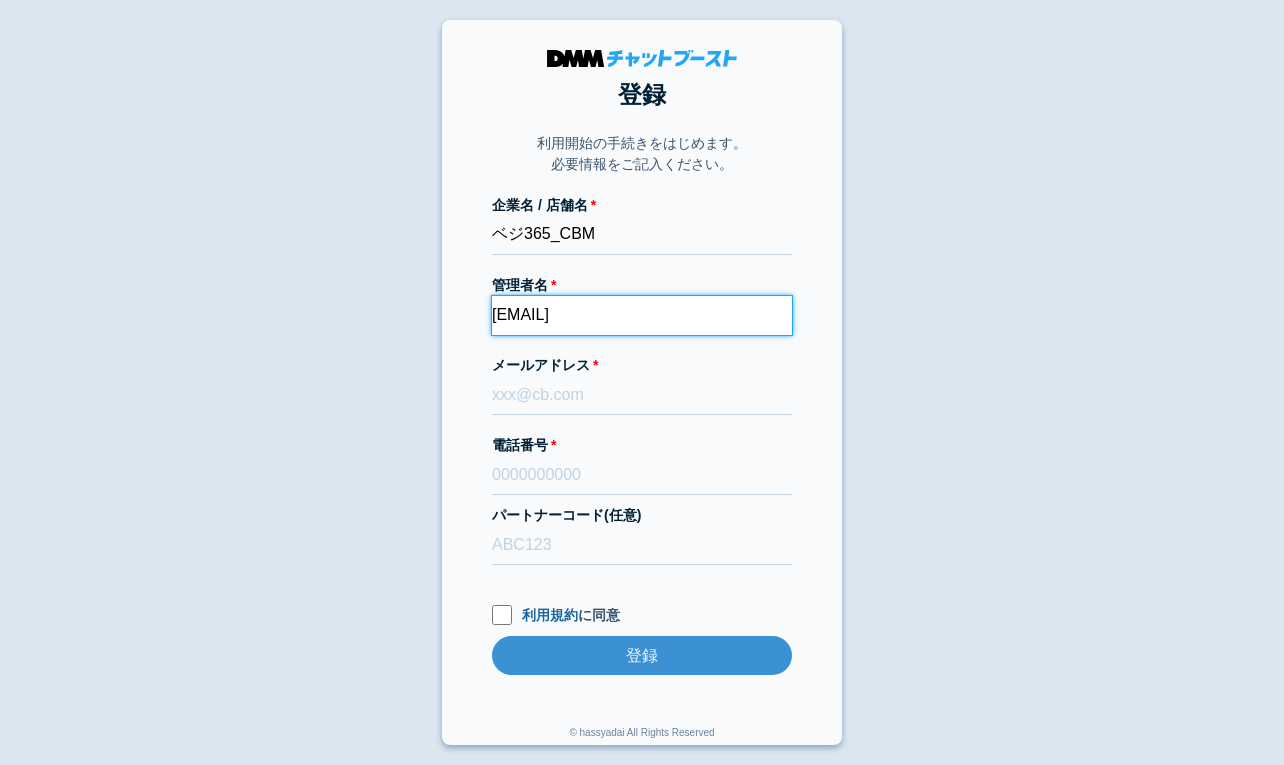 type on "dmmboost-line+191@dmm.com" 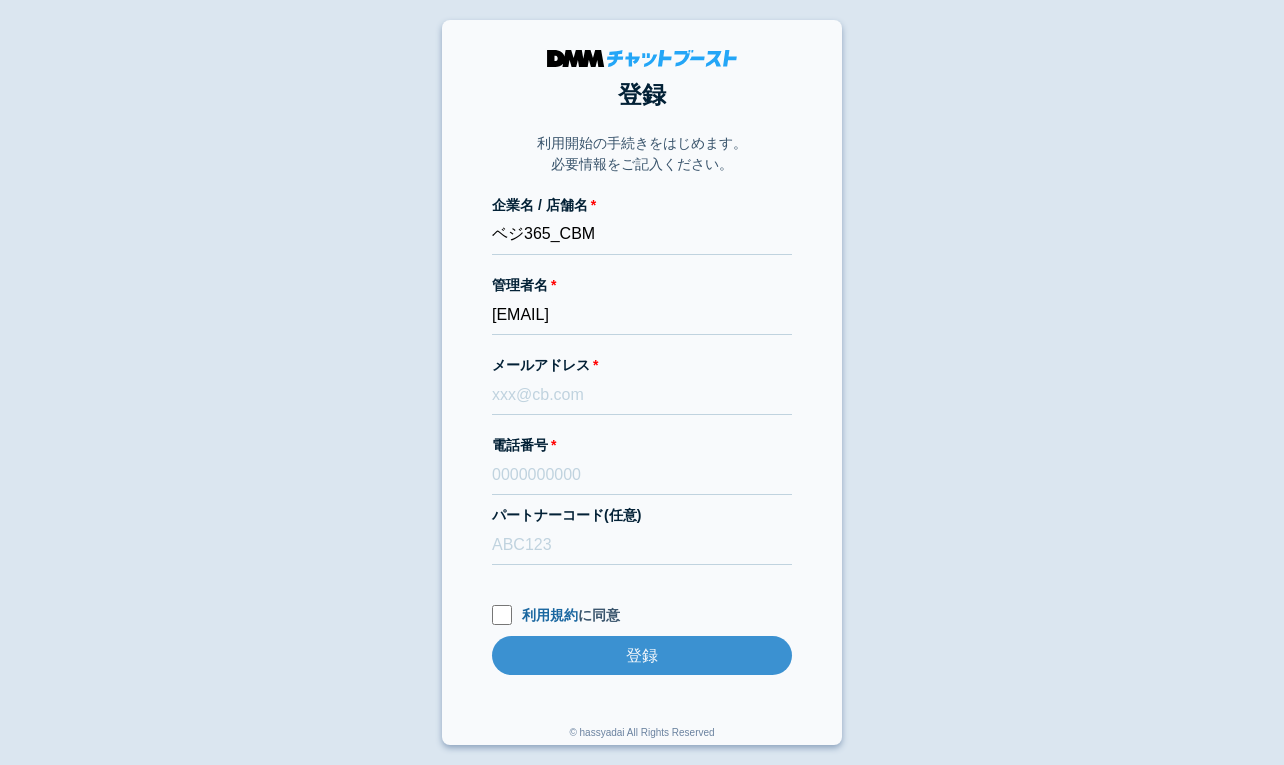 click on "登録
利用開始の手続きをはじめます。 必要情報をご記入ください。
企業名 / 店舗名
ベジ365_CBM
管理者名
dmmboost-line+191@dmm.com
メールアドレス
電話番号
パートナーコード(任意)
利用規約 に同意
登録
登録
© hassyadai All Rights Reserved" at bounding box center (642, 382) 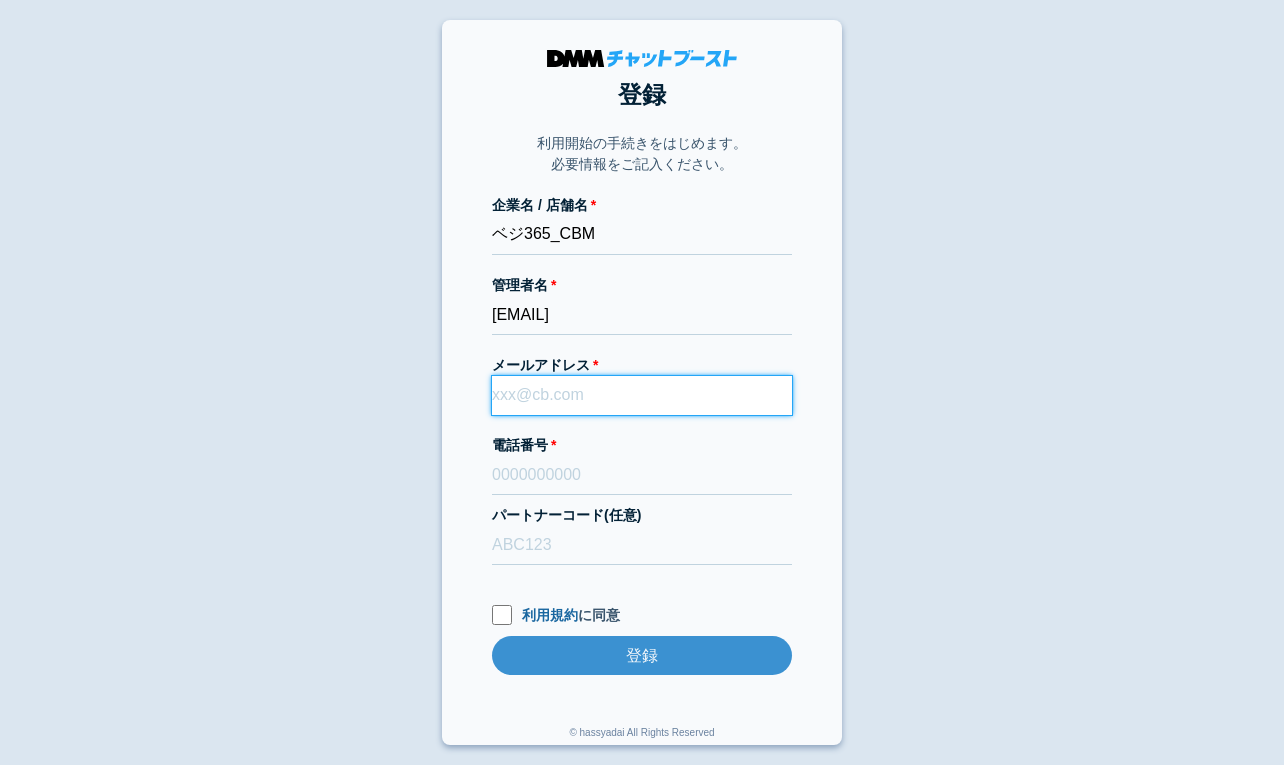 click on "メールアドレス" at bounding box center (642, 395) 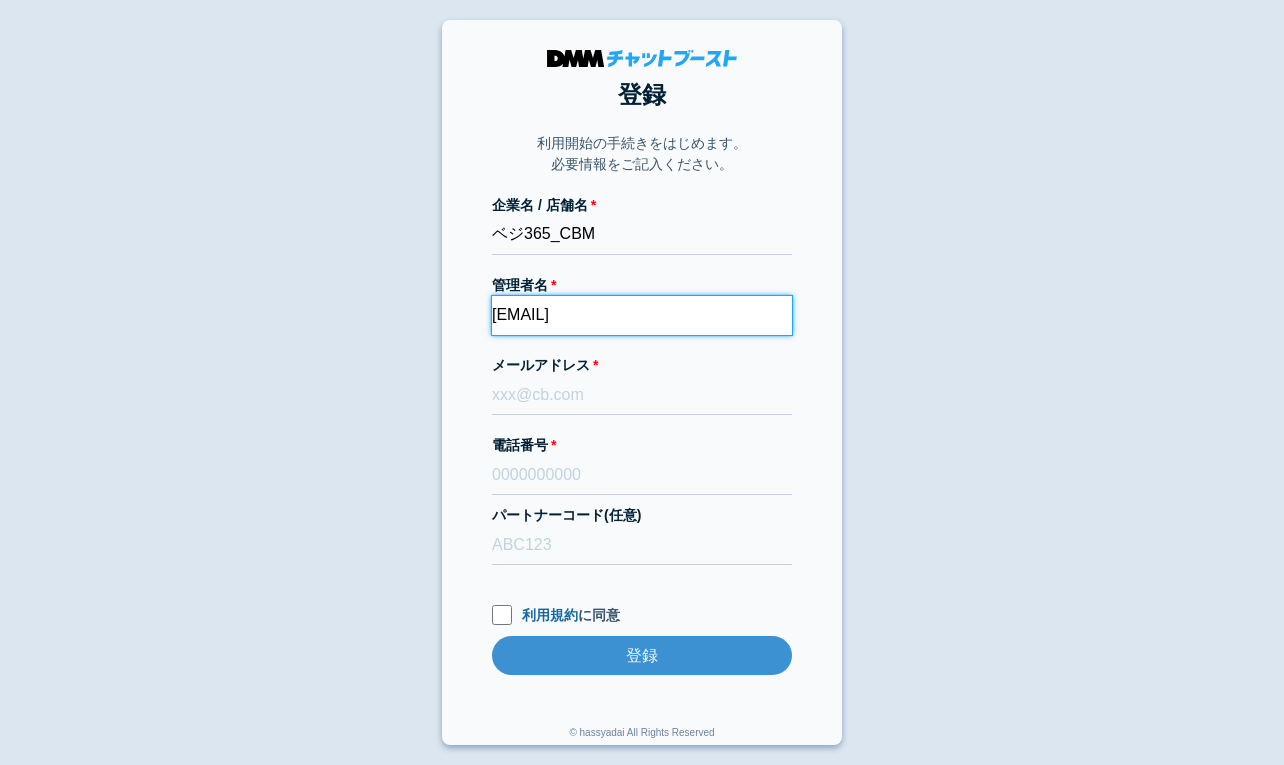 click on "dmmboost-line+191@dmm.com" at bounding box center [642, 315] 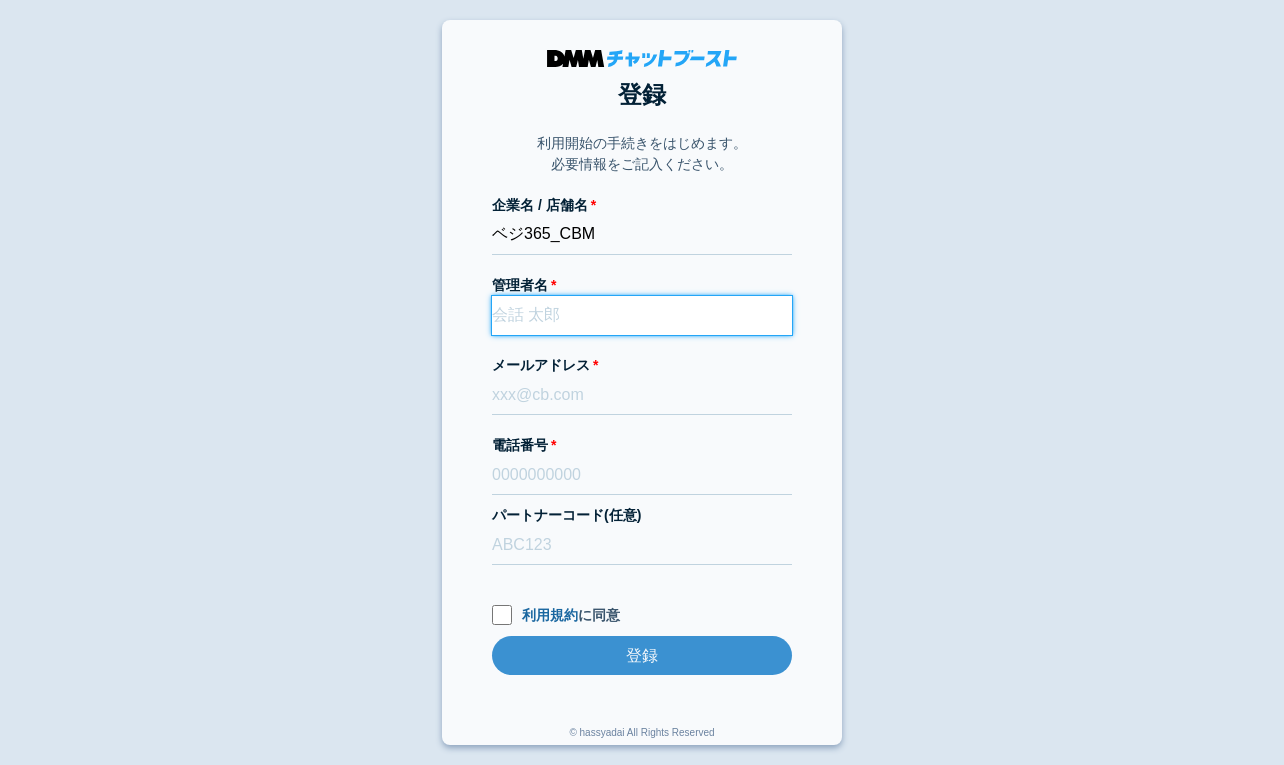 paste on "関澤　賢治" 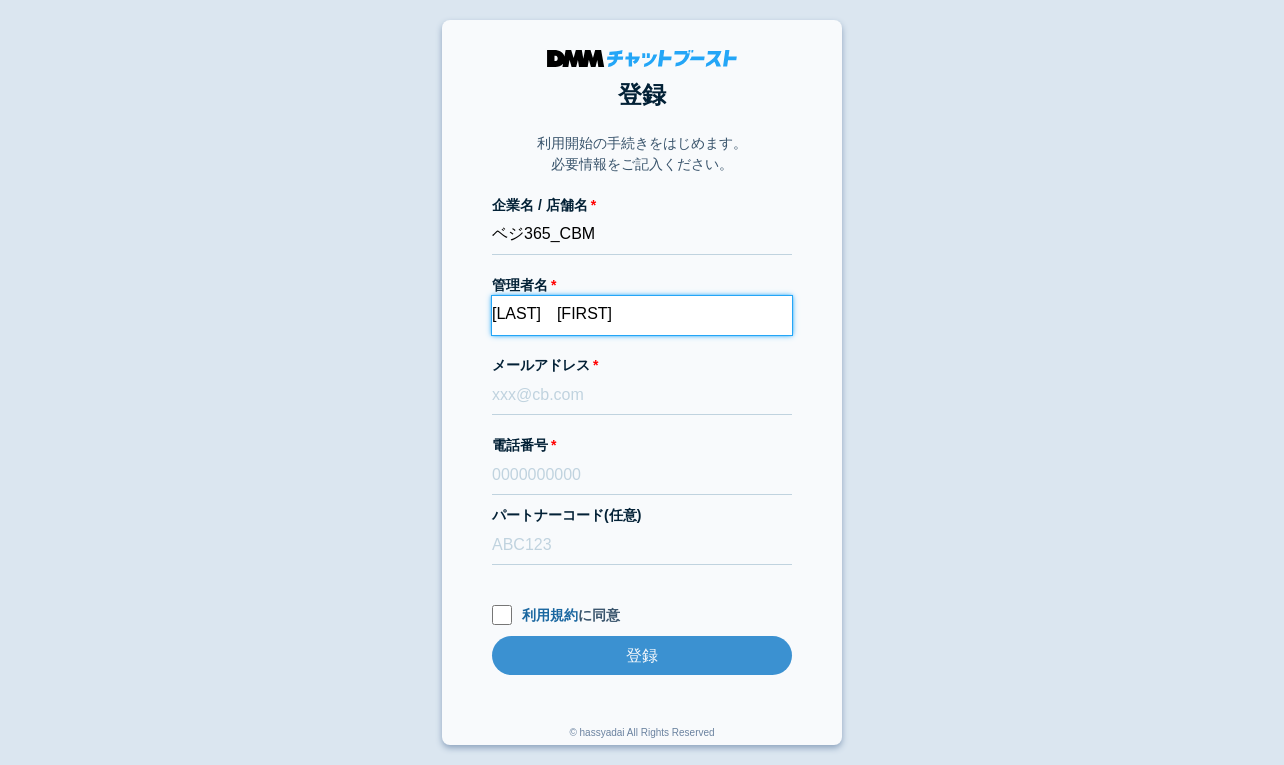 type on "関澤　賢治" 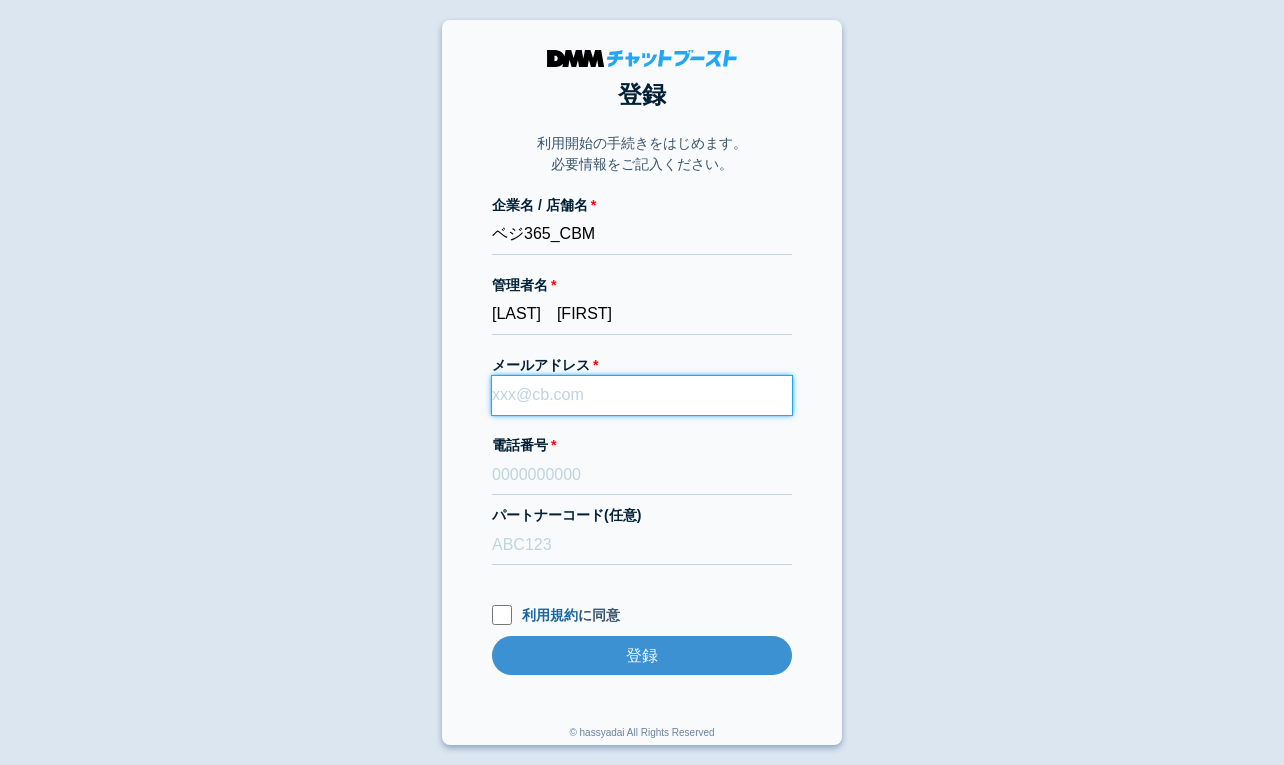 click on "メールアドレス" at bounding box center [642, 395] 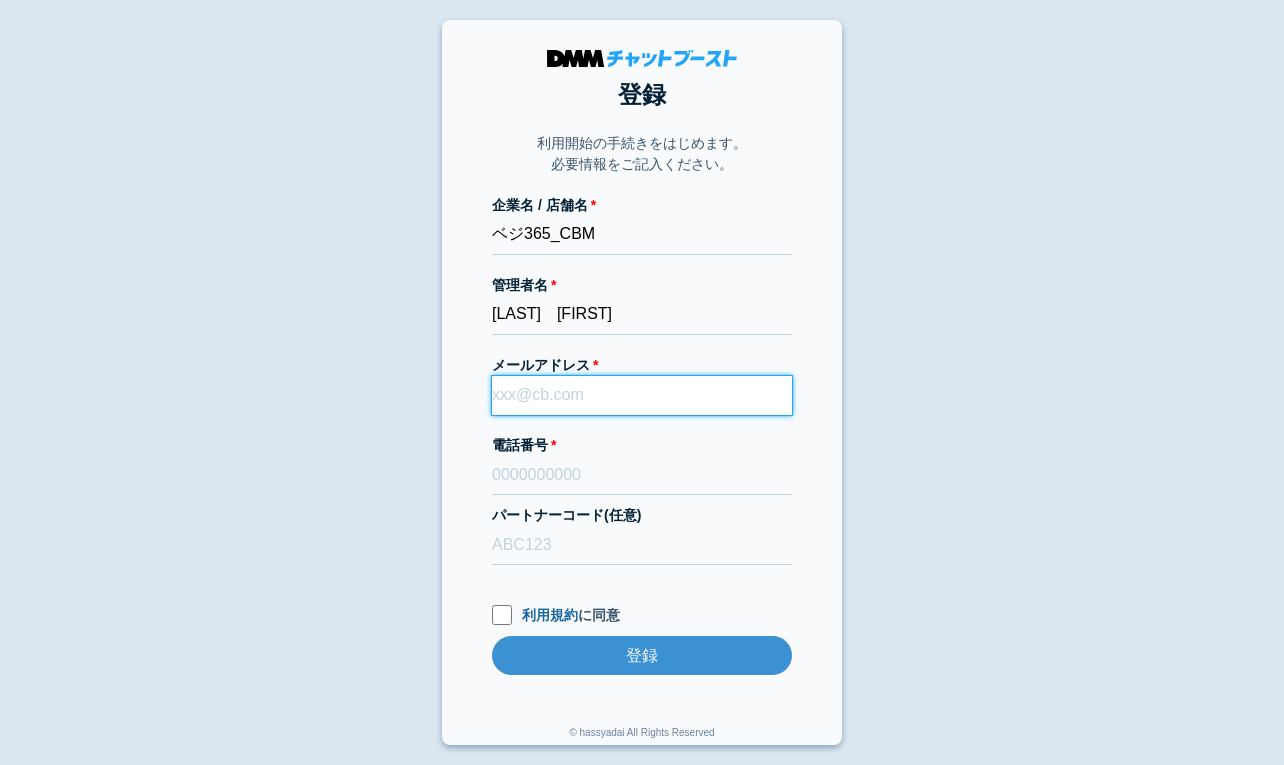 paste on "dmmboost-line+191@dmm.com" 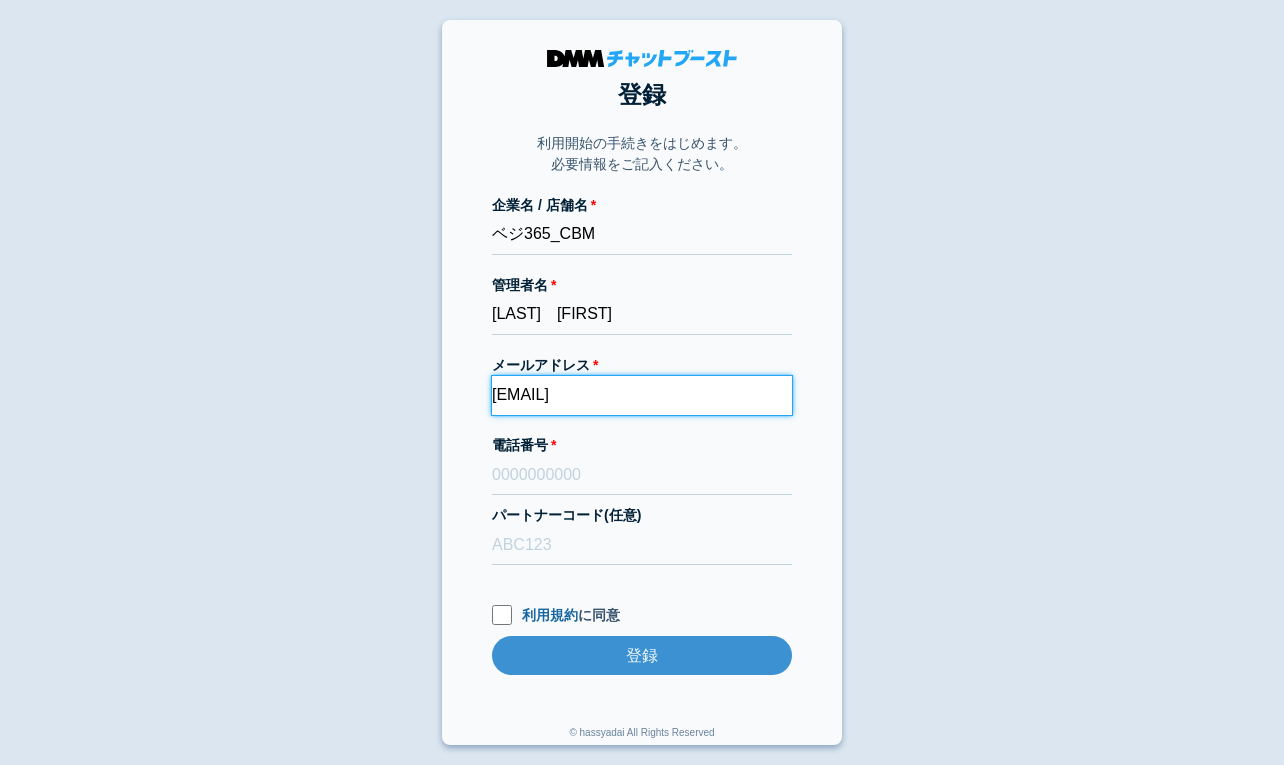 type on "dmmboost-line+191@dmm.com" 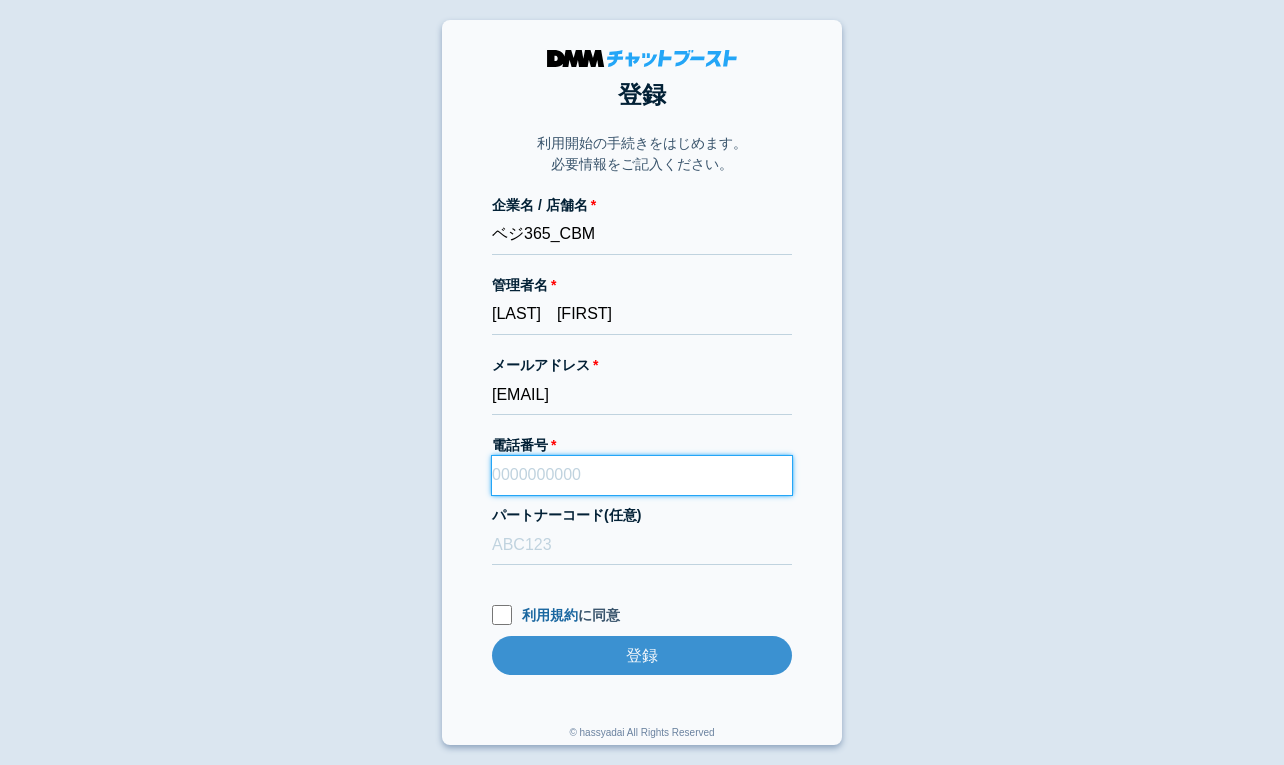 click on "電話番号" at bounding box center [642, 475] 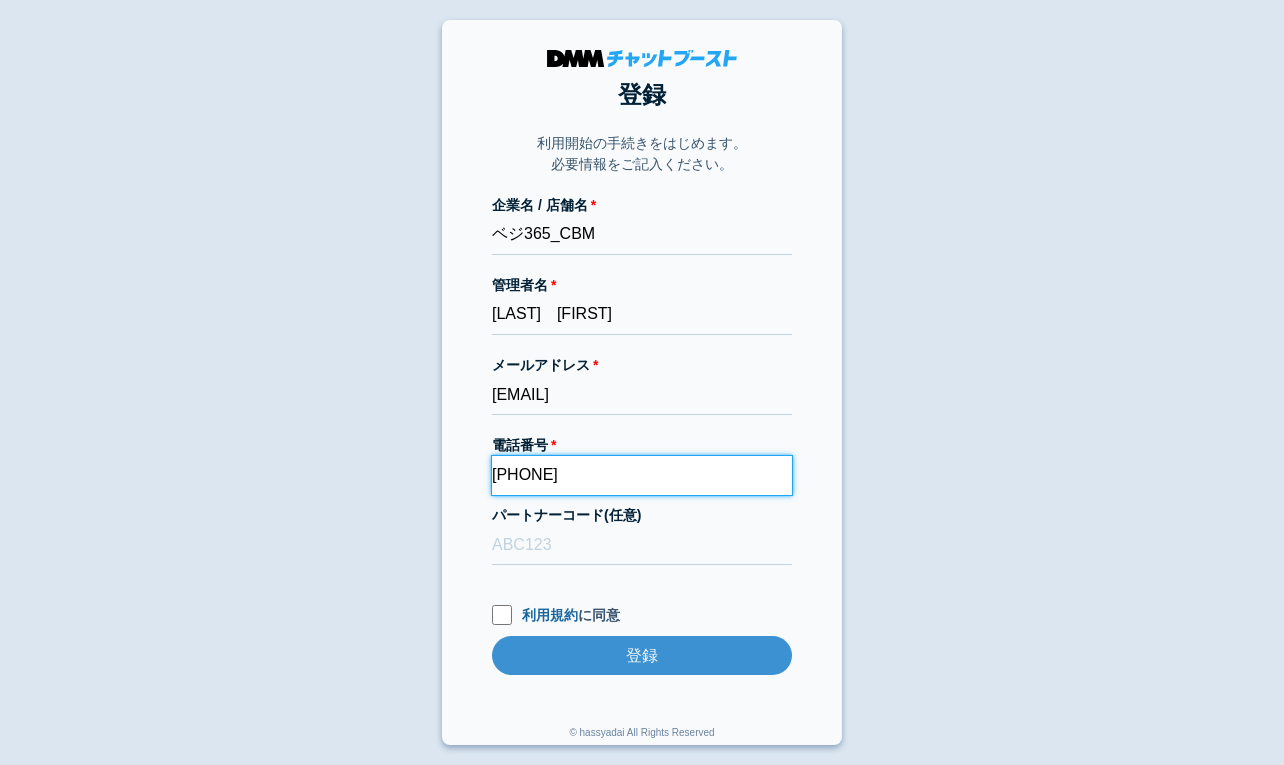 type on "080-4400-2452" 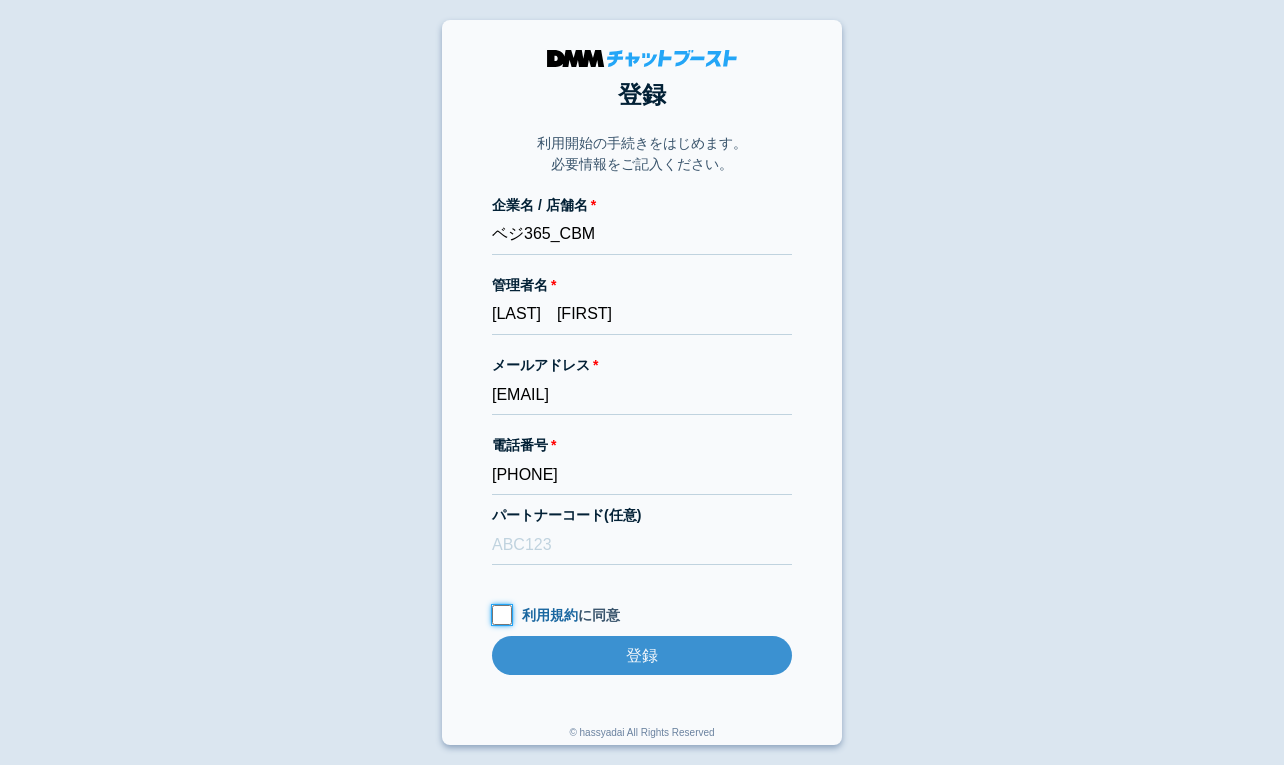 click on "利用規約 に同意" at bounding box center [502, 615] 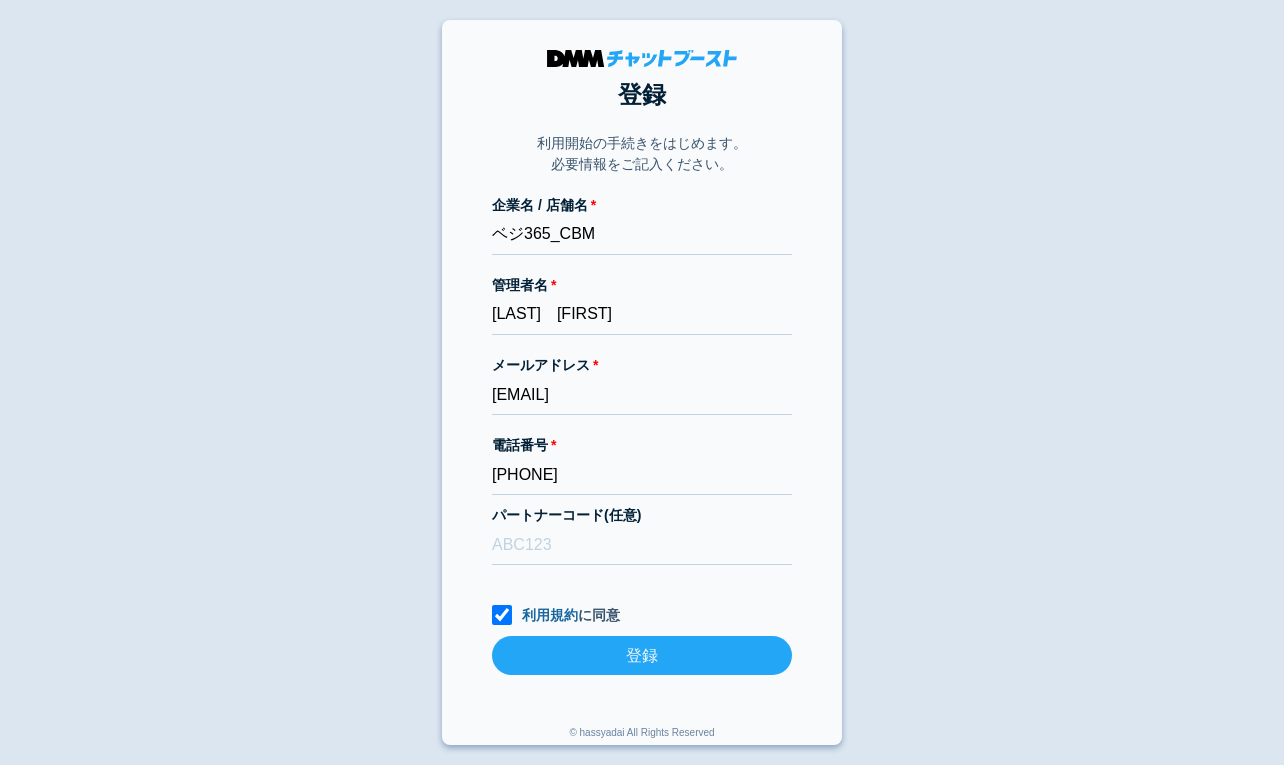 click on "登録" at bounding box center [642, 655] 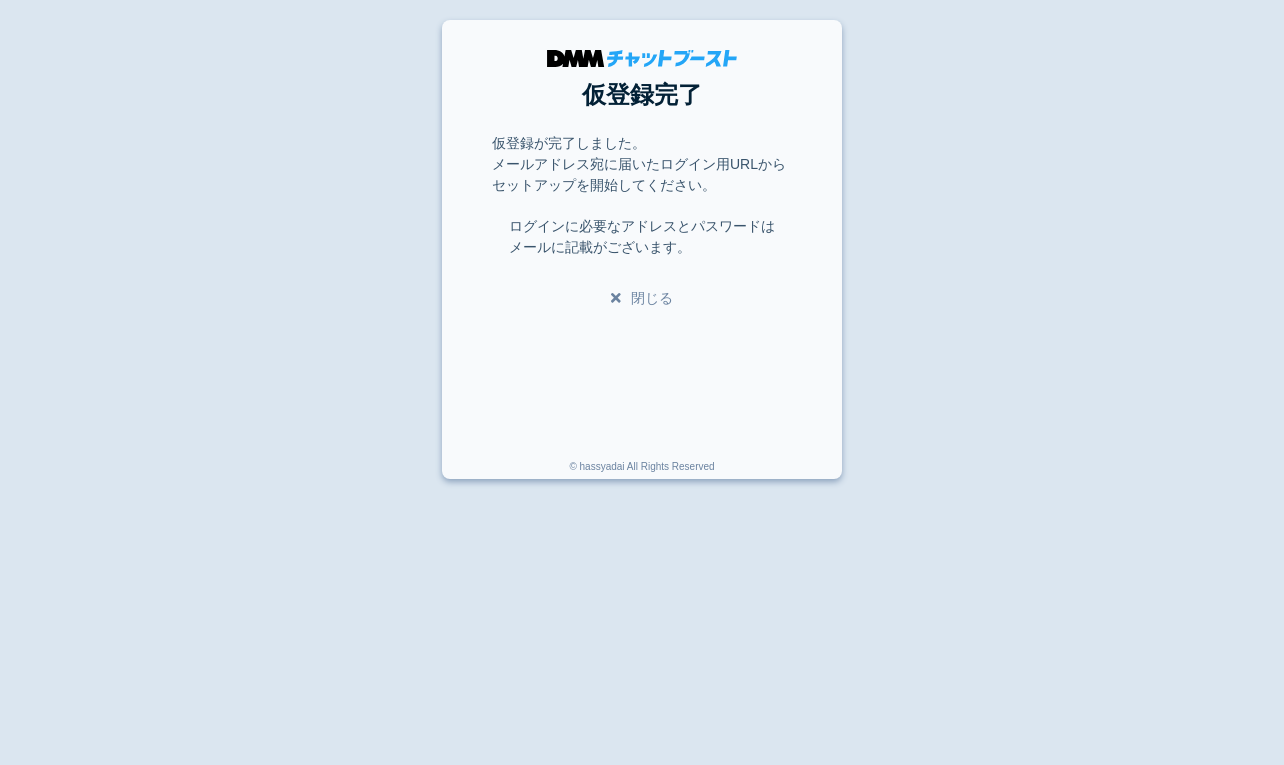scroll, scrollTop: 0, scrollLeft: 0, axis: both 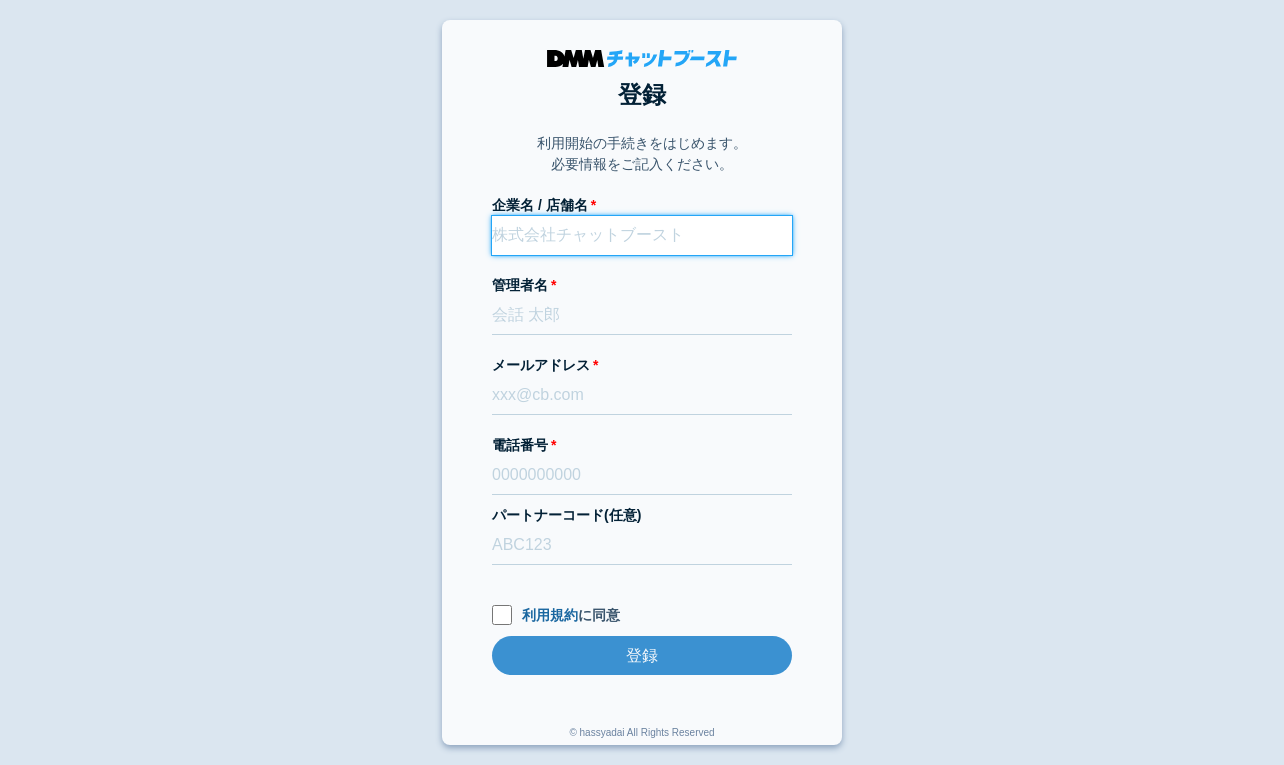 click on "企業名 / 店舗名" at bounding box center (642, 235) 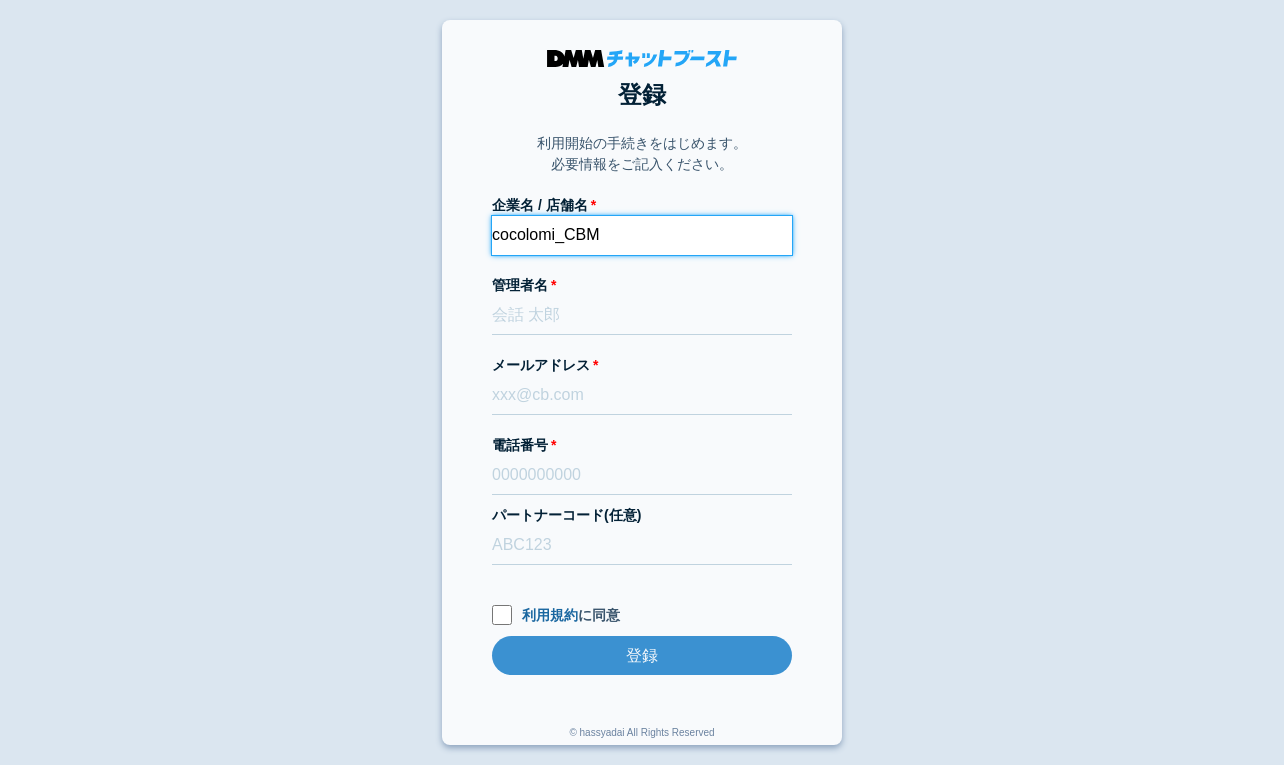 type on "cocolomi_CBM" 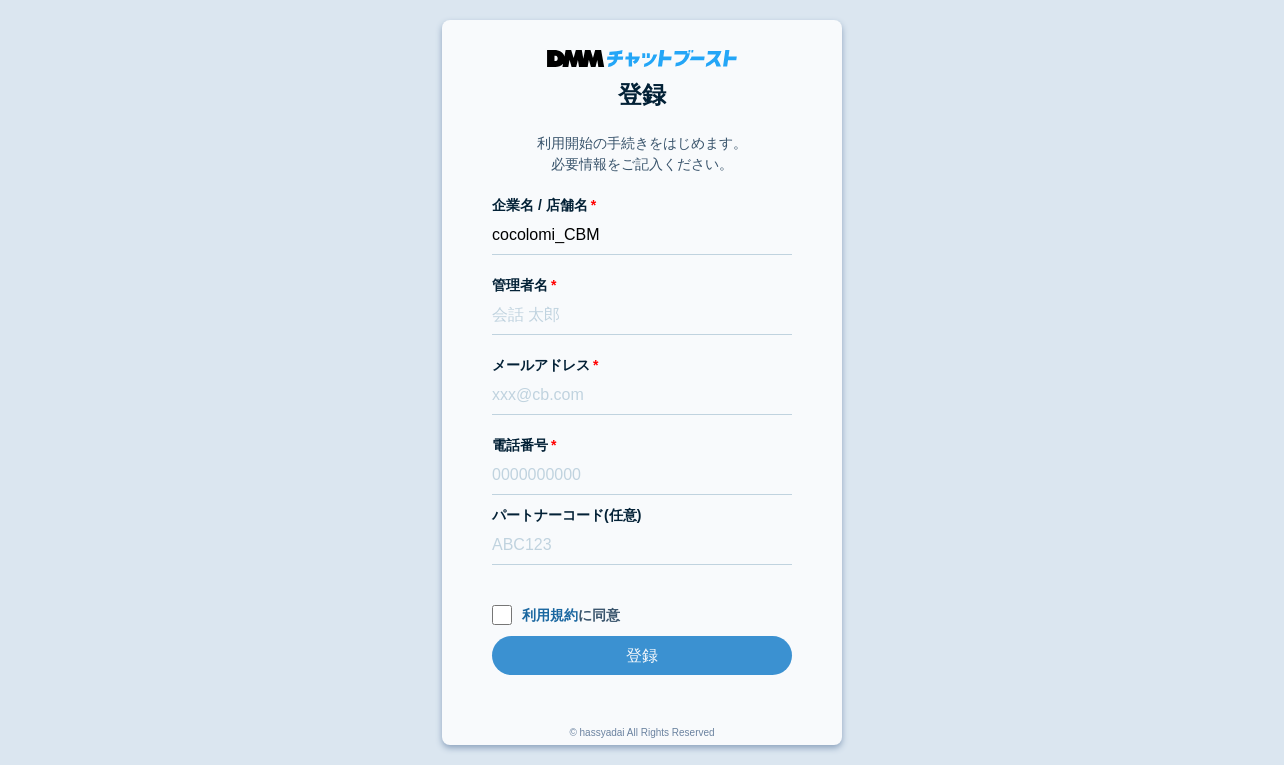 click on "登録
利用開始の手続きをはじめます。 必要情報をご記入ください。
企業名 / 店舗名
cocolomi_CBM
管理者名
メールアドレス
電話番号
パートナーコード(任意)
利用規約 に同意
登録
登録
© hassyadai All Rights Reserved" at bounding box center (642, 382) 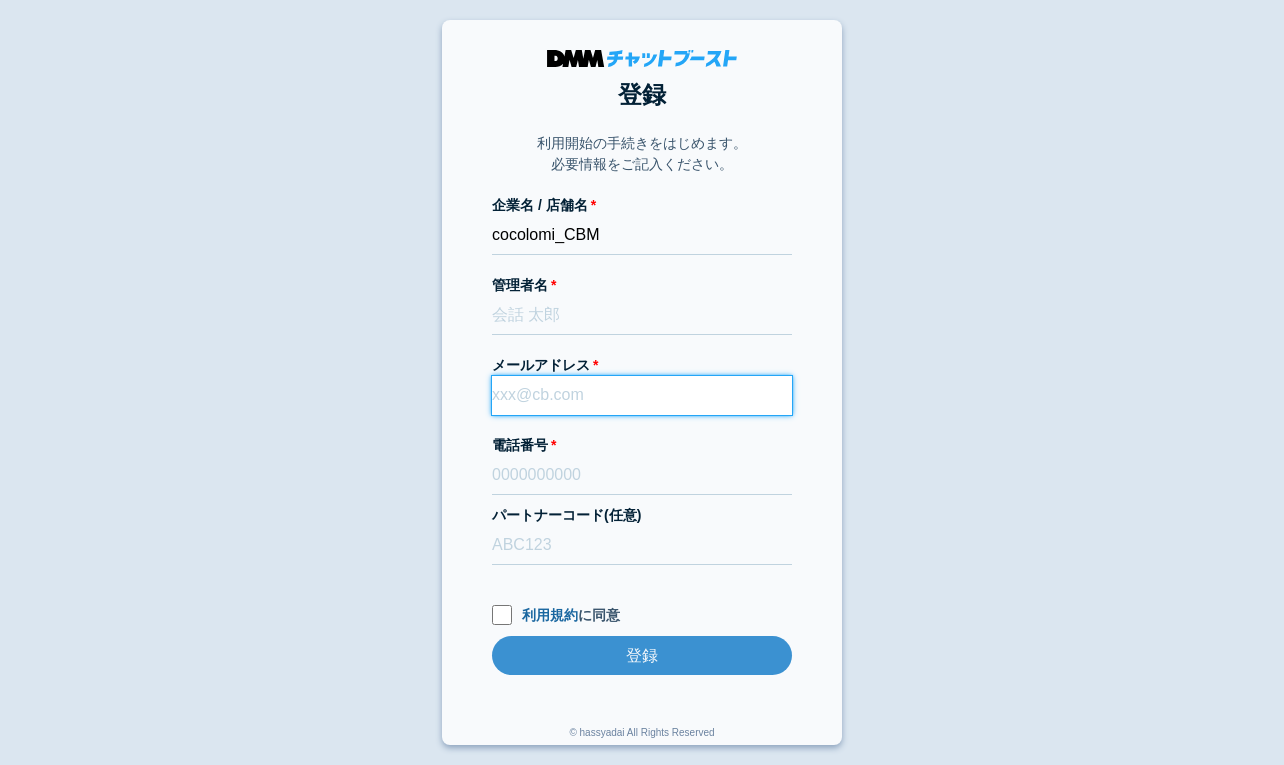 click on "メールアドレス" at bounding box center (642, 395) 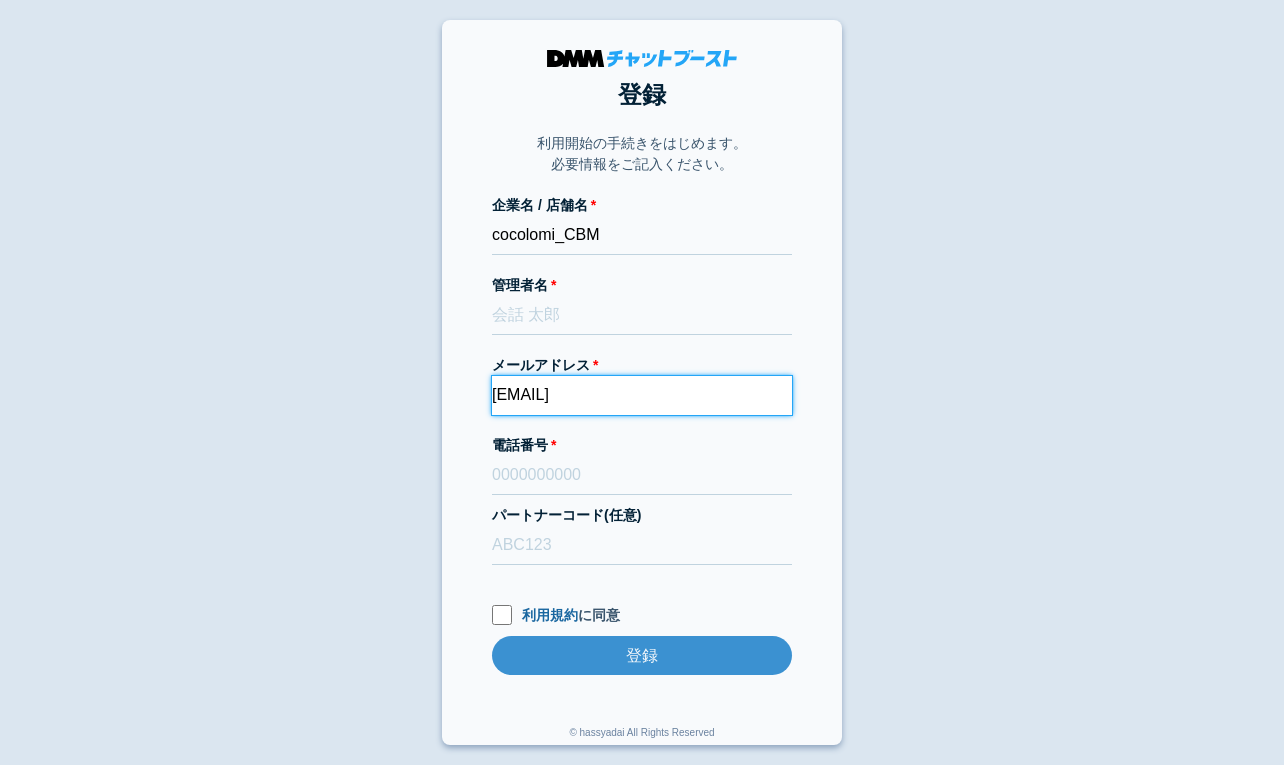 type on "dmmboost-line+192@dmm.com" 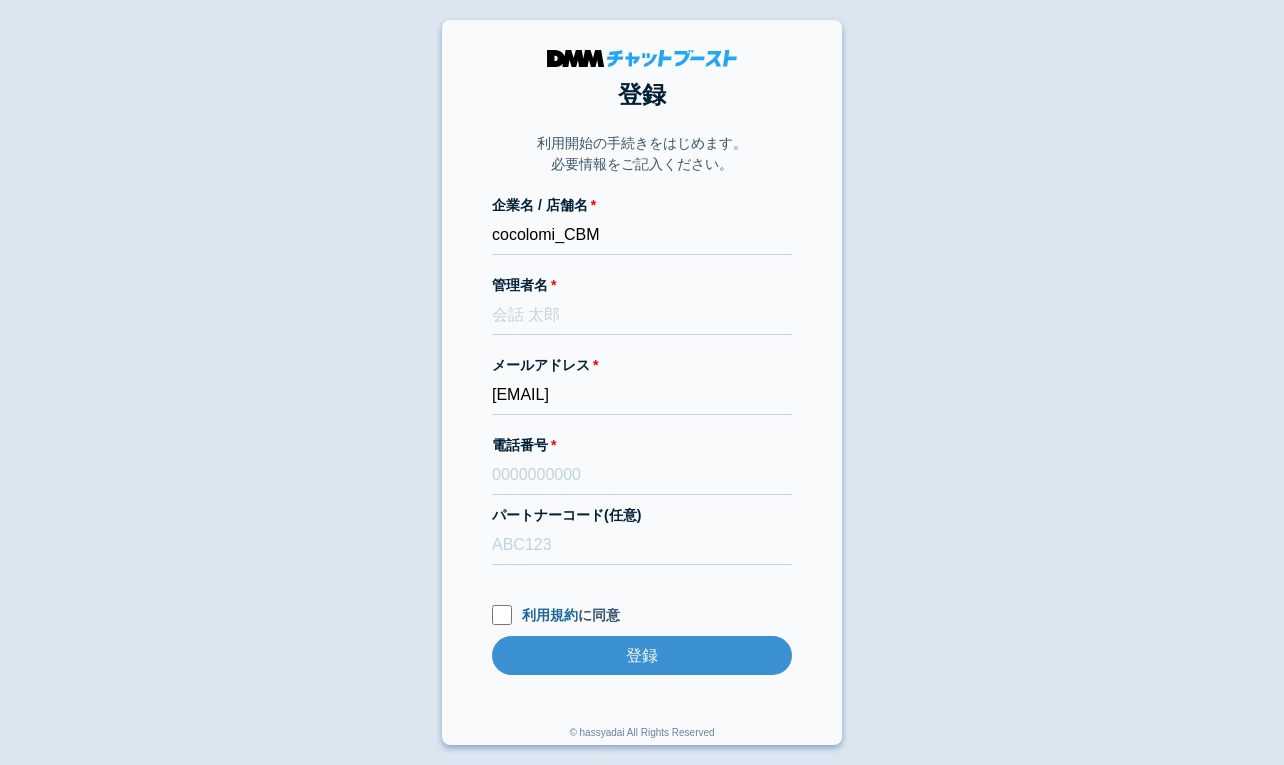 click on "登録
利用開始の手続きをはじめます。 必要情報をご記入ください。
企業名 / 店舗名
cocolomi_CBM
管理者名
メールアドレス
dmmboost-line+192@dmm.com
電話番号
パートナーコード(任意)
利用規約 に同意
登録
登録
© hassyadai All Rights Reserved" at bounding box center (642, 382) 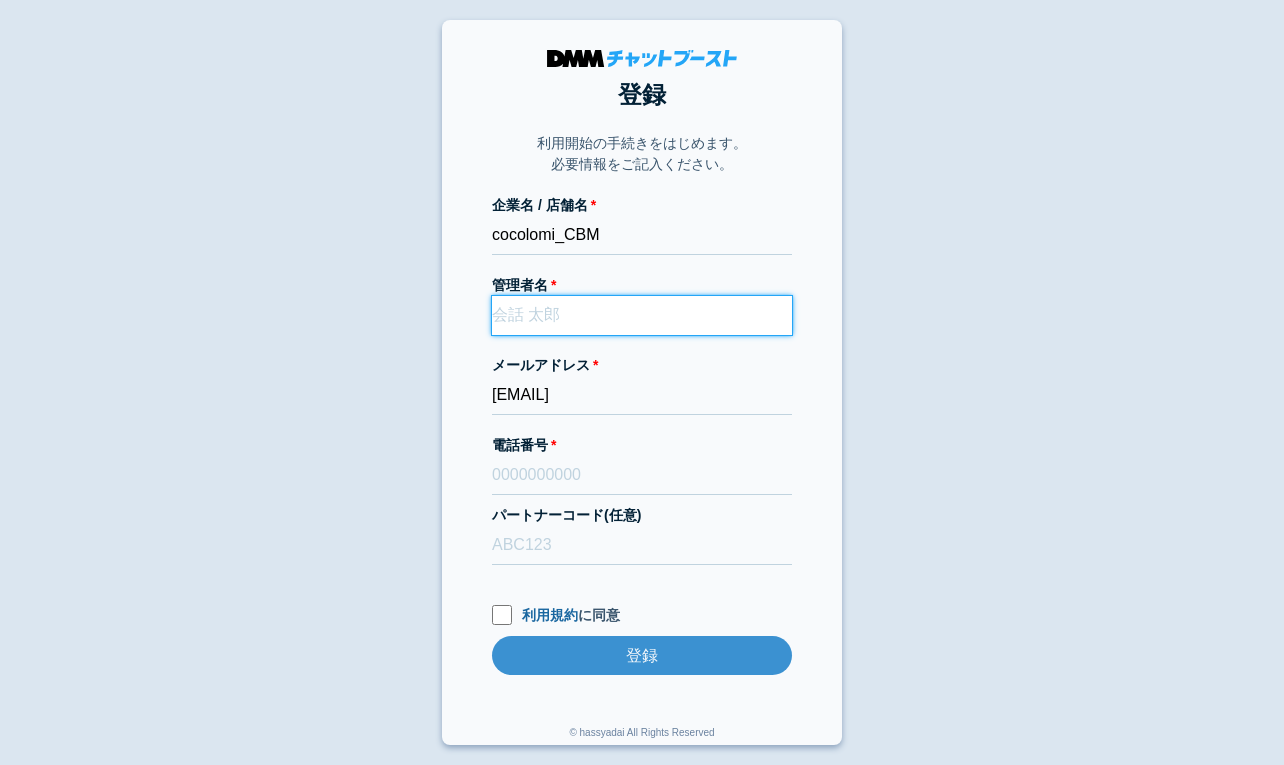 click on "管理者名" at bounding box center (642, 315) 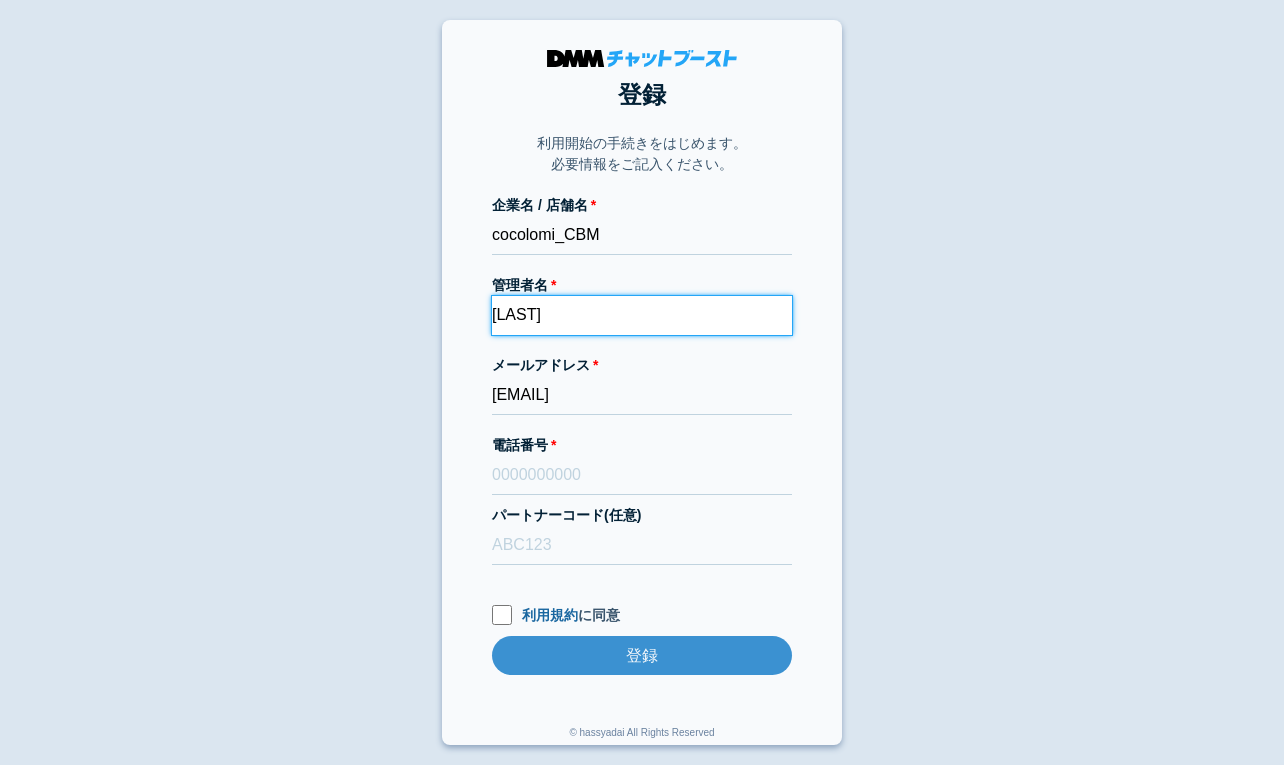 type on "浜崎奈美" 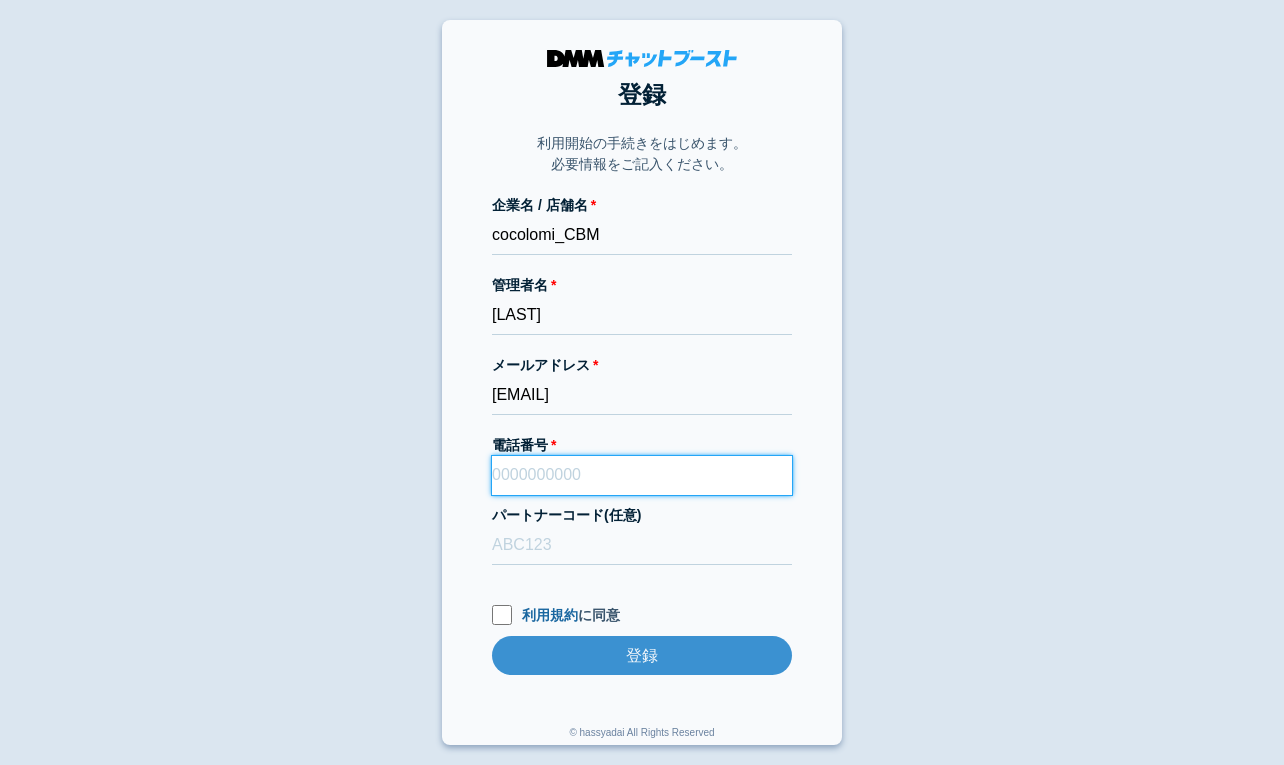 click on "電話番号" at bounding box center (642, 475) 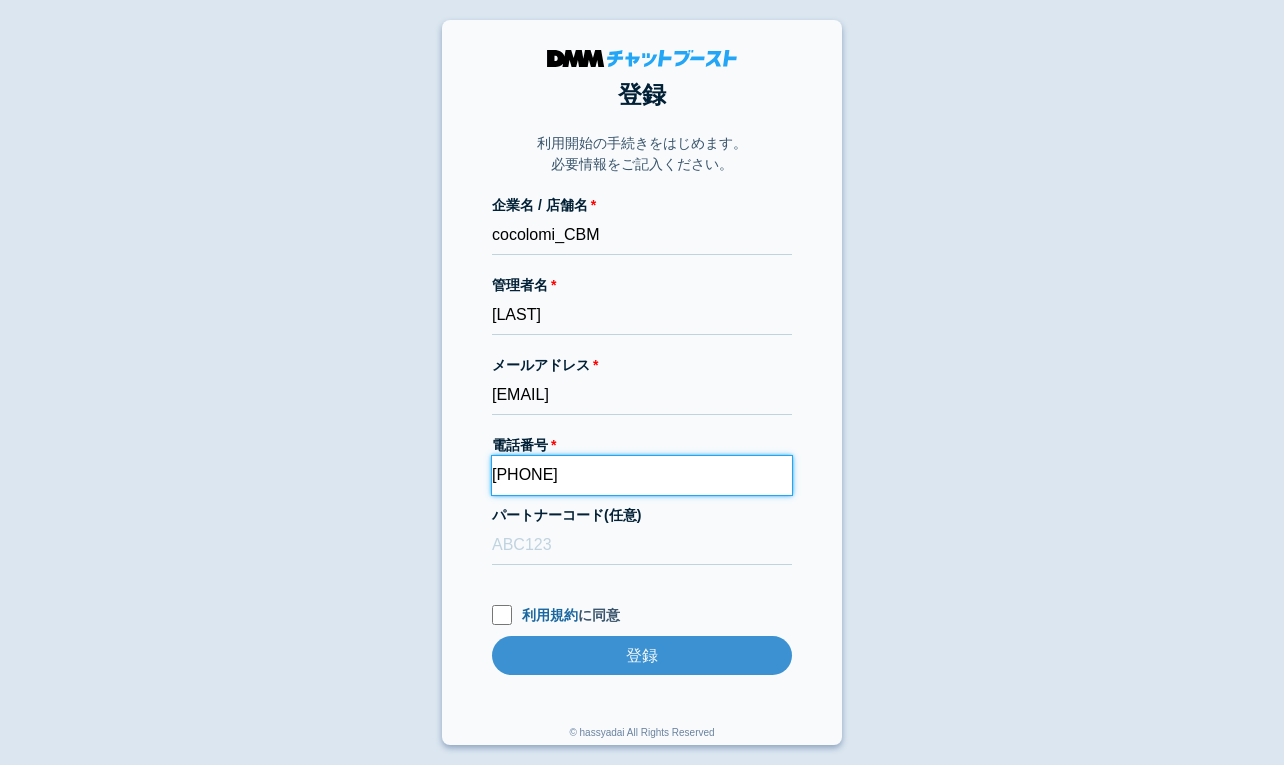 type on "090-2633-2480" 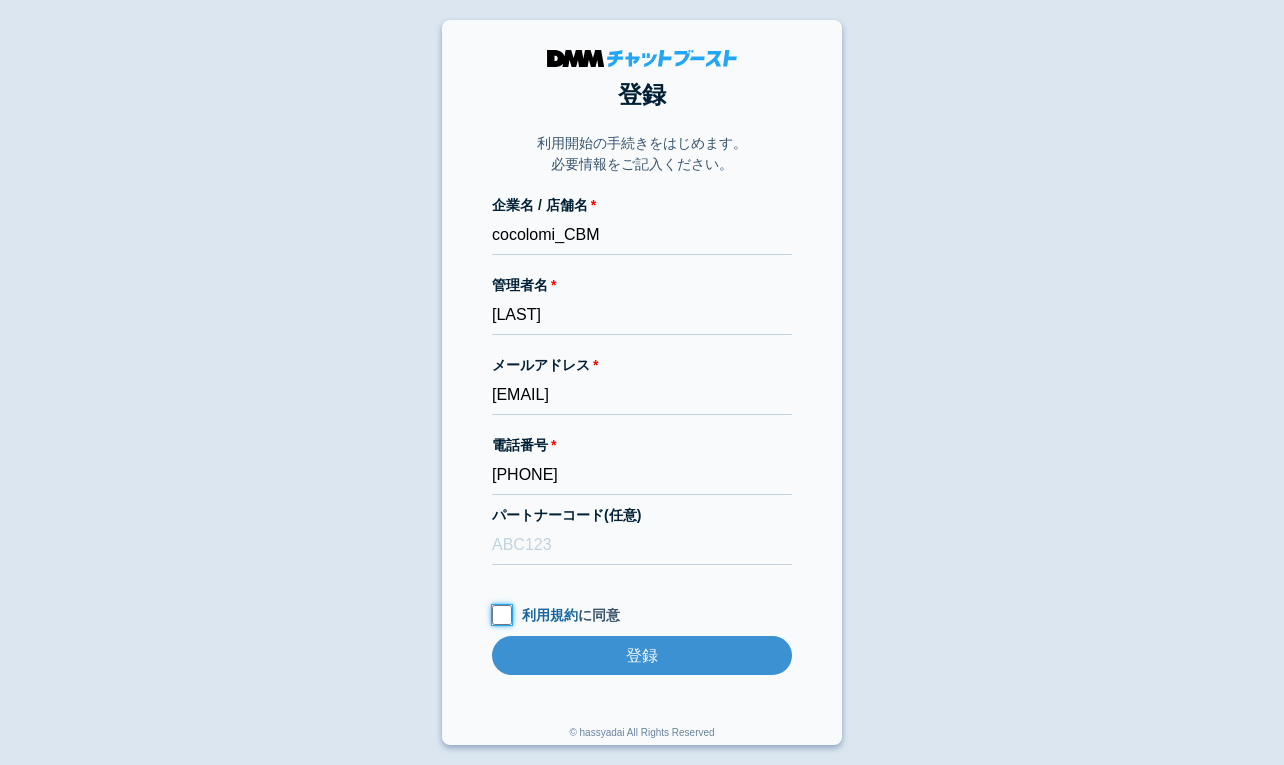 click on "利用規約 に同意" at bounding box center [502, 615] 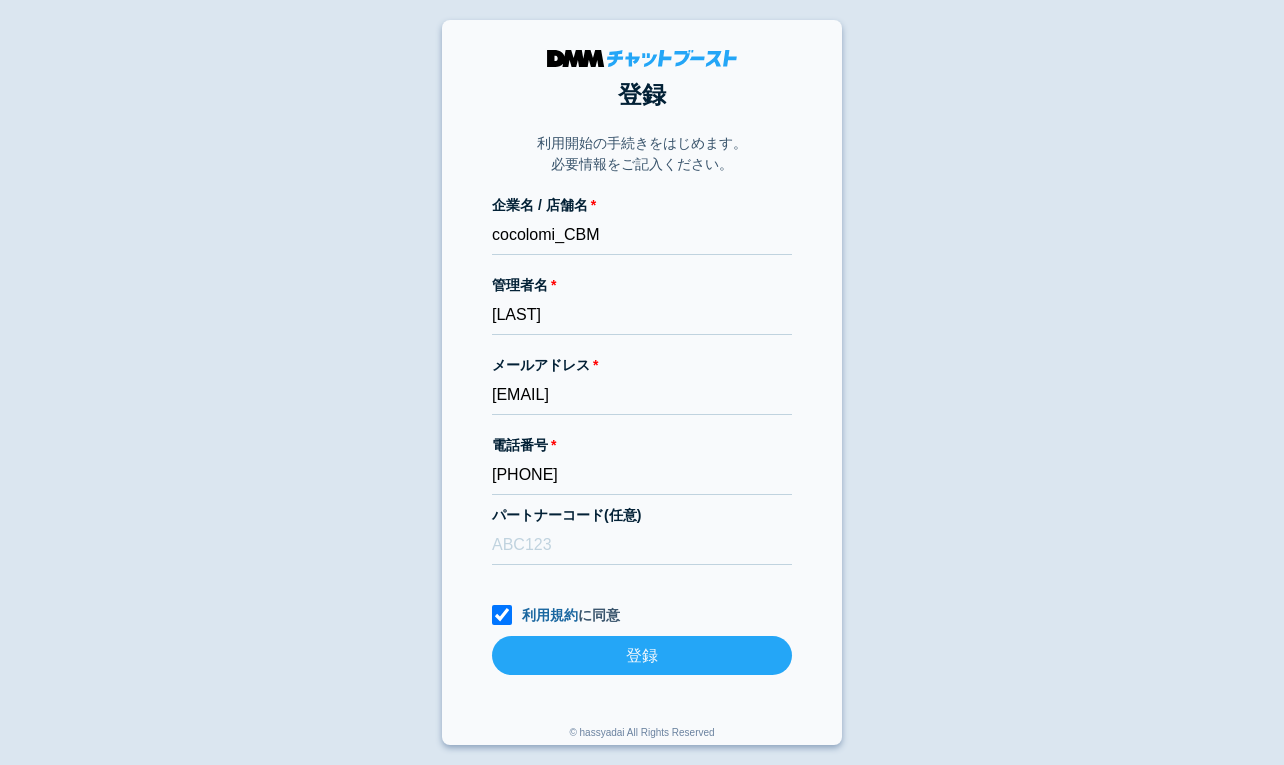 click on "登録" at bounding box center (642, 655) 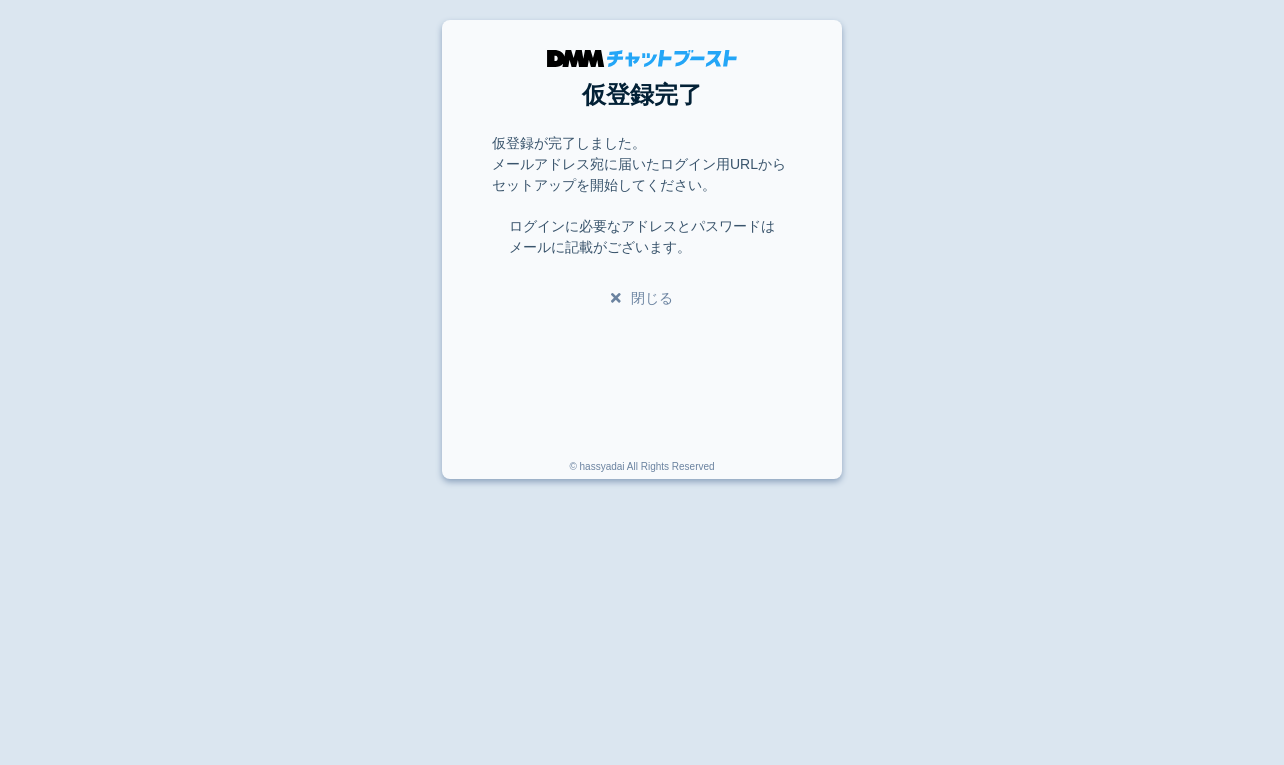 scroll, scrollTop: 0, scrollLeft: 0, axis: both 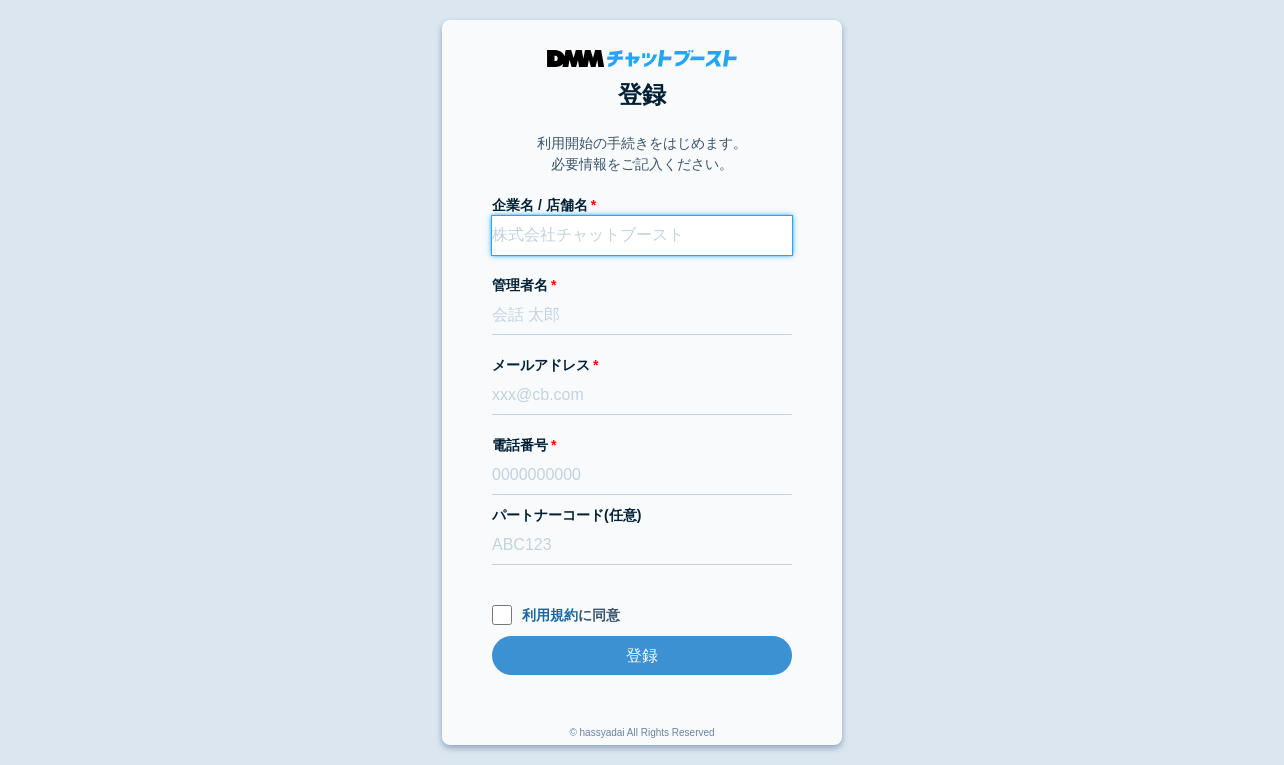 click on "企業名 / 店舗名" at bounding box center (642, 235) 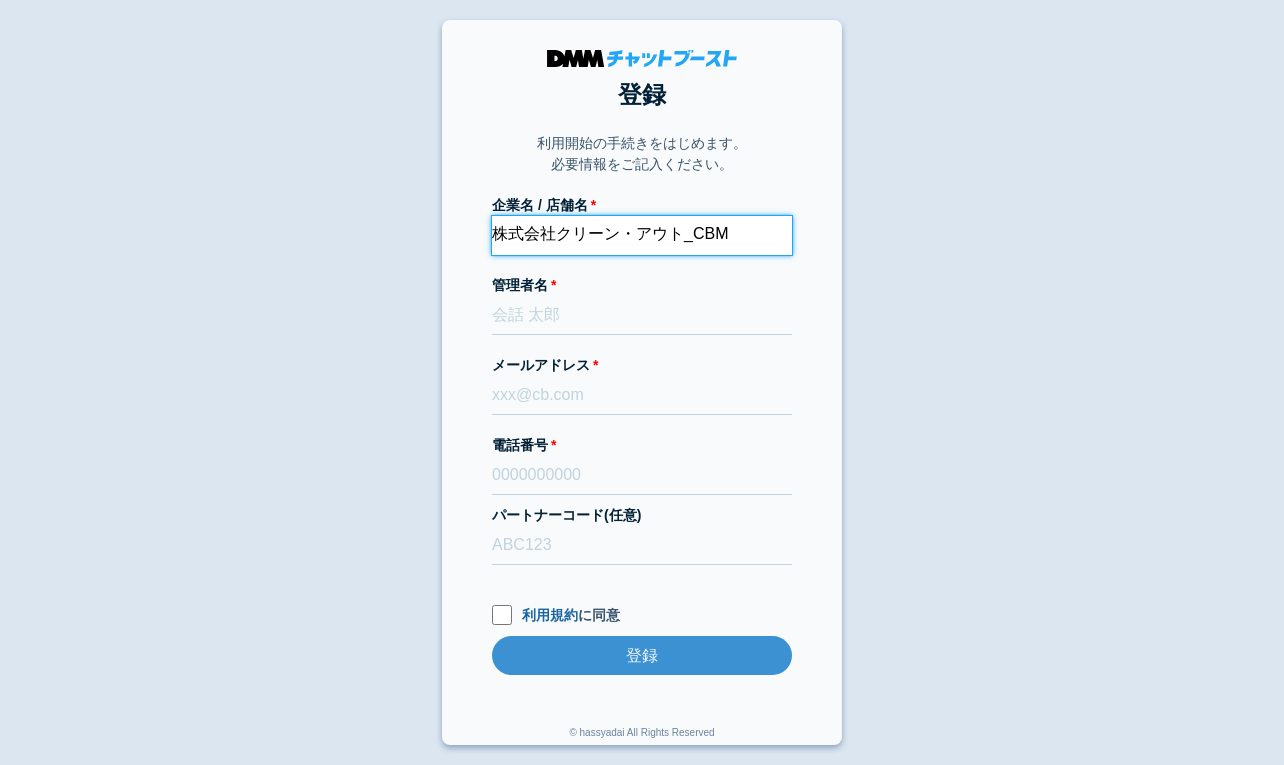 type on "株式会社クリーン・アウト_CBM" 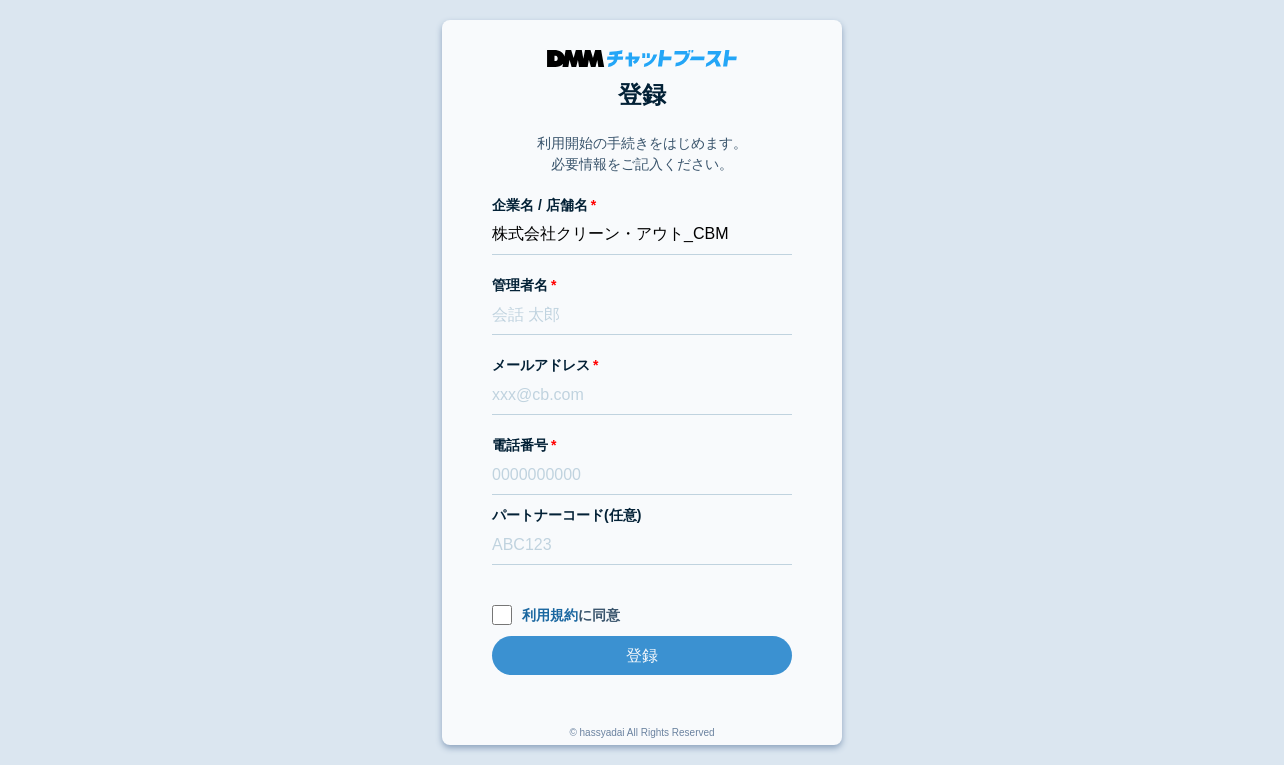 click on "登録
利用開始の手続きをはじめます。 必要情報をご記入ください。
企業名 / 店舗名
株式会社クリーン・アウト_CBM
管理者名
メールアドレス
電話番号
パートナーコード(任意)
利用規約 に同意
登録
登録
© hassyadai All Rights Reserved" at bounding box center (642, 382) 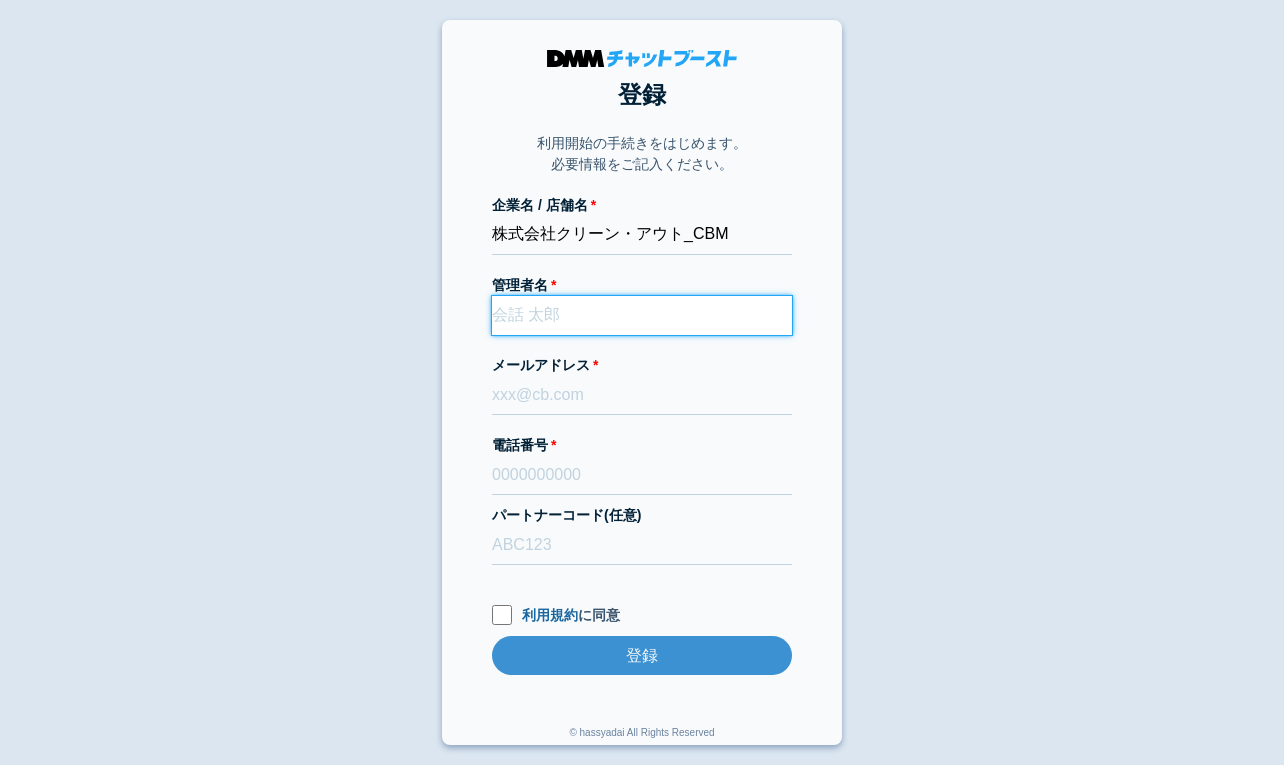 click on "管理者名" at bounding box center [642, 315] 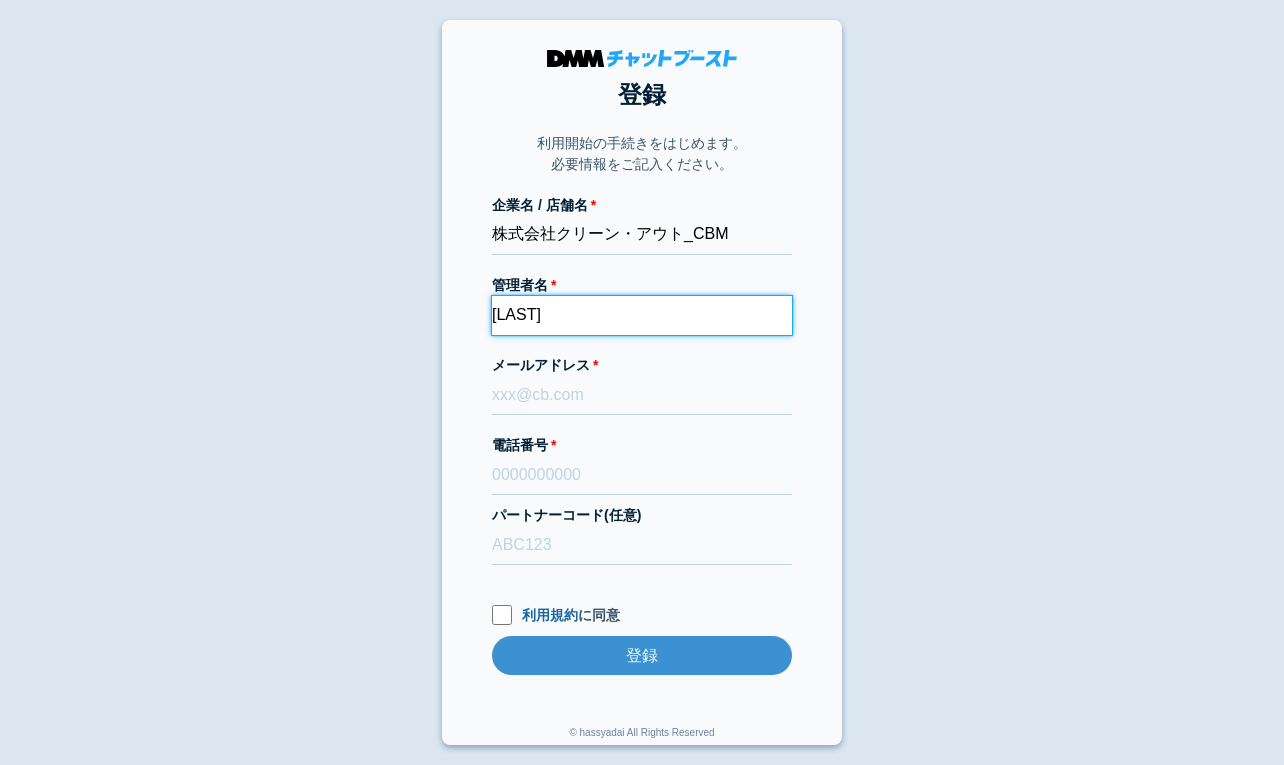 type on "山内雅照" 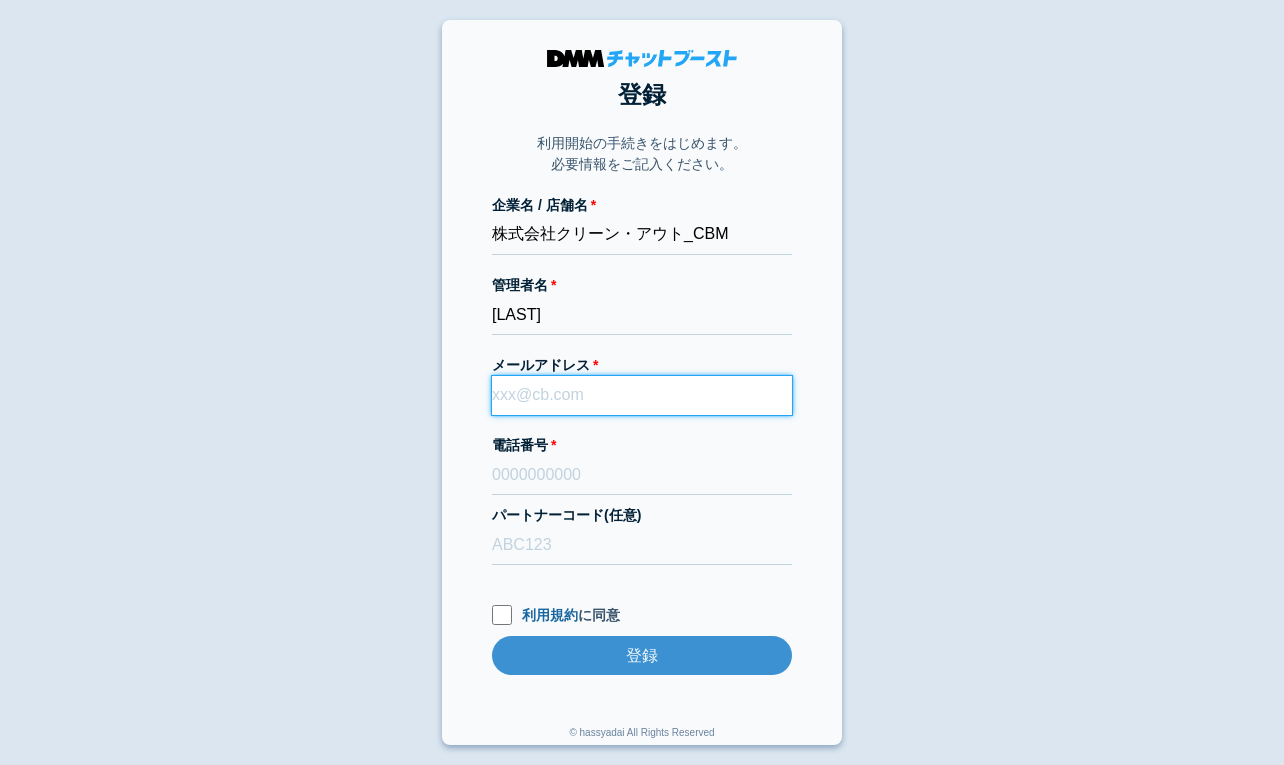 click on "メールアドレス" at bounding box center [642, 395] 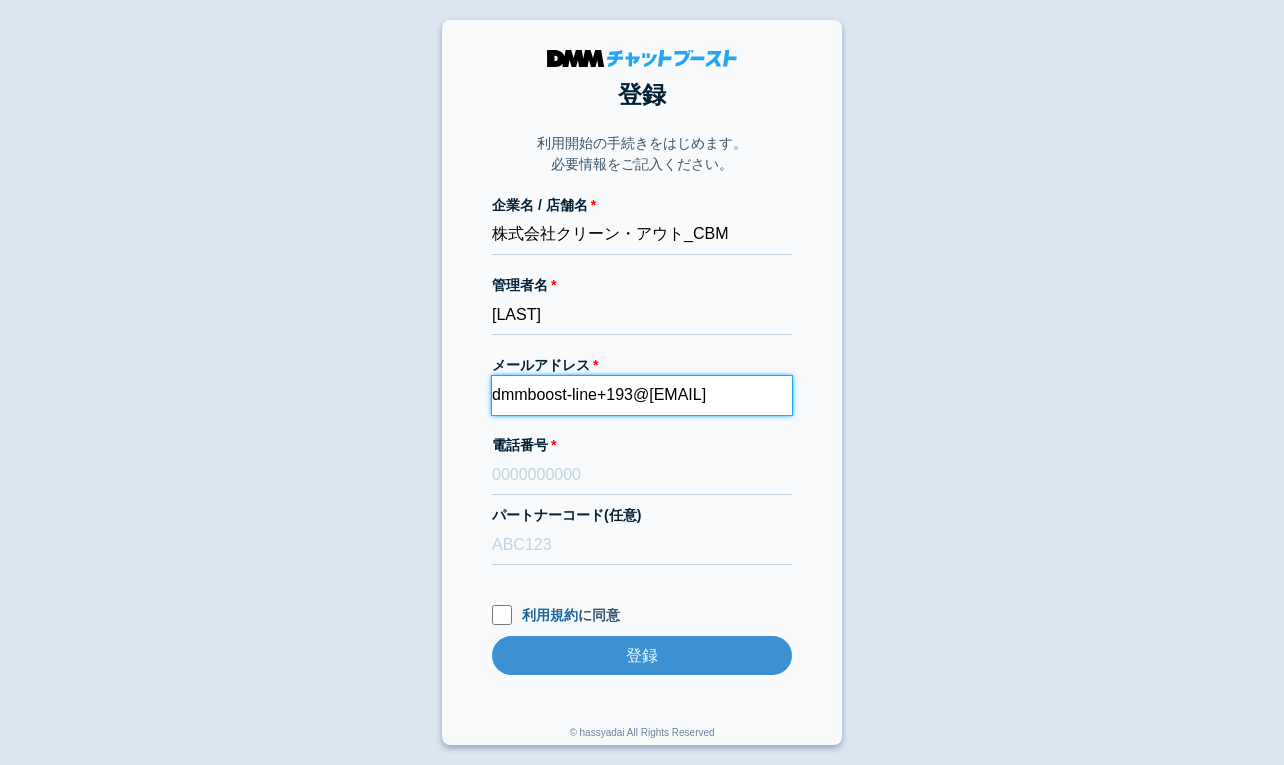 type on "dmmboost-line+193@dmm.com" 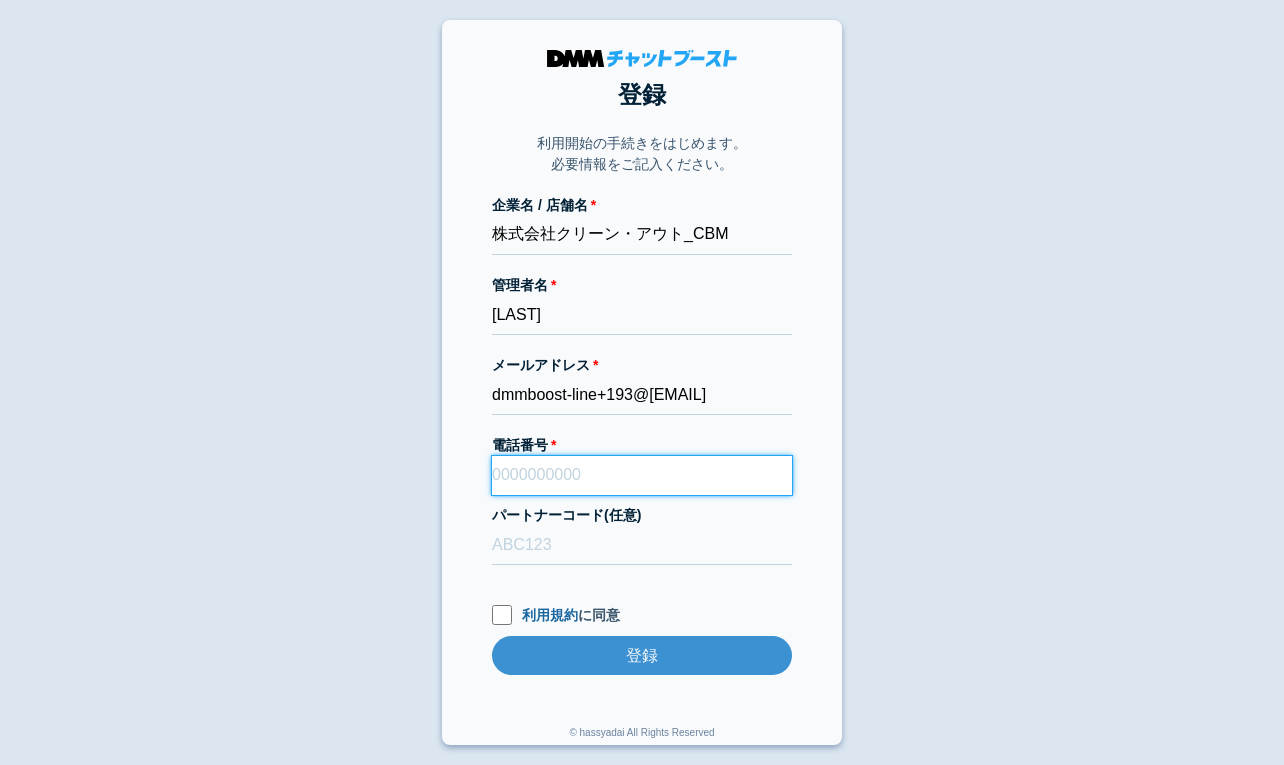click on "電話番号" at bounding box center (642, 475) 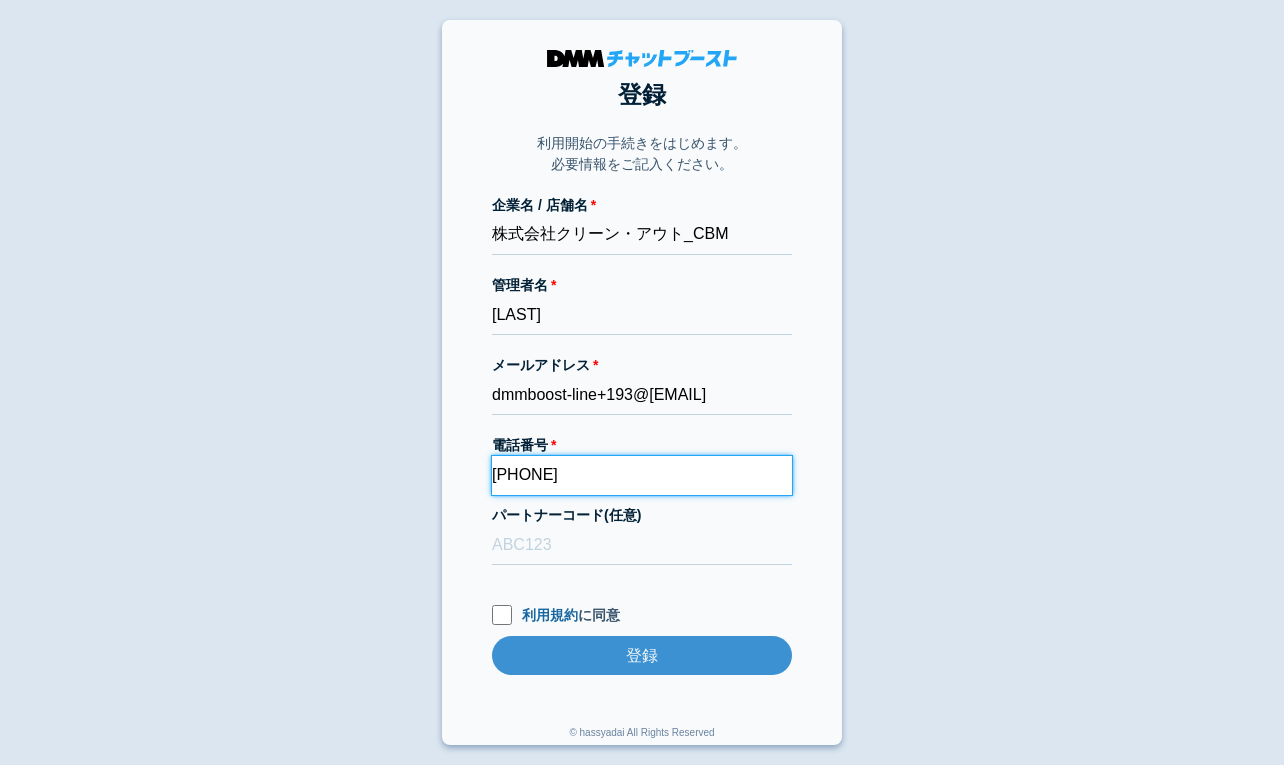 type on "080-9455-9081" 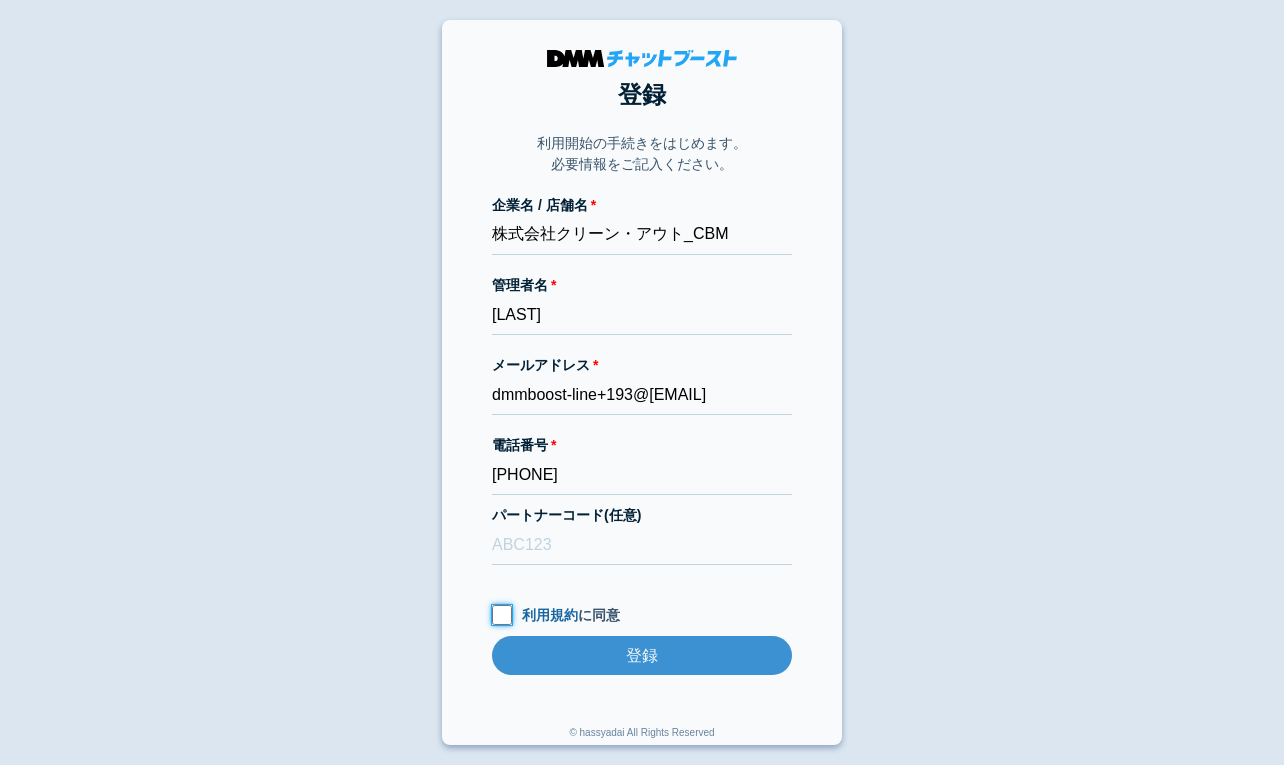click on "利用規約 に同意" at bounding box center (502, 615) 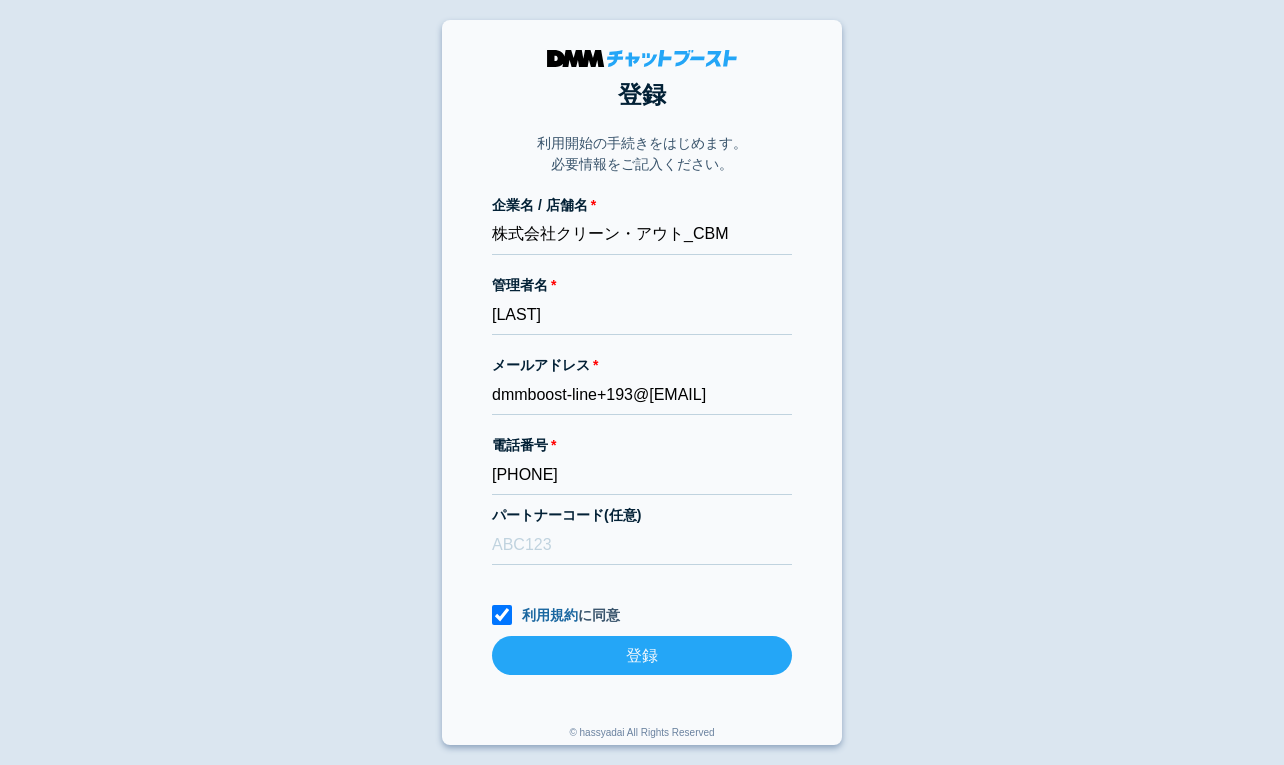 click on "登録" at bounding box center [642, 655] 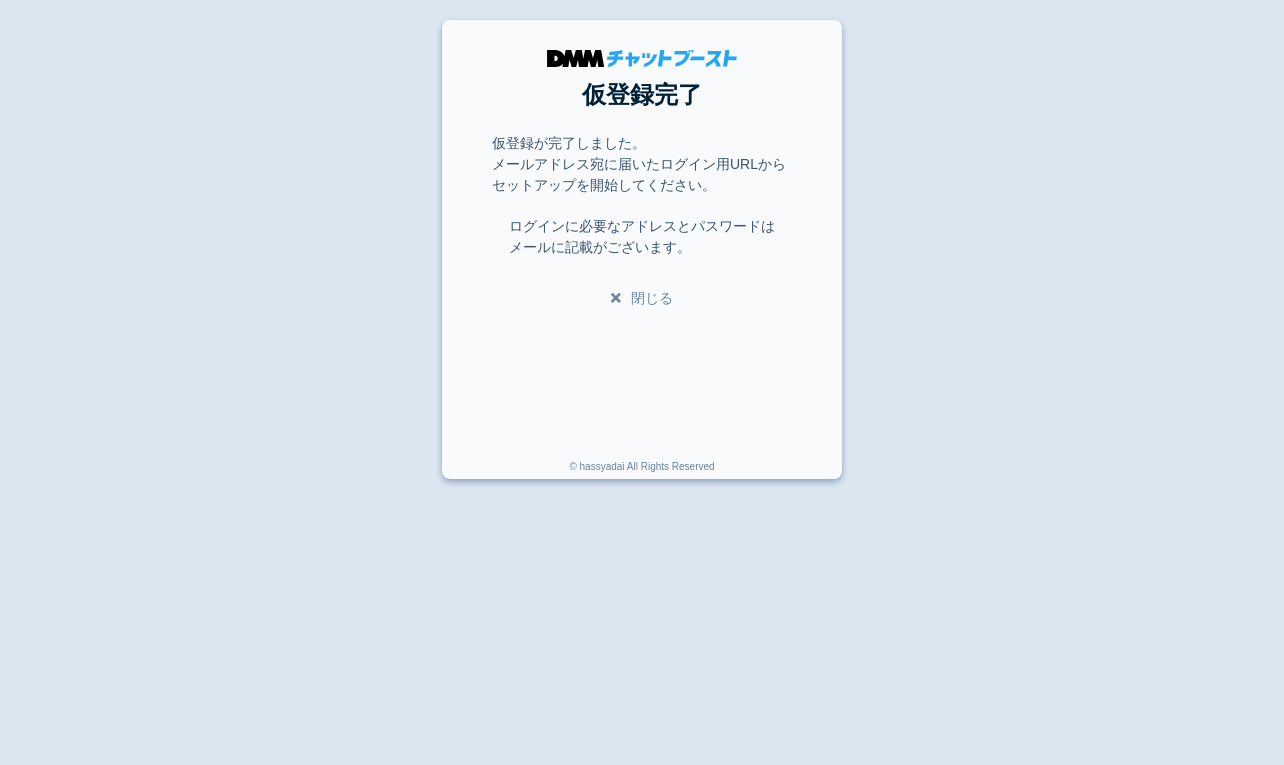 scroll, scrollTop: 0, scrollLeft: 0, axis: both 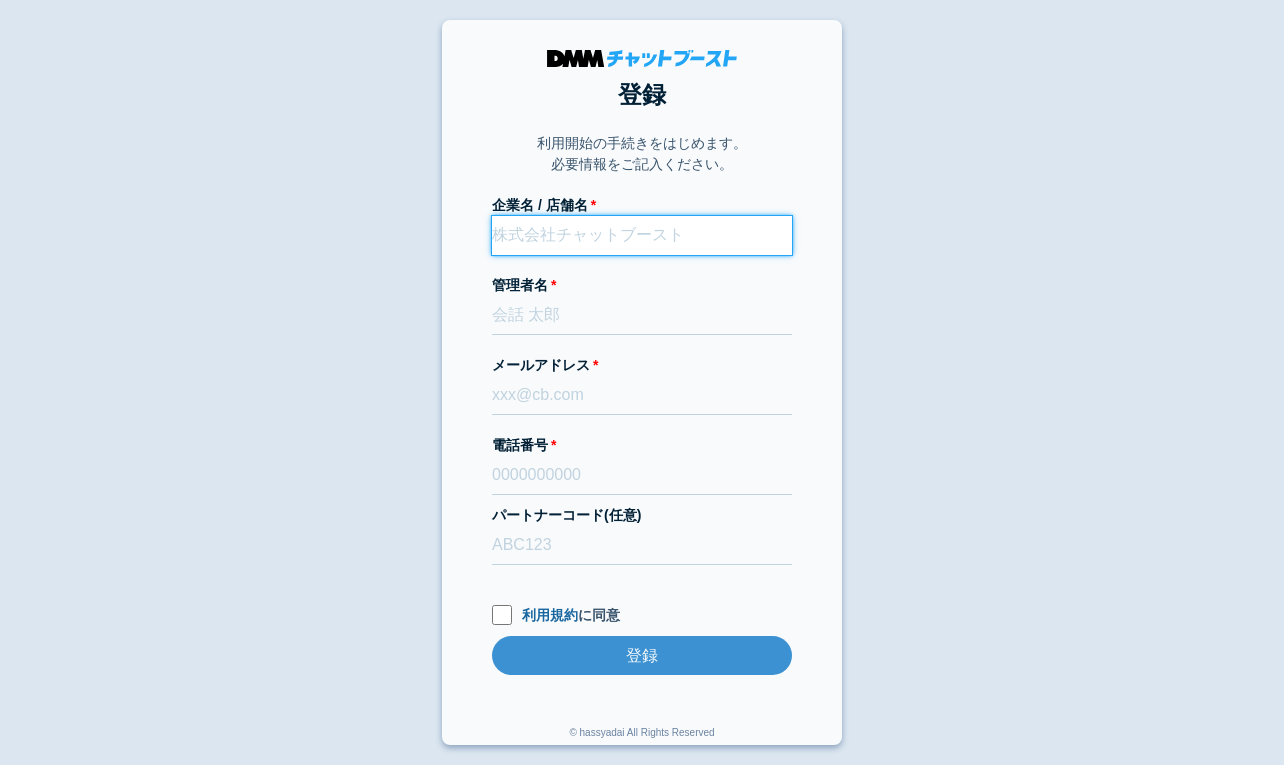 click on "企業名 / 店舗名" at bounding box center (642, 235) 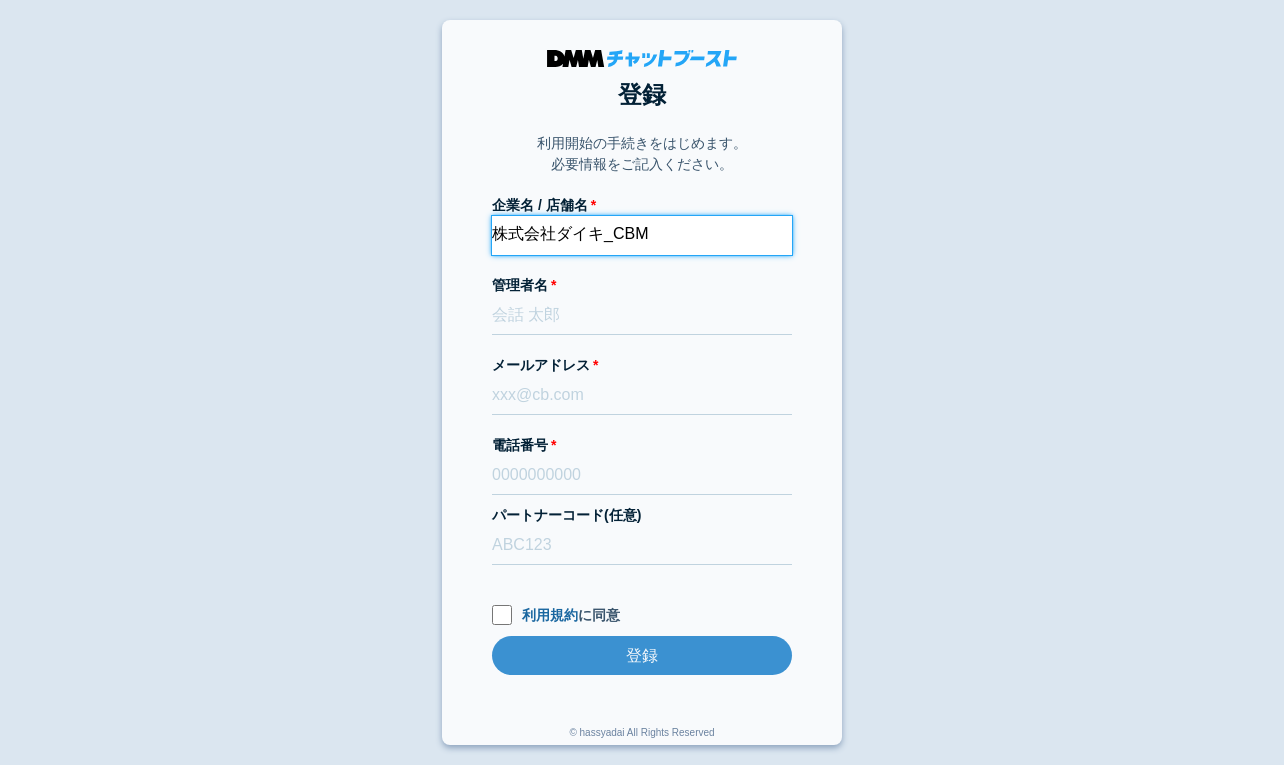 type on "株式会社ダイキ_CBM" 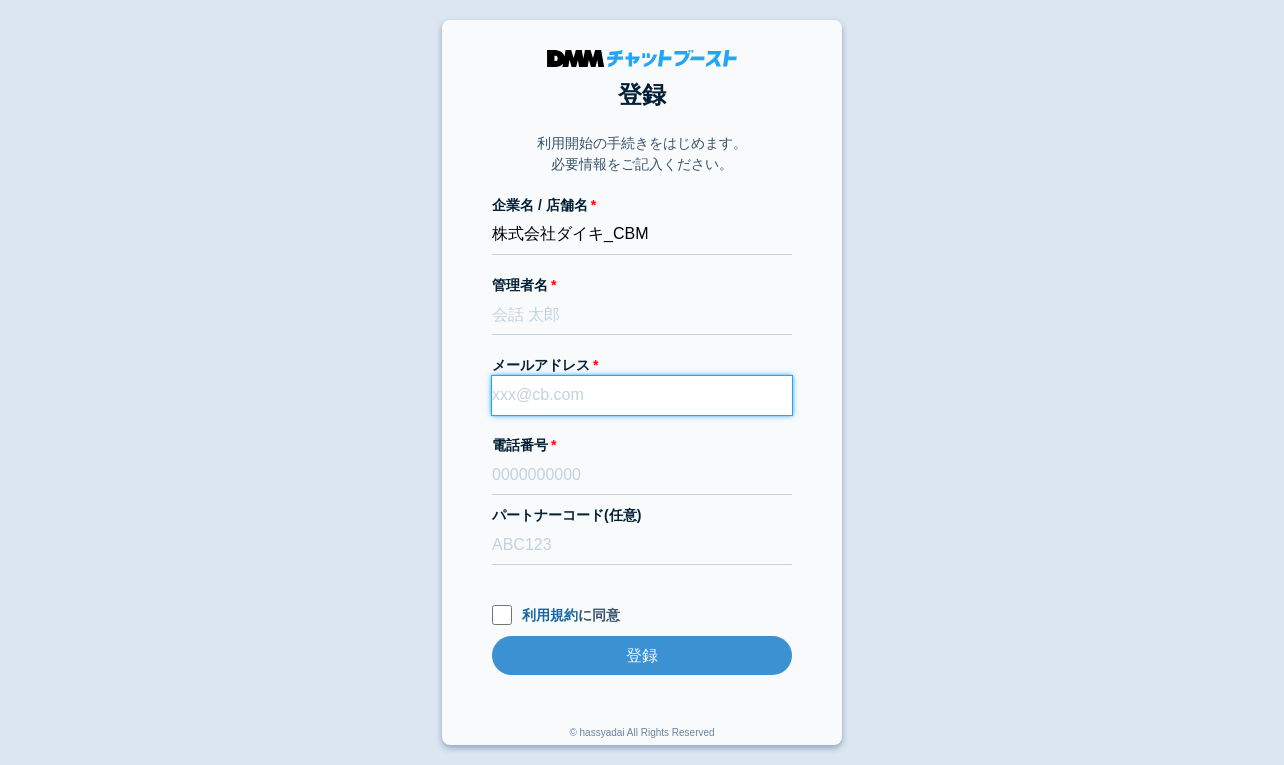click on "メールアドレス" at bounding box center (642, 395) 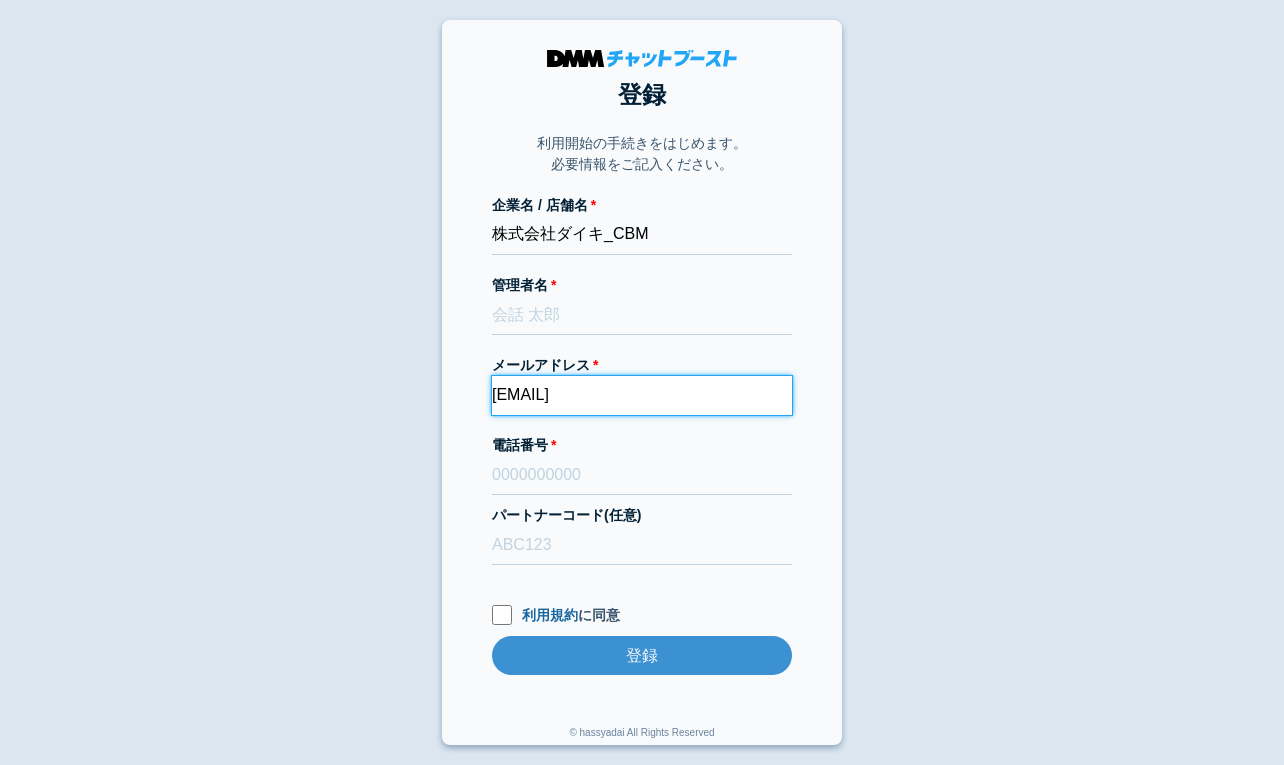 type on "[EMAIL]" 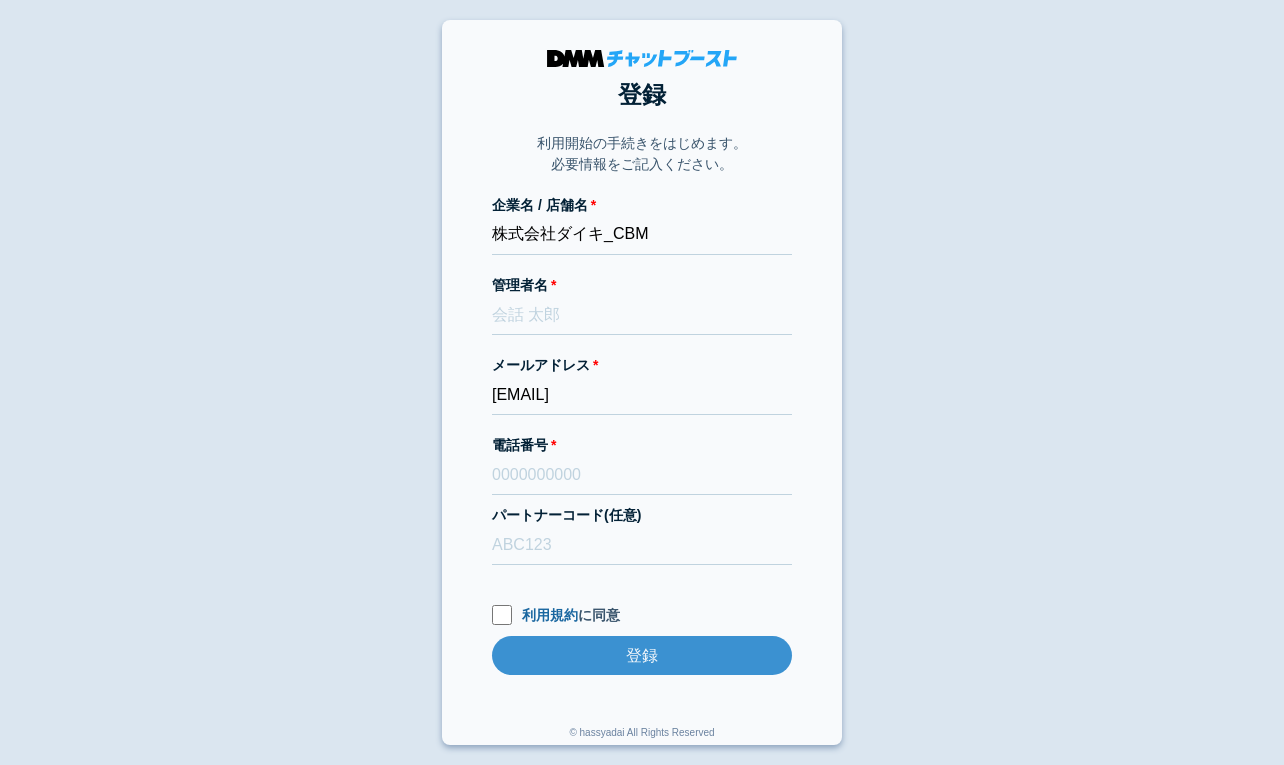 click on "電話番号" at bounding box center [642, 445] 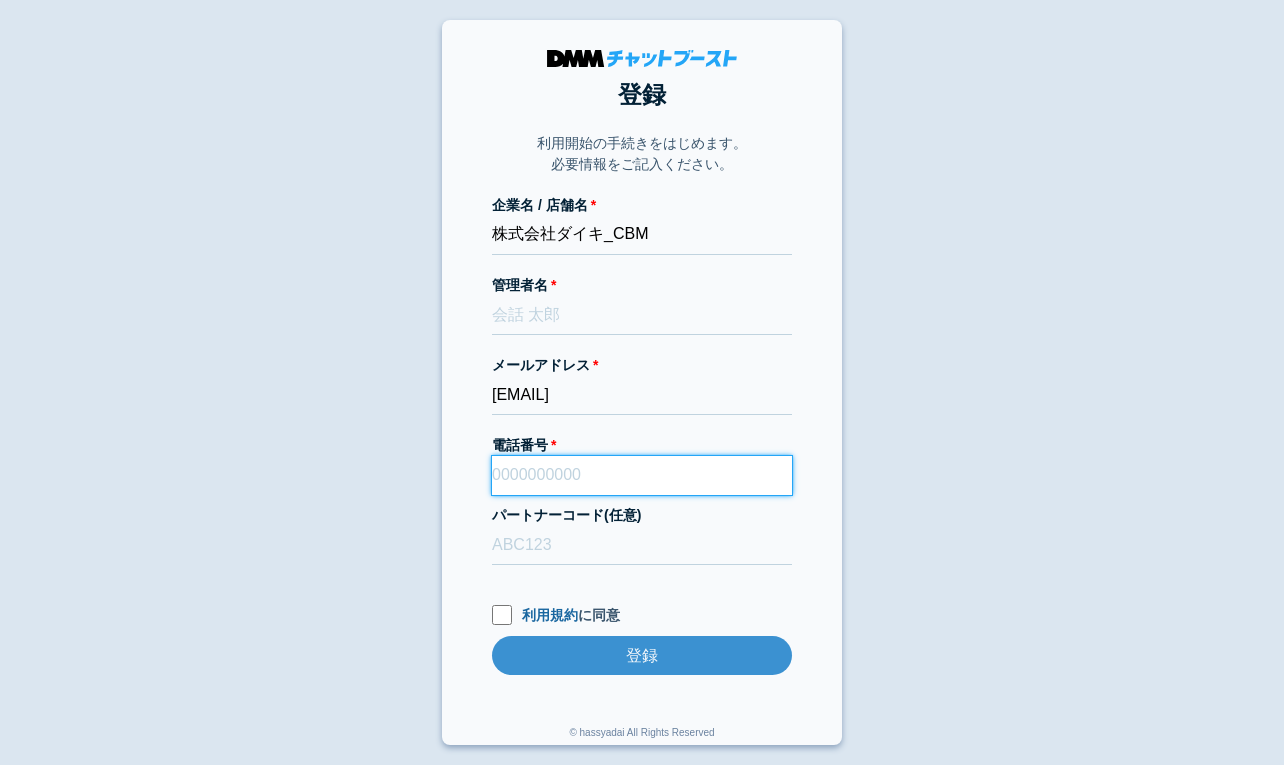 paste on "080-5159-2121" 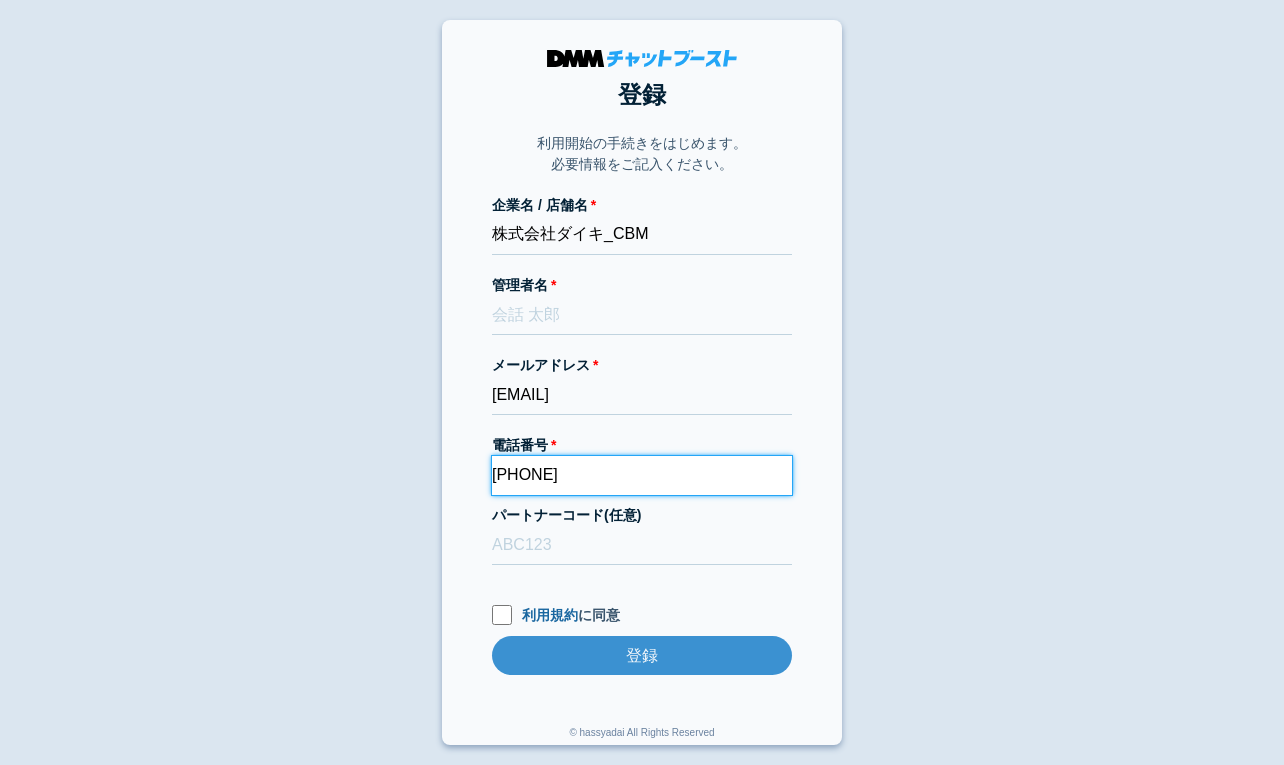 type on "080-5159-2121" 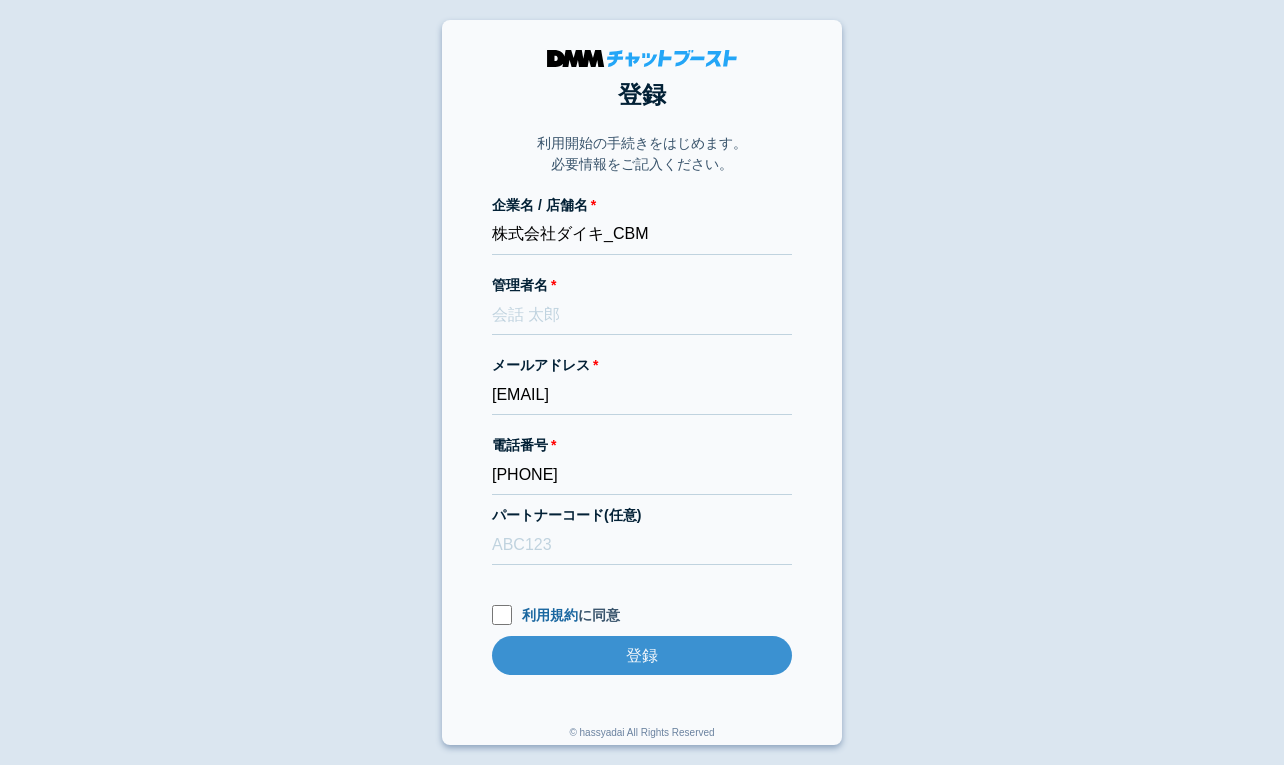 click on "登録
利用開始の手続きをはじめます。 必要情報をご記入ください。
企業名 / 店舗名
株式会社ダイキ_CBM
管理者名
メールアドレス
dmmboost-line+195@dmm.com
電話番号
080-5159-2121
パートナーコード(任意)
利用規約 に同意
登録
登録
© hassyadai All Rights Reserved" at bounding box center [642, 382] 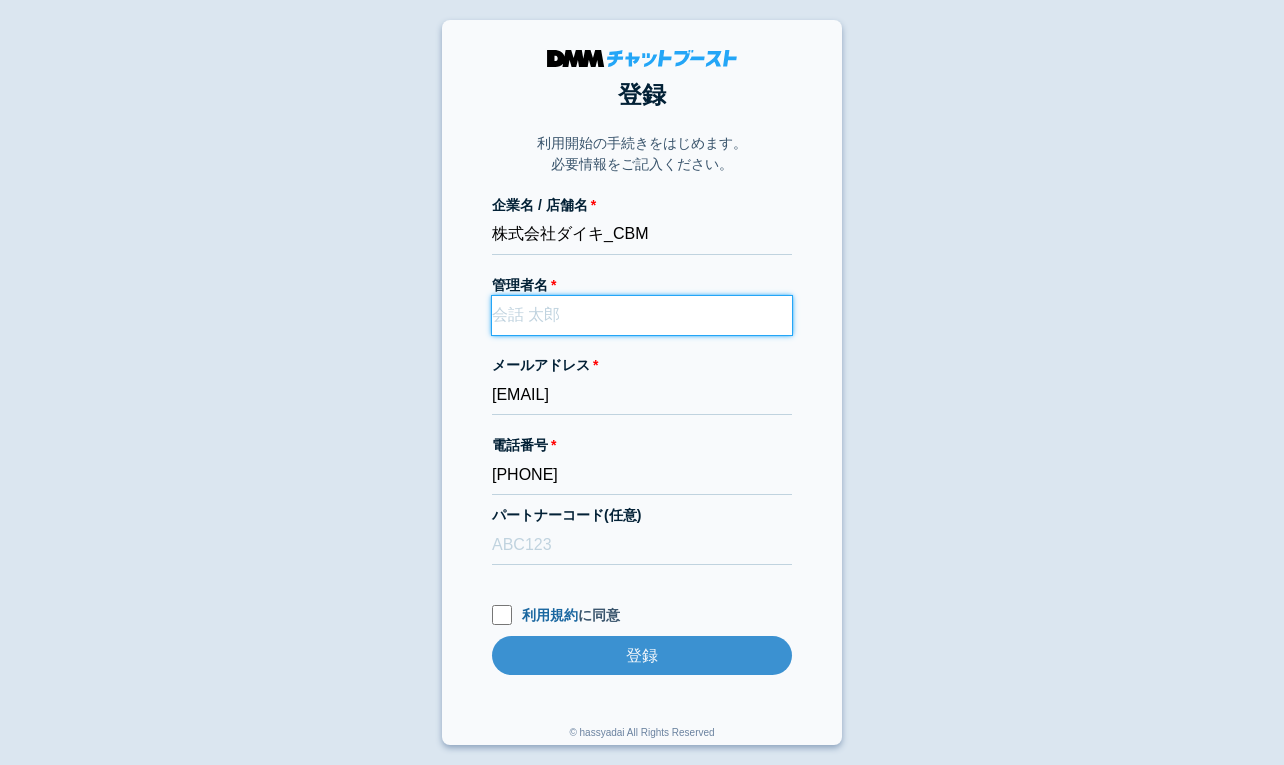 paste on "佐藤大樹" 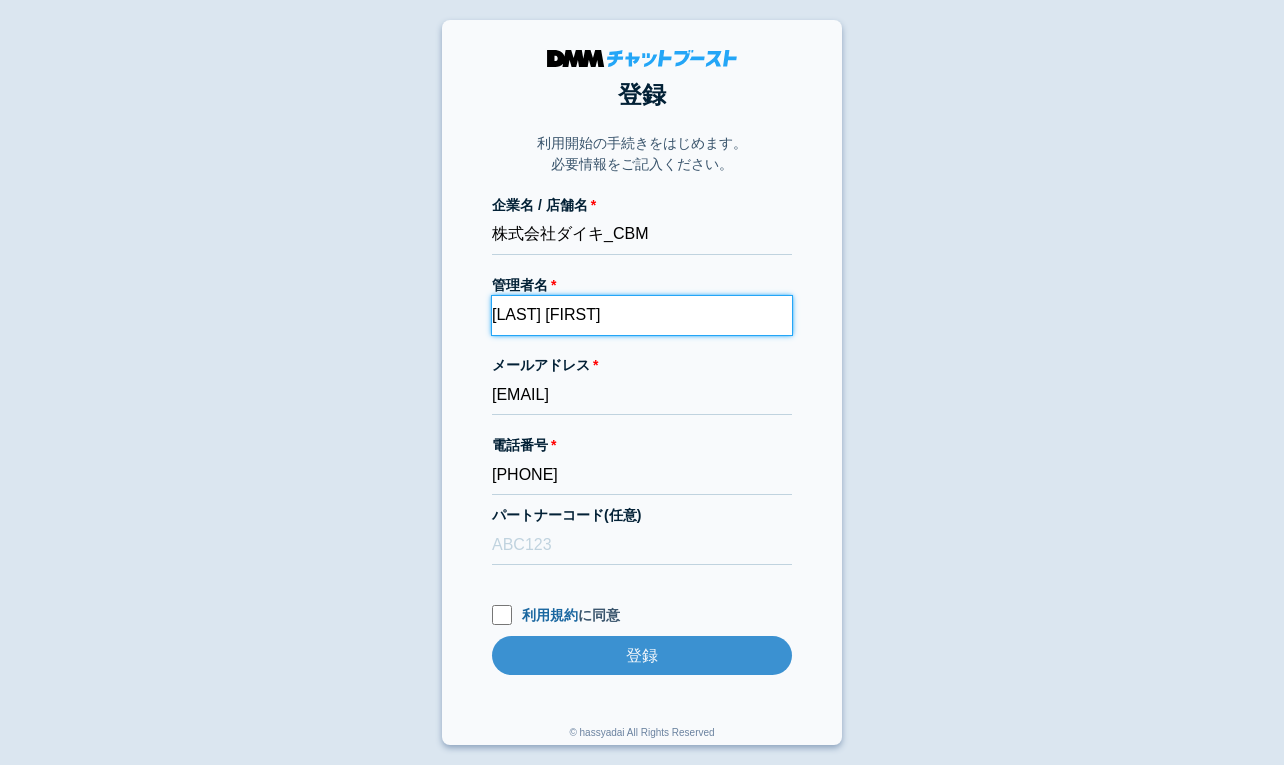type on "佐藤大樹" 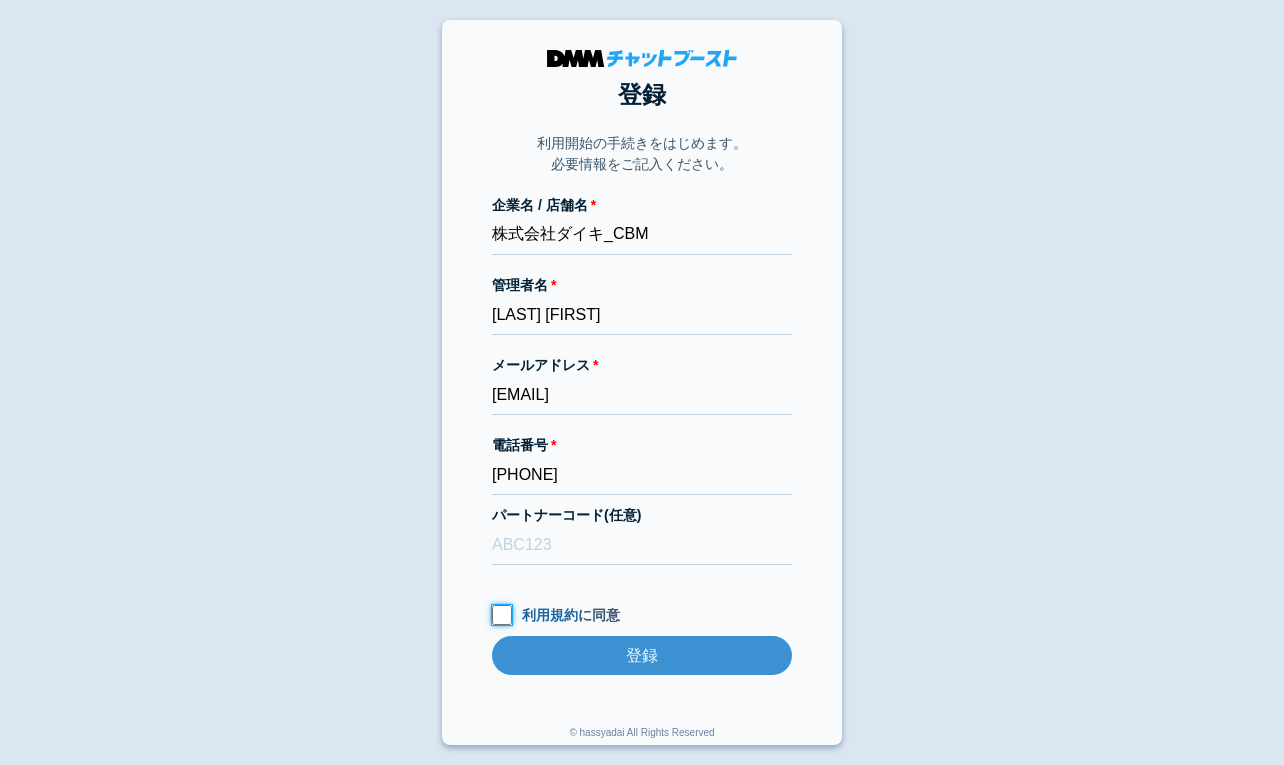 click on "利用規約 に同意" at bounding box center (502, 615) 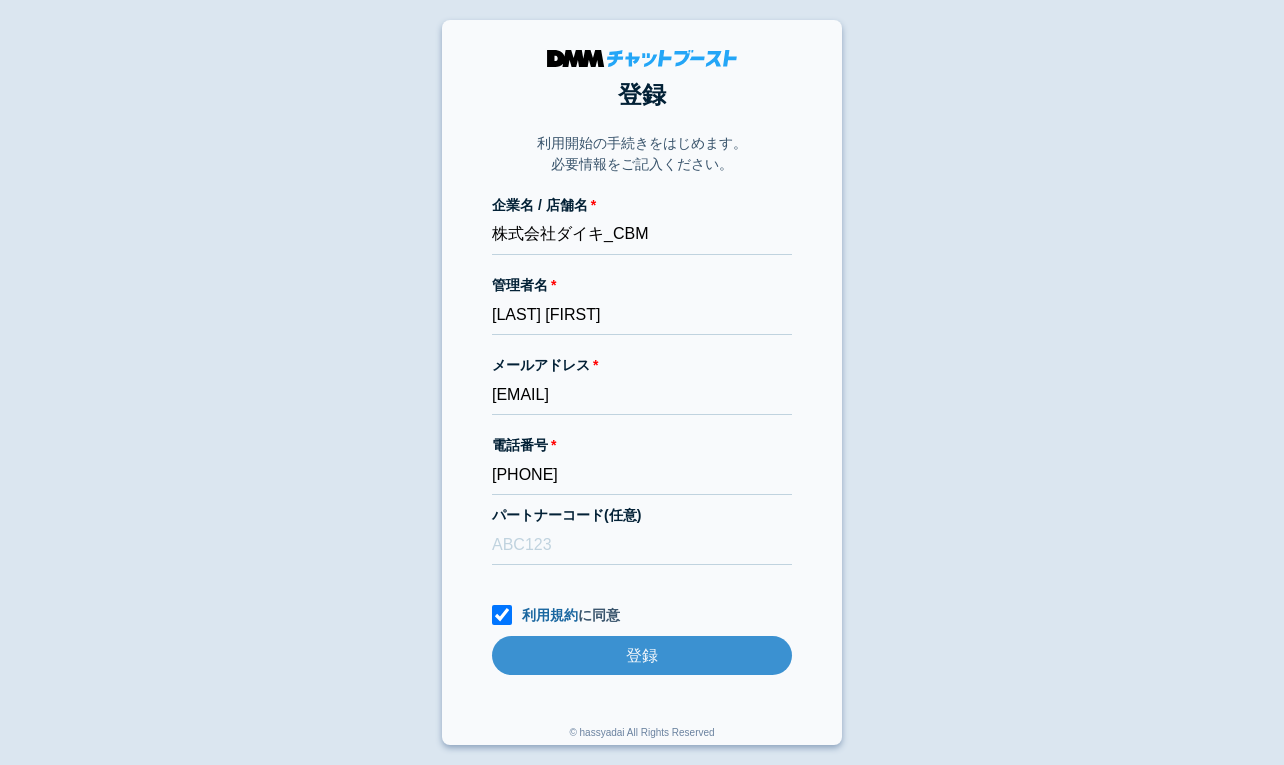 click on "企業名 / 店舗名
株式会社ダイキ_CBM
管理者名
佐藤大樹
メールアドレス
dmmboost-line+195@dmm.com
電話番号
080-5159-2121
パートナーコード(任意)
利用規約 に同意
登録
登録" at bounding box center (642, 455) 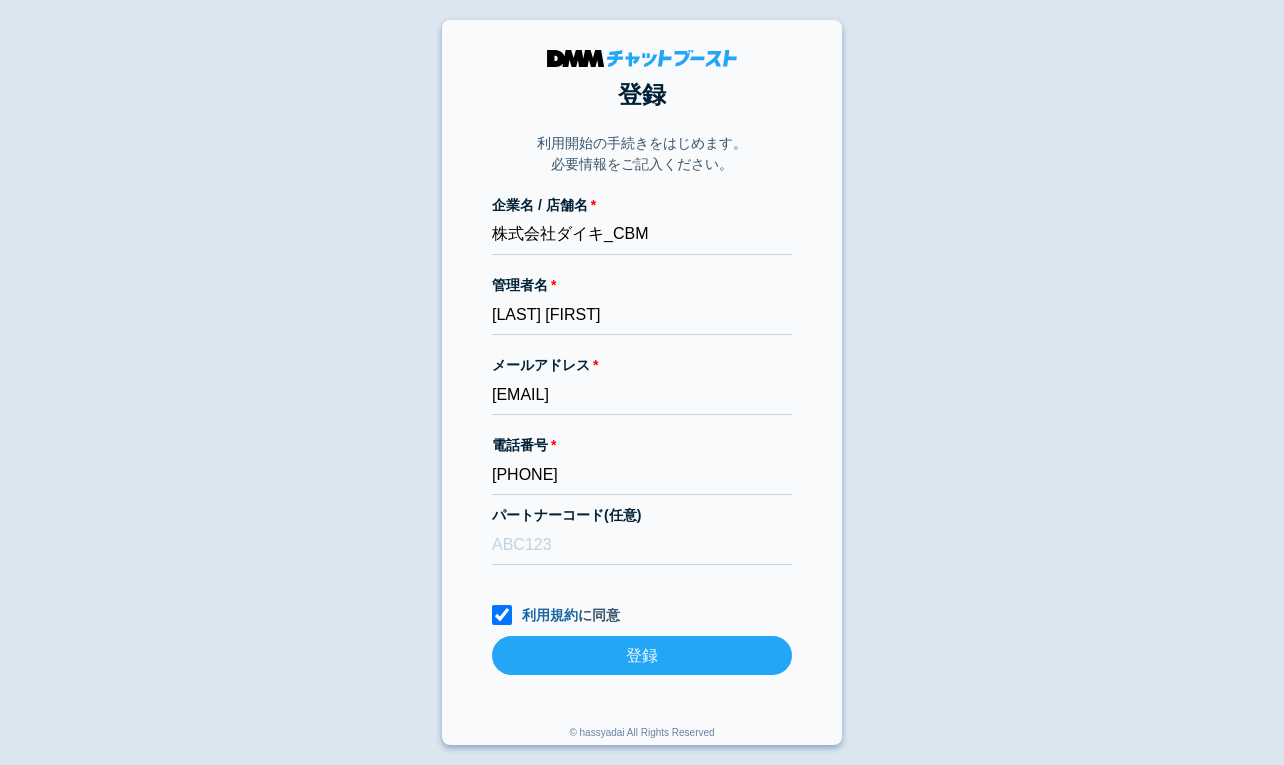 click on "登録" at bounding box center (642, 655) 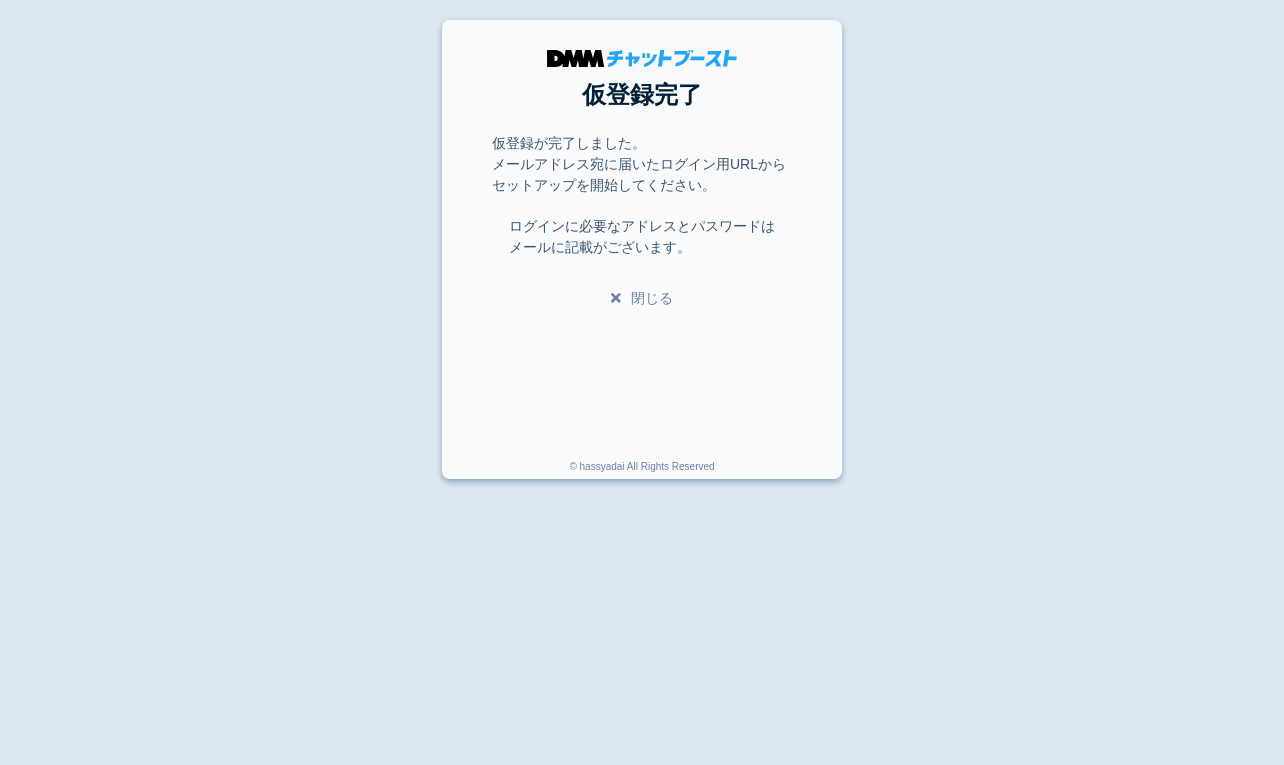 scroll, scrollTop: 0, scrollLeft: 0, axis: both 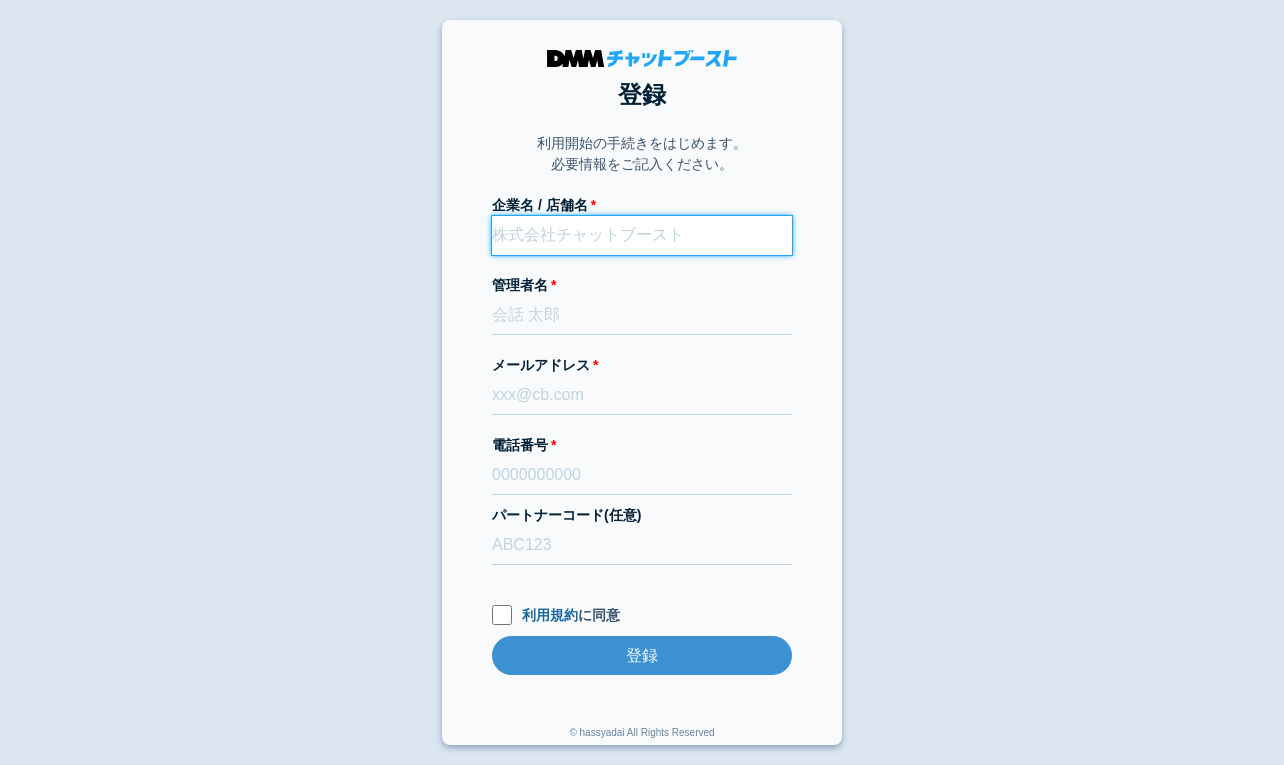 click on "企業名 / 店舗名" at bounding box center (642, 235) 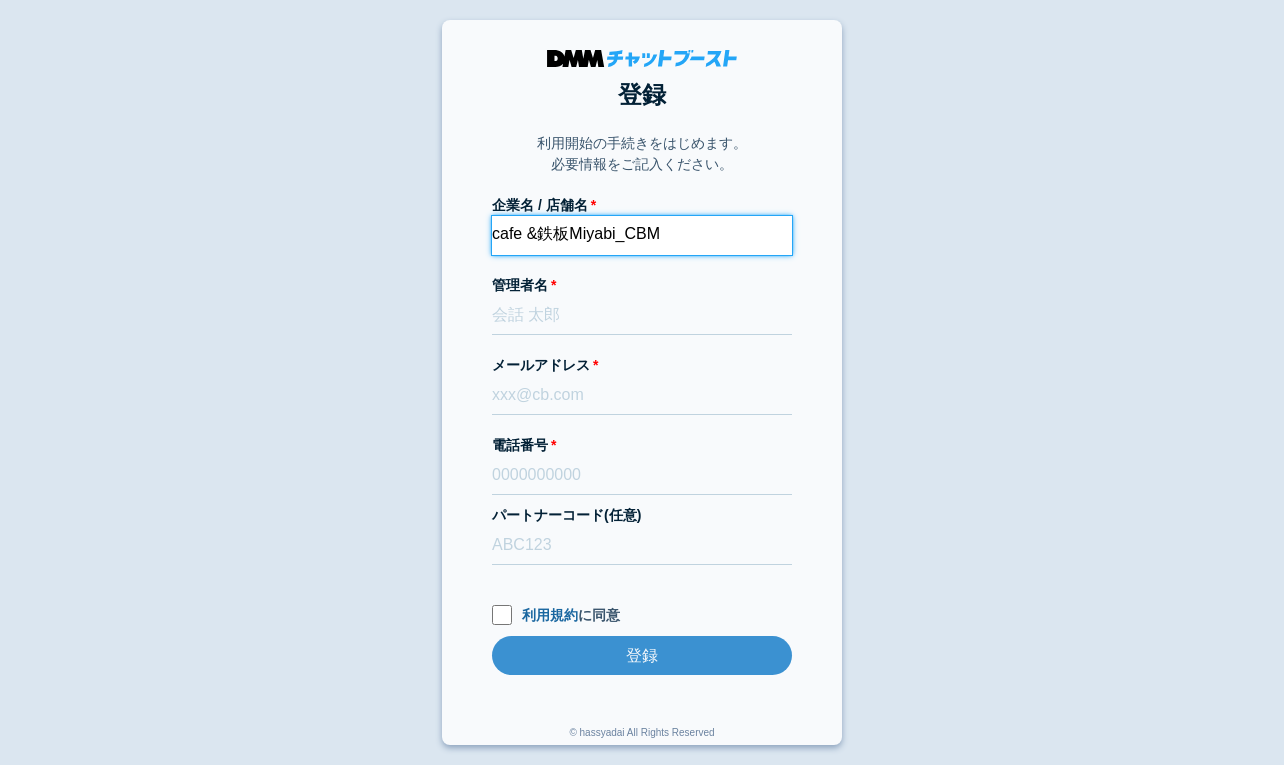 type on "cafe &鉄板Miyabi_CBM" 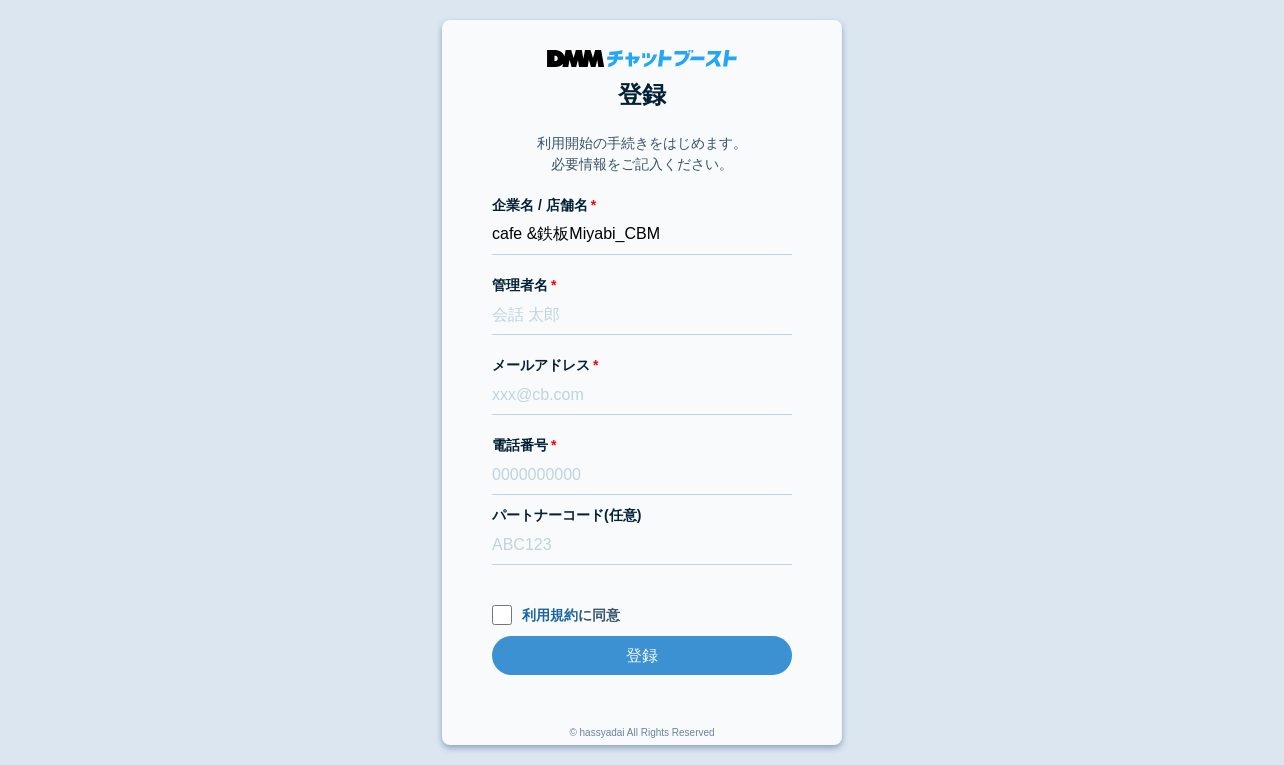 click on "登録
利用開始の手続きをはじめます。 必要情報をご記入ください。
企業名 / 店舗名
cafe &鉄板Miyabi_CBM
管理者名
メールアドレス
電話番号
パートナーコード(任意)
利用規約 に同意
登録
登録
© hassyadai All Rights Reserved" at bounding box center [642, 382] 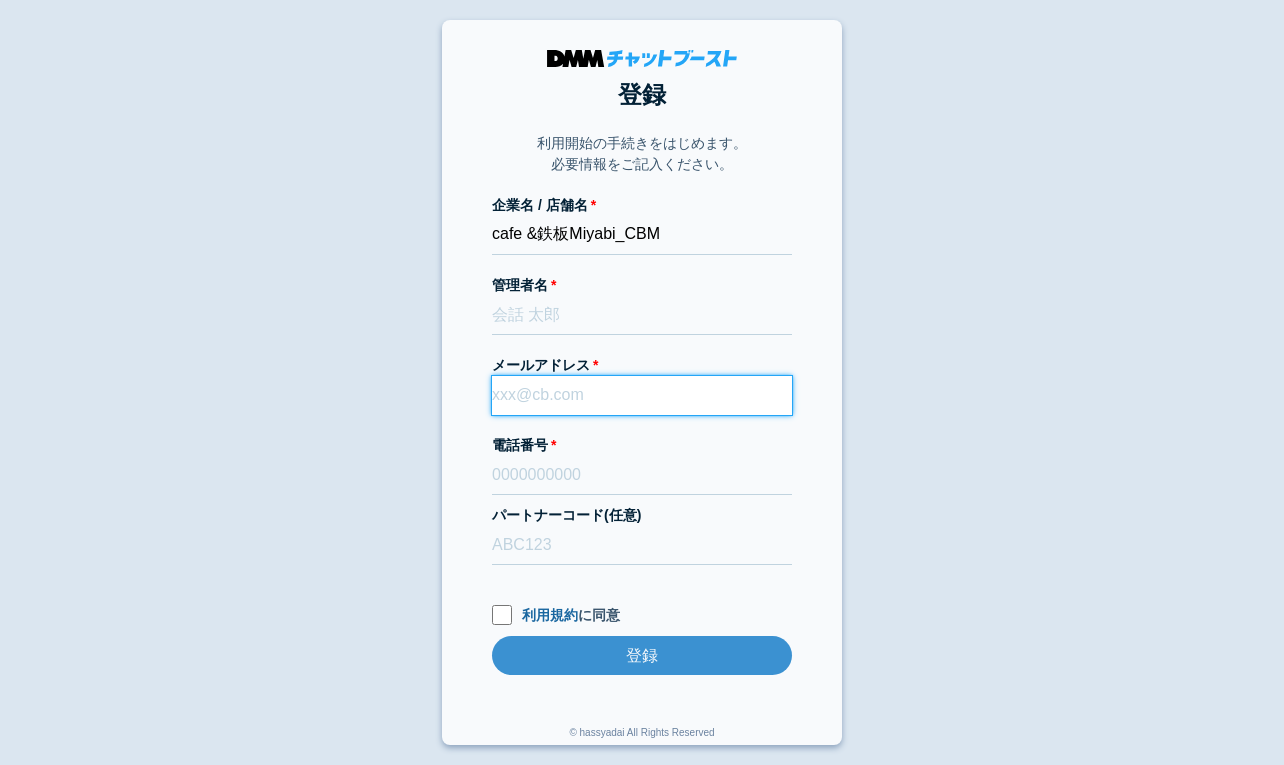 click on "メールアドレス" at bounding box center (642, 395) 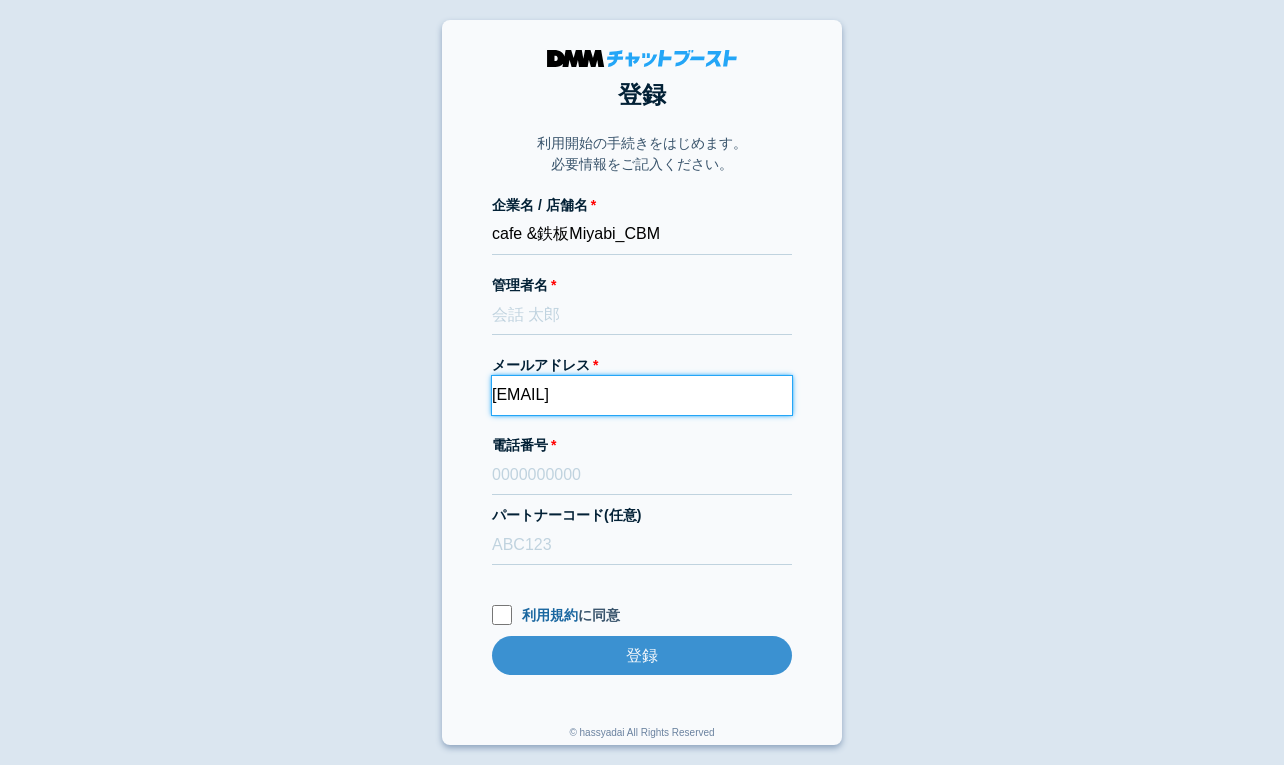 type on "dmmboost-line+196@dmm.com" 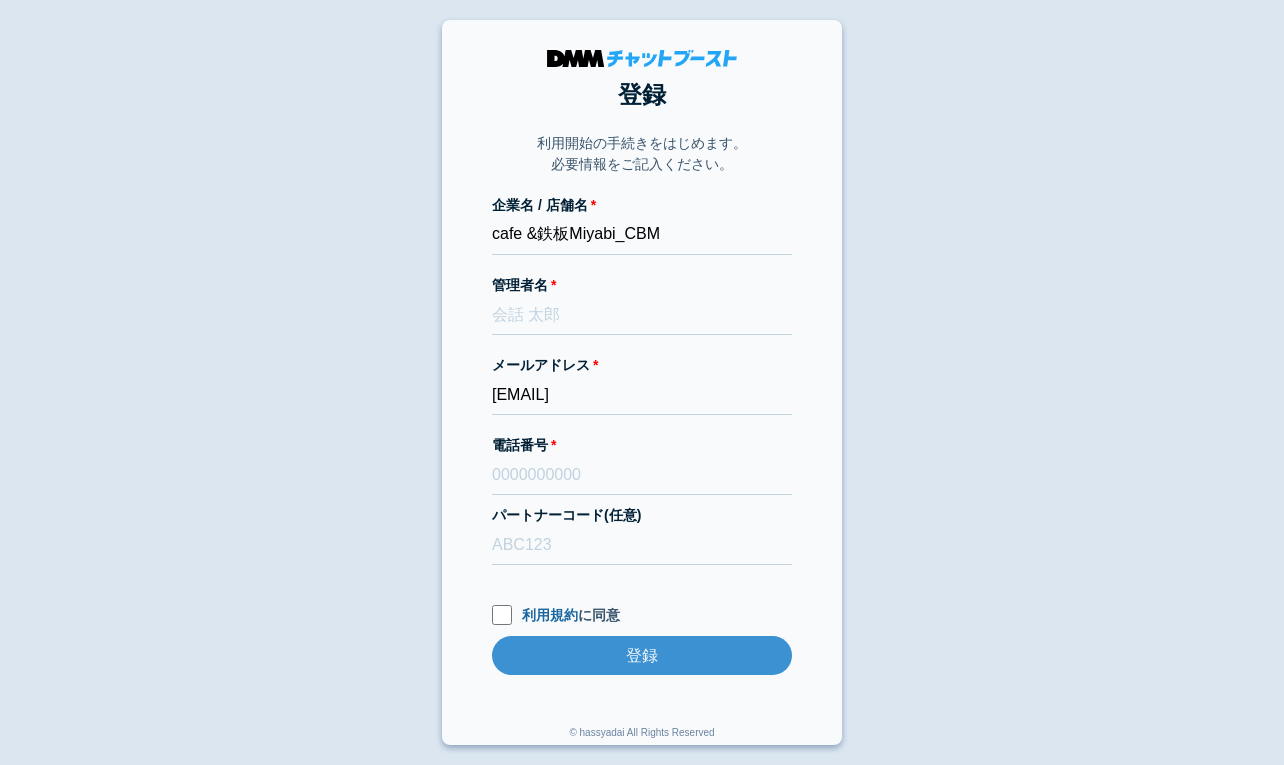 click on "登録
利用開始の手続きをはじめます。 必要情報をご記入ください。
企業名 / 店舗名
cafe &鉄板Miyabi_CBM
管理者名
メールアドレス
dmmboost-line+196@dmm.com
電話番号
パートナーコード(任意)
利用規約 に同意
登録
登録
© hassyadai All Rights Reserved" at bounding box center (642, 382) 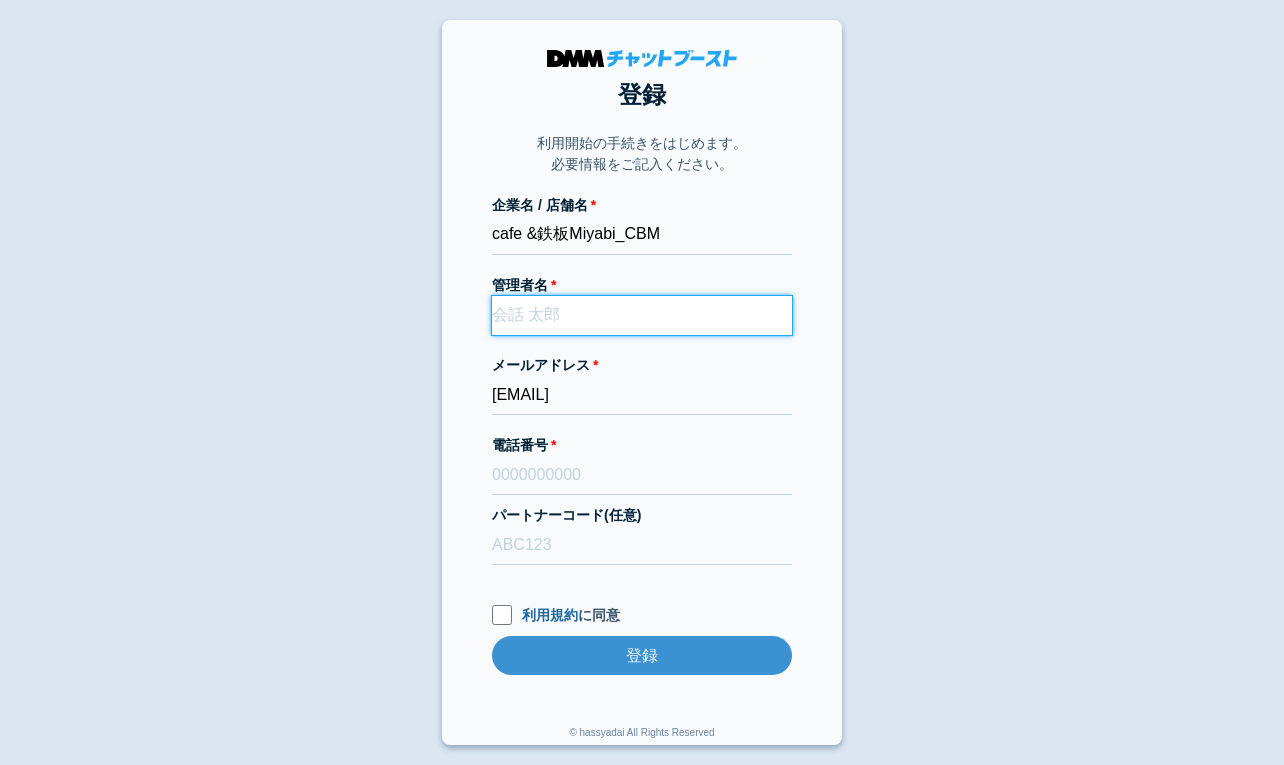 click on "管理者名" at bounding box center [642, 315] 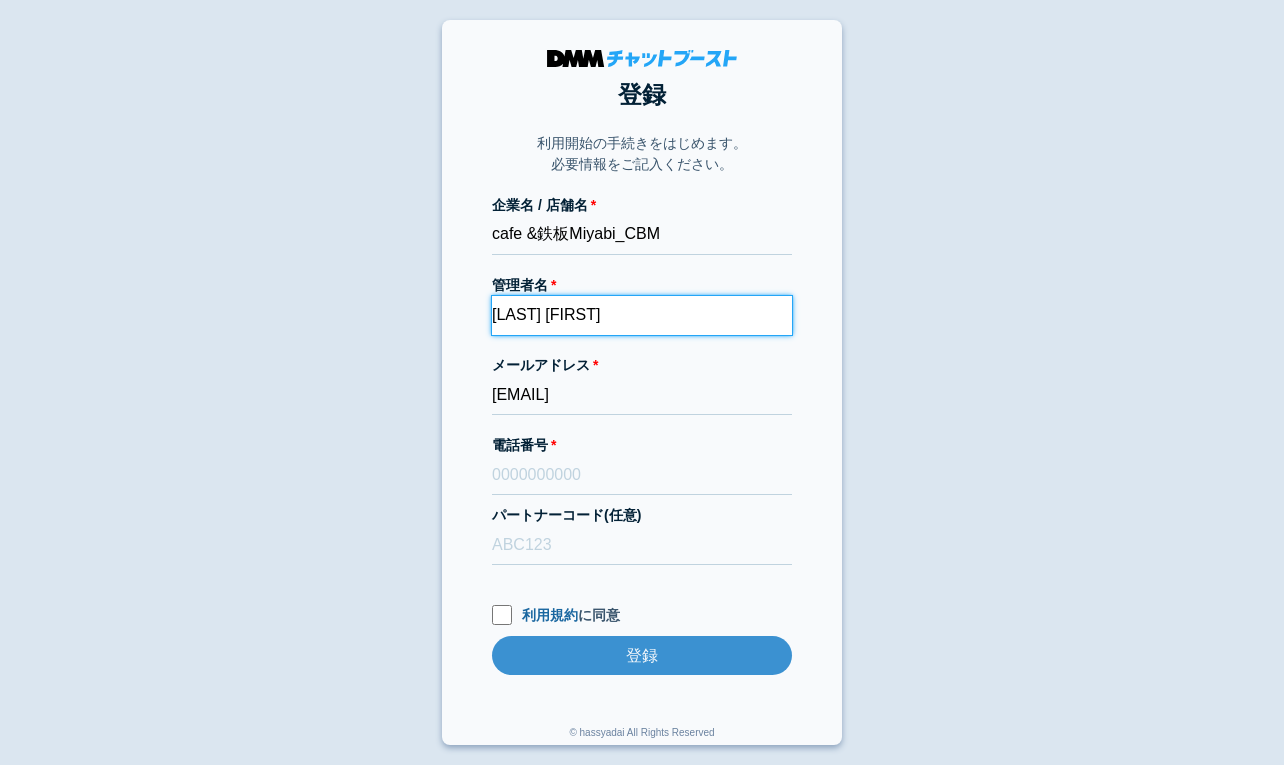 type on "山本雅義" 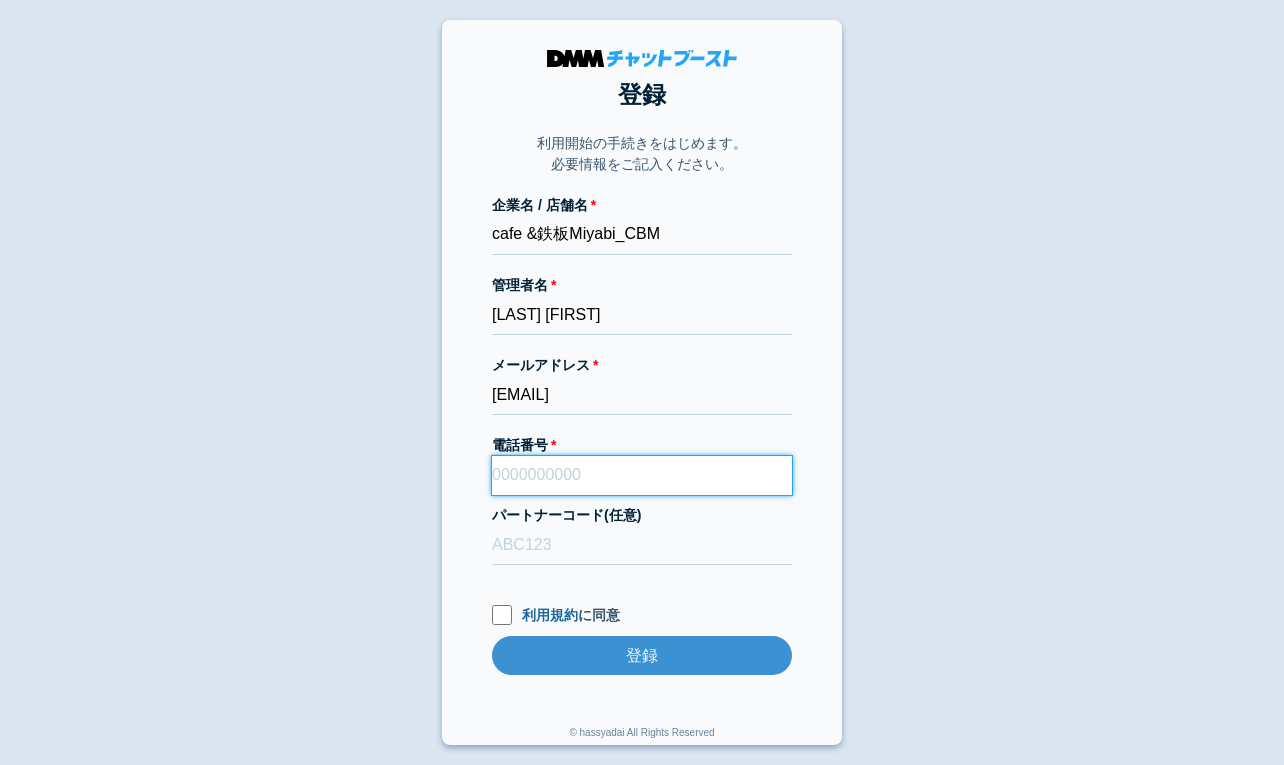 click on "電話番号" at bounding box center [642, 475] 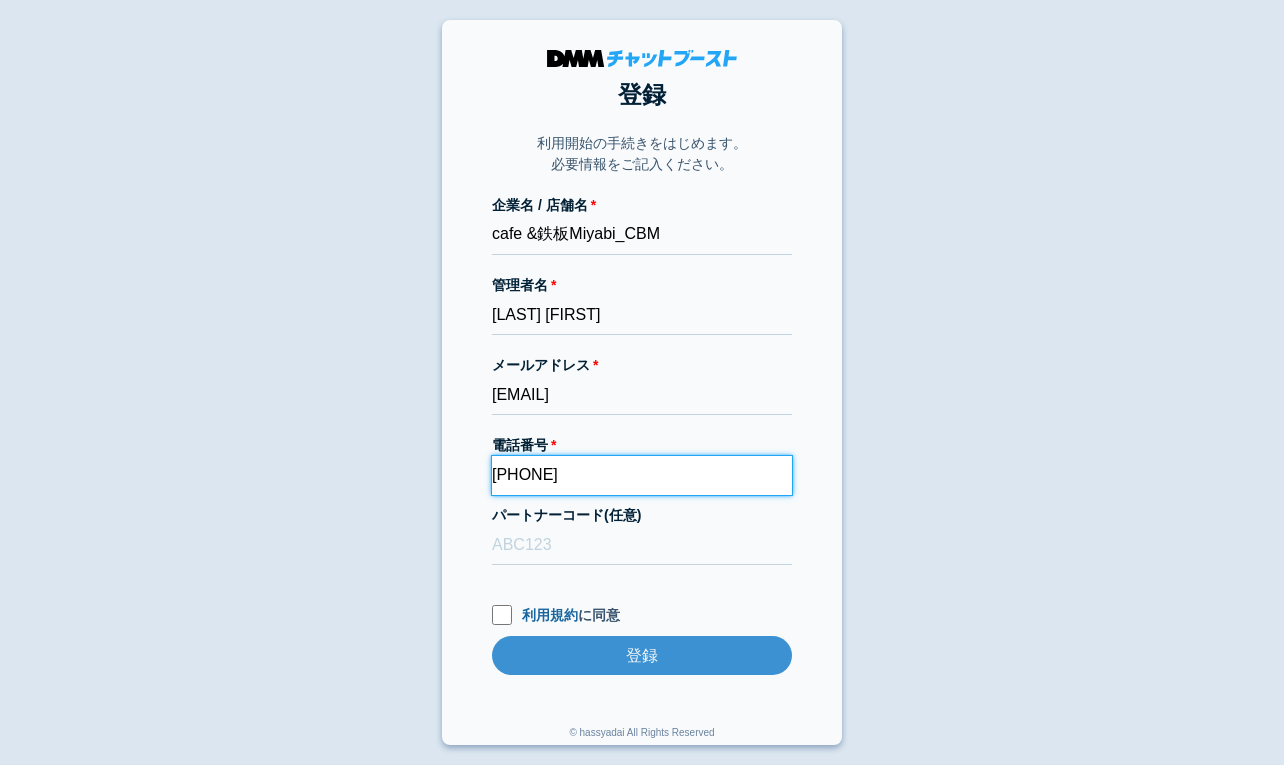 type on "08019093219" 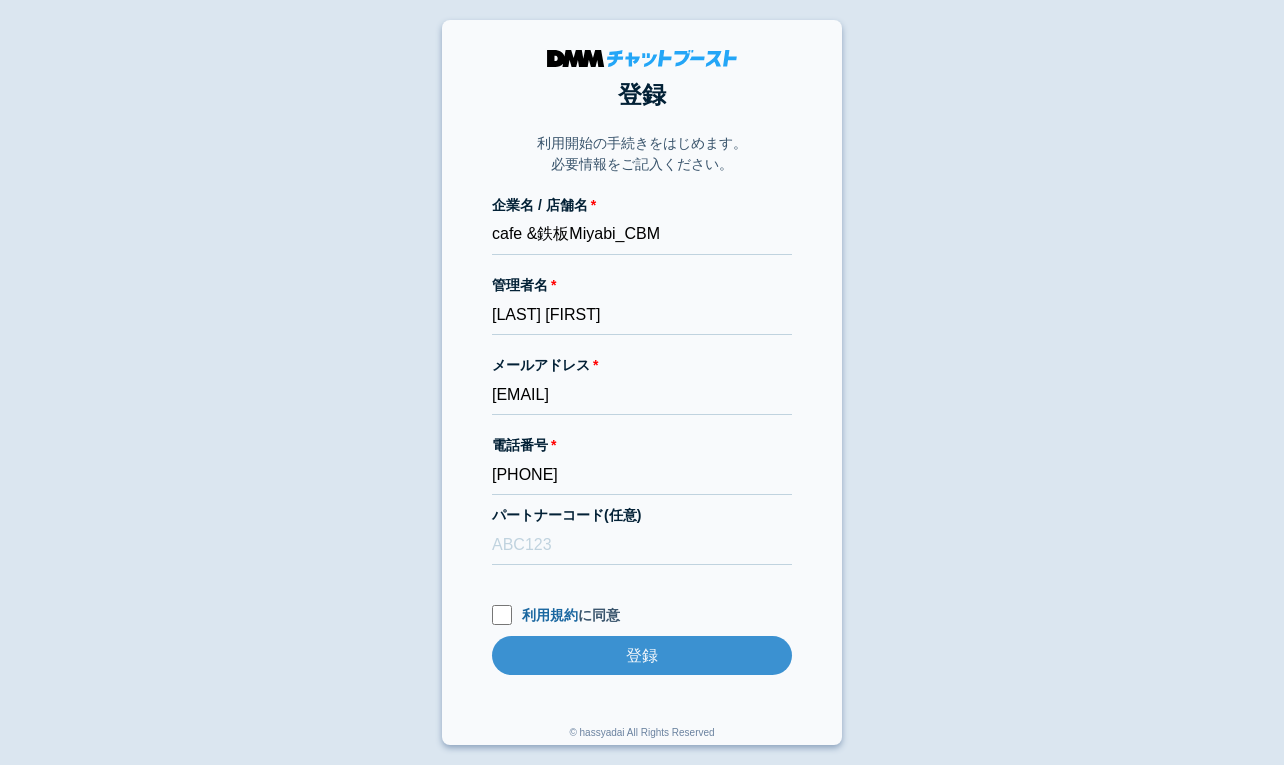 click on "登録
利用開始の手続きをはじめます。 必要情報をご記入ください。
企業名 / 店舗名
cafe &鉄板Miyabi_CBM
管理者名
山本雅義
メールアドレス
dmmboost-line+196@dmm.com
電話番号
08019093219
パートナーコード(任意)
利用規約 に同意
登録
登録
© hassyadai All Rights Reserved" at bounding box center (642, 382) 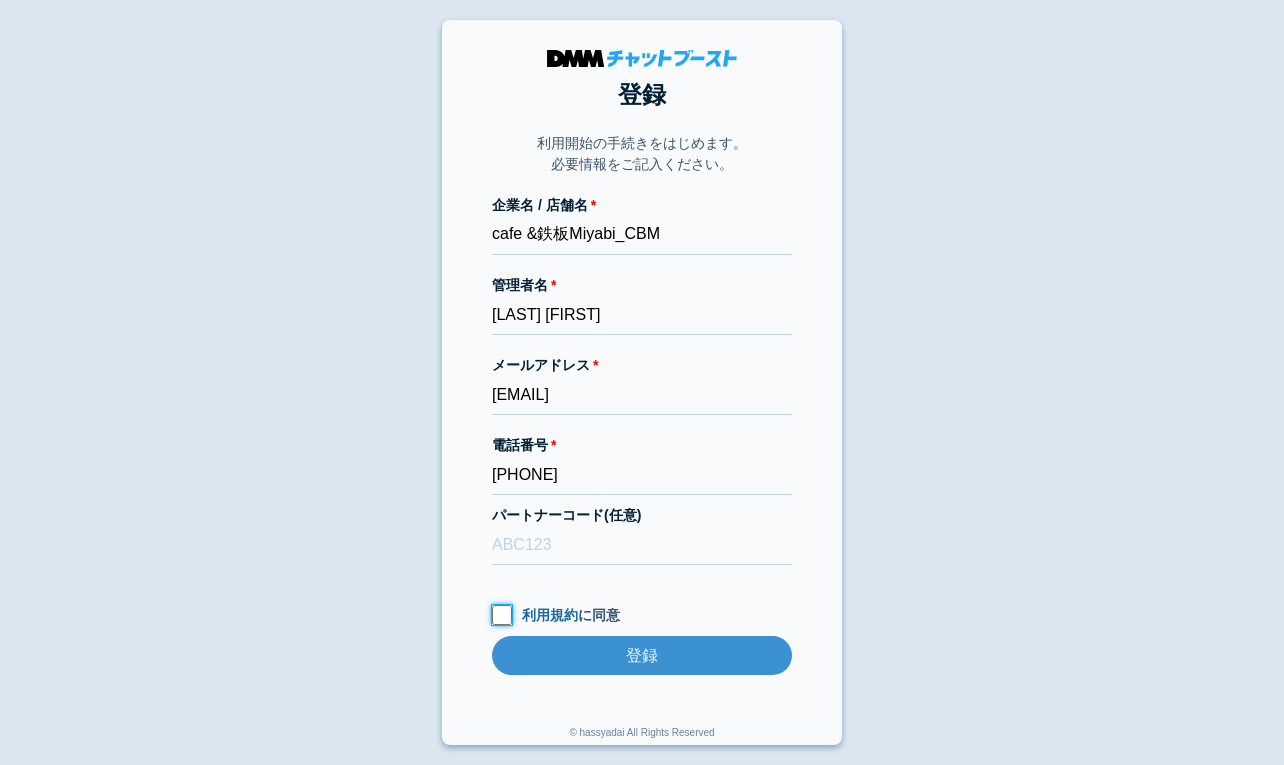 click on "利用規約 に同意" at bounding box center [502, 615] 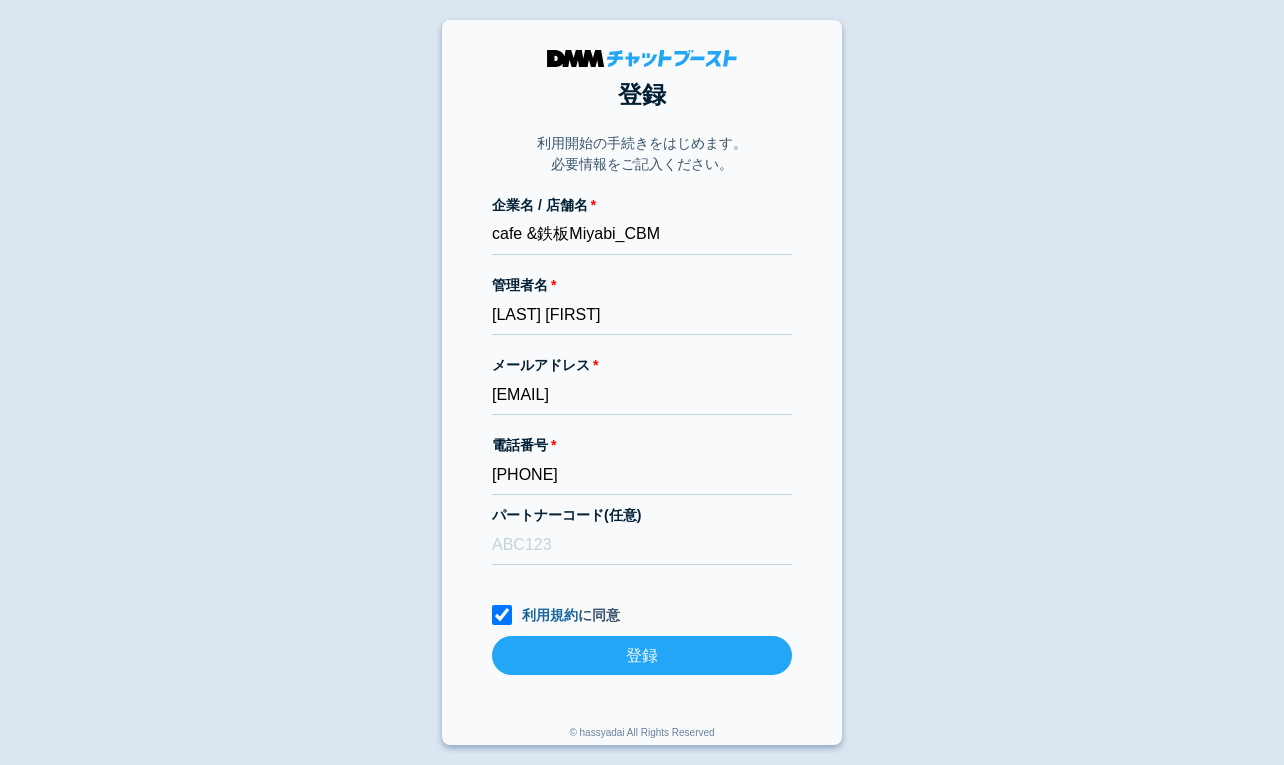click on "登録" at bounding box center [642, 655] 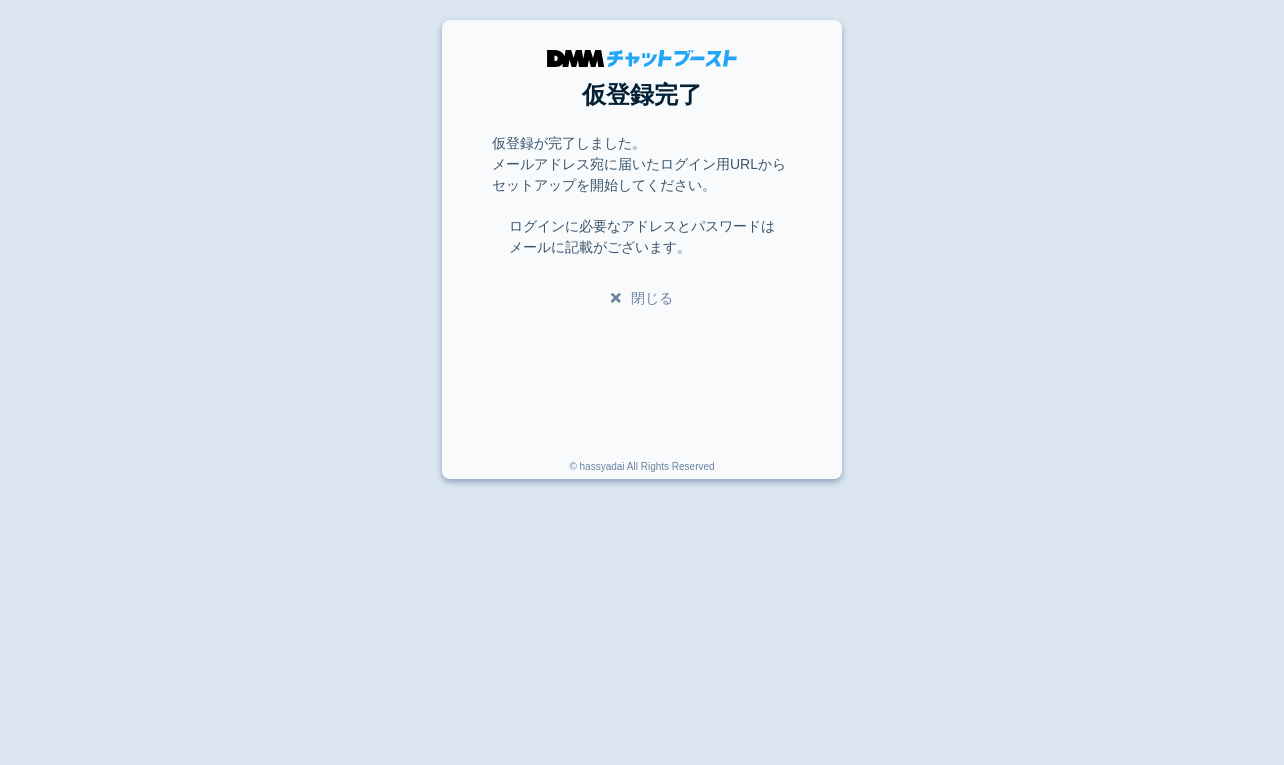 scroll, scrollTop: 0, scrollLeft: 0, axis: both 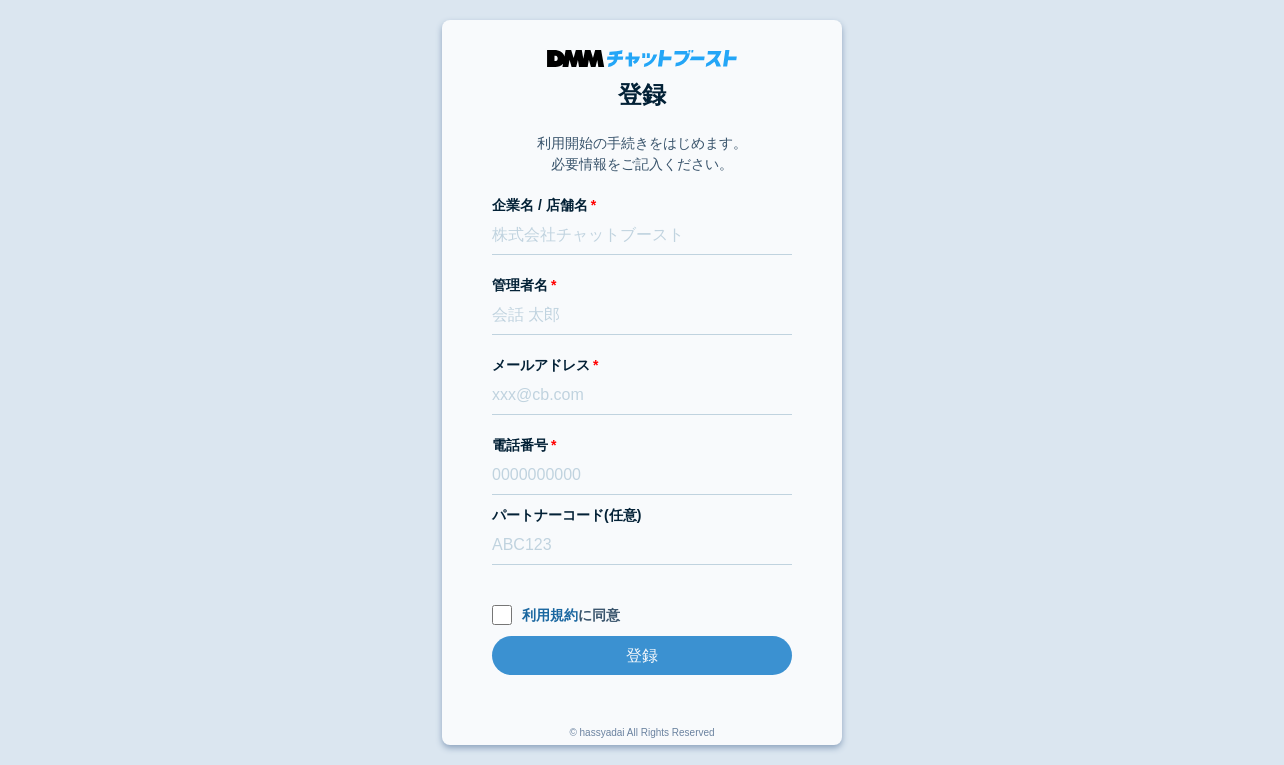 click on "企業名 / 店舗名
管理者名
メールアドレス
電話番号
パートナーコード(任意)
利用規約 に同意
登録
登録" at bounding box center (642, 455) 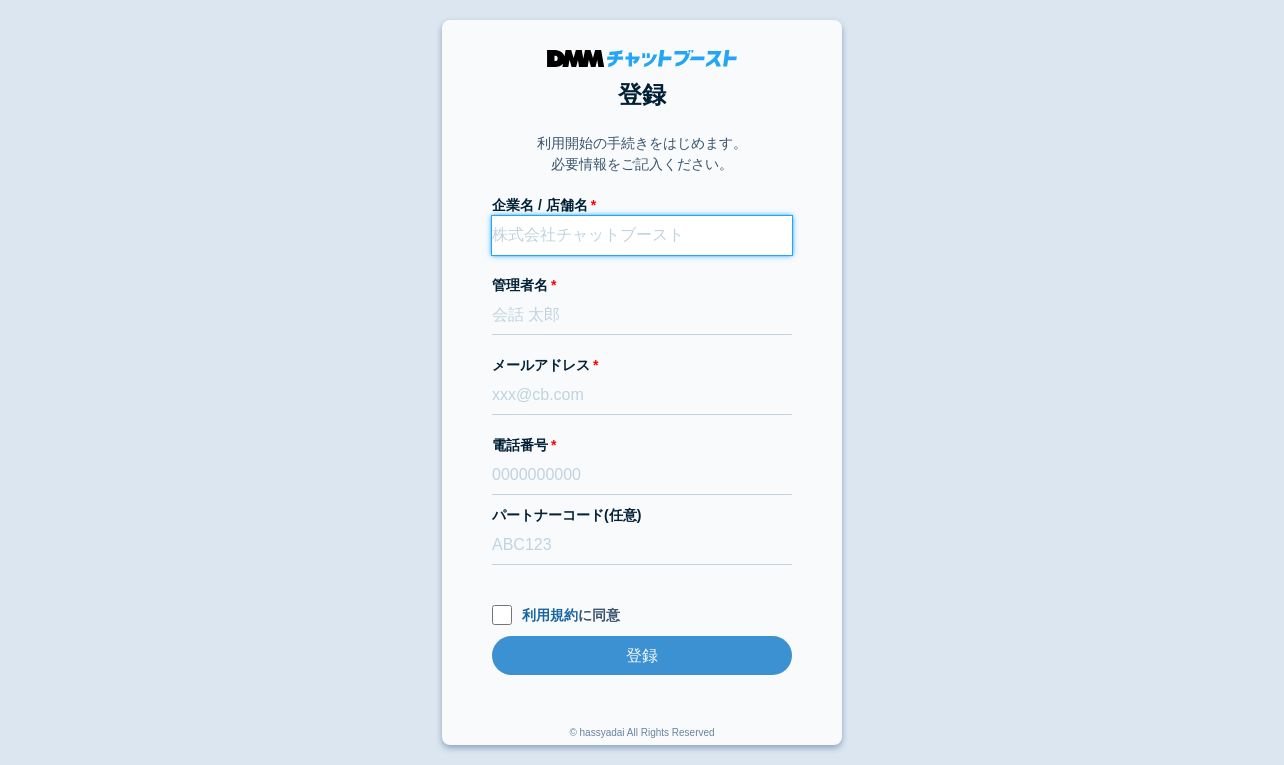 click on "企業名 / 店舗名" at bounding box center (642, 235) 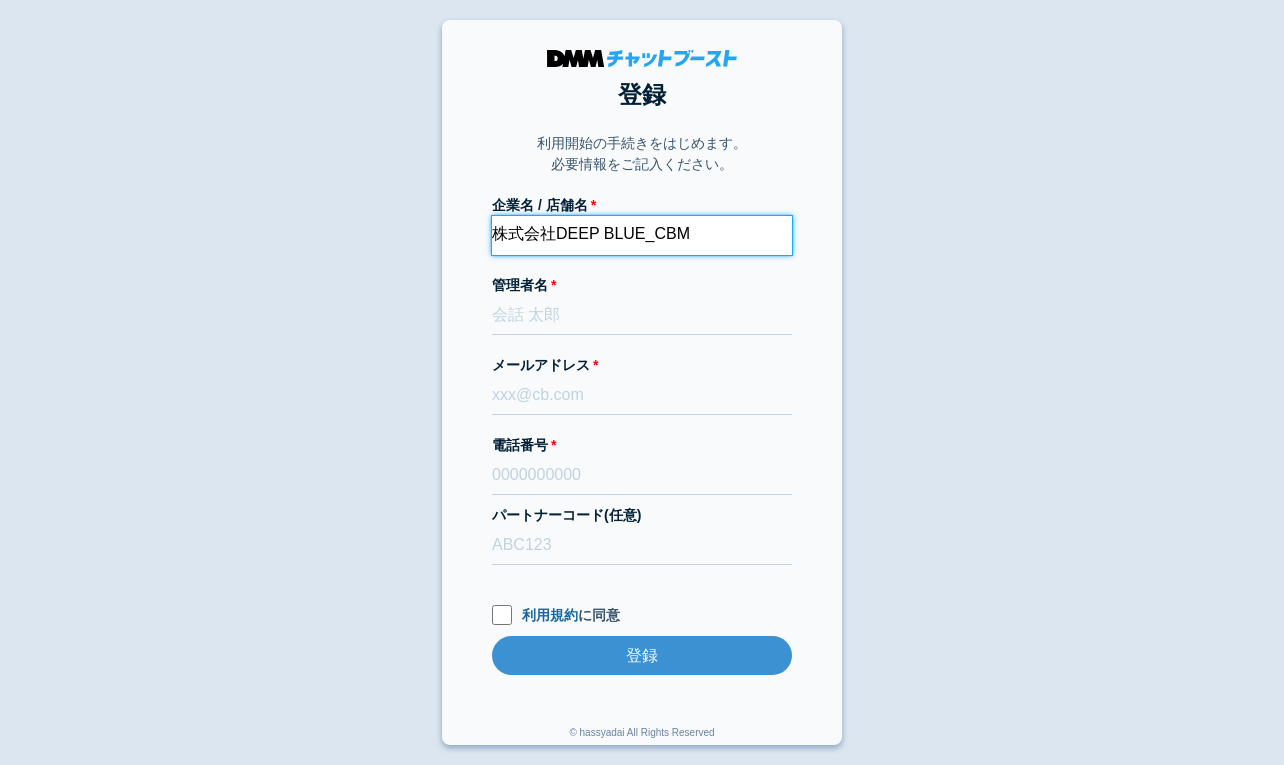 type on "株式会社DEEP BLUE_CBM" 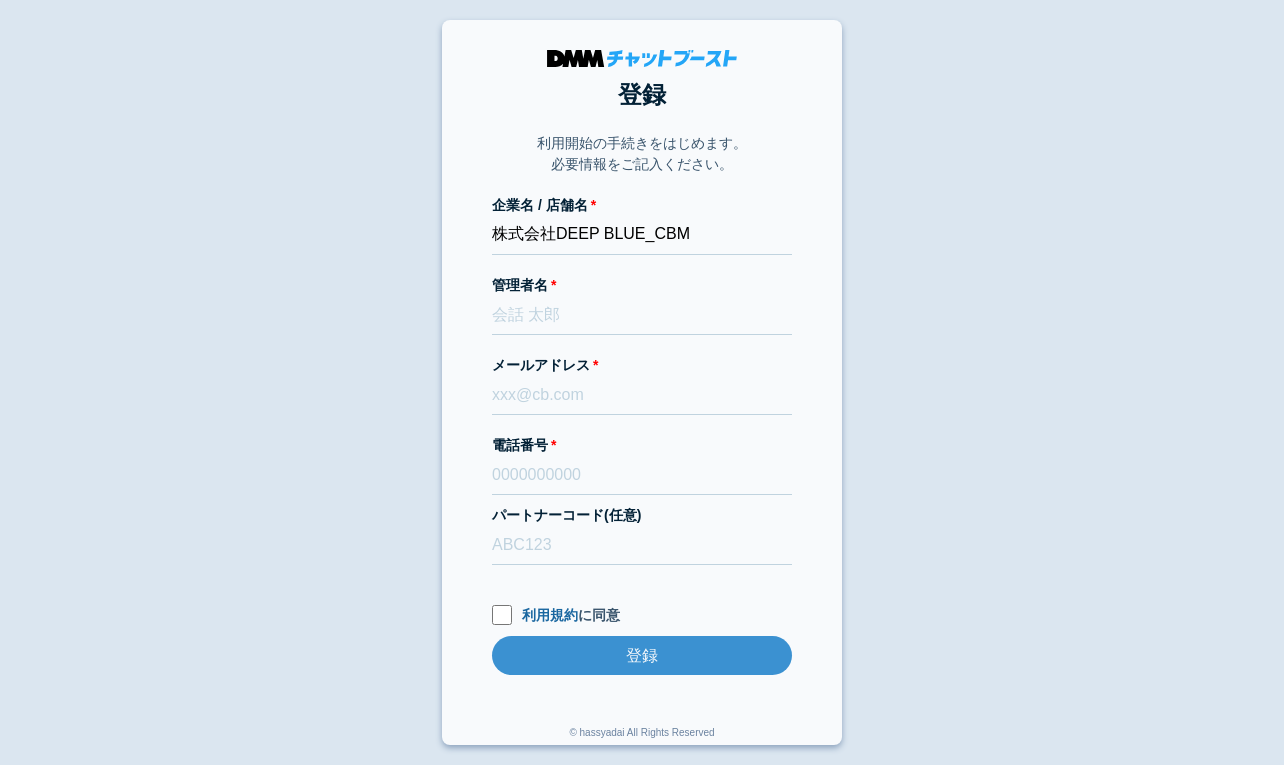 click on "登録
利用開始の手続きをはじめます。 必要情報をご記入ください。
企業名 / 店舗名
株式会社DEEP BLUE_CBM
管理者名
メールアドレス
電話番号
パートナーコード(任意)
利用規約 に同意
登録
登録
© hassyadai All Rights Reserved" at bounding box center (642, 382) 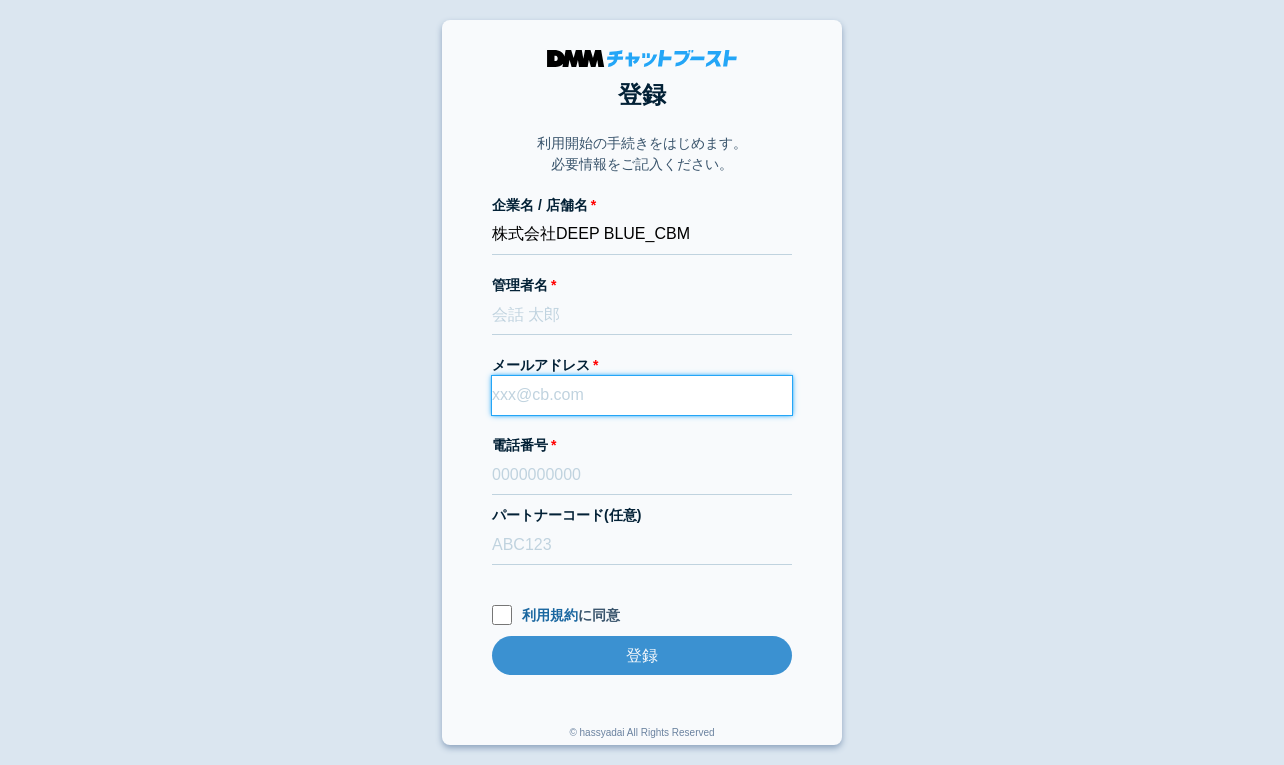 click on "メールアドレス" at bounding box center [642, 395] 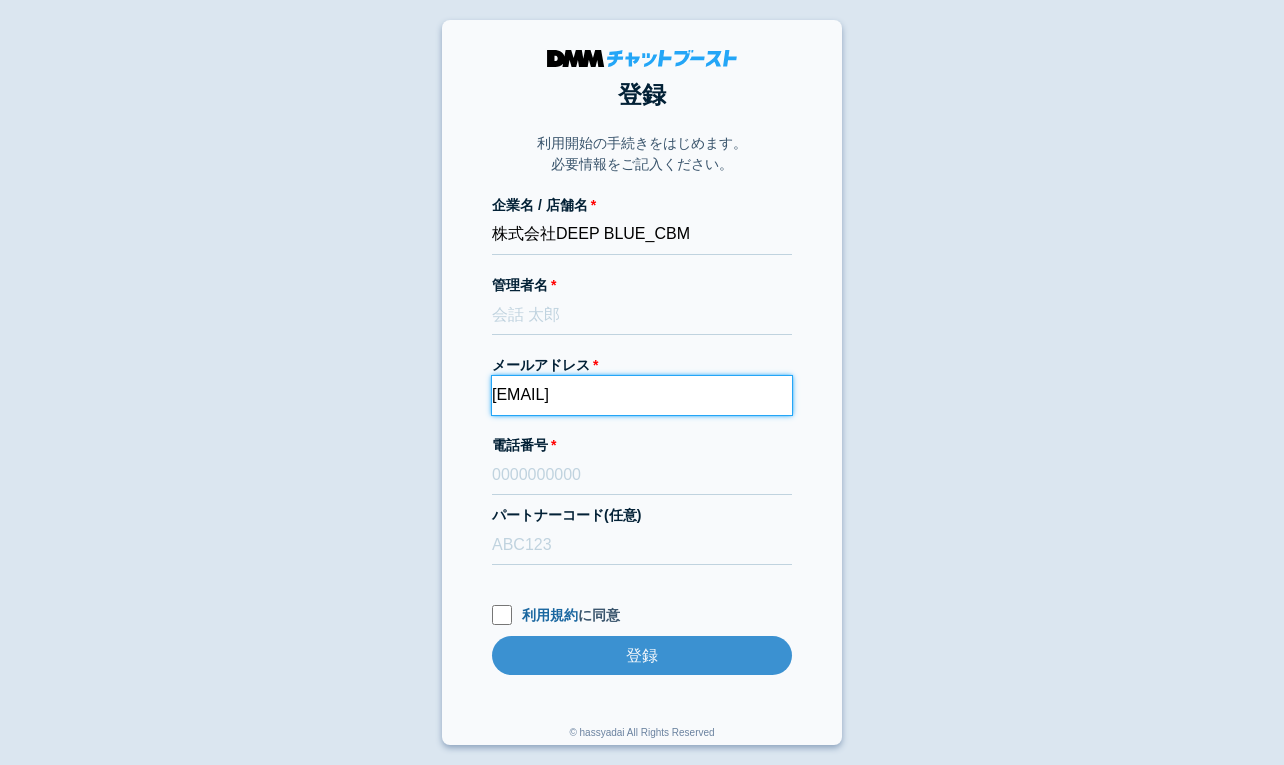type on "dmmboost-line+197@dmm.com" 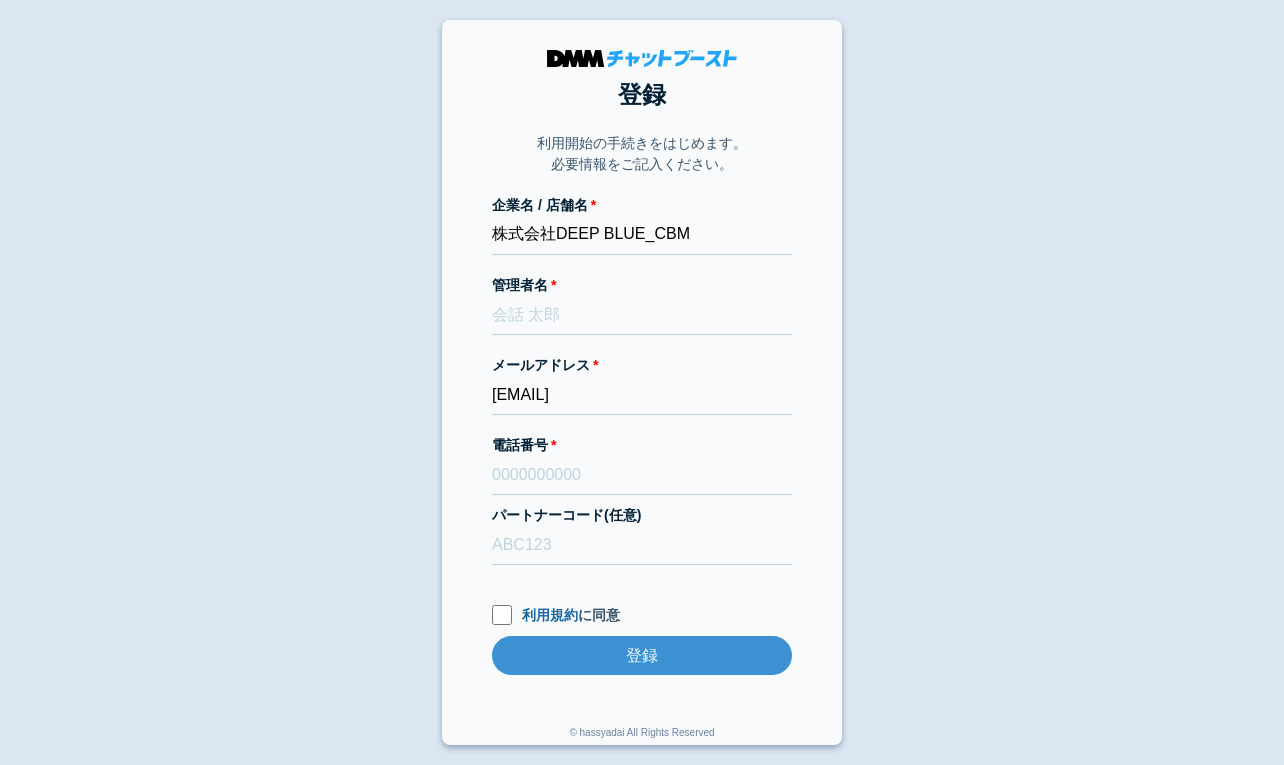 click on "登録
利用開始の手続きをはじめます。 必要情報をご記入ください。
企業名 / 店舗名
株式会社DEEP BLUE_CBM
管理者名
メールアドレス
dmmboost-line+197@dmm.com
電話番号
パートナーコード(任意)
利用規約 に同意
登録
登録
© hassyadai All Rights Reserved" at bounding box center (642, 382) 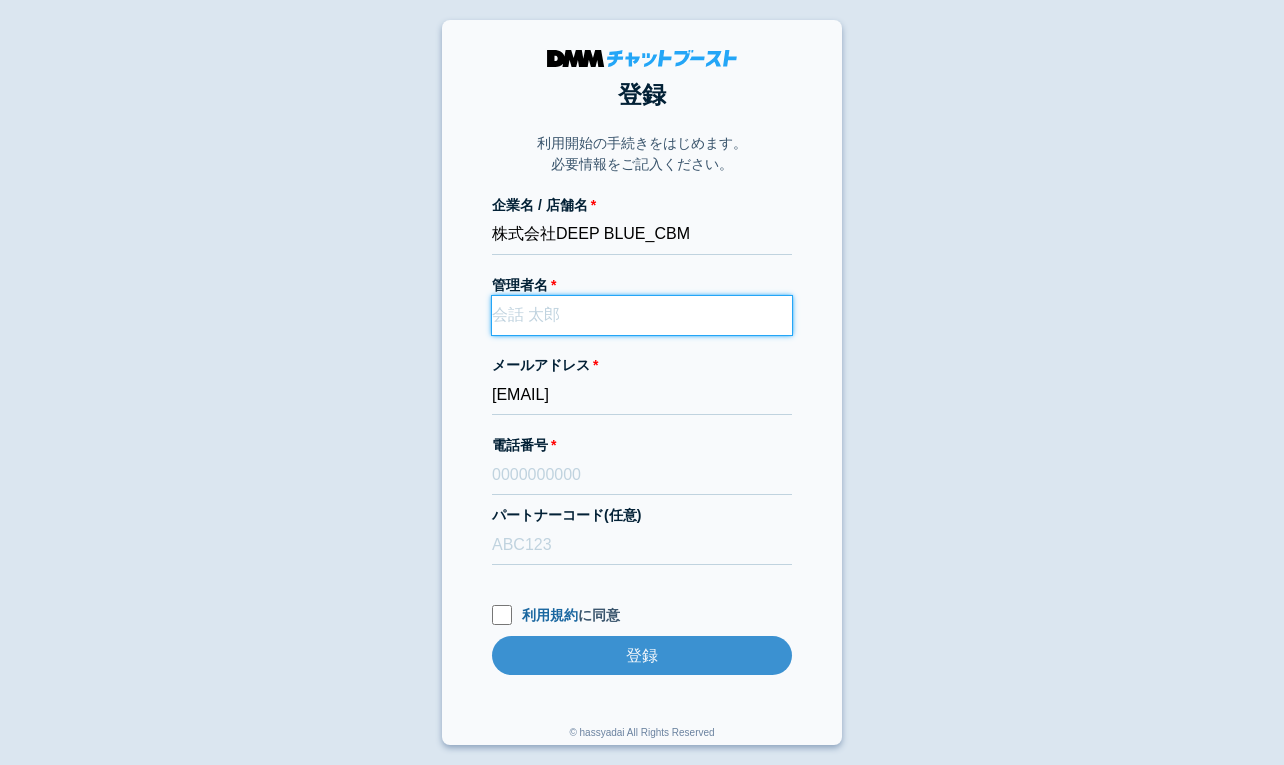 click on "管理者名" at bounding box center [642, 315] 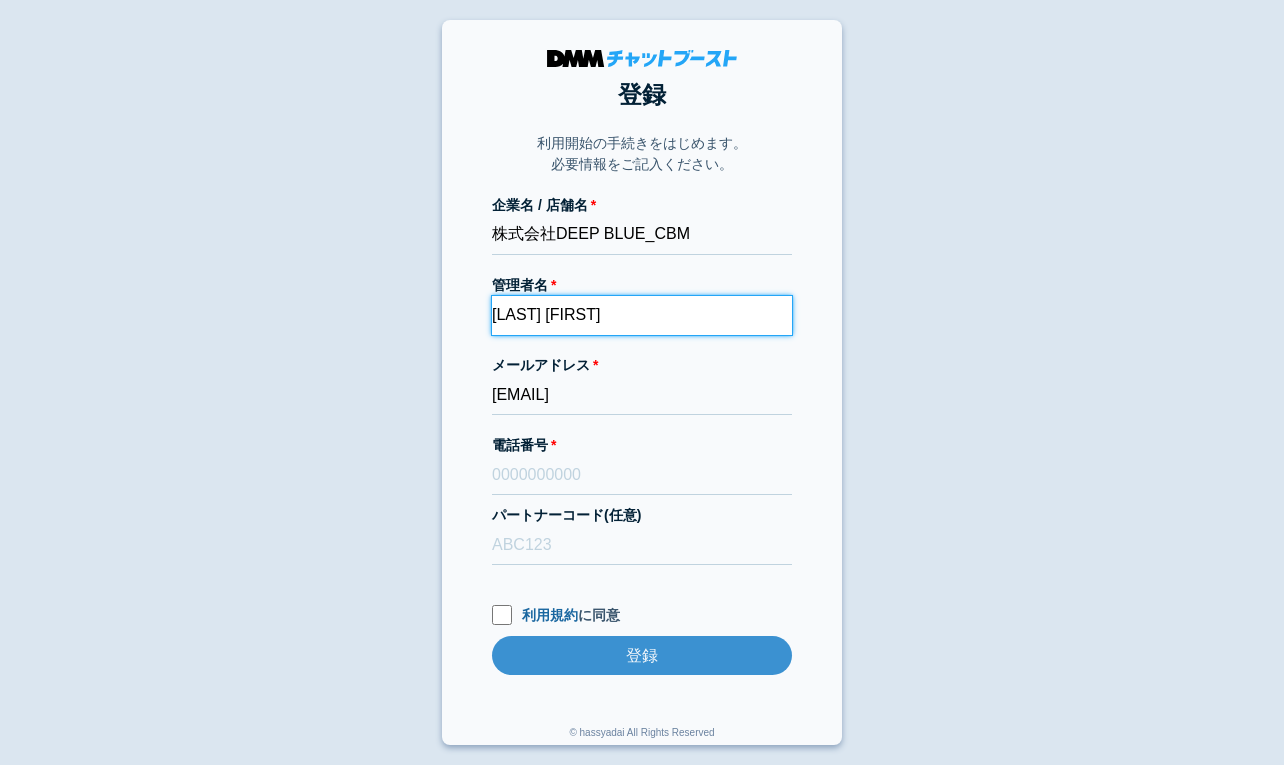 type on "長島将司" 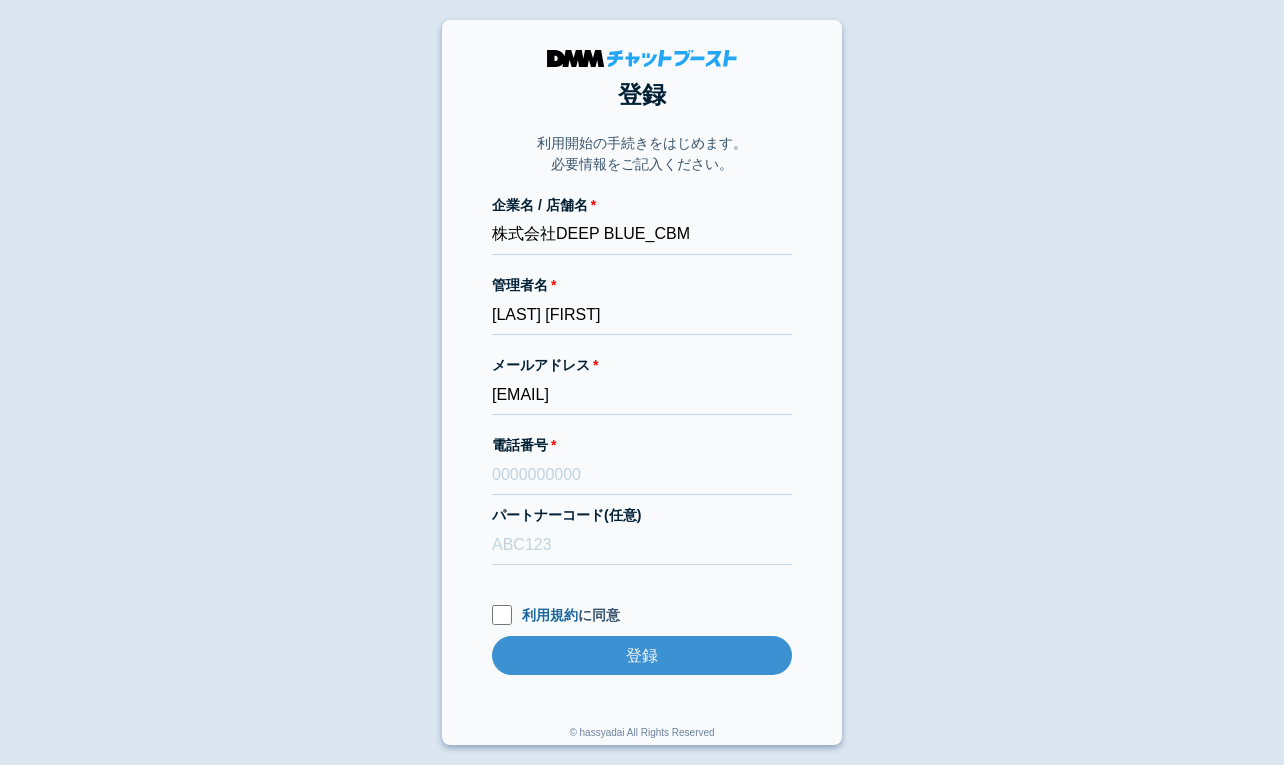 click on "登録
利用開始の手続きをはじめます。 必要情報をご記入ください。
企業名 / 店舗名
株式会社DEEP BLUE_CBM
管理者名
長島将司
メールアドレス
dmmboost-line+197@dmm.com
電話番号
パートナーコード(任意)
利用規約 に同意
登録
登録
© hassyadai All Rights Reserved" at bounding box center [642, 382] 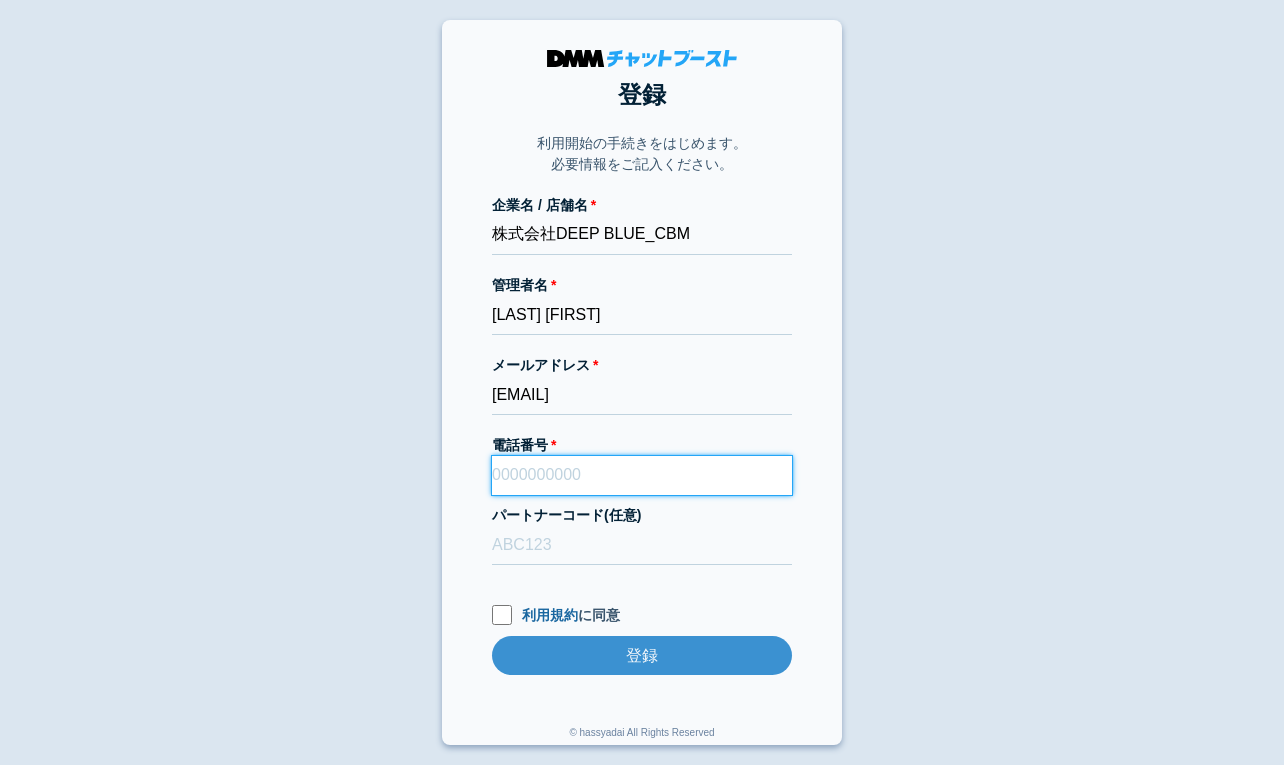 click on "電話番号" at bounding box center [642, 475] 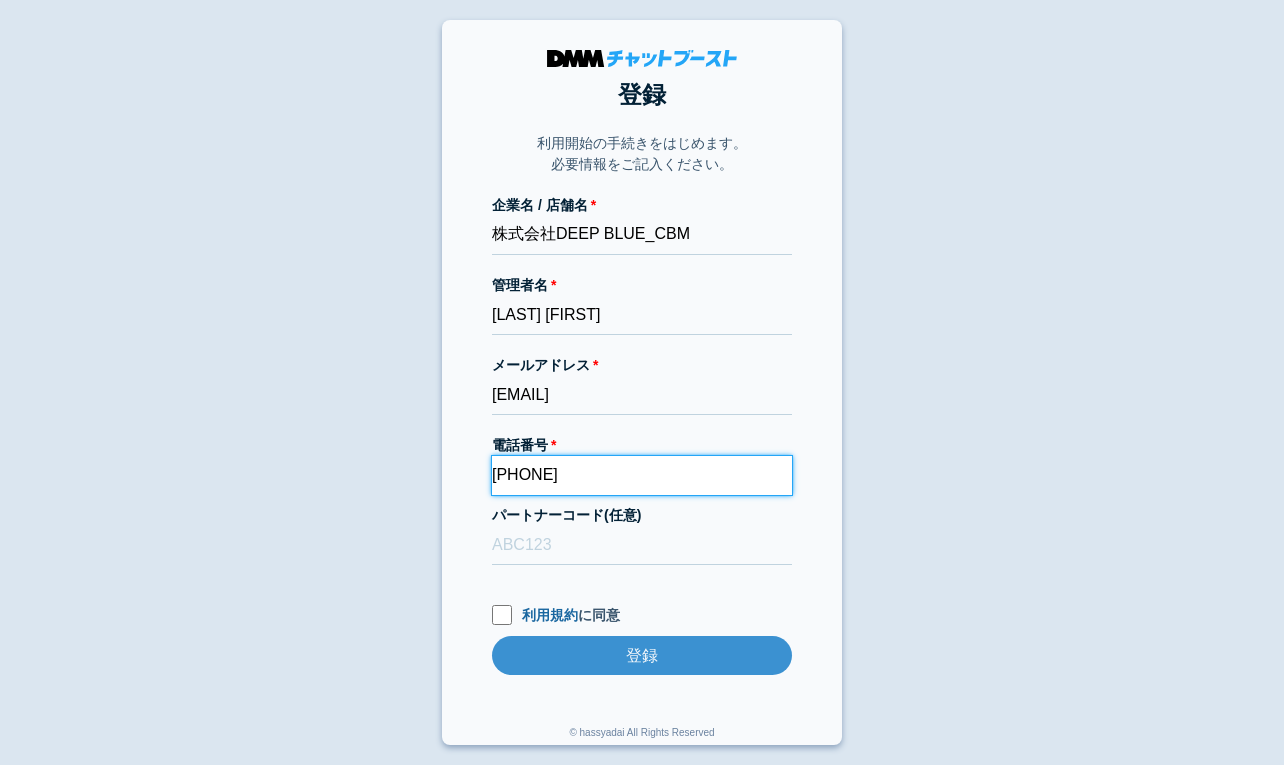 type on "090-6795-3182" 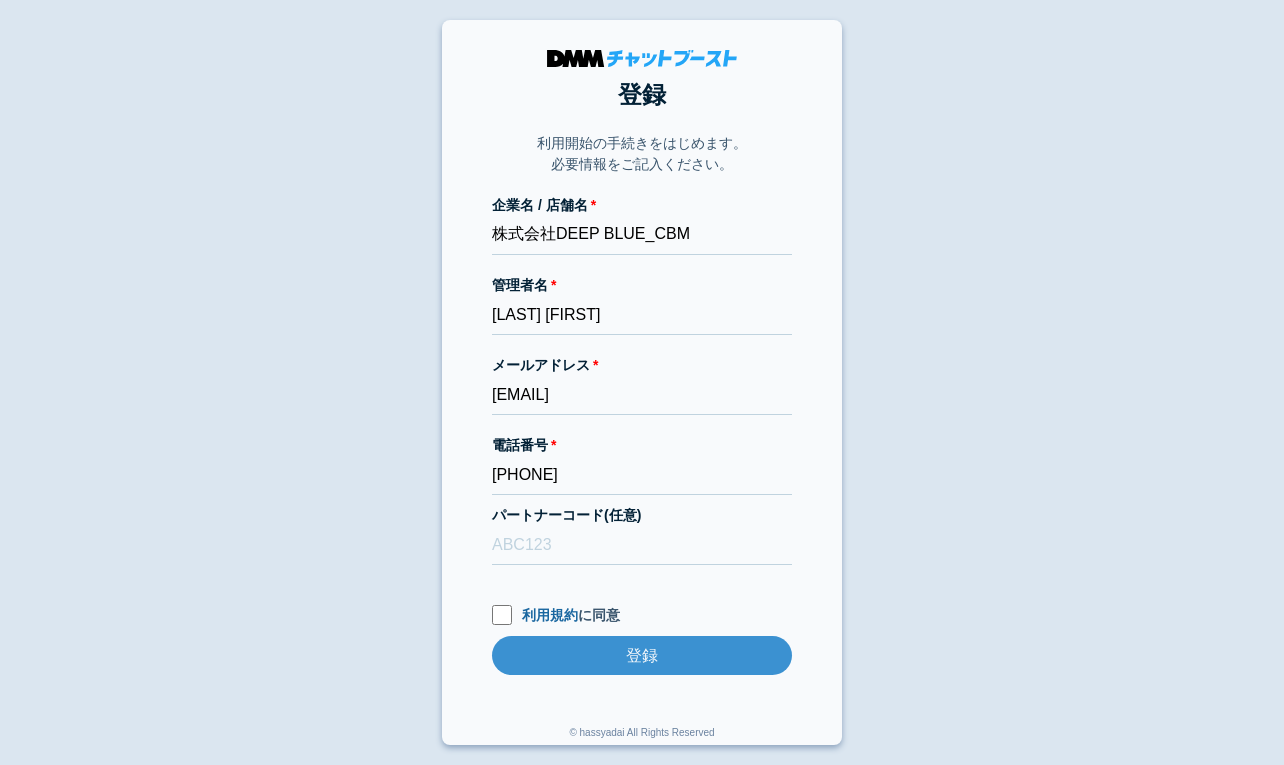click on "登録
利用開始の手続きをはじめます。 必要情報をご記入ください。
企業名 / 店舗名
株式会社DEEP BLUE_CBM
管理者名
長島将司
メールアドレス
dmmboost-line+197@dmm.com
電話番号
090-6795-3182
パートナーコード(任意)
利用規約 に同意
登録
登録
© hassyadai All Rights Reserved" at bounding box center (642, 382) 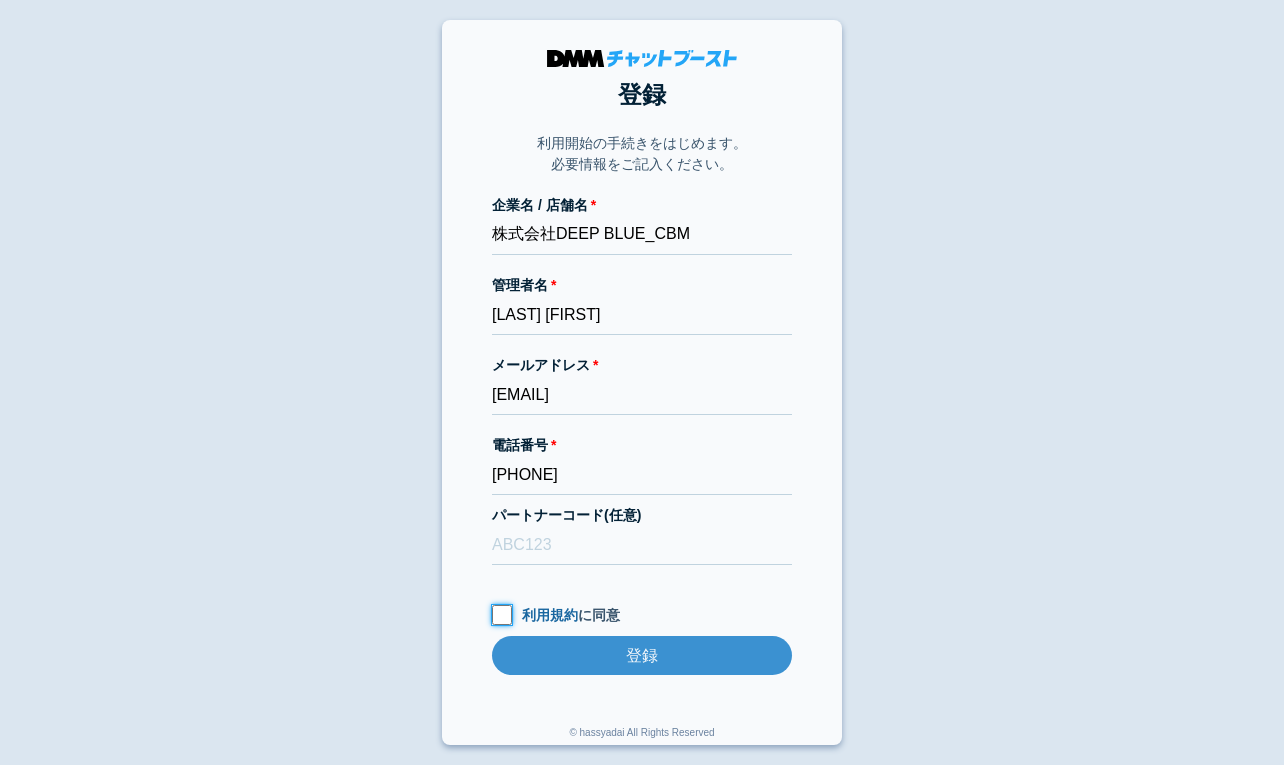 click on "利用規約 に同意" at bounding box center (502, 615) 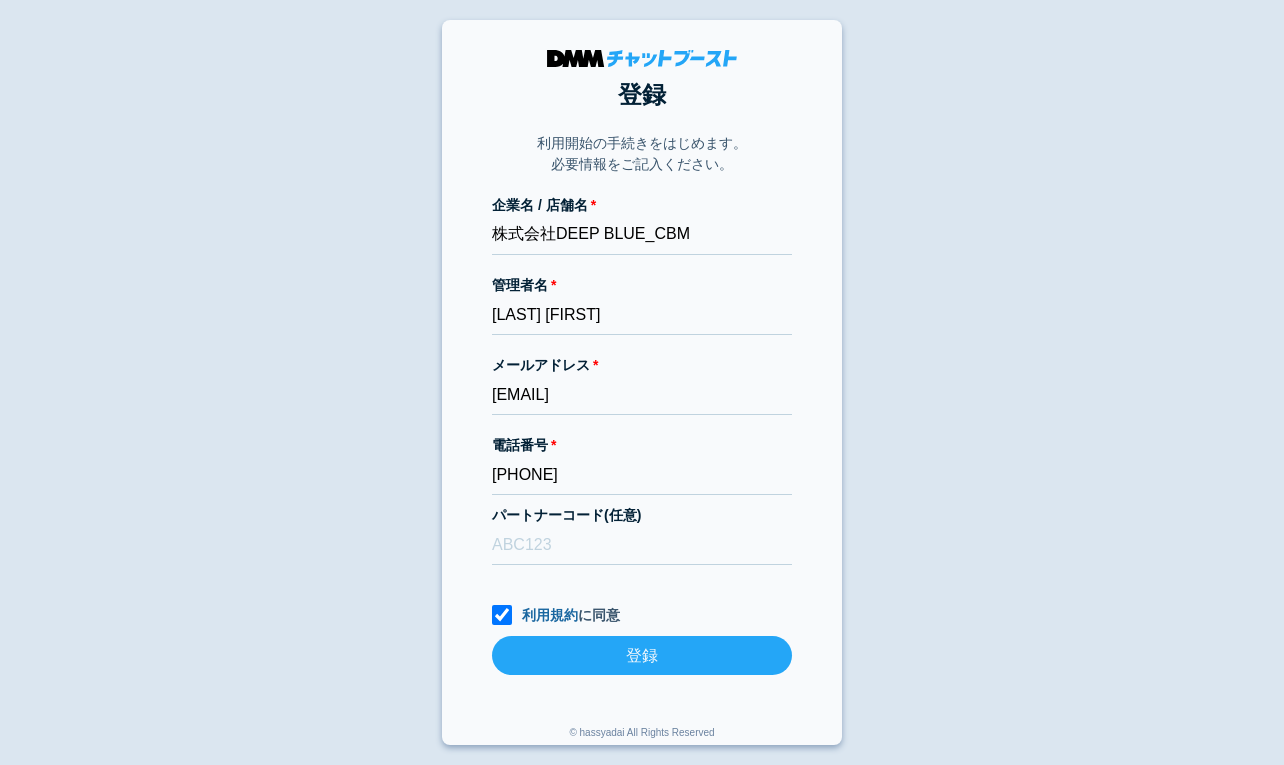 click on "登録" at bounding box center (642, 655) 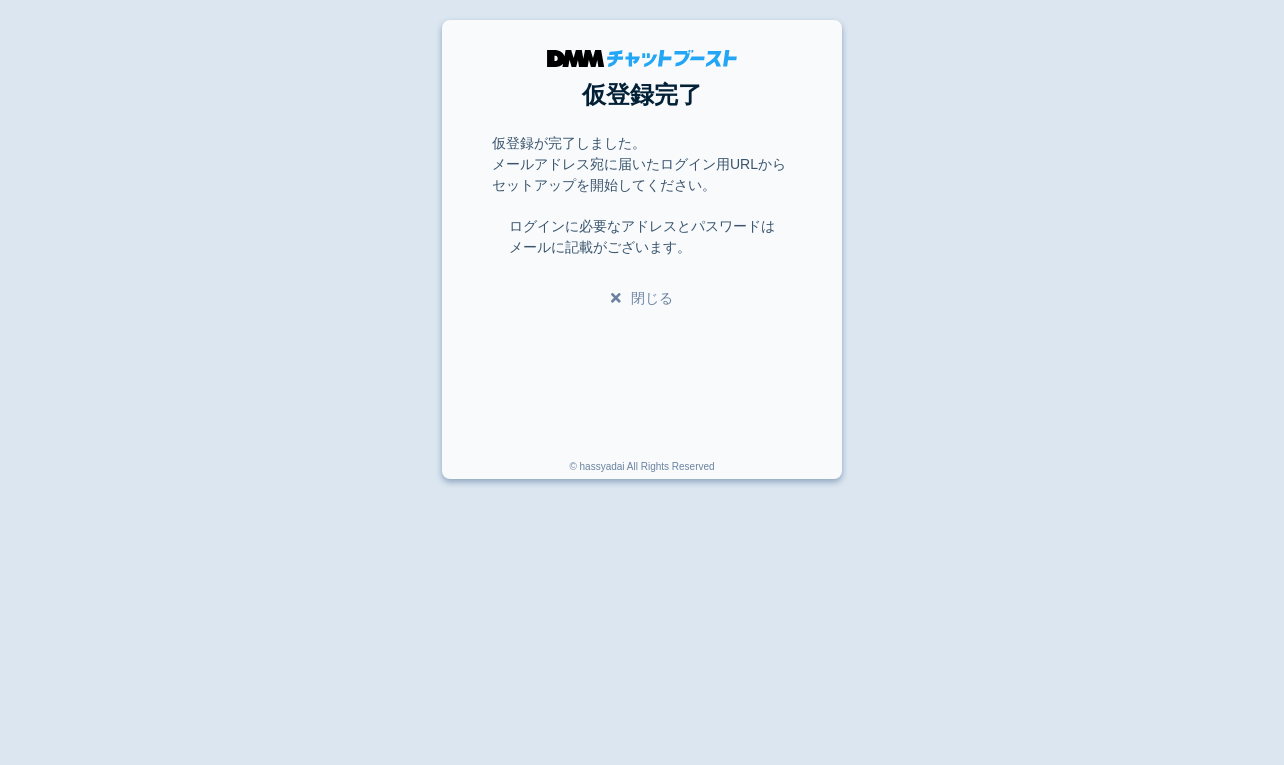 scroll, scrollTop: 0, scrollLeft: 0, axis: both 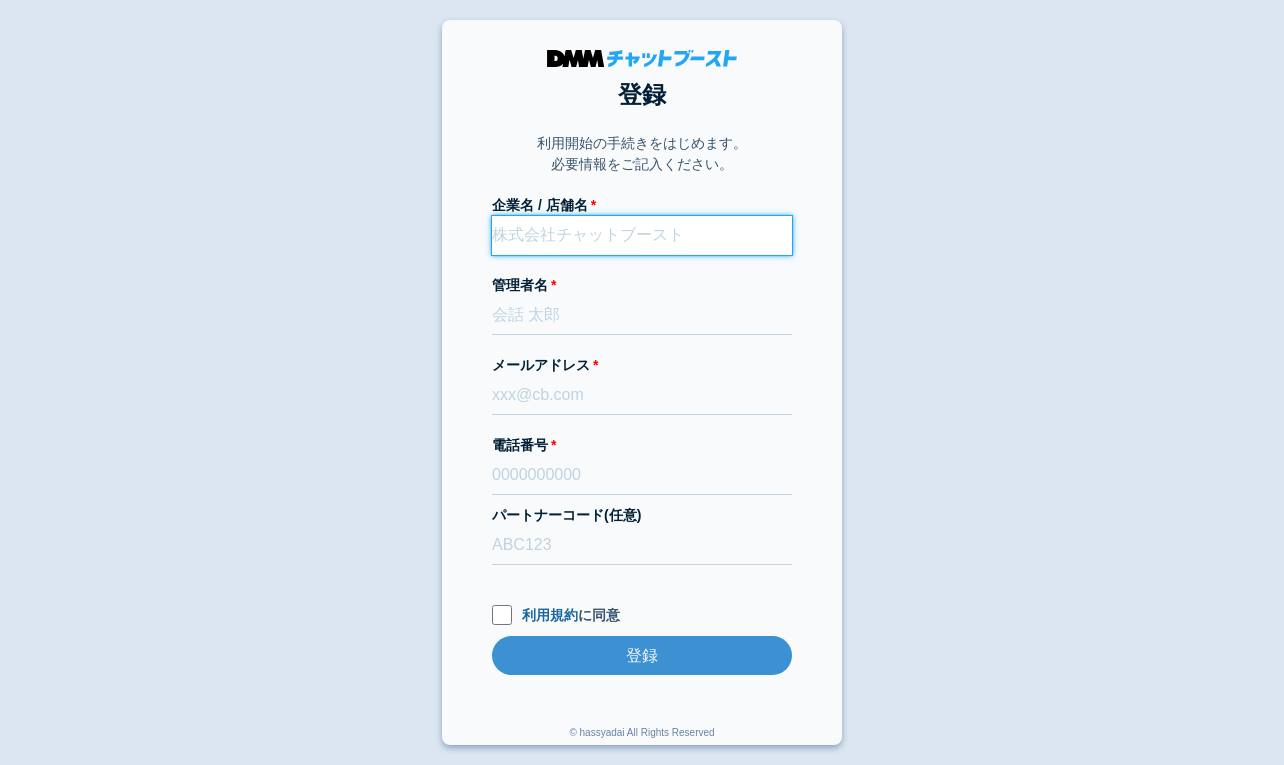 click on "企業名 / 店舗名" at bounding box center (642, 235) 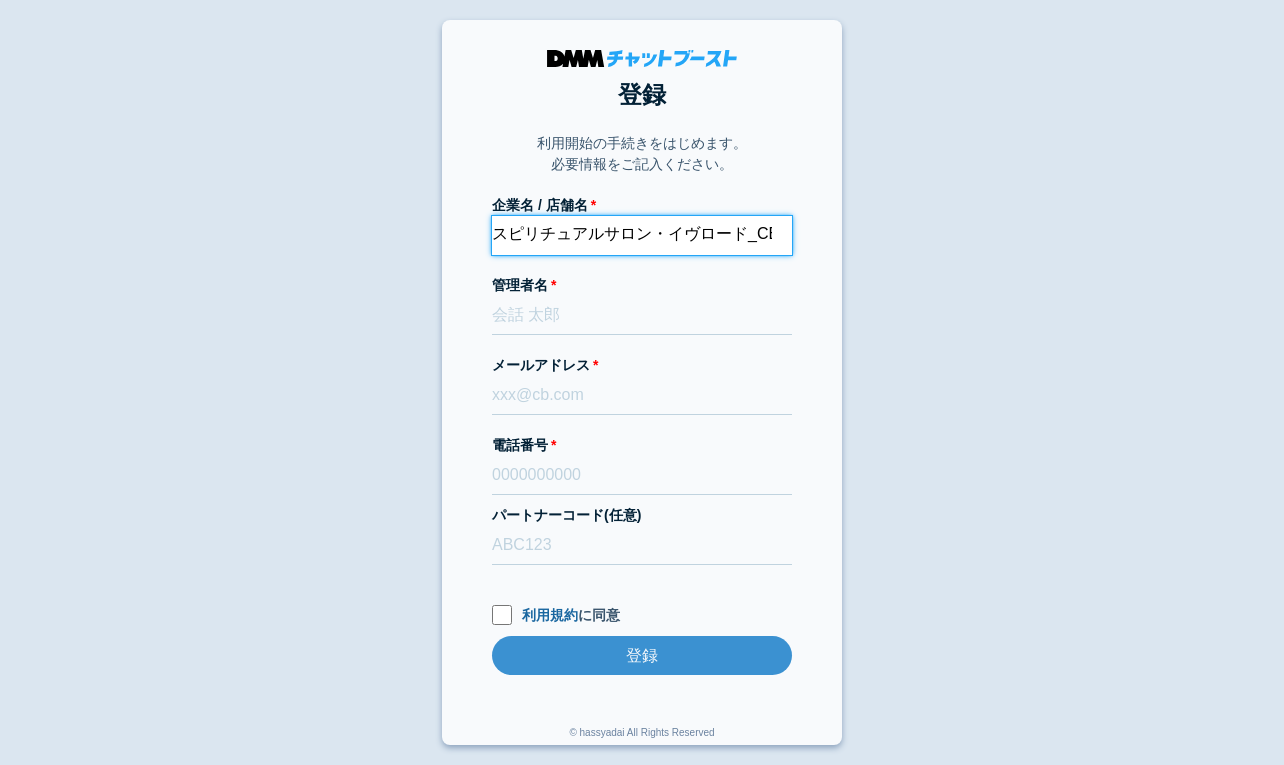 scroll, scrollTop: 0, scrollLeft: 18, axis: horizontal 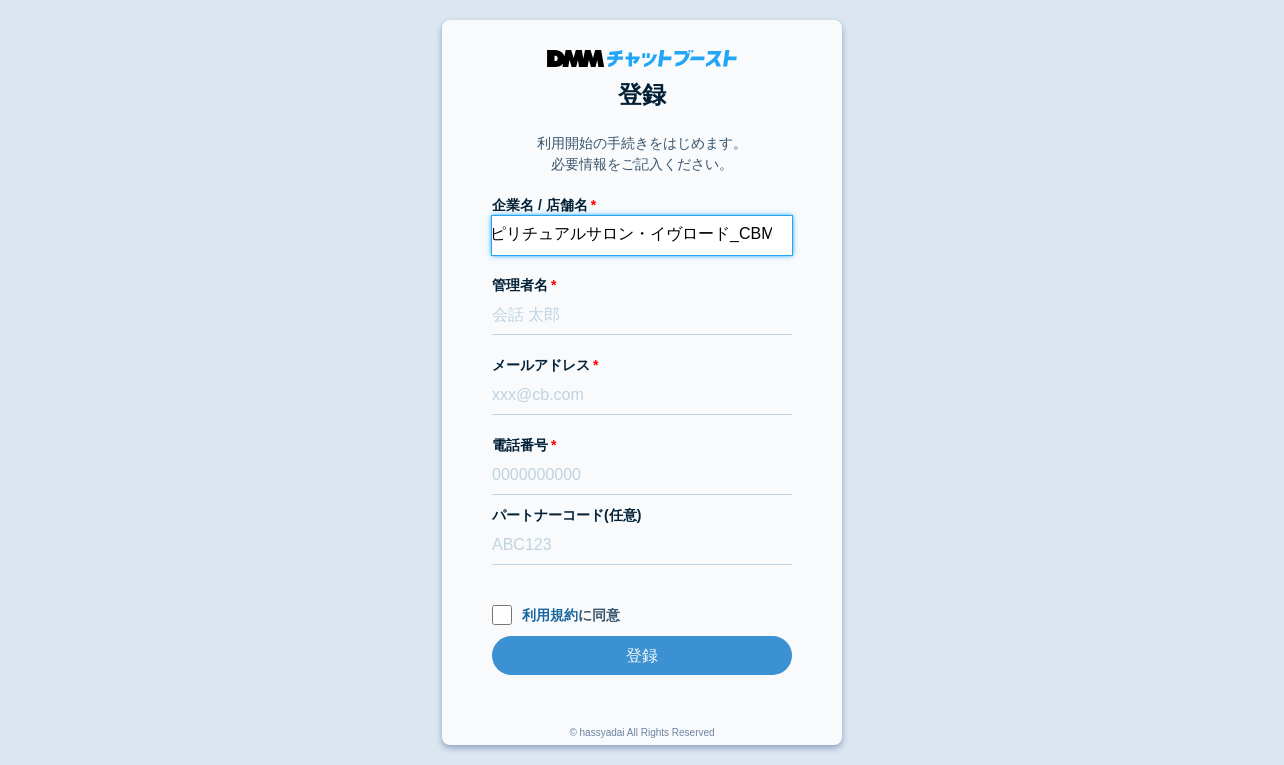 type on "スピリチュアルサロン・イヴロード_CBM" 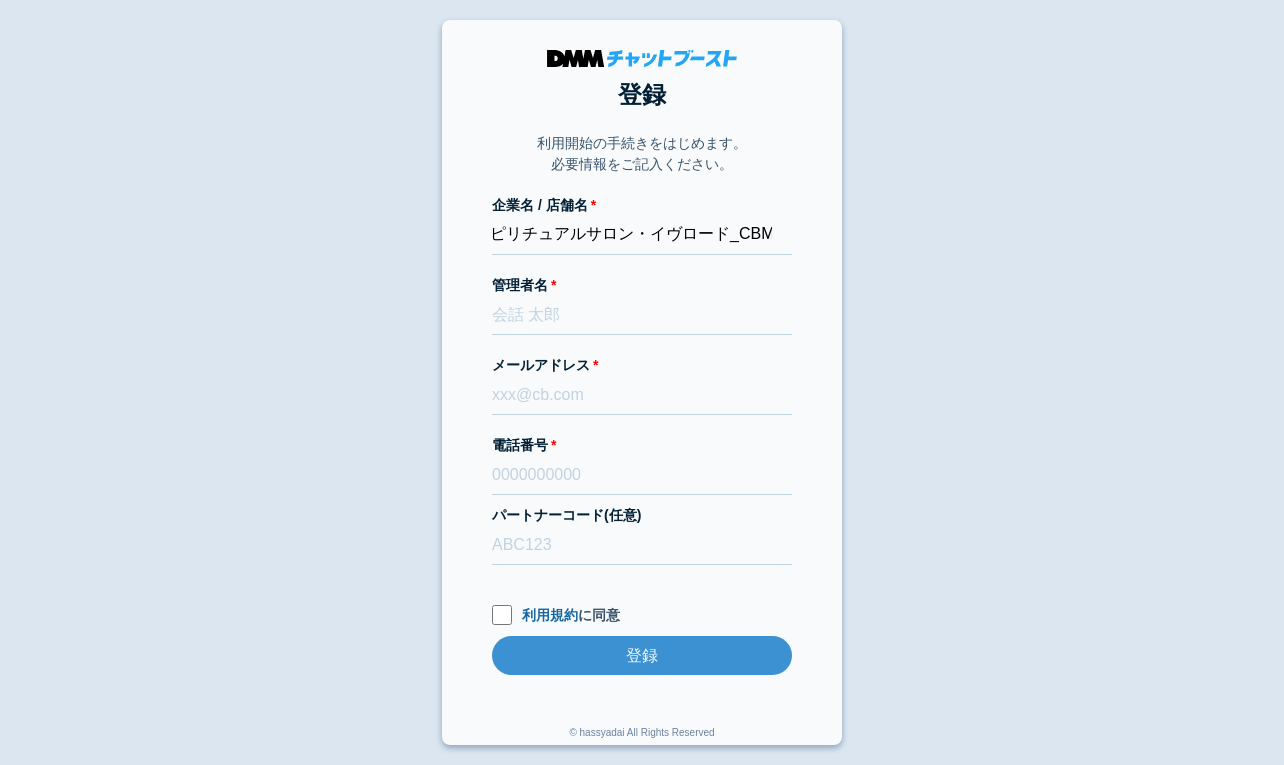 click on "登録
利用開始の手続きをはじめます。 必要情報をご記入ください。
企業名 / 店舗名
スピリチュアルサロン・イヴロード_CBM
管理者名
メールアドレス
電話番号
パートナーコード(任意)
利用規約 に同意
登録
登録
© hassyadai All Rights Reserved" at bounding box center (642, 382) 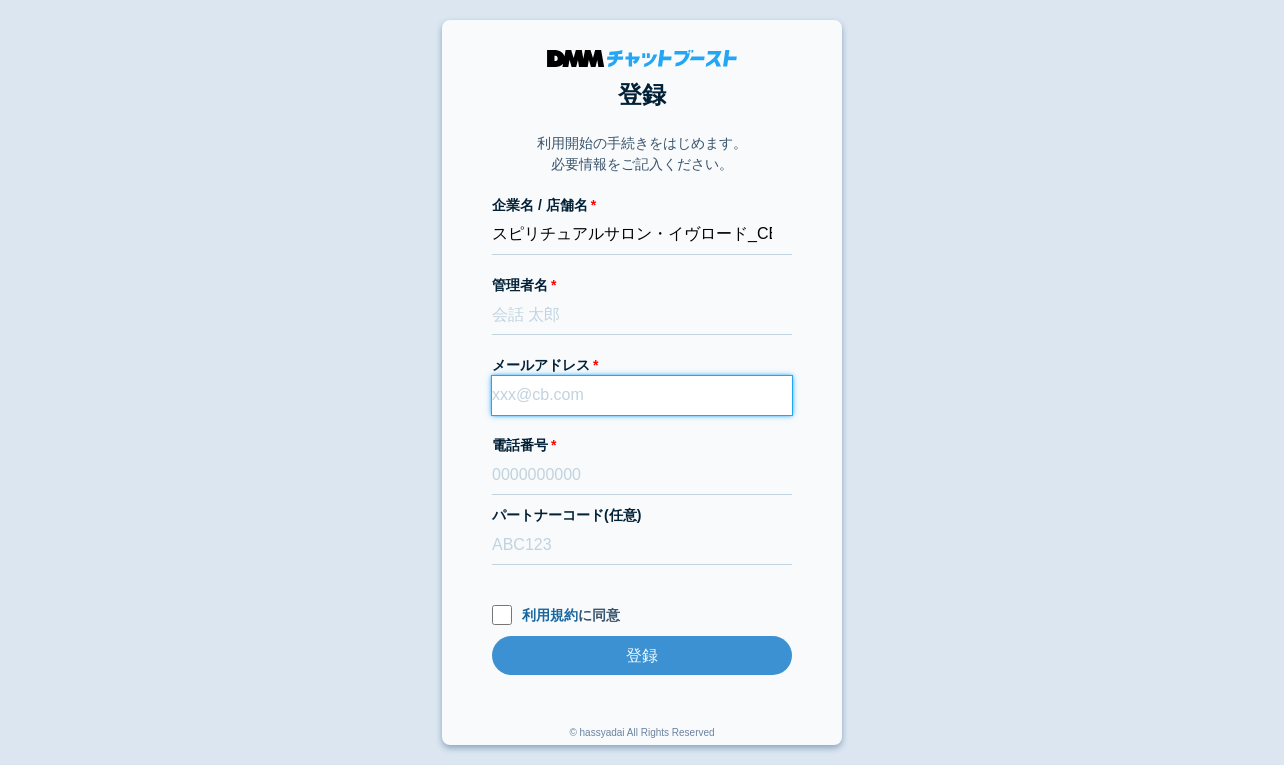 click on "メールアドレス" at bounding box center [642, 395] 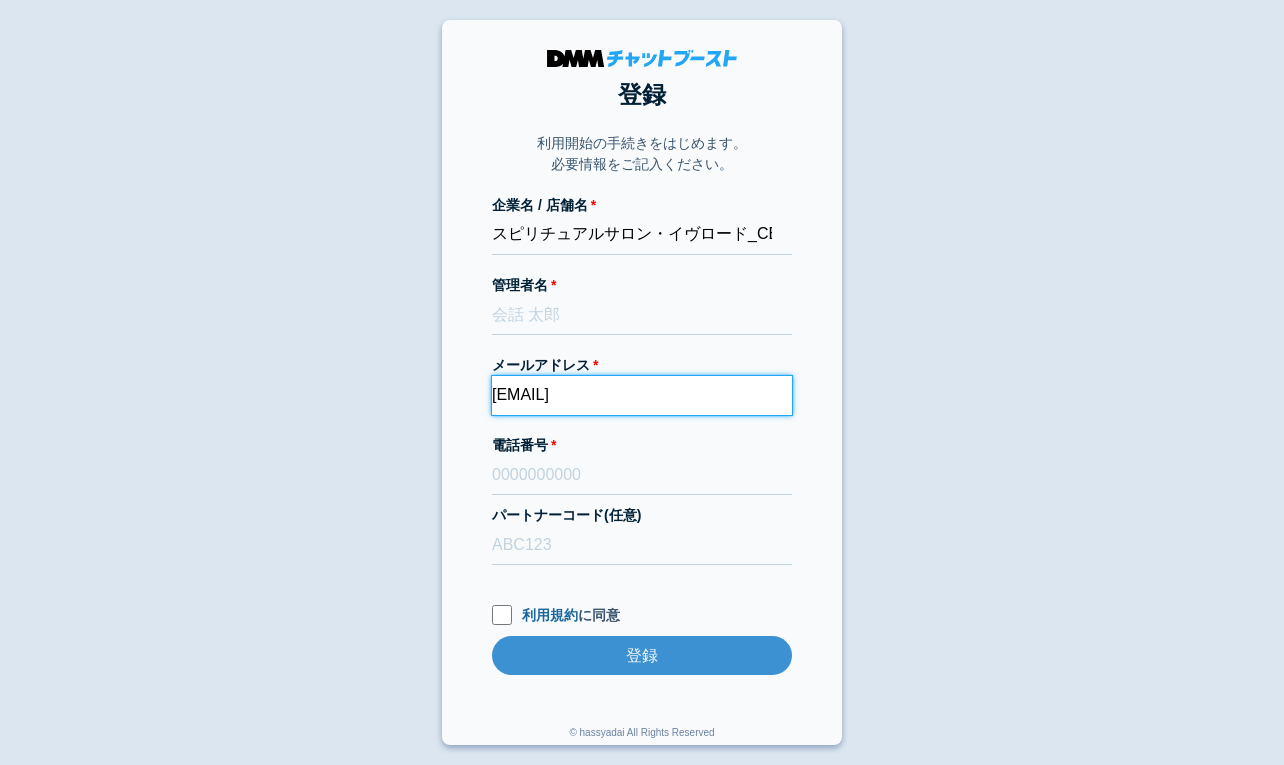 type on "dmmboost-line+198@dmm.com" 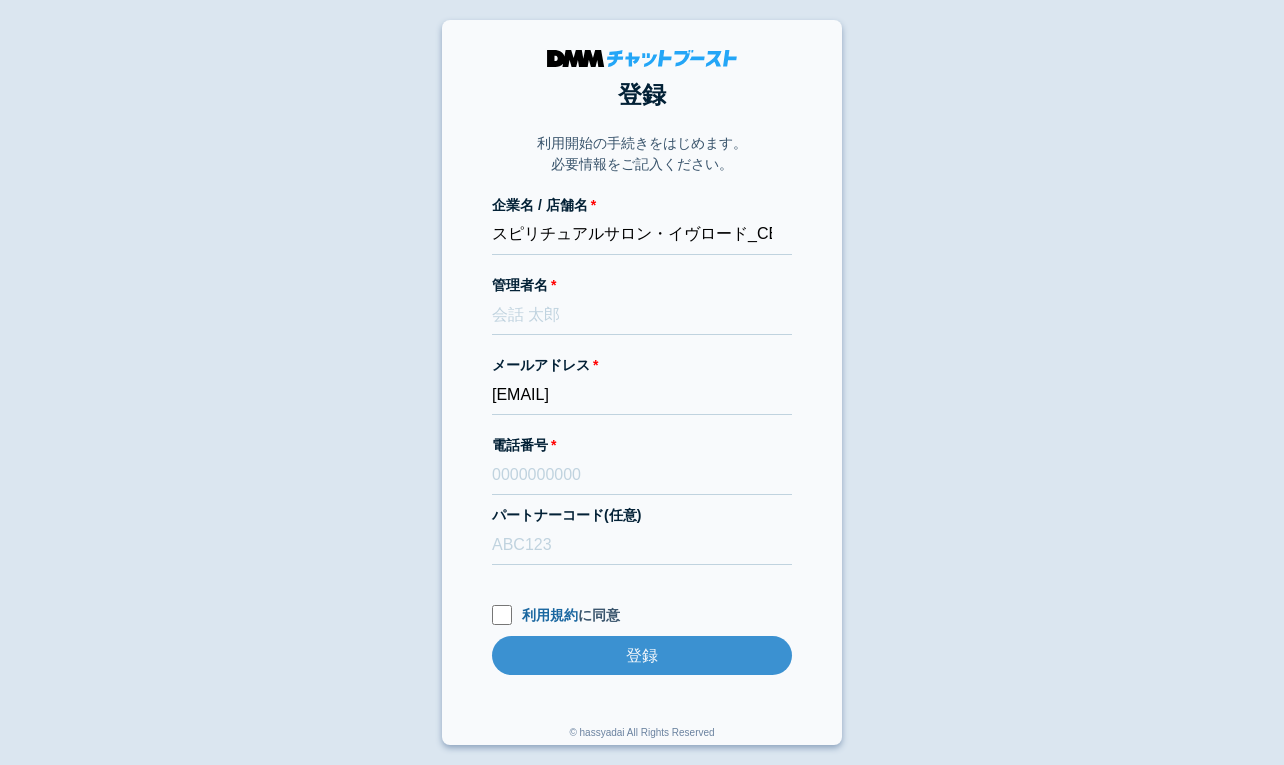 click on "登録
利用開始の手続きをはじめます。 必要情報をご記入ください。
企業名 / 店舗名
スピリチュアルサロン・イヴロード_CBM
管理者名
メールアドレス
dmmboost-line+198@dmm.com
電話番号
パートナーコード(任意)
利用規約 に同意
登録
登録
© hassyadai All Rights Reserved" at bounding box center [642, 382] 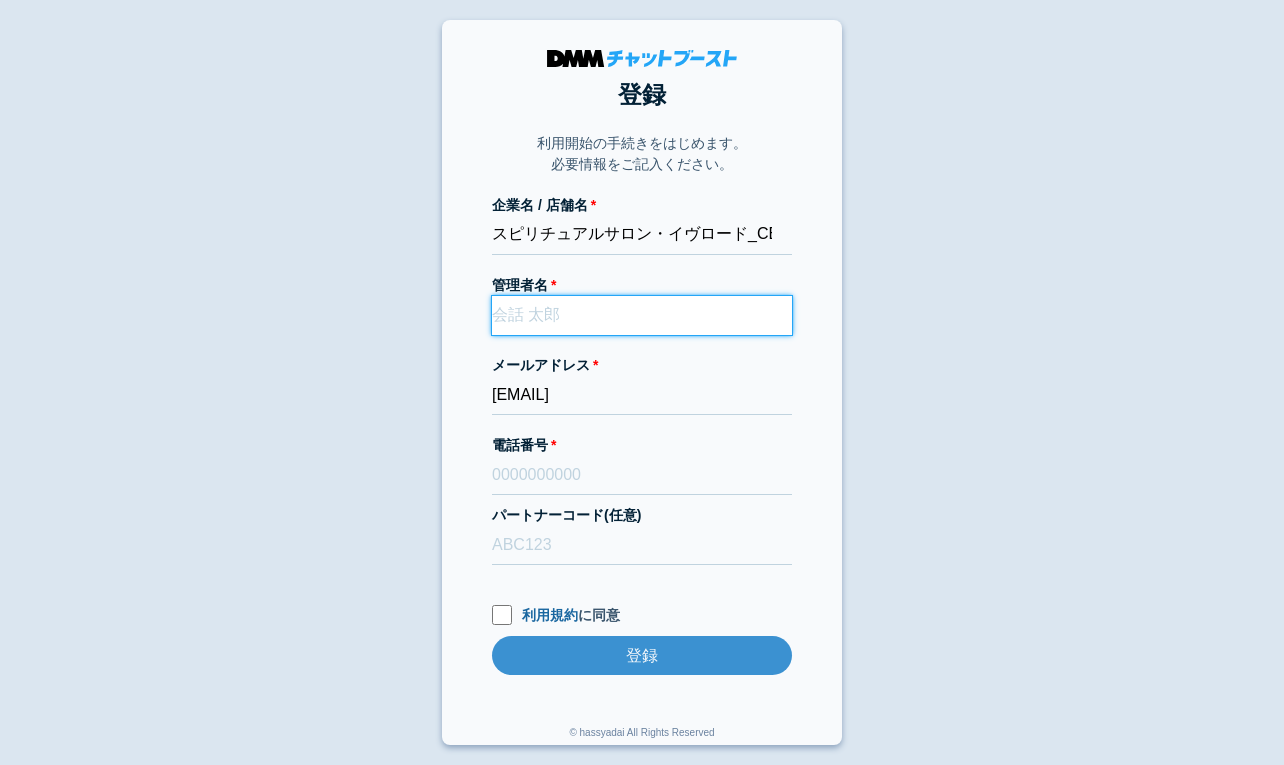 click on "管理者名" at bounding box center (642, 315) 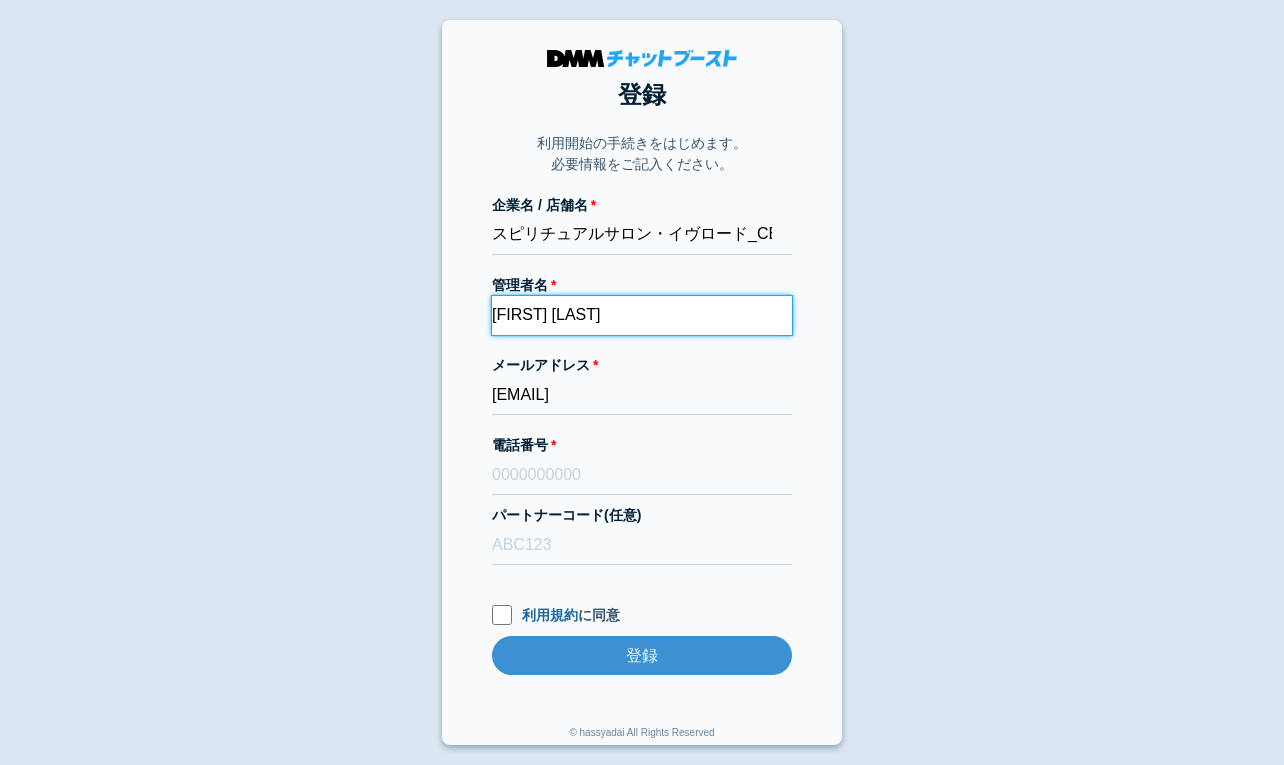 type on "榎木千津代" 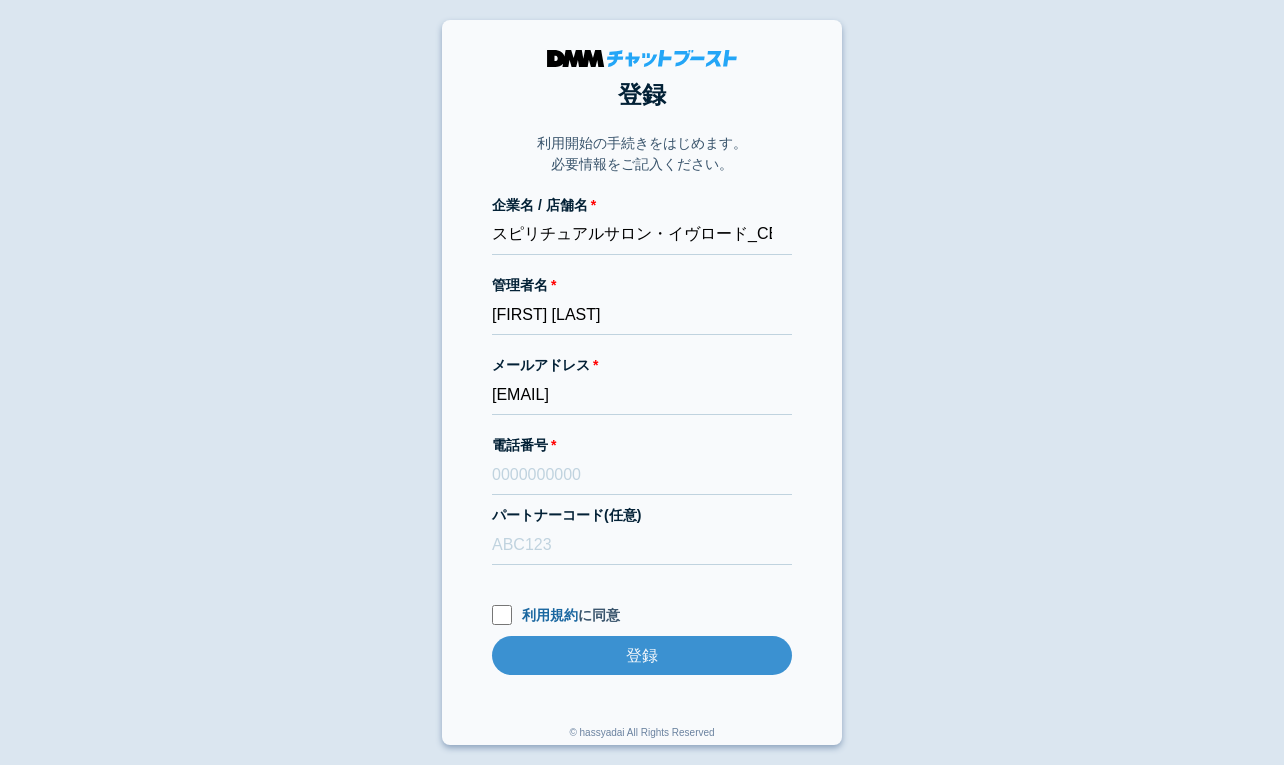 click on "登録
利用開始の手続きをはじめます。 必要情報をご記入ください。
企業名 / 店舗名
スピリチュアルサロン・イヴロード_CBM
管理者名
榎木千津代
メールアドレス
dmmboost-line+198@dmm.com
電話番号
パートナーコード(任意)
利用規約 に同意
登録
登録
© hassyadai All Rights Reserved" at bounding box center [642, 382] 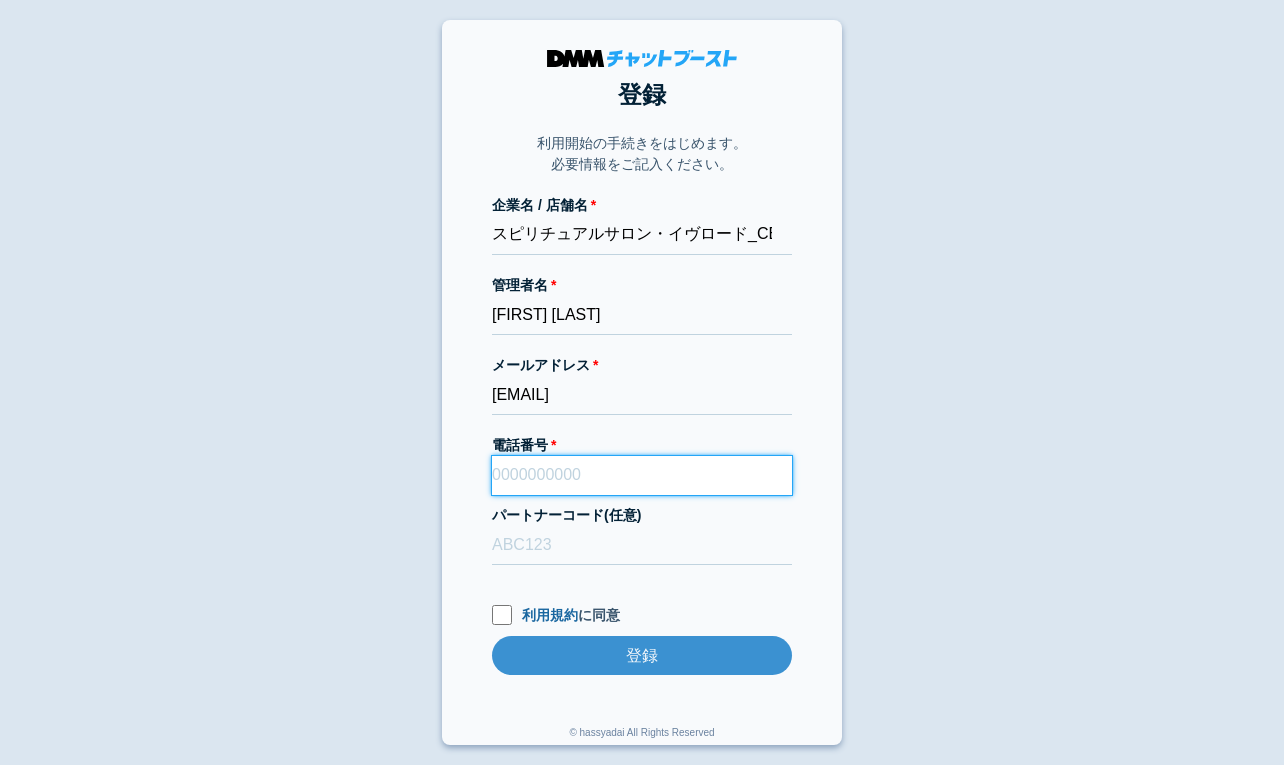 click on "電話番号" at bounding box center (642, 475) 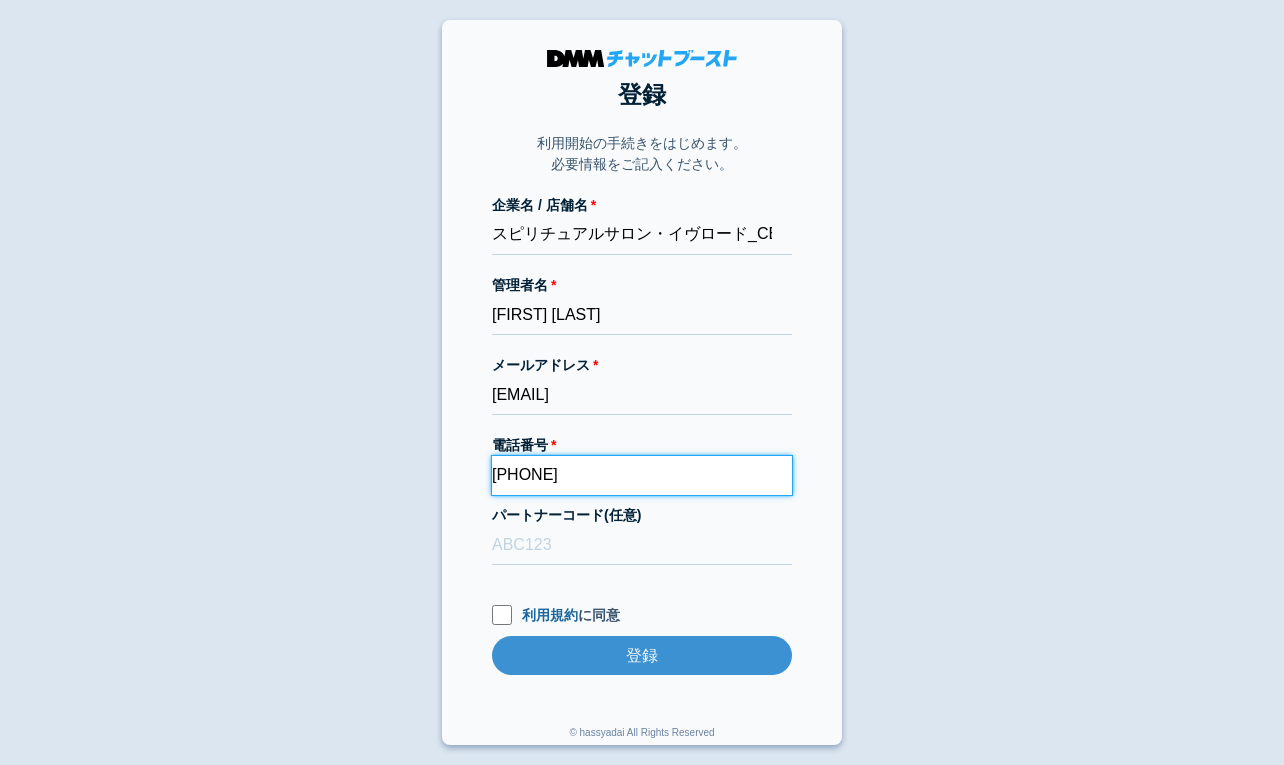 type on "070-8352-0369" 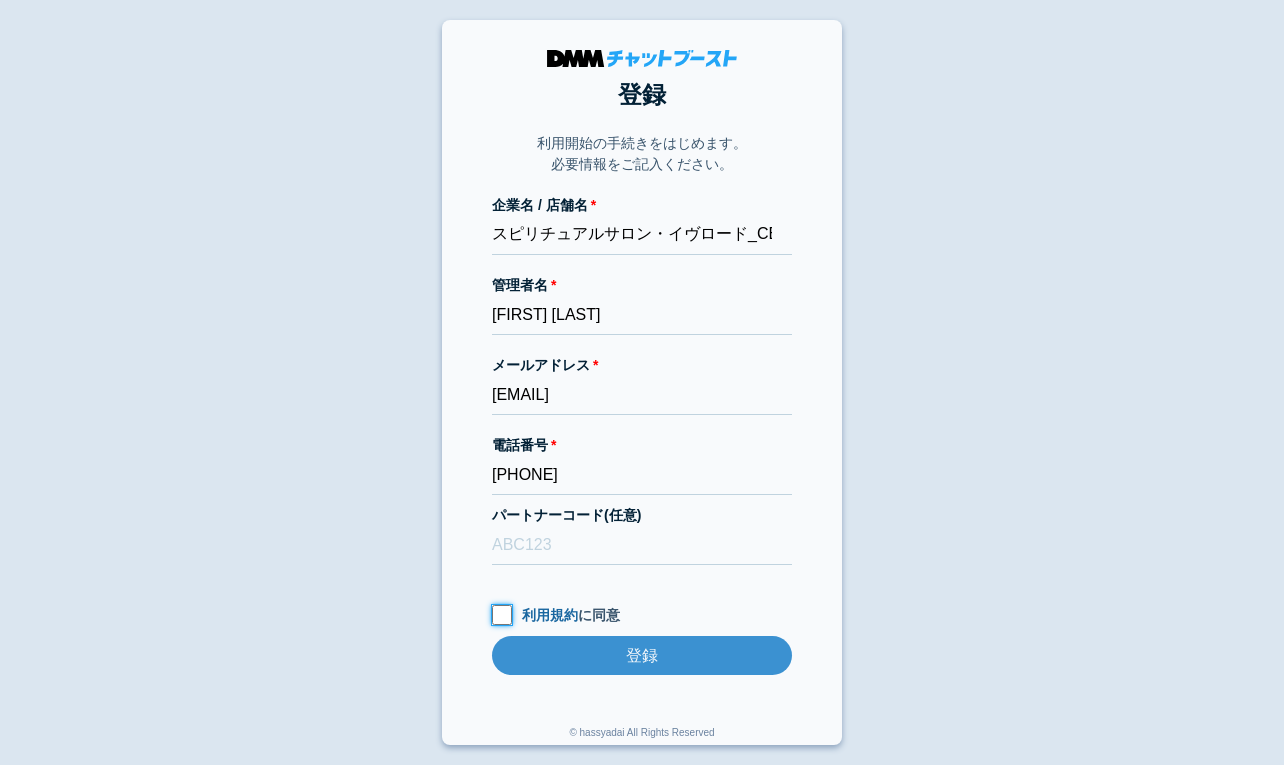 click on "利用規約 に同意" at bounding box center (502, 615) 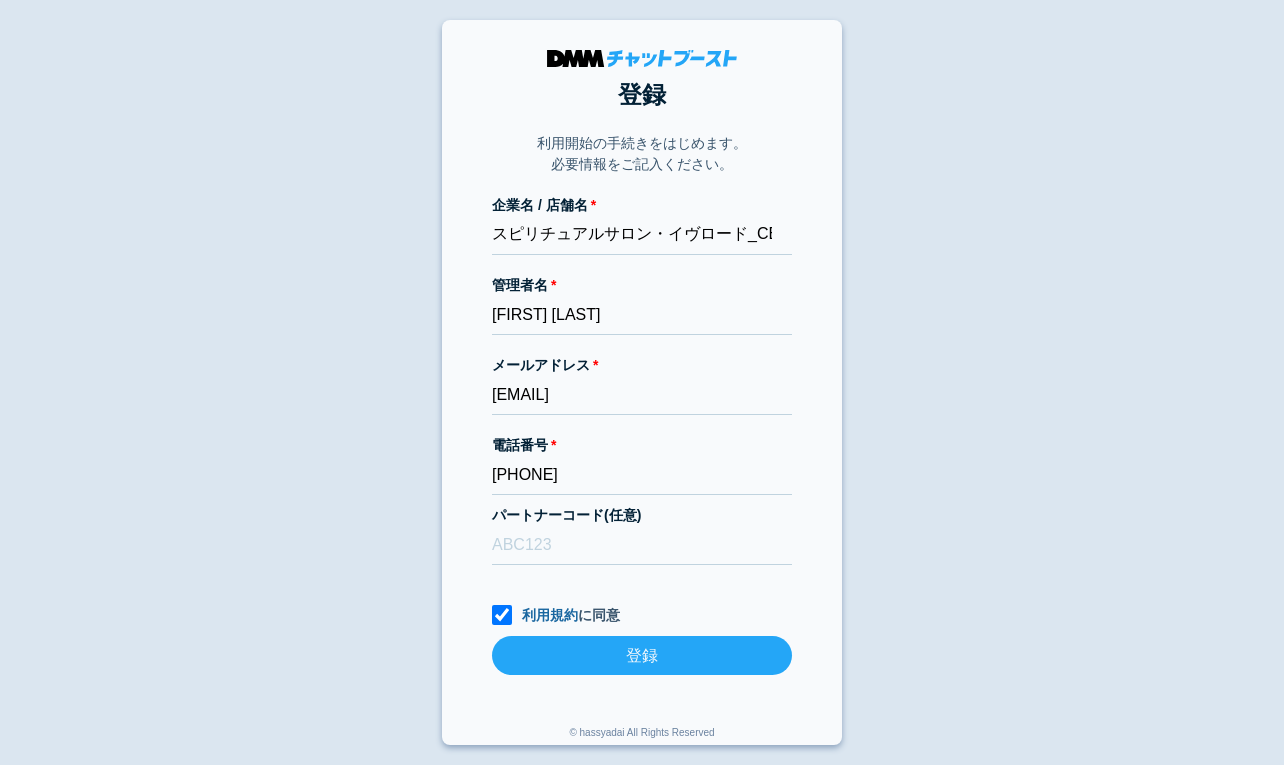 click on "登録" at bounding box center [642, 655] 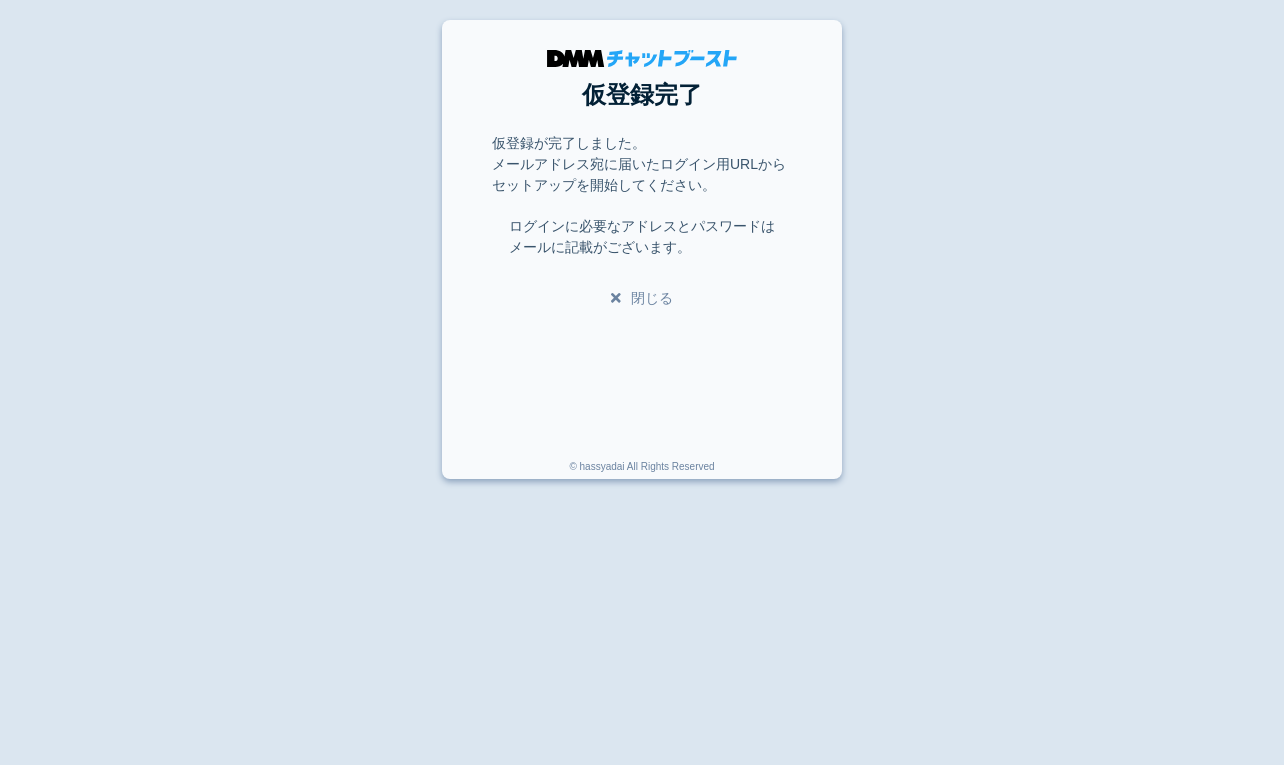 scroll, scrollTop: 0, scrollLeft: 0, axis: both 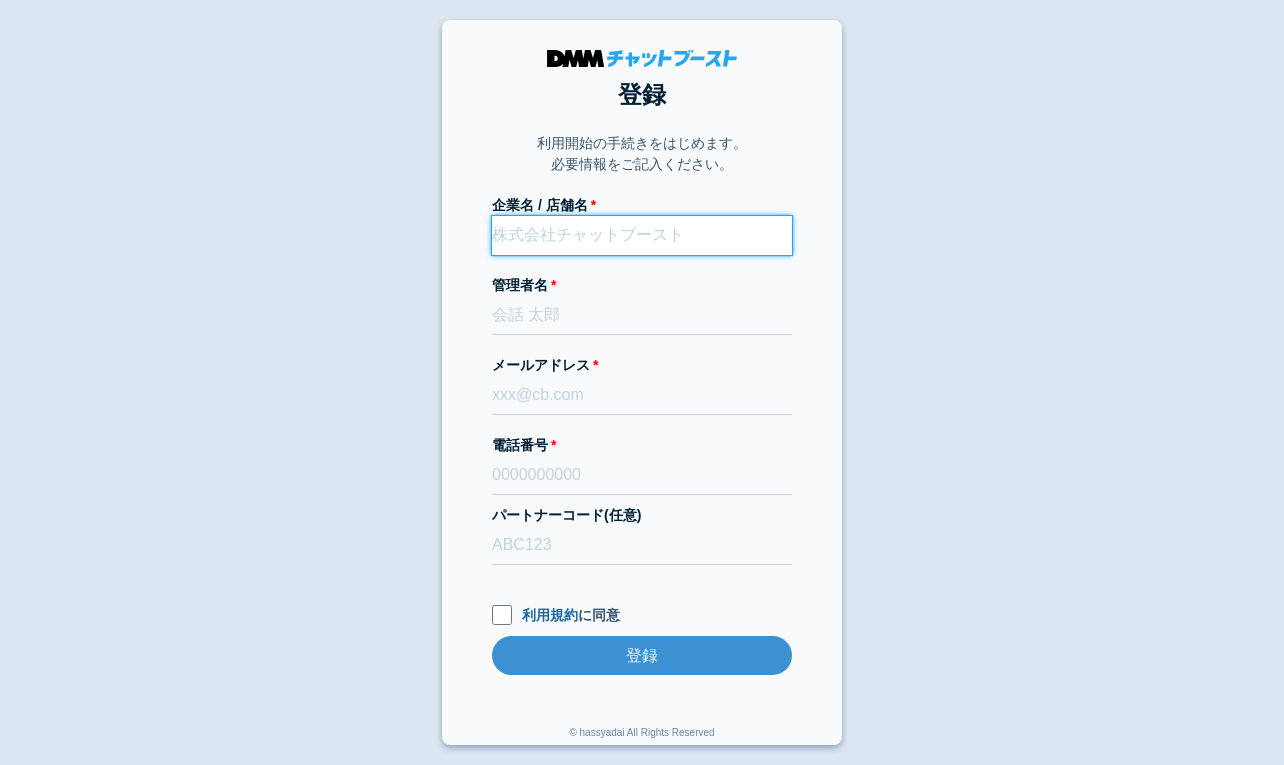 click on "企業名 / 店舗名" at bounding box center [642, 235] 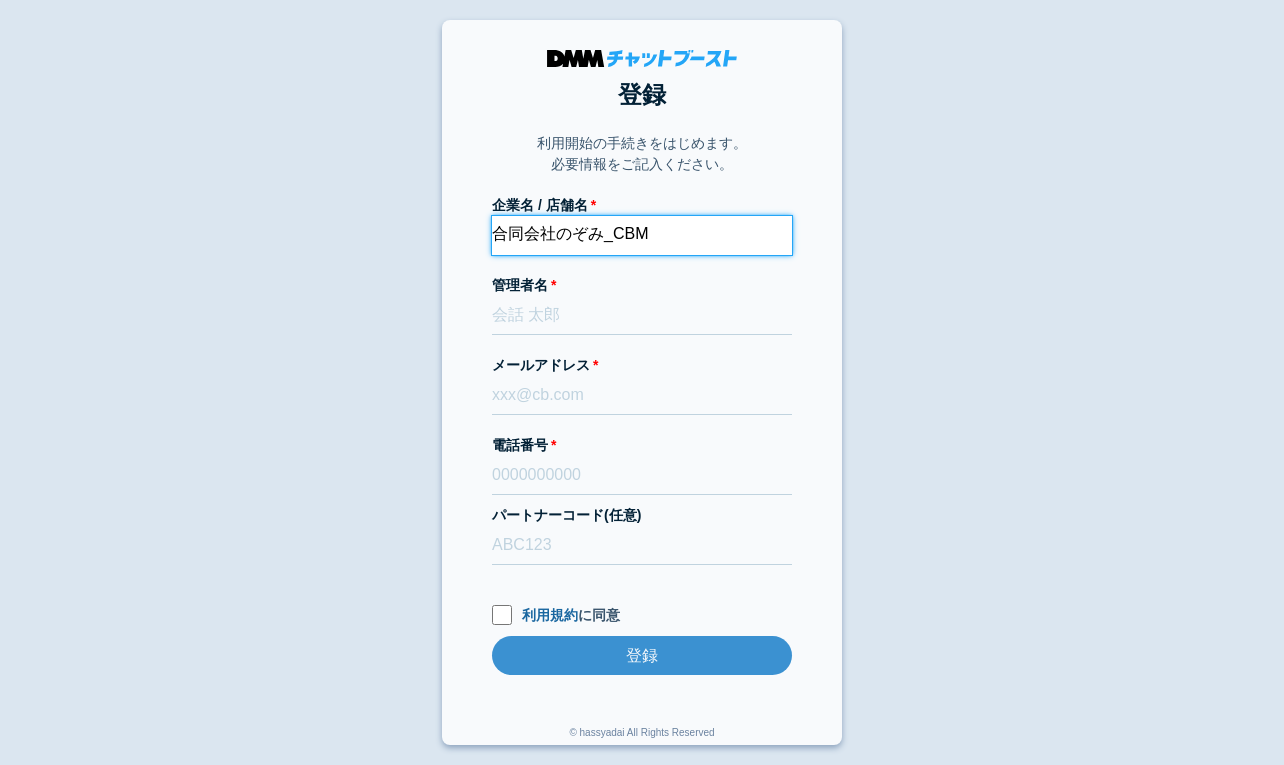 type on "合同会社のぞみ_CBM" 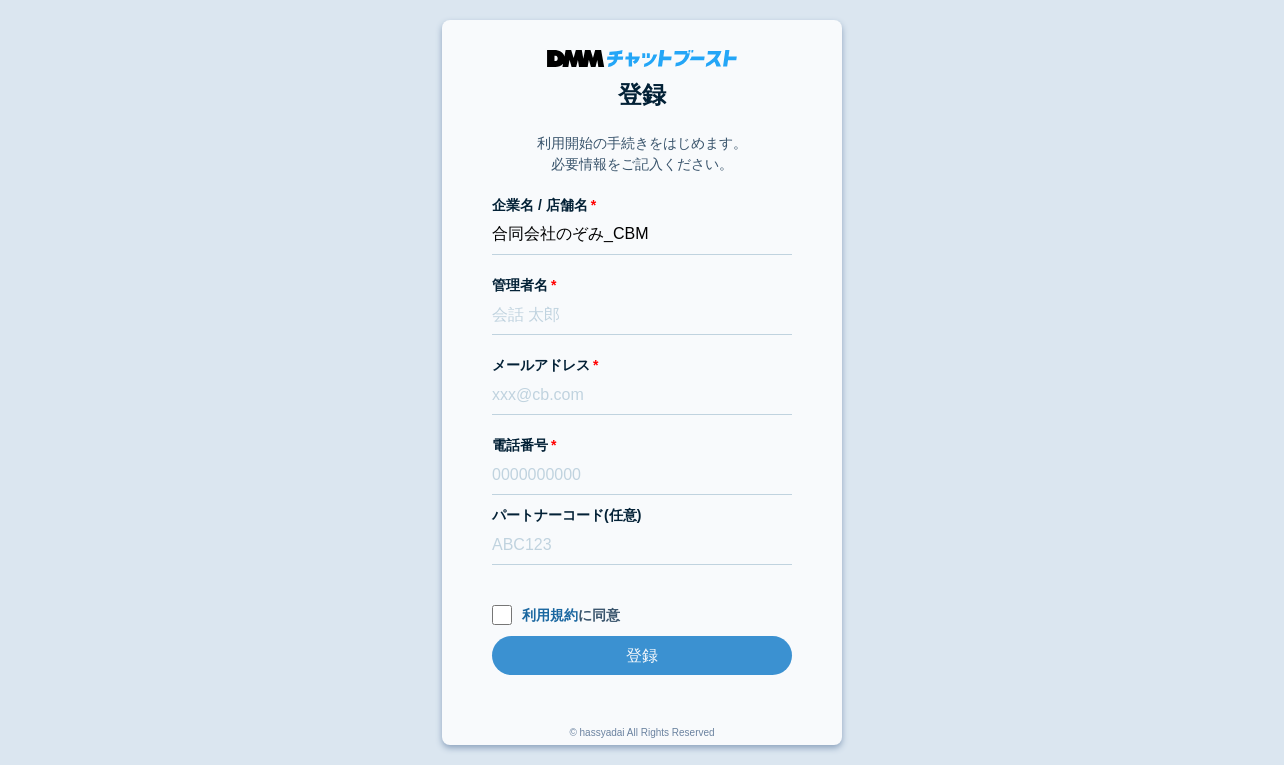 click on "登録
利用開始の手続きをはじめます。 必要情報をご記入ください。
企業名 / 店舗名
合同会社のぞみ_CBM
管理者名
[LAST][FIRST]
メールアドレス
[EMAIL]
電話番号
[PHONE]
パートナーコード(任意)
利用規約 に同意
登録
登録
© hassyadai All Rights Reserved" at bounding box center [642, 382] 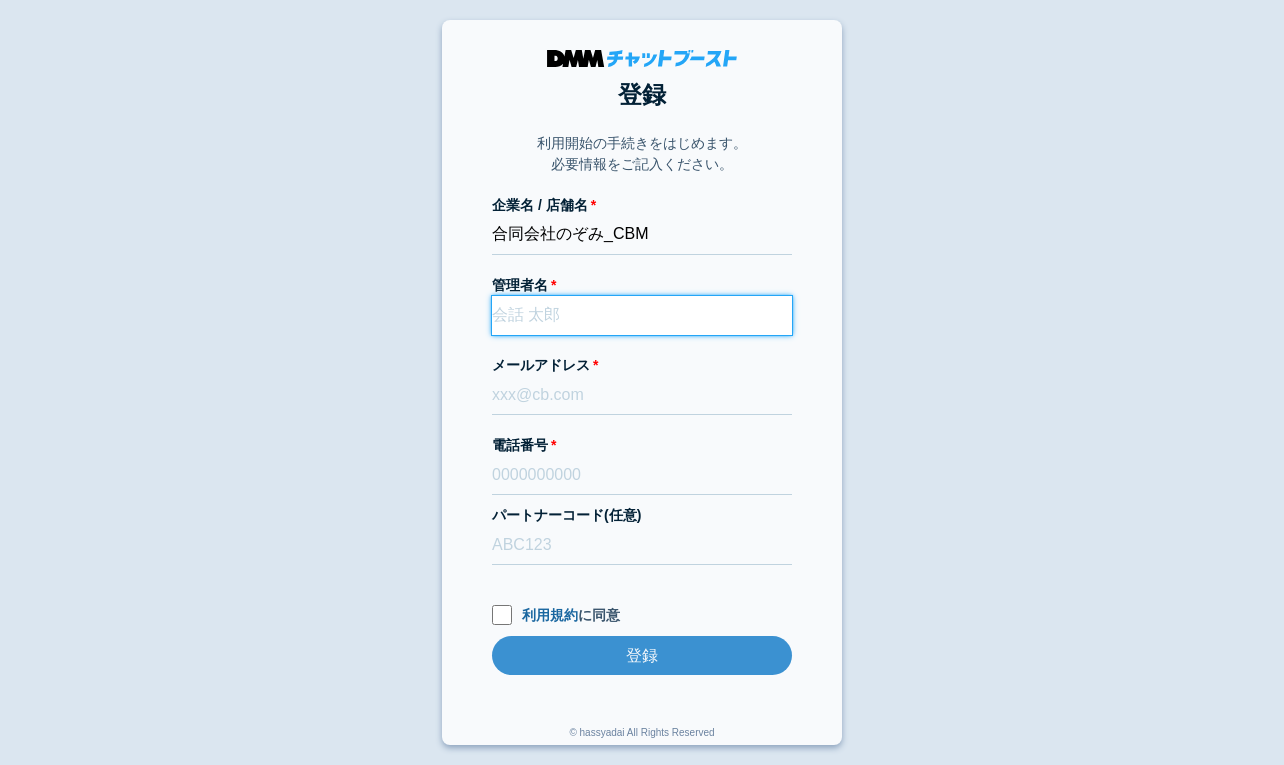 click on "管理者名" at bounding box center (642, 315) 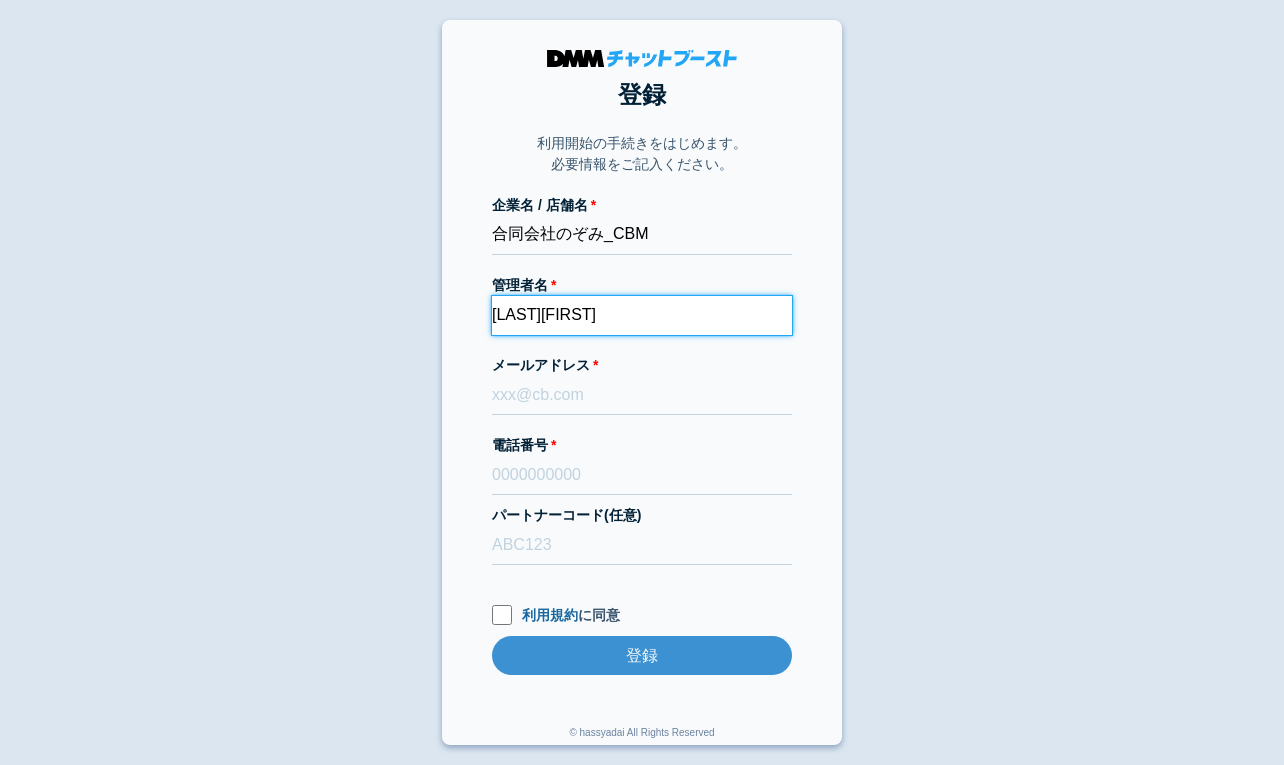 type on "高橋弘典" 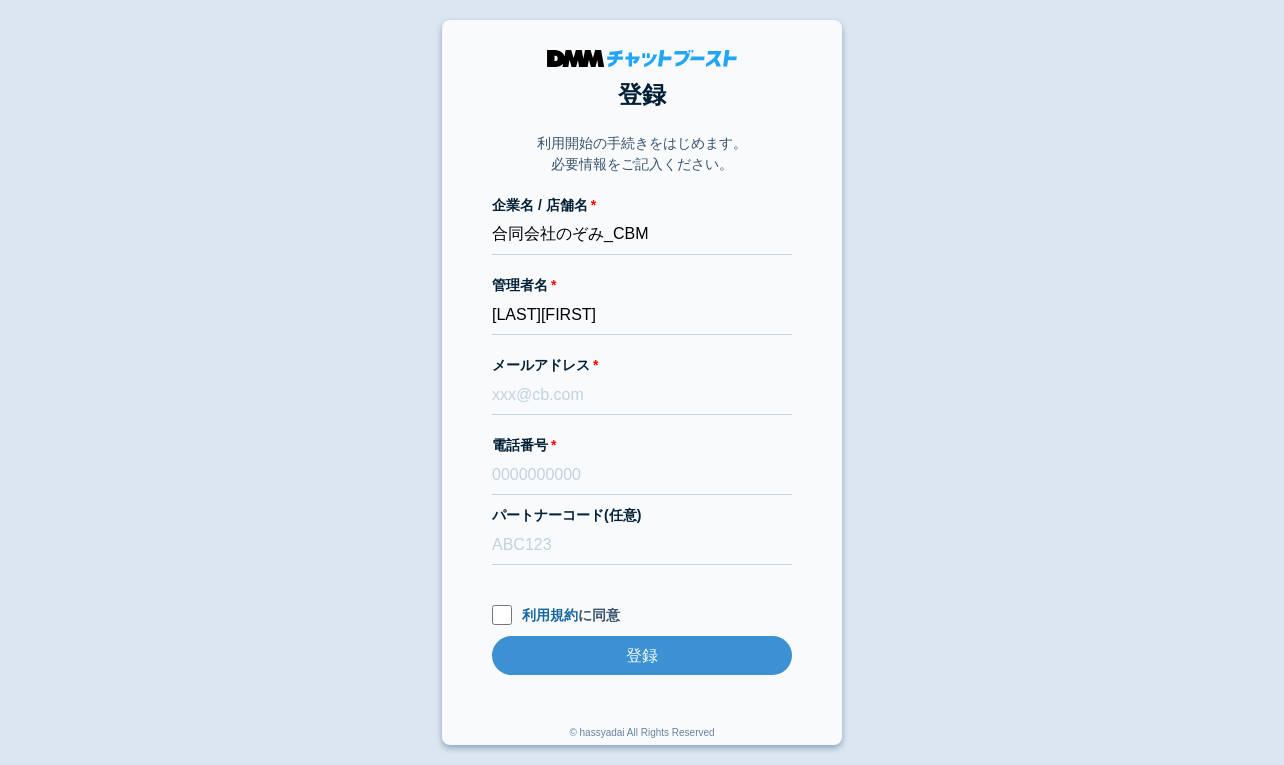 click on "登録
利用開始の手続きをはじめます。 必要情報をご記入ください。
企業名 / 店舗名
合同会社のぞみ_CBM
管理者名
高橋弘典
メールアドレス
電話番号
パートナーコード(任意)
利用規約 に同意
登録
登録
© hassyadai All Rights Reserved" at bounding box center (642, 382) 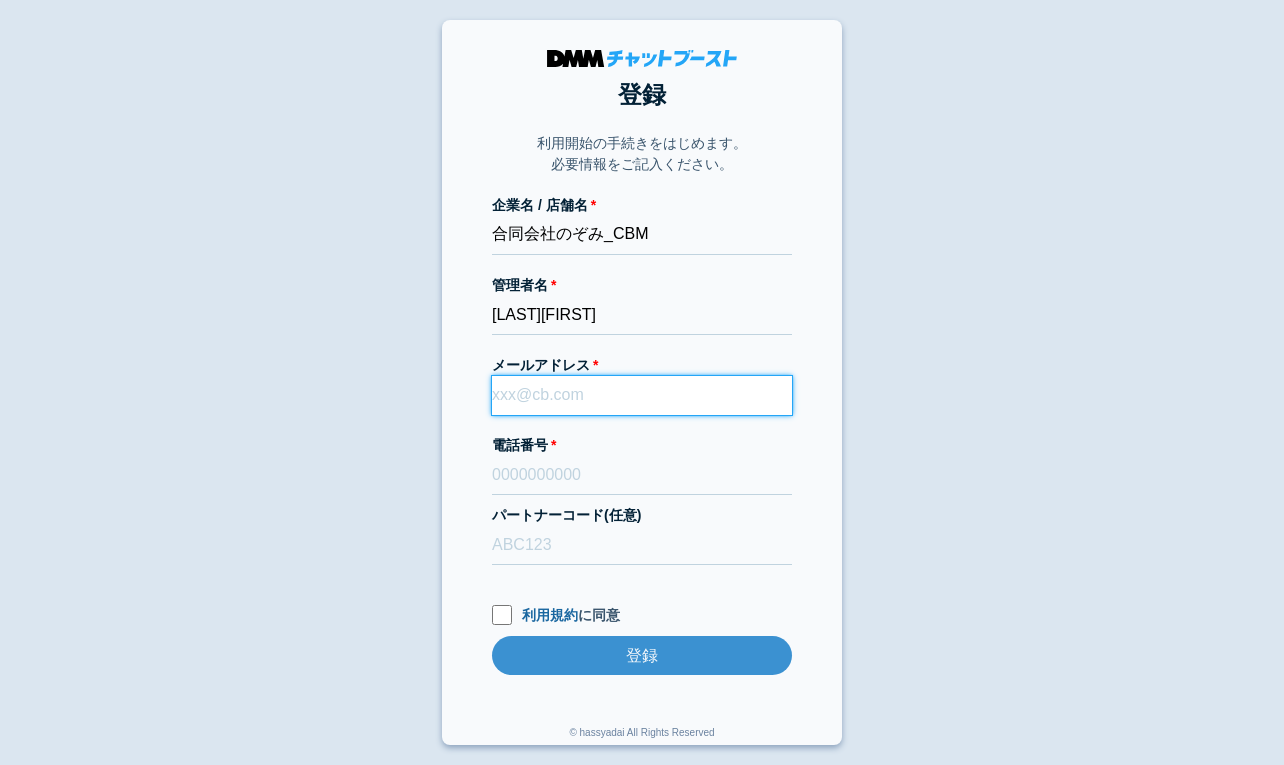 click on "メールアドレス" at bounding box center (642, 395) 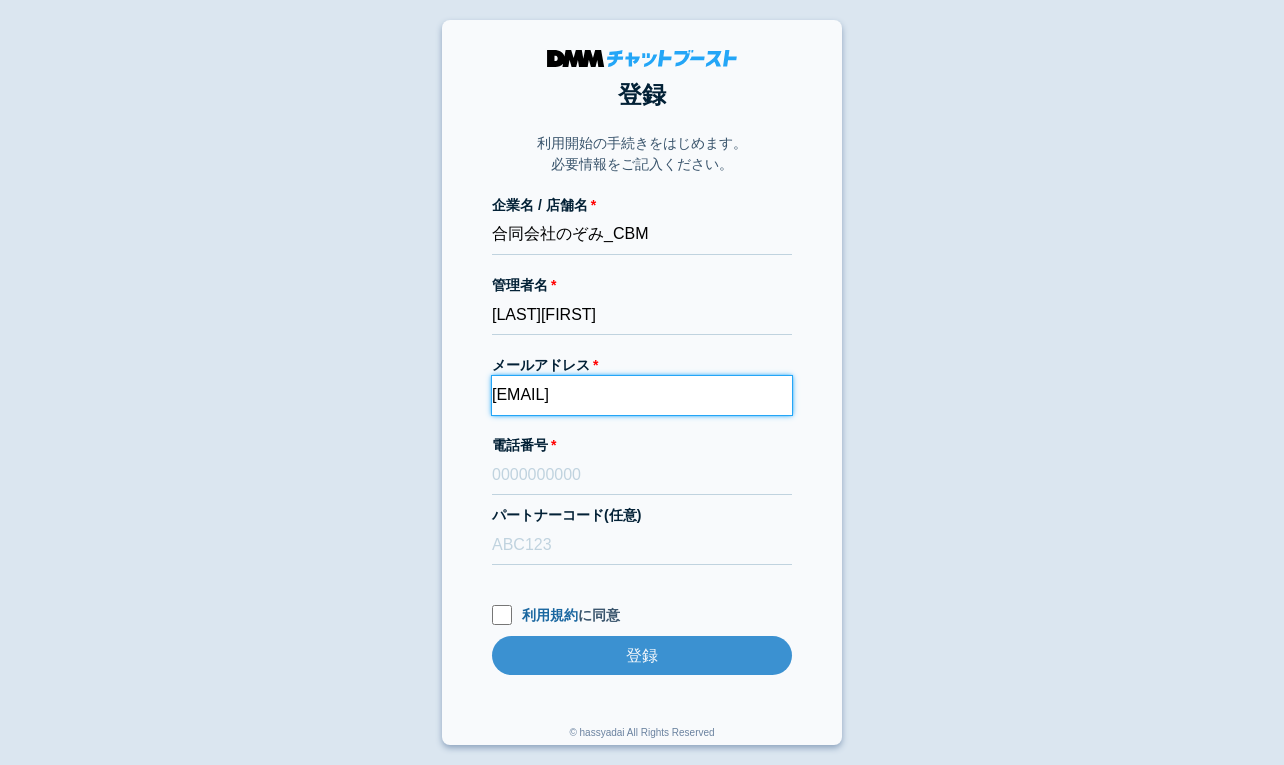 type on "dmmboost-line+199@dmm.com" 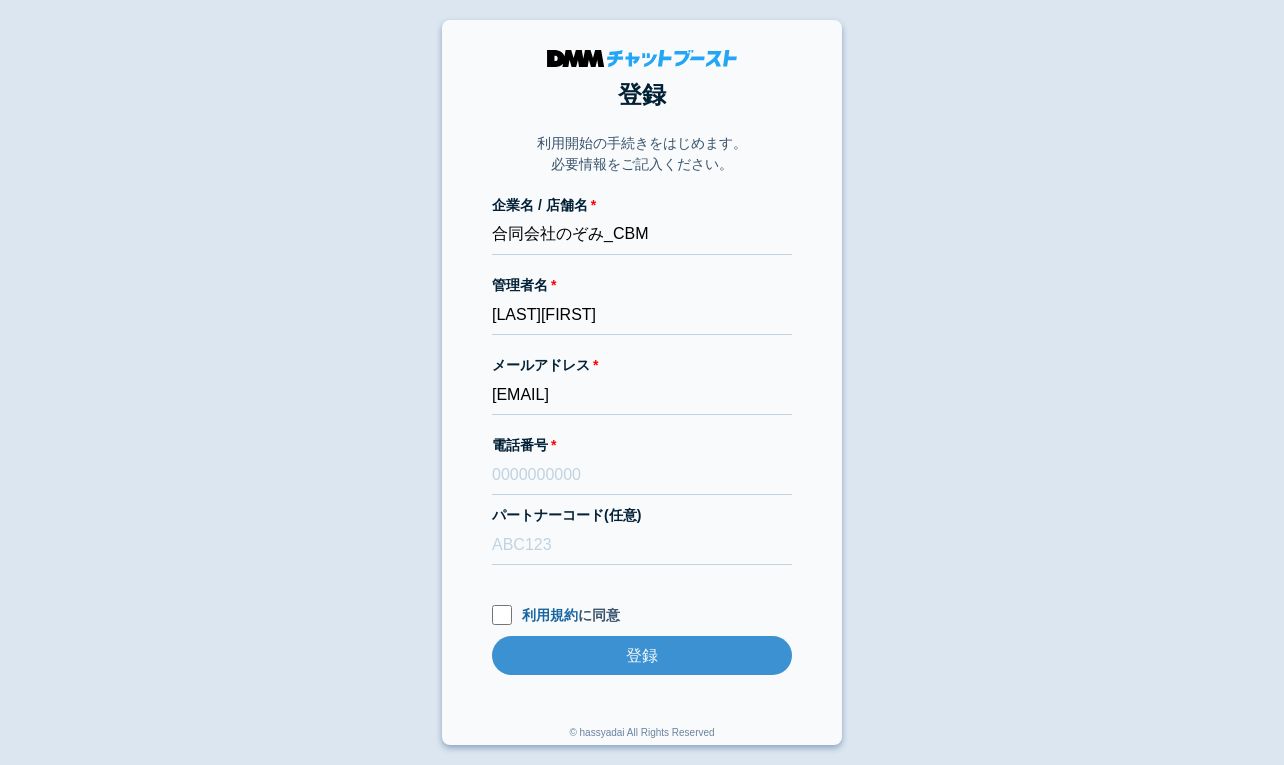 click on "登録
利用開始の手続きをはじめます。 必要情報をご記入ください。
企業名 / 店舗名
合同会社のぞみ_CBM
管理者名
高橋弘典
メールアドレス
dmmboost-line+199@dmm.com
電話番号
パートナーコード(任意)
利用規約 に同意
登録
登録
© hassyadai All Rights Reserved" at bounding box center (642, 382) 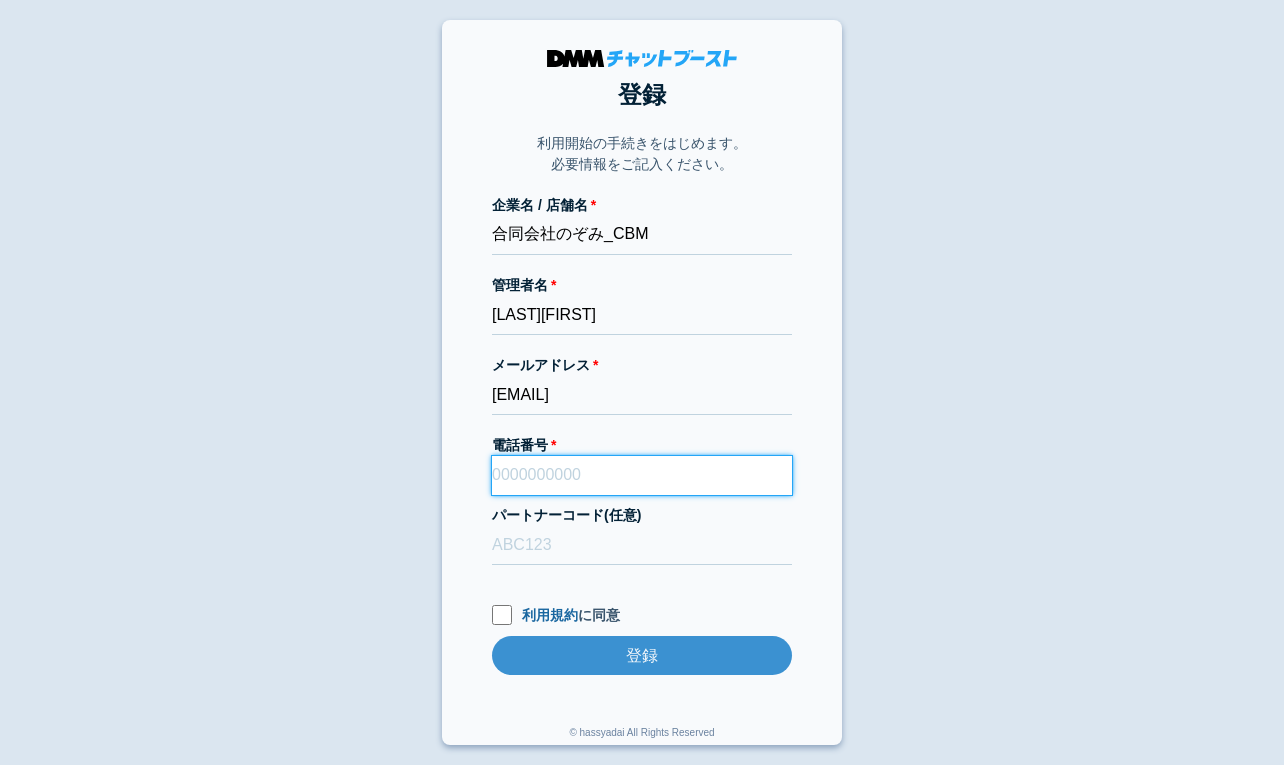 click on "電話番号" at bounding box center [642, 475] 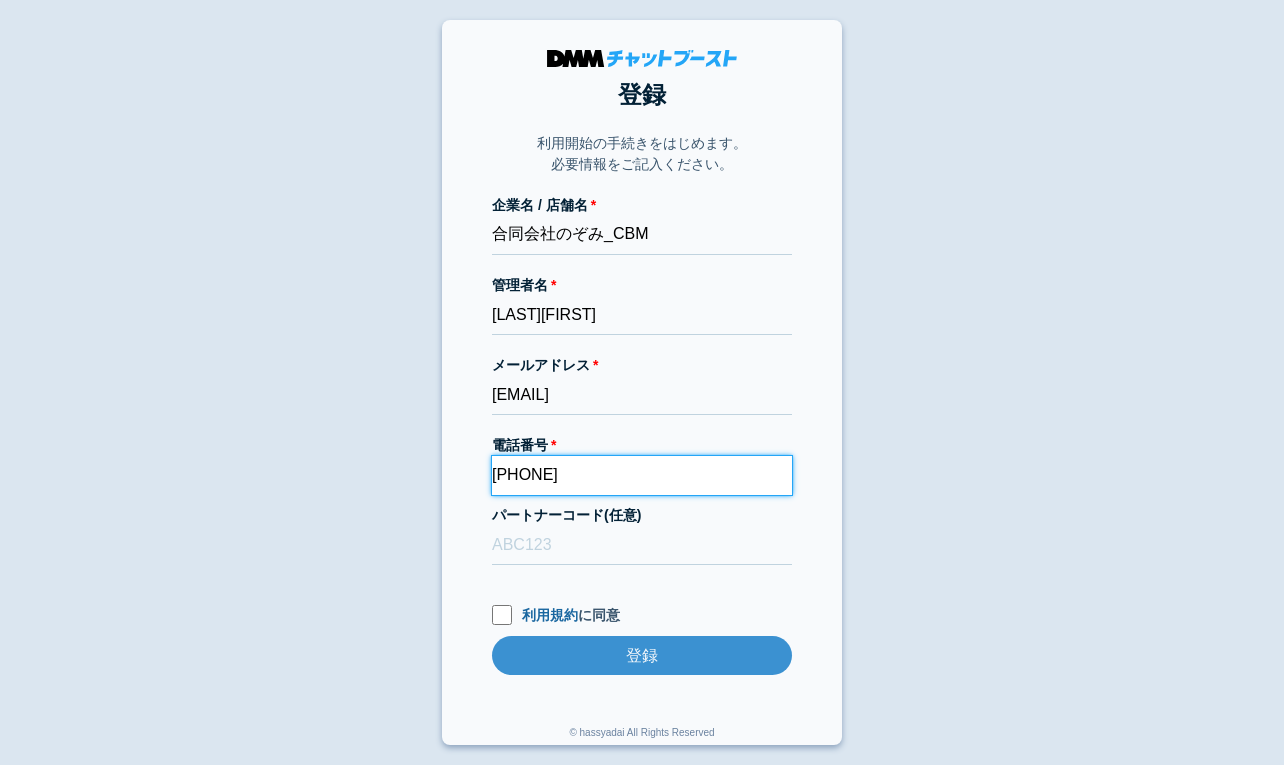 type on "080-1684-8651" 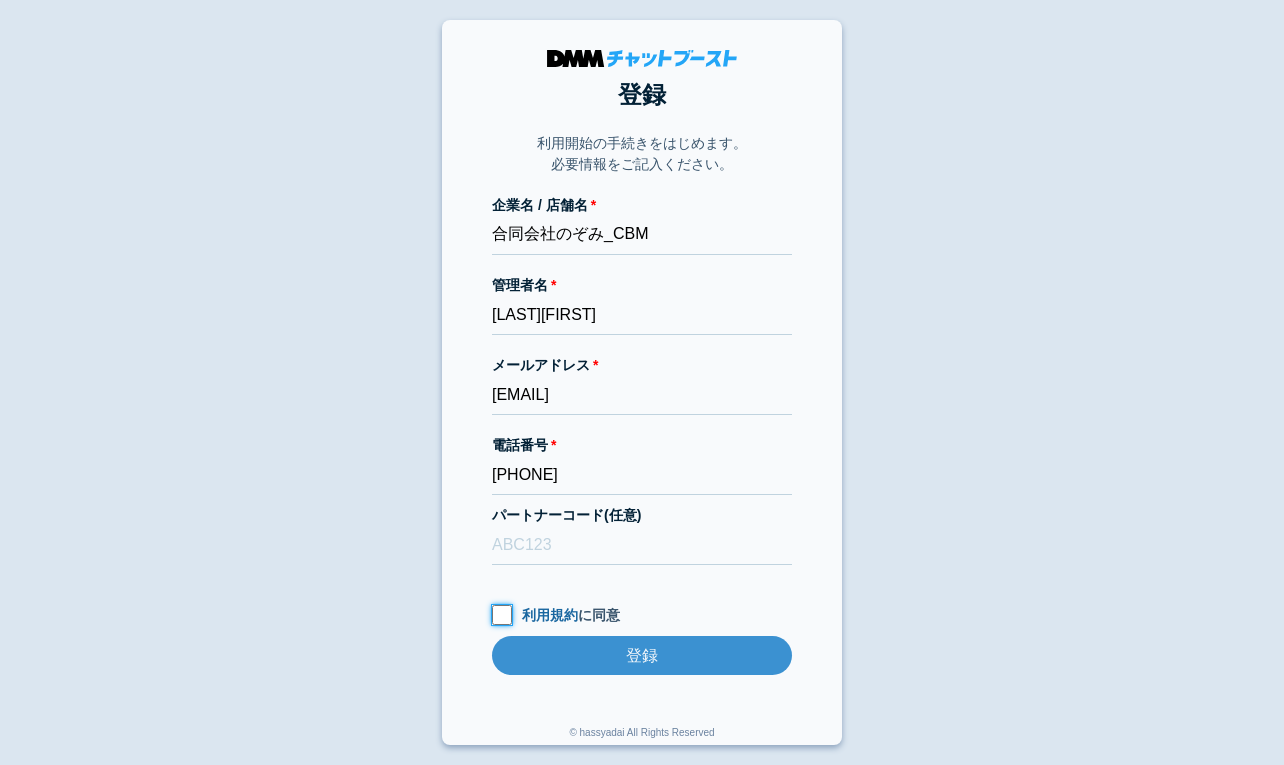 click on "利用規約 に同意" at bounding box center [502, 615] 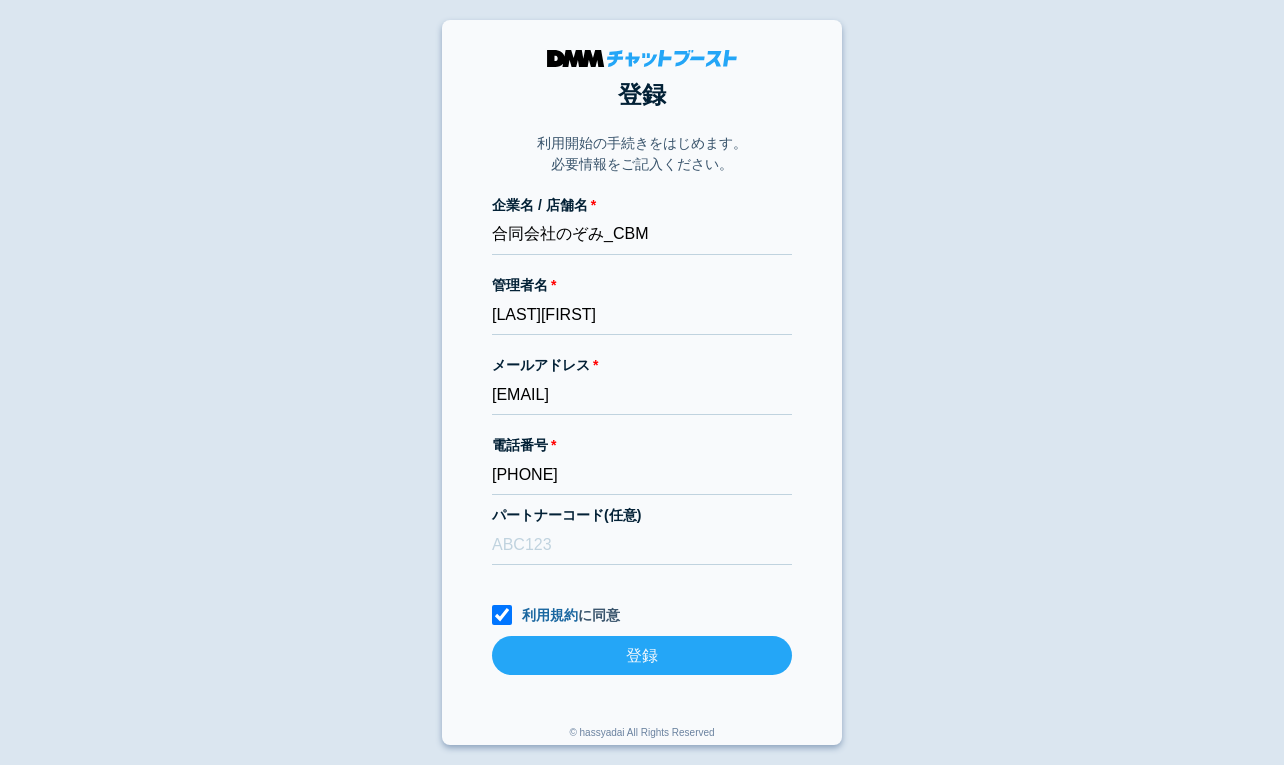 click on "登録" at bounding box center (642, 655) 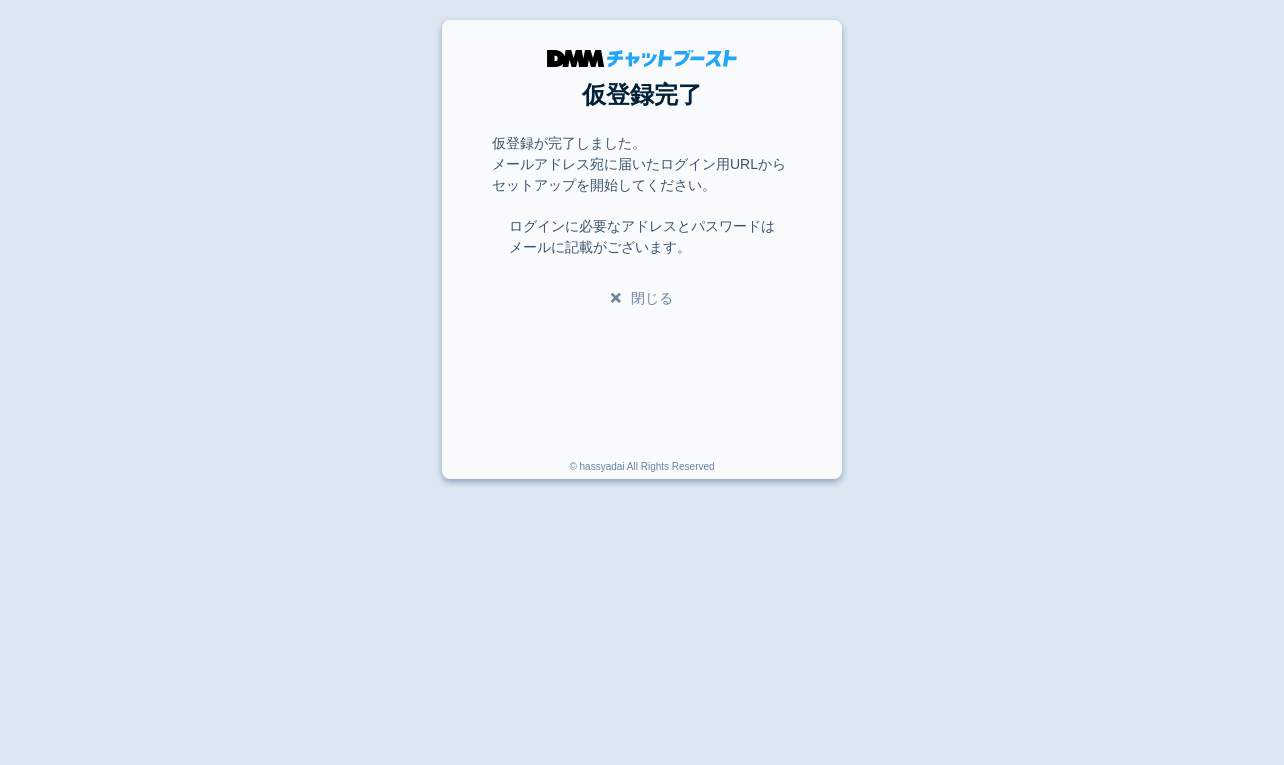 scroll, scrollTop: 0, scrollLeft: 0, axis: both 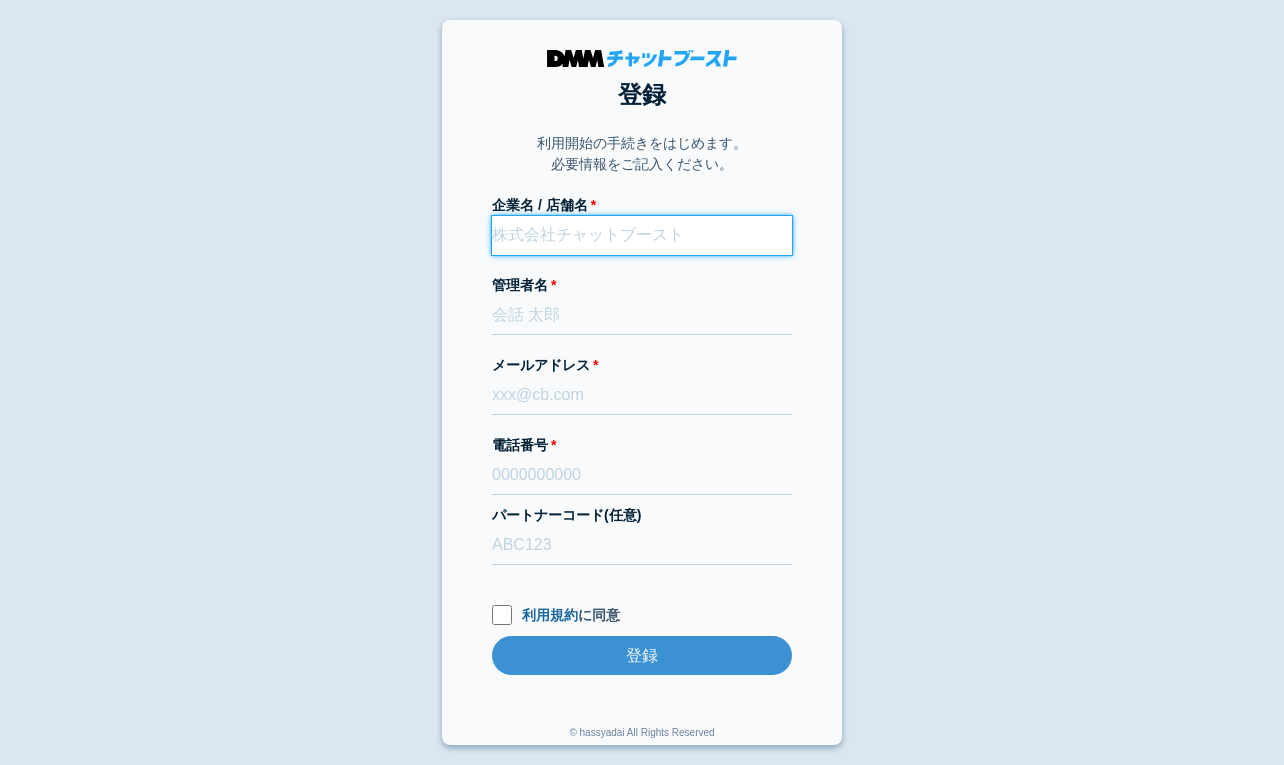 click on "企業名 / 店舗名" at bounding box center [642, 235] 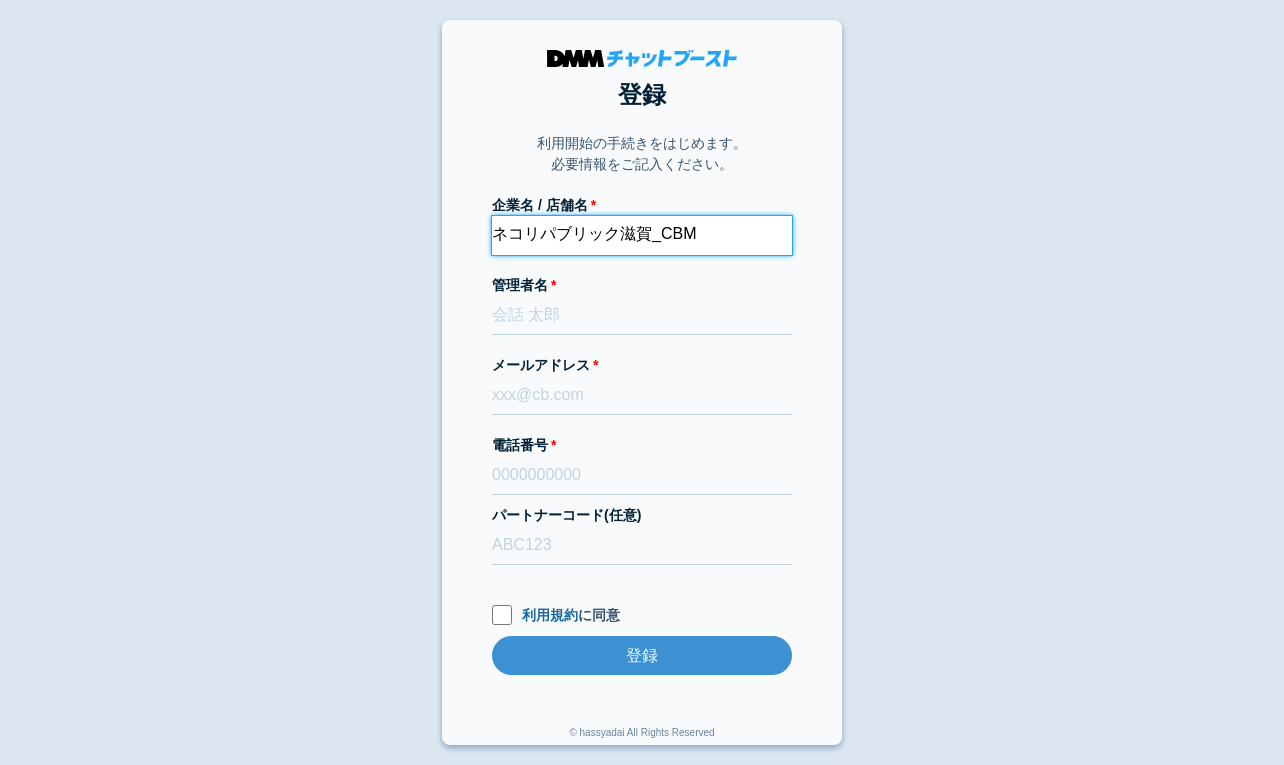 type on "ネコリパブリック滋賀_CBM" 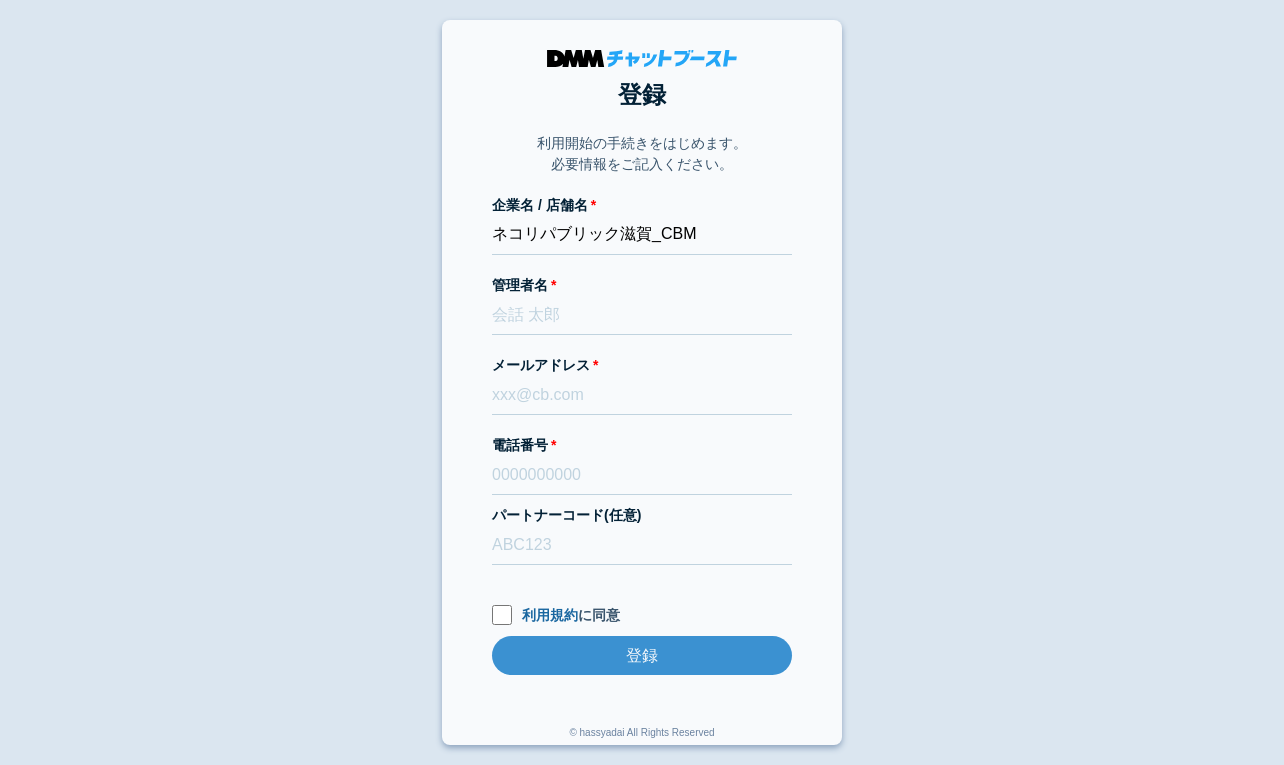 click on "登録
利用開始の手続きをはじめます。 必要情報をご記入ください。
企業名 / 店舗名
ネコリパブリック滋賀_CBM
管理者名
メールアドレス
電話番号
パートナーコード(任意)
利用規約 に同意
登録
登録
© hassyadai All Rights Reserved" at bounding box center (642, 382) 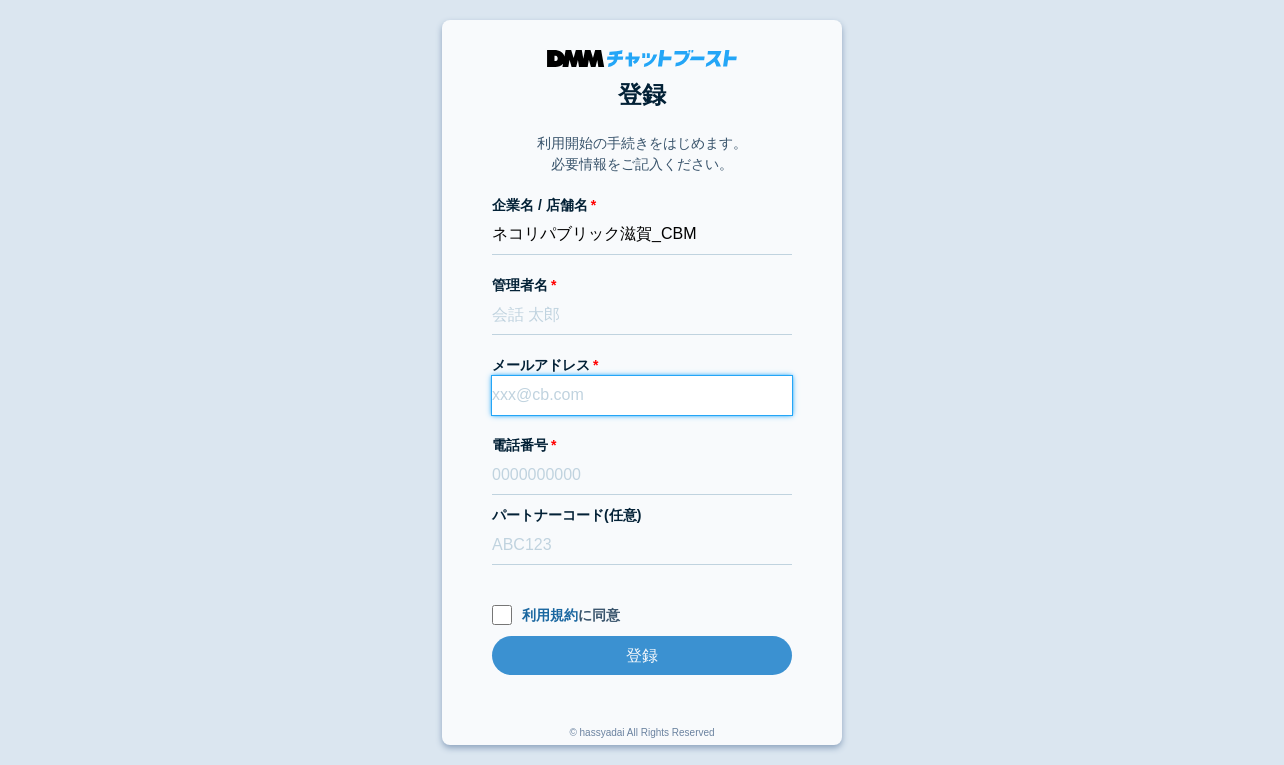 click on "メールアドレス" at bounding box center (642, 395) 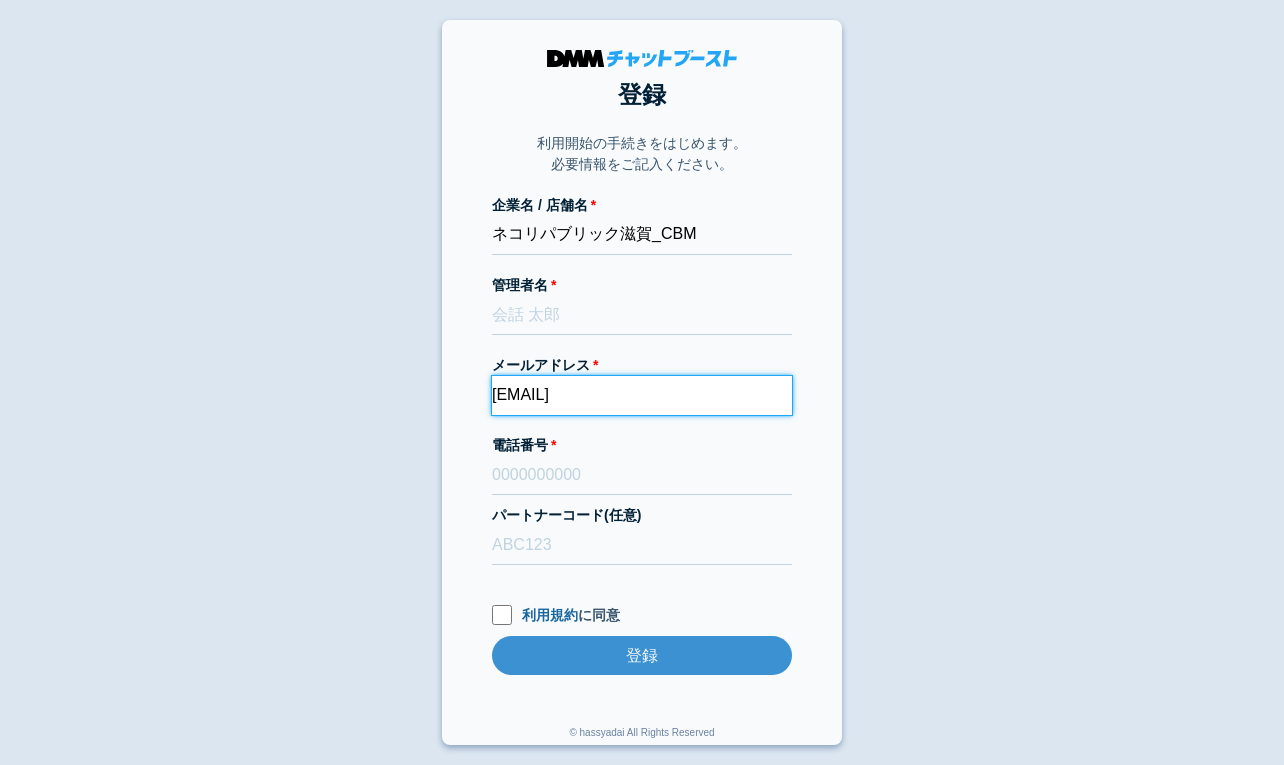 type on "[EMAIL]" 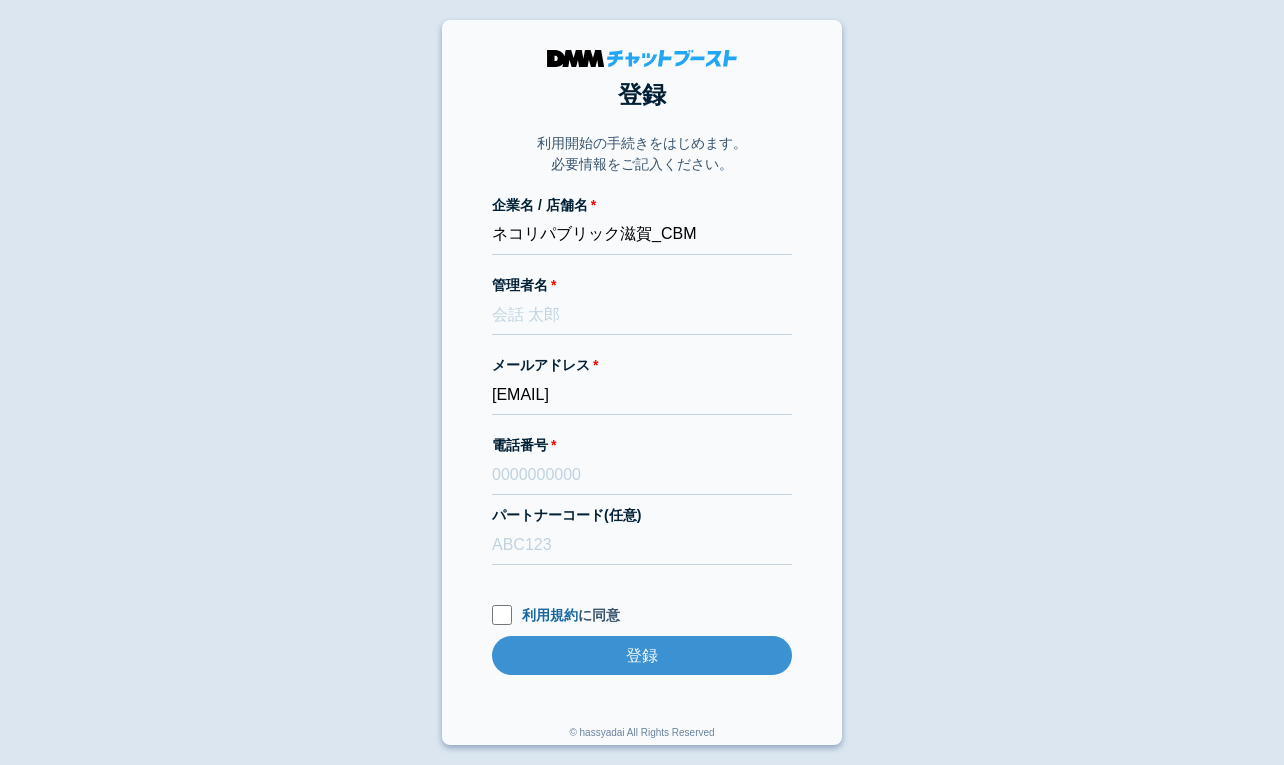 click on "登録
利用開始の手続きをはじめます。 必要情報をご記入ください。
企業名 / 店舗名
ネコリパブリック滋賀_CBM
管理者名
メールアドレス
[EMAIL]
電話番号
パートナーコード(任意)
利用規約 に同意
登録
登録
© hassyadai All Rights Reserved" at bounding box center (642, 382) 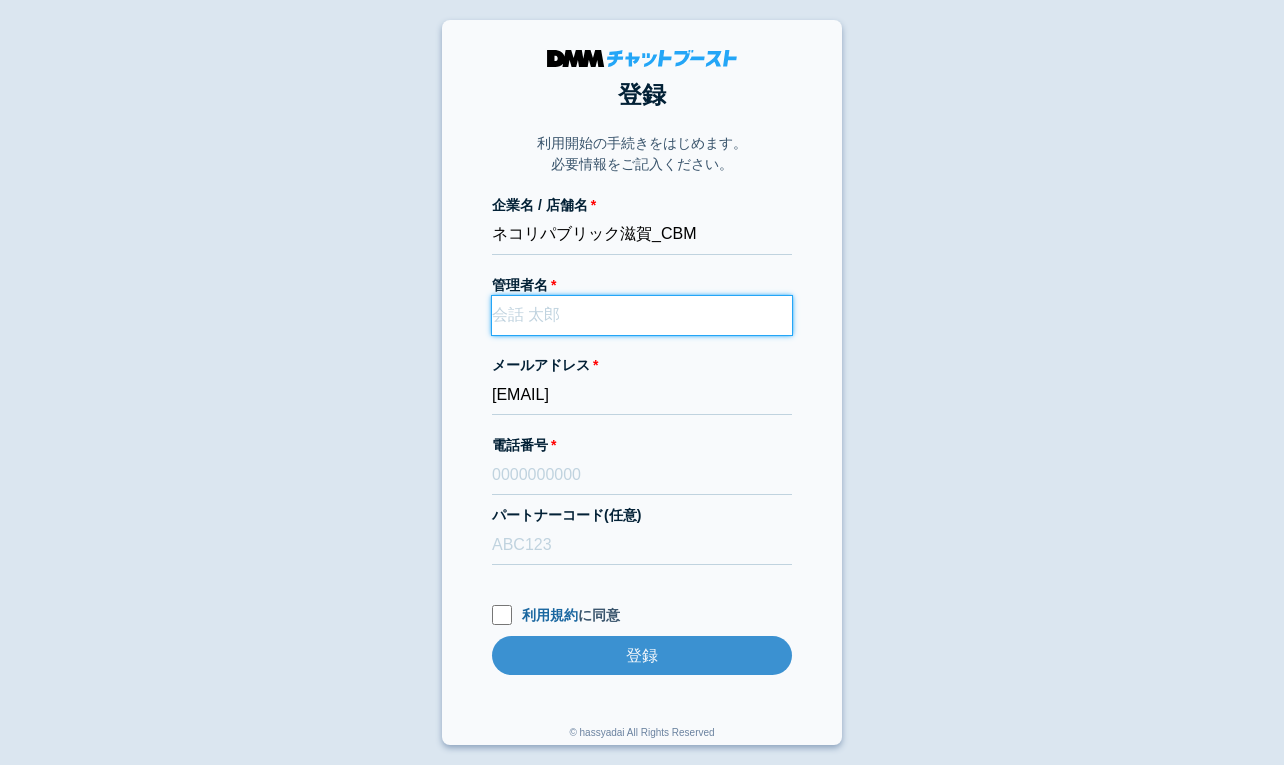 click on "管理者名" at bounding box center [642, 315] 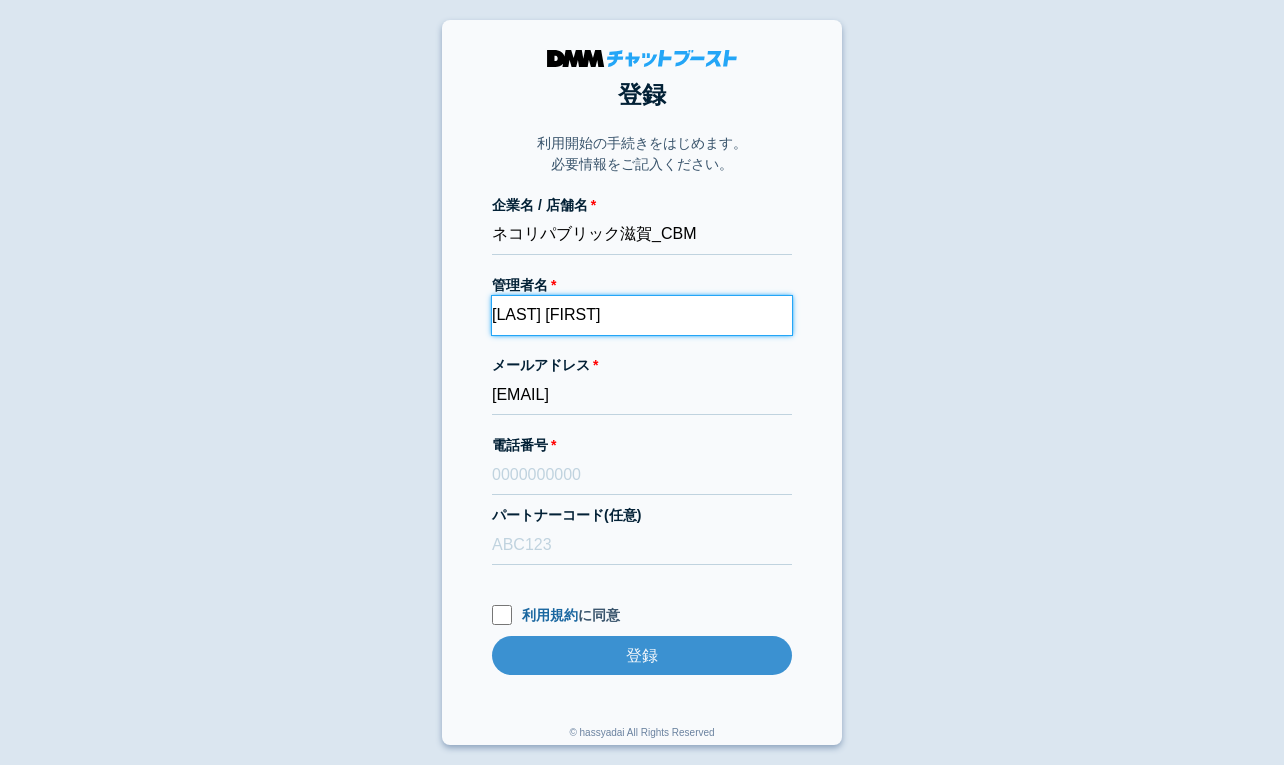 type on "[LAST] [FIRST]" 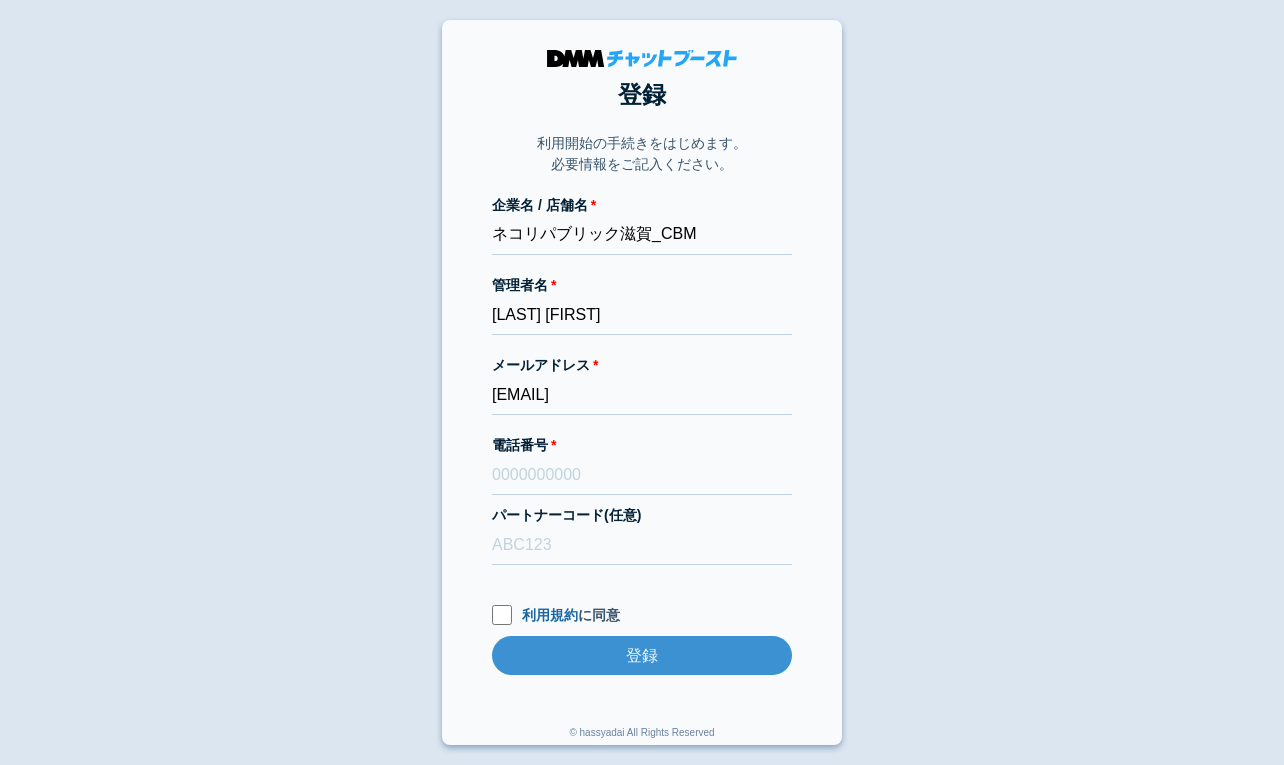 click on "登録
利用開始の手続きをはじめます。 必要情報をご記入ください。
企業名 / 店舗名
ネコリパブリック滋賀_CBM
管理者名
[LAST] [FIRST]
メールアドレス
[EMAIL]
電話番号
パートナーコード(任意)
利用規約 に同意
登録
登録
© hassyadai All Rights Reserved" at bounding box center (642, 382) 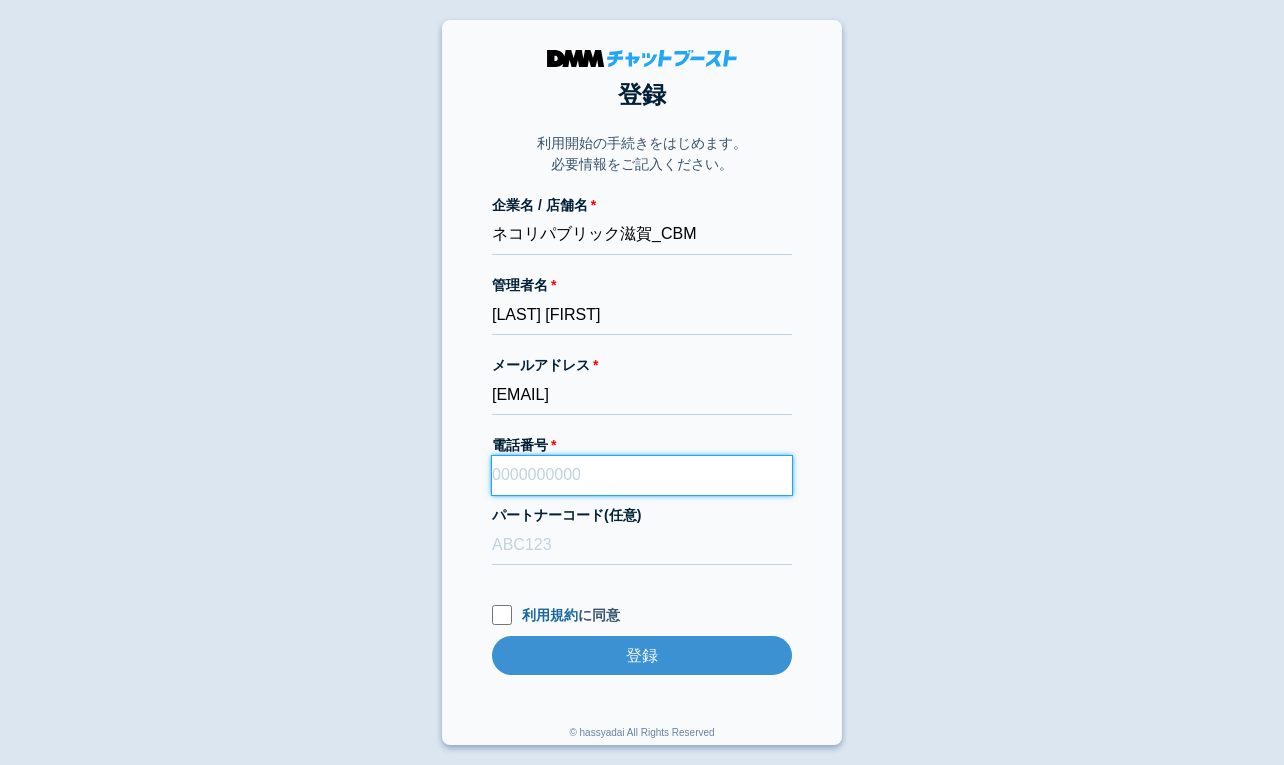 click on "電話番号" at bounding box center [642, 475] 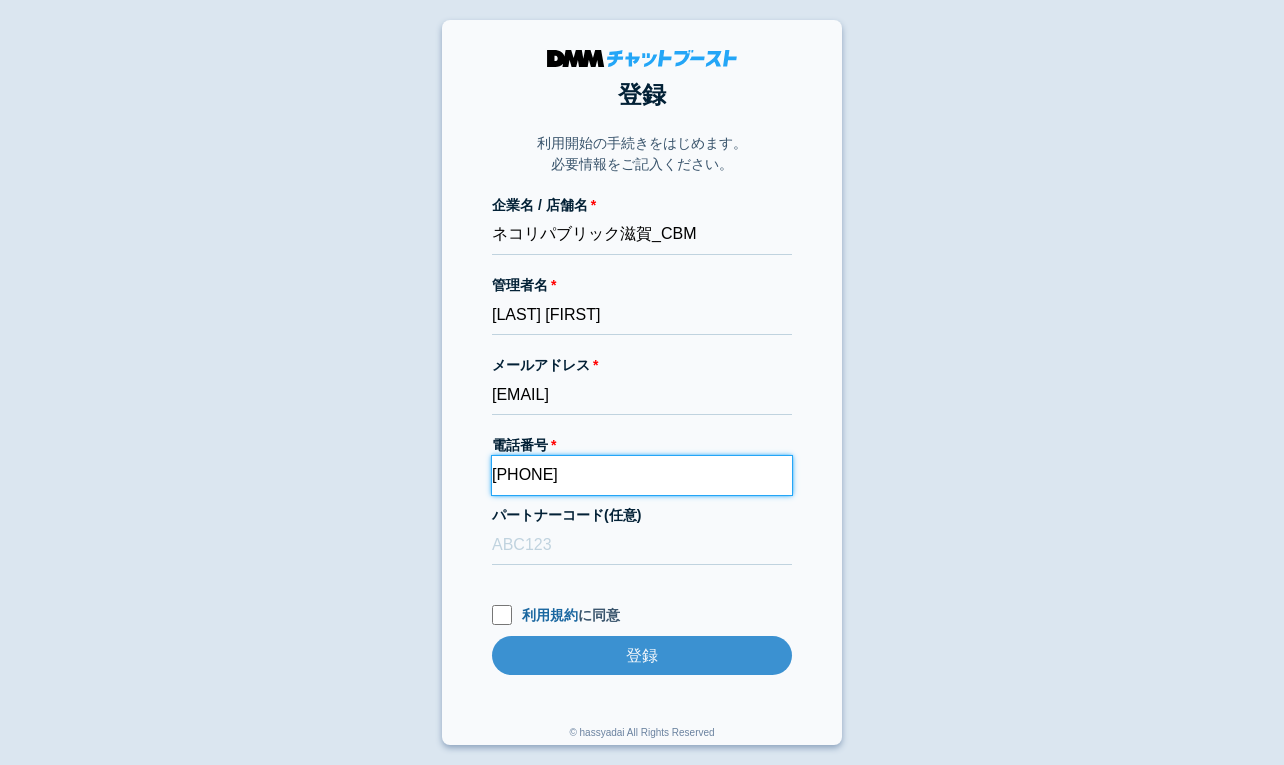 type on "[PHONE]" 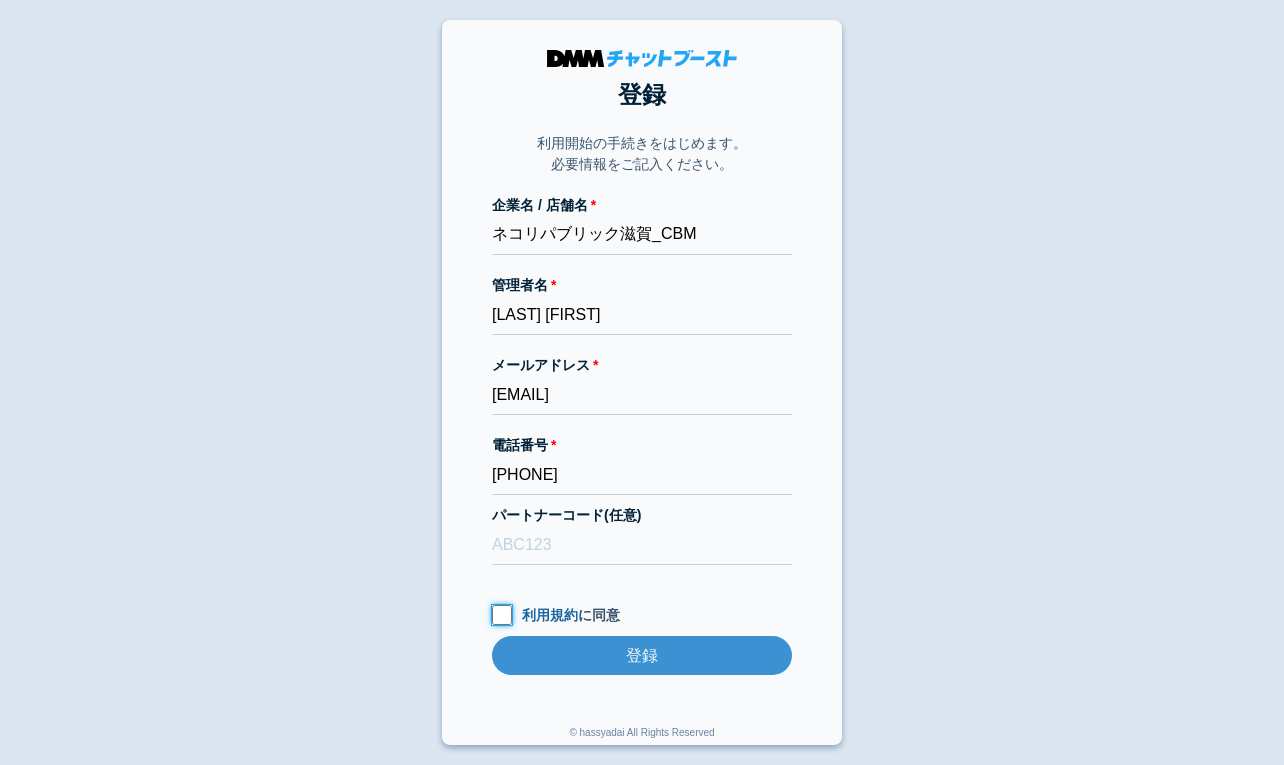 click on "利用規約 に同意" at bounding box center (502, 615) 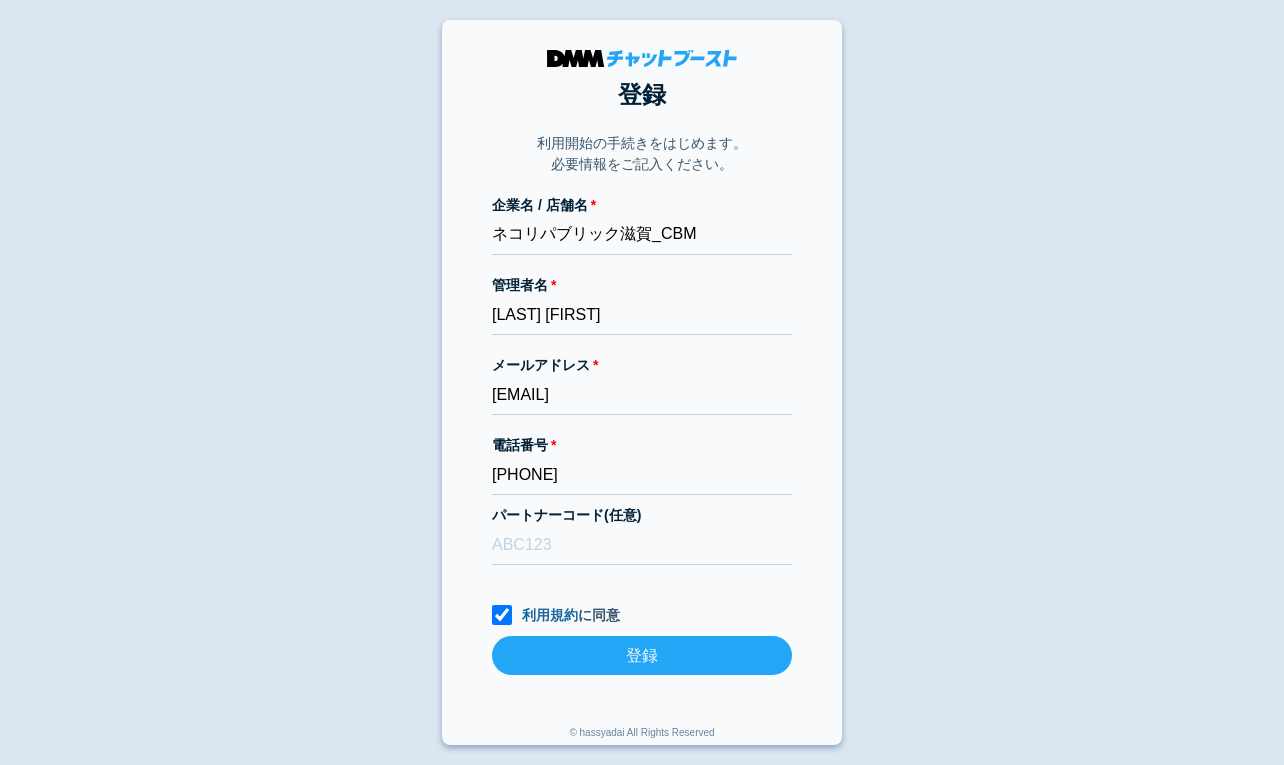 click on "登録" at bounding box center (642, 655) 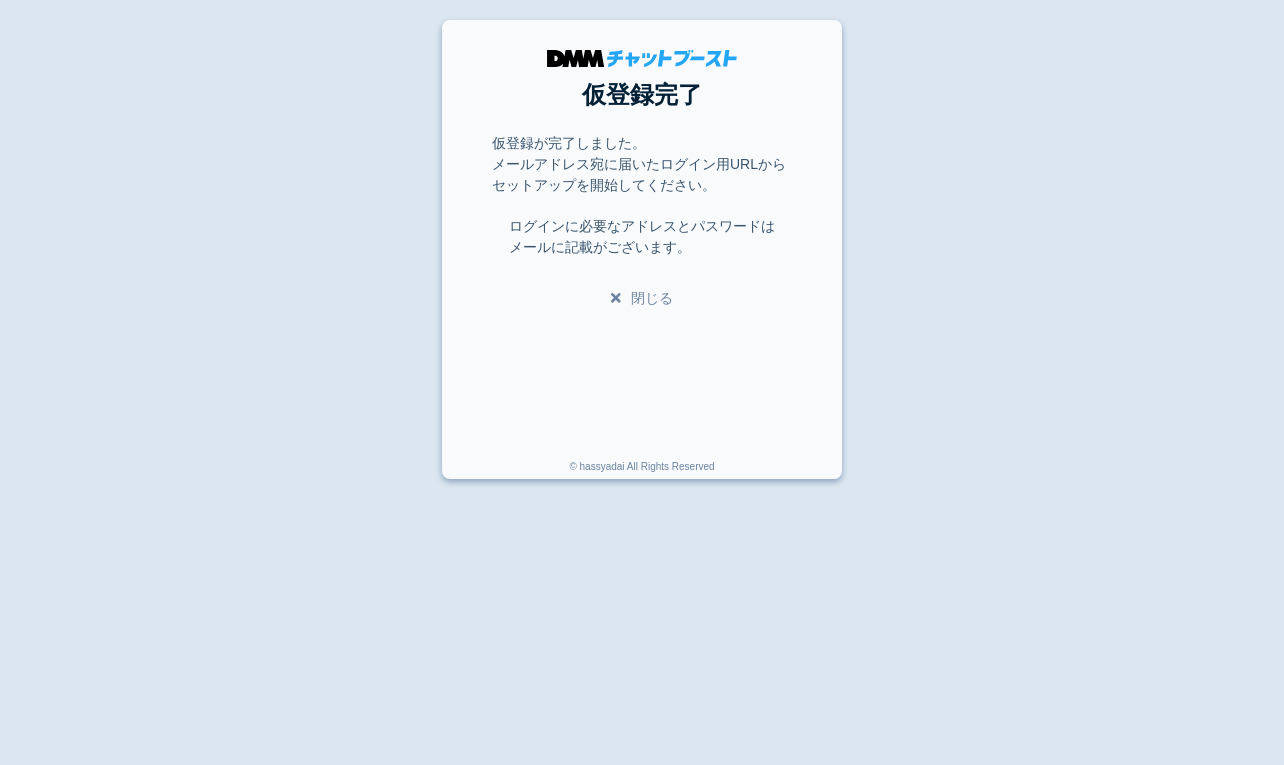 scroll, scrollTop: 0, scrollLeft: 0, axis: both 